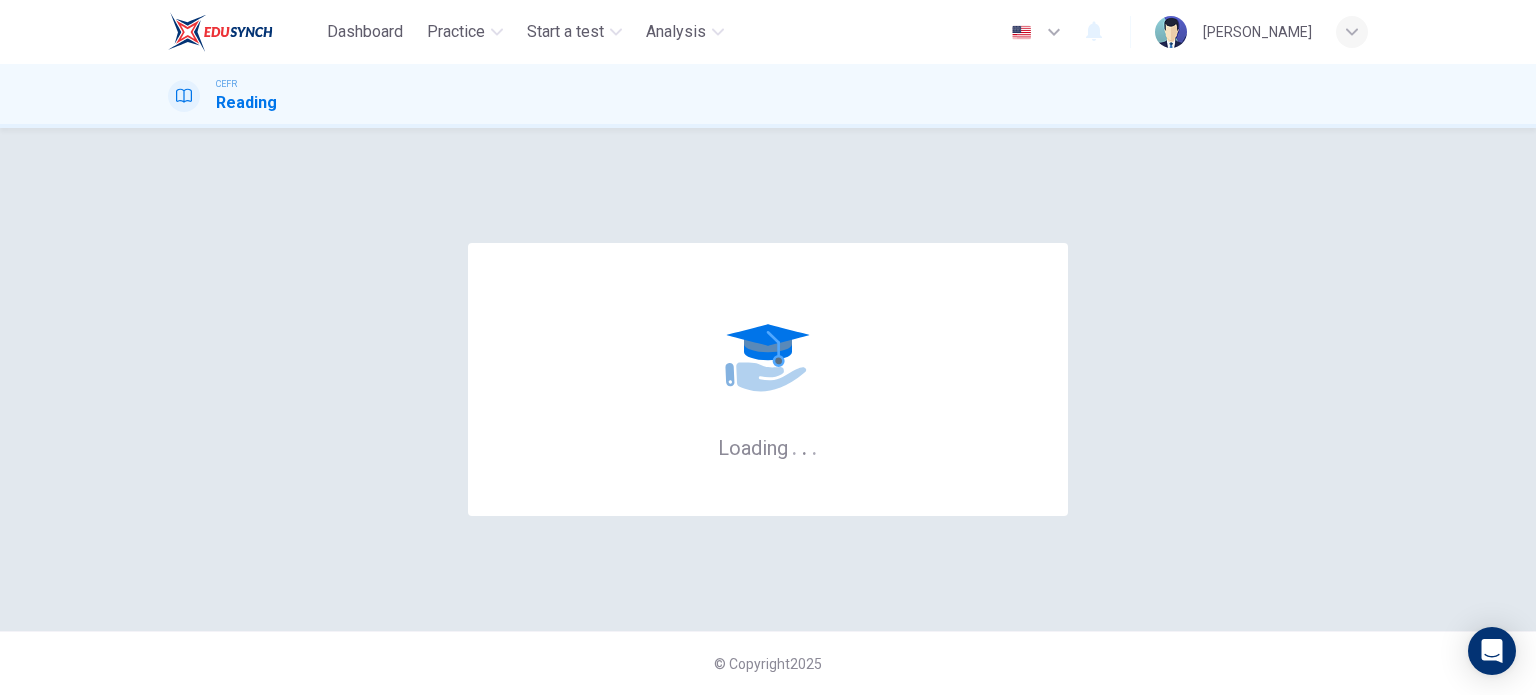 scroll, scrollTop: 0, scrollLeft: 0, axis: both 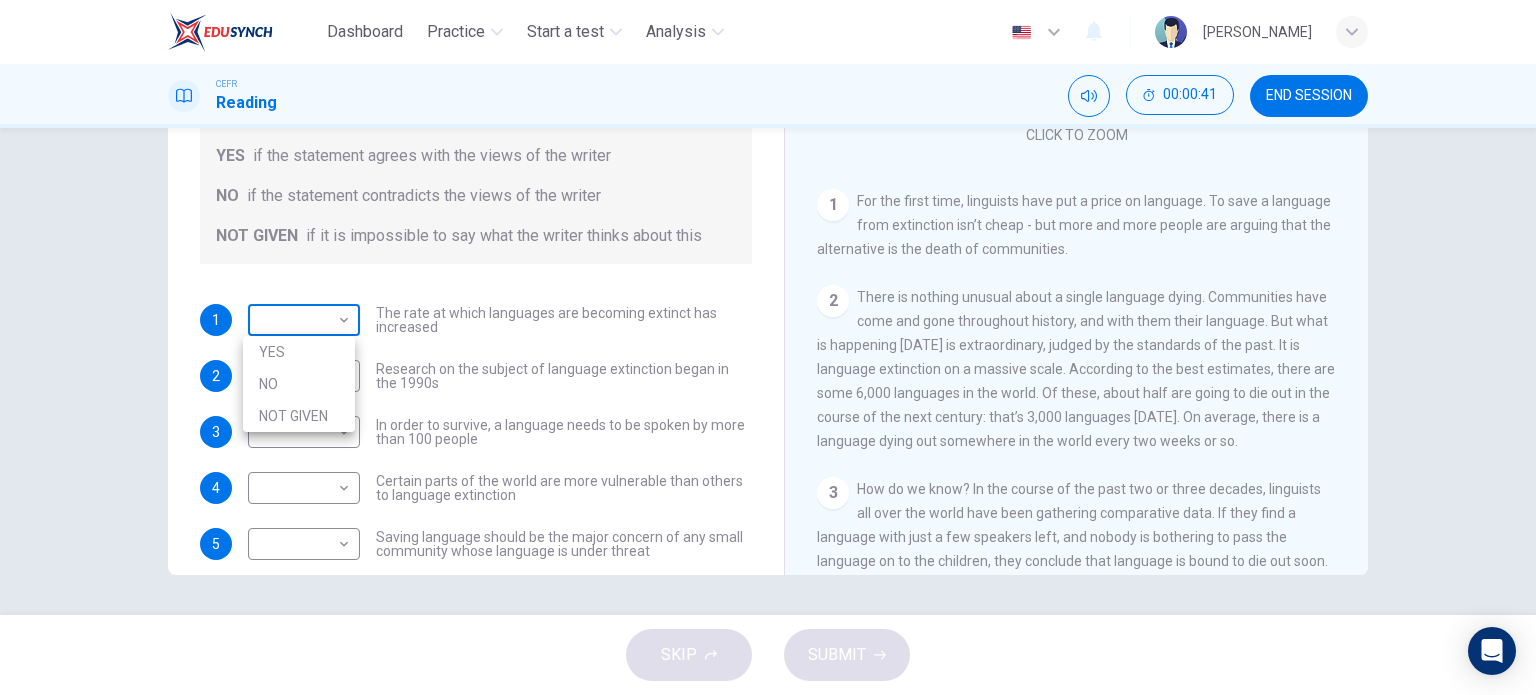 click on "Dashboard Practice Start a test Analysis English en ​ NASHA BINTI RIZALIL CEFR Reading 00:00:41 END SESSION Questions 1 - 5 Do the following statements agree with the views of the writer in the Passage?  In the boxes below, write YES if the statement agrees with the views of the writer NO if the statement contradicts the views of the writer NOT GIVEN if it is impossible to say what the writer thinks about this 1 ​ ​ The rate at which languages are becoming extinct has increased 2 ​ ​ Research on the subject of language extinction began in the 1990s 3 ​ ​ In order to survive, a language needs to be spoken by more than 100 people 4 ​ ​ Certain parts of the world are more vulnerable than others to language extinction 5 ​ ​ Saving language should be the major concern of any small community whose language is under threat Saving Language CLICK TO ZOOM Click to Zoom 1 2 3 4 5 6 7 8 9 10 11 12 SKIP SUBMIT EduSynch - Online Language Proficiency Testing
Dashboard Practice Start a test 2025" at bounding box center (768, 347) 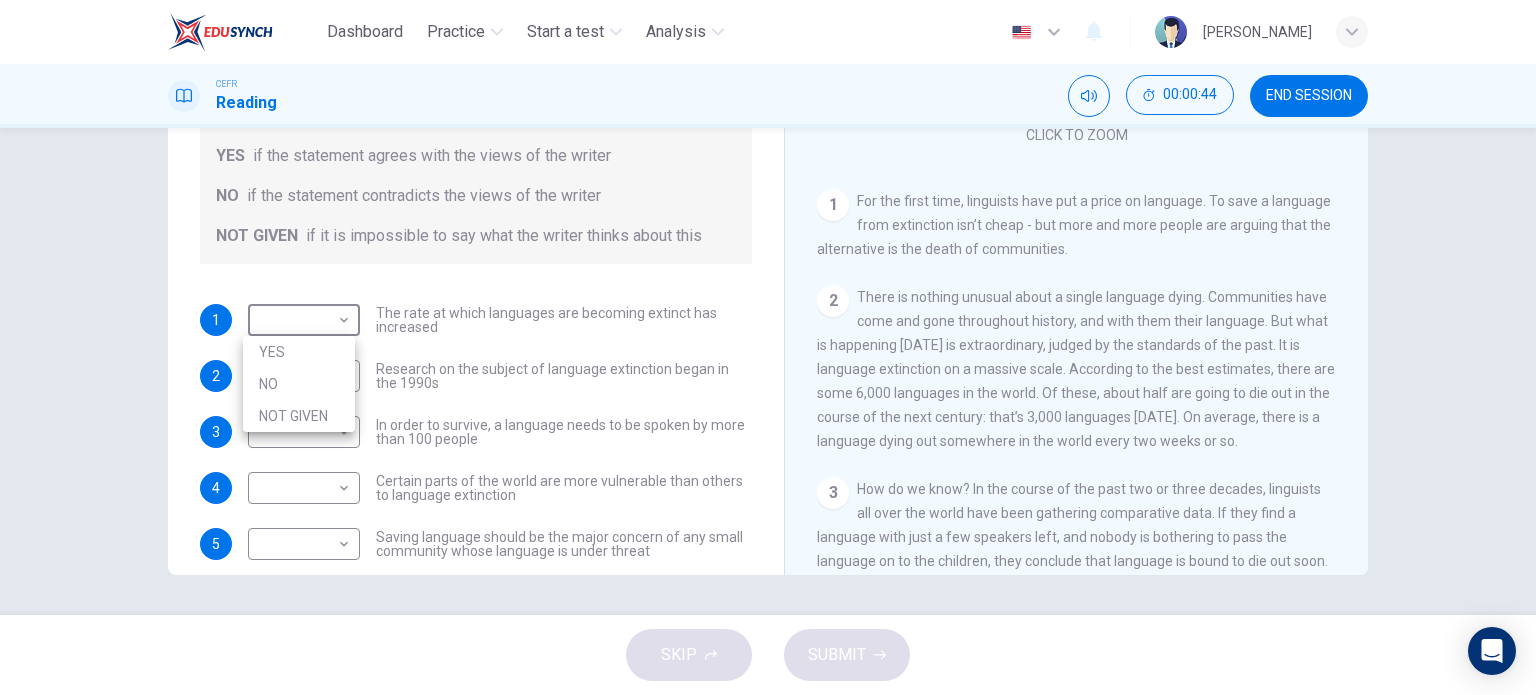 click on "YES" at bounding box center [299, 352] 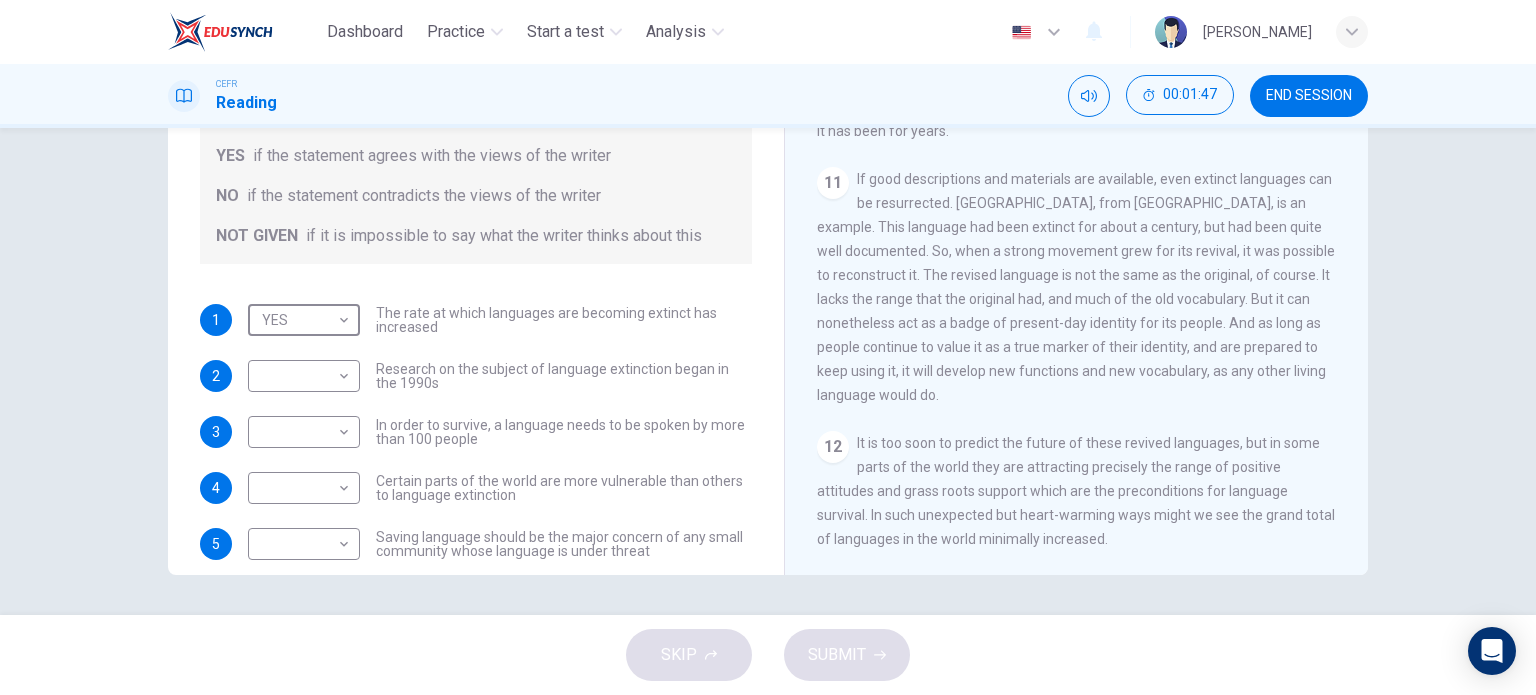 scroll, scrollTop: 2209, scrollLeft: 0, axis: vertical 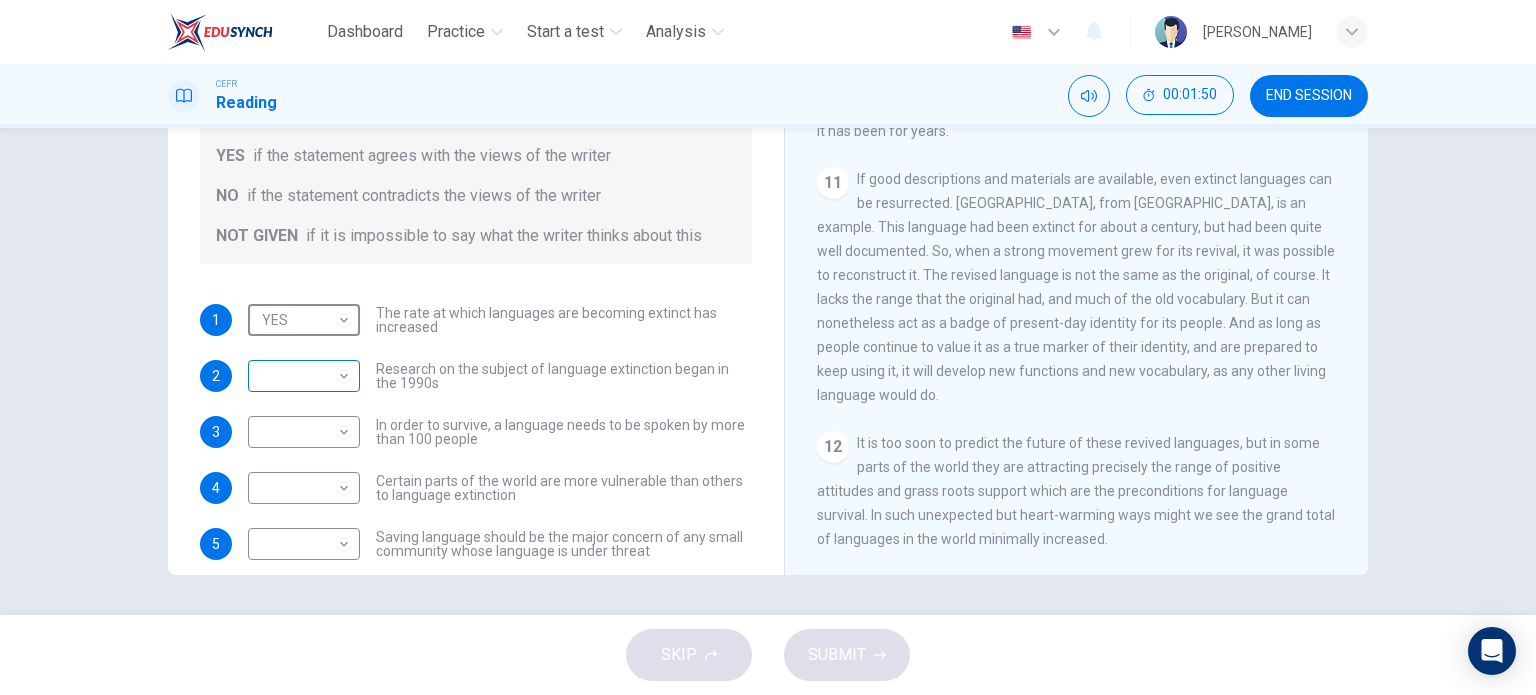 click on "Dashboard Practice Start a test Analysis English en ​ NASHA BINTI RIZALIL CEFR Reading 00:01:50 END SESSION Questions 1 - 5 Do the following statements agree with the views of the writer in the Passage?  In the boxes below, write YES if the statement agrees with the views of the writer NO if the statement contradicts the views of the writer NOT GIVEN if it is impossible to say what the writer thinks about this 1 YES YES ​ The rate at which languages are becoming extinct has increased 2 ​ ​ Research on the subject of language extinction began in the 1990s 3 ​ ​ In order to survive, a language needs to be spoken by more than 100 people 4 ​ ​ Certain parts of the world are more vulnerable than others to language extinction 5 ​ ​ Saving language should be the major concern of any small community whose language is under threat Saving Language CLICK TO ZOOM Click to Zoom 1 2 3 4 5 6 7 8 9 10 11 12 SKIP SUBMIT EduSynch - Online Language Proficiency Testing
Dashboard Practice Start a test" at bounding box center (768, 347) 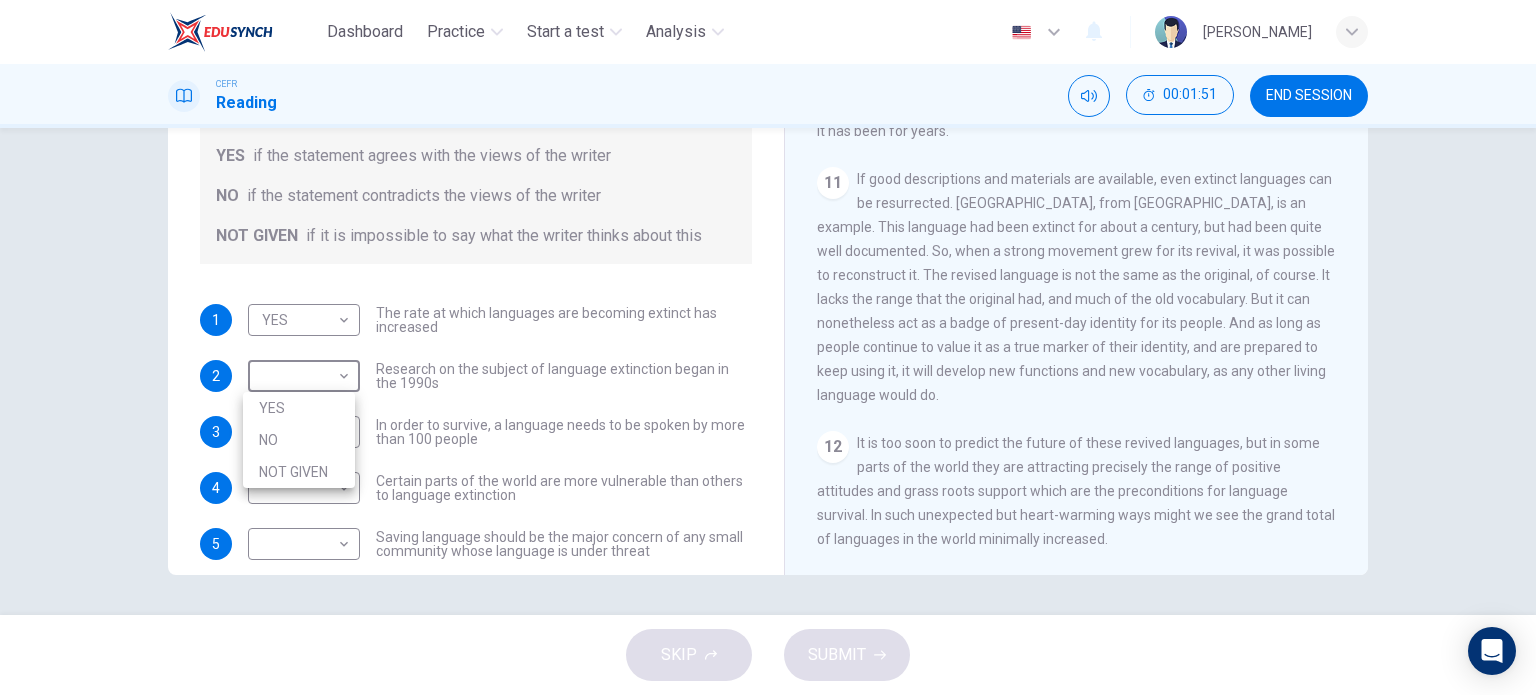 click on "YES" at bounding box center [299, 408] 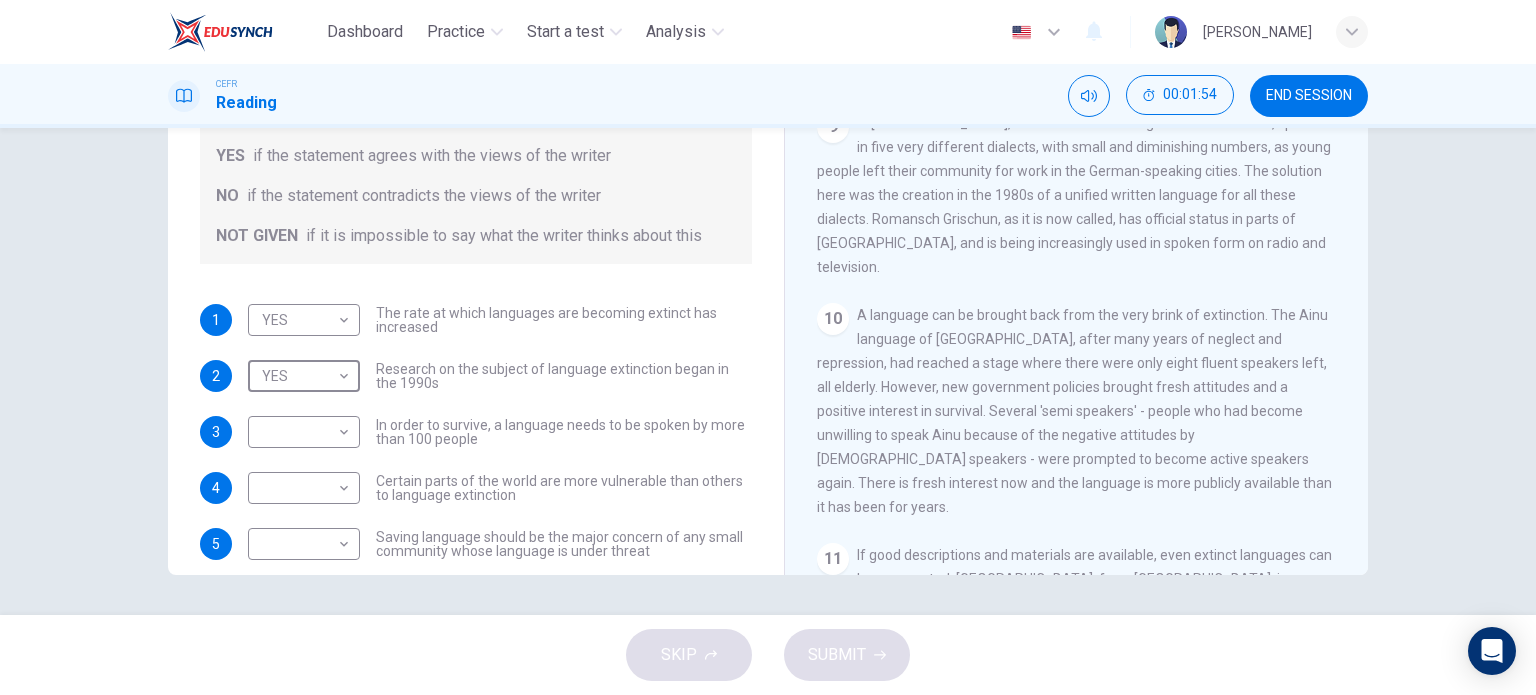 scroll, scrollTop: 1809, scrollLeft: 0, axis: vertical 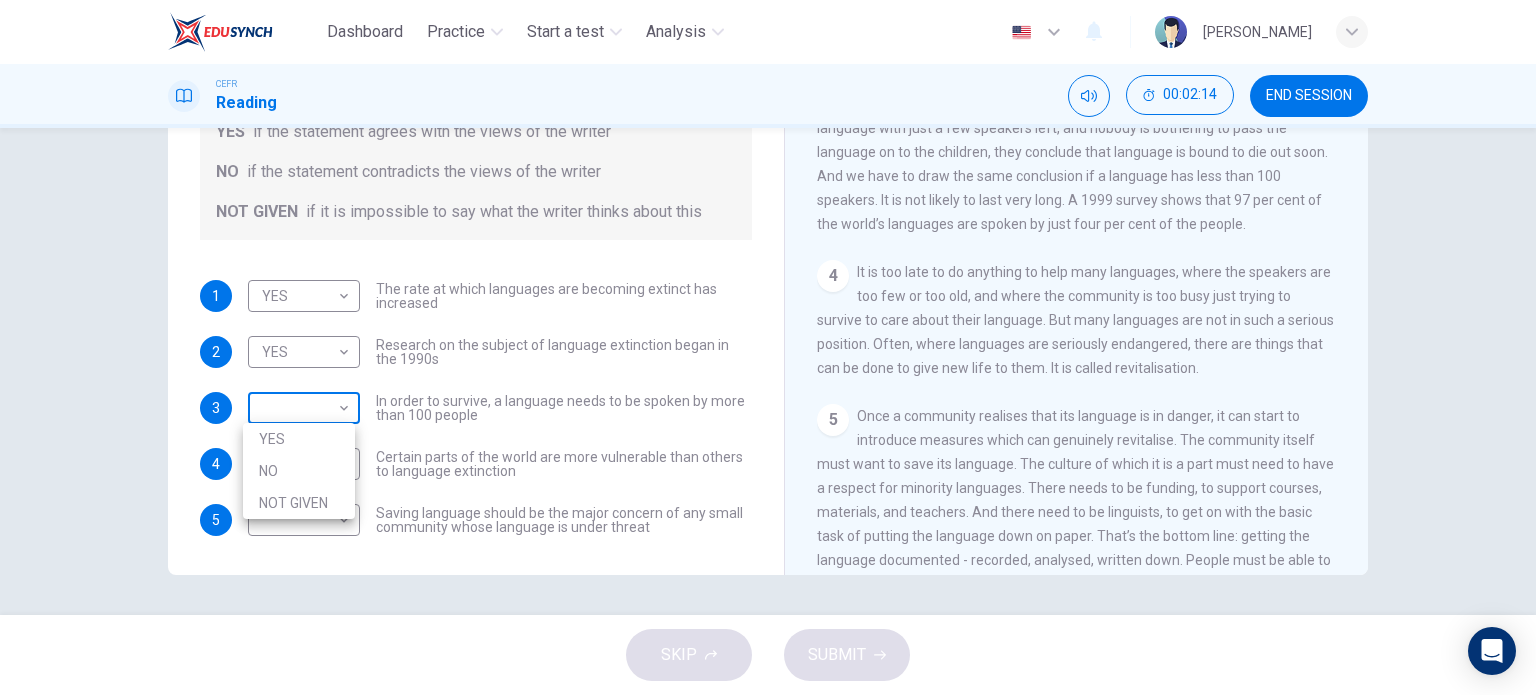 click on "Dashboard Practice Start a test Analysis English en ​ NASHA BINTI RIZALIL CEFR Reading 00:02:14 END SESSION Questions 1 - 5 Do the following statements agree with the views of the writer in the Passage?  In the boxes below, write YES if the statement agrees with the views of the writer NO if the statement contradicts the views of the writer NOT GIVEN if it is impossible to say what the writer thinks about this 1 YES YES ​ The rate at which languages are becoming extinct has increased 2 YES YES ​ Research on the subject of language extinction began in the 1990s 3 ​ ​ In order to survive, a language needs to be spoken by more than 100 people 4 ​ ​ Certain parts of the world are more vulnerable than others to language extinction 5 ​ ​ Saving language should be the major concern of any small community whose language is under threat Saving Language CLICK TO ZOOM Click to Zoom 1 2 3 4 5 6 7 8 9 10 11 12 SKIP SUBMIT EduSynch - Online Language Proficiency Testing
Dashboard Practice Analysis" at bounding box center (768, 347) 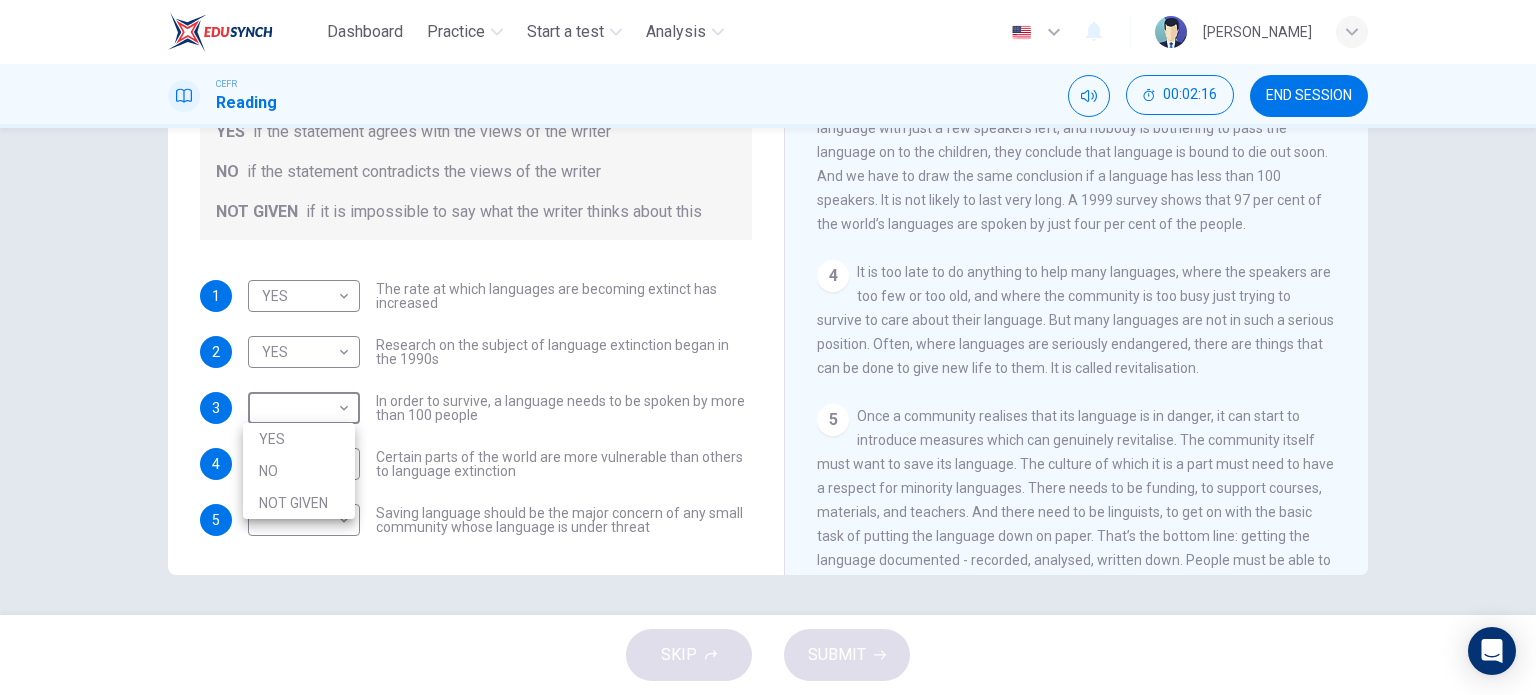 click on "YES" at bounding box center [299, 439] 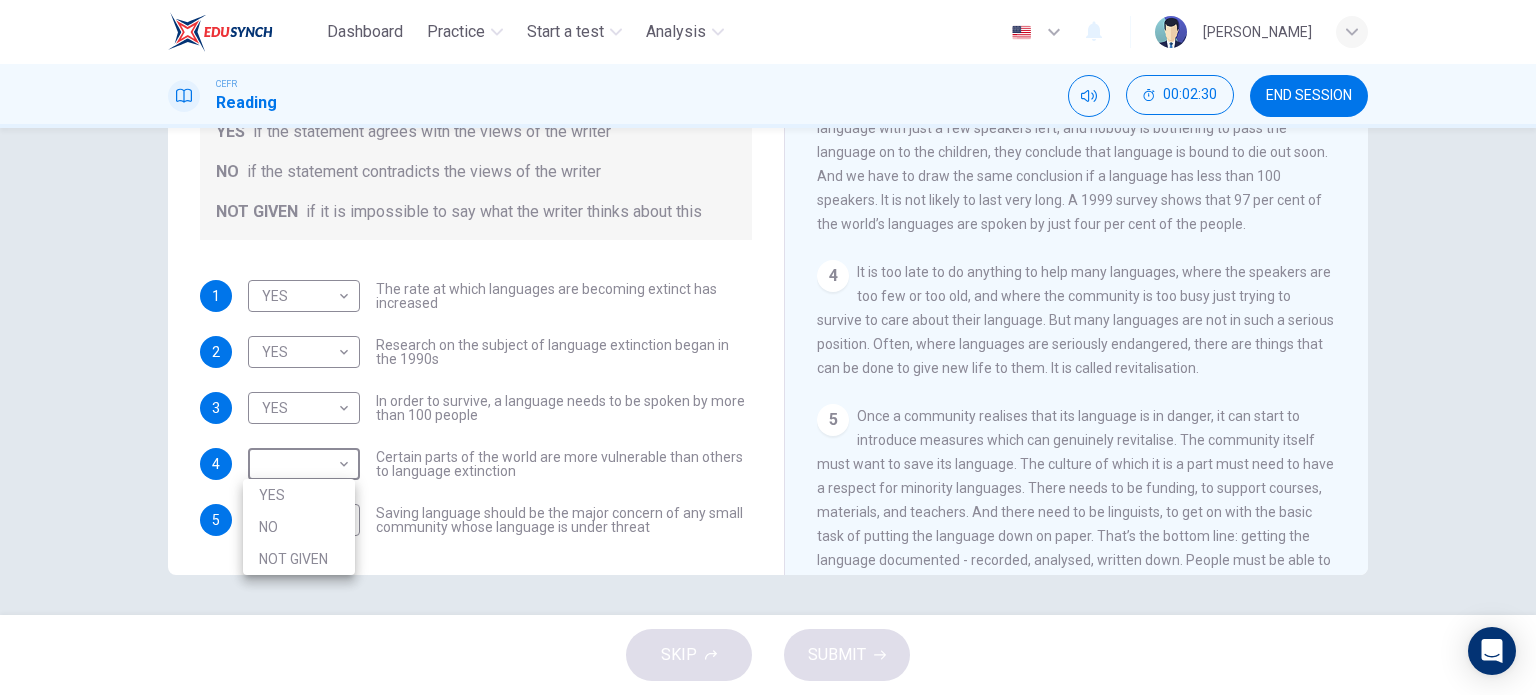 click on "Dashboard Practice Start a test Analysis English en ​ NASHA BINTI RIZALIL CEFR Reading 00:02:30 END SESSION Questions 1 - 5 Do the following statements agree with the views of the writer in the Passage?  In the boxes below, write YES if the statement agrees with the views of the writer NO if the statement contradicts the views of the writer NOT GIVEN if it is impossible to say what the writer thinks about this 1 YES YES ​ The rate at which languages are becoming extinct has increased 2 YES YES ​ Research on the subject of language extinction began in the 1990s 3 YES YES ​ In order to survive, a language needs to be spoken by more than 100 people 4 ​ ​ Certain parts of the world are more vulnerable than others to language extinction 5 ​ ​ Saving language should be the major concern of any small community whose language is under threat Saving Language CLICK TO ZOOM Click to Zoom 1 2 3 4 5 6 7 8 9 10 11 12 SKIP SUBMIT EduSynch - Online Language Proficiency Testing
Dashboard Practice 2025" at bounding box center [768, 347] 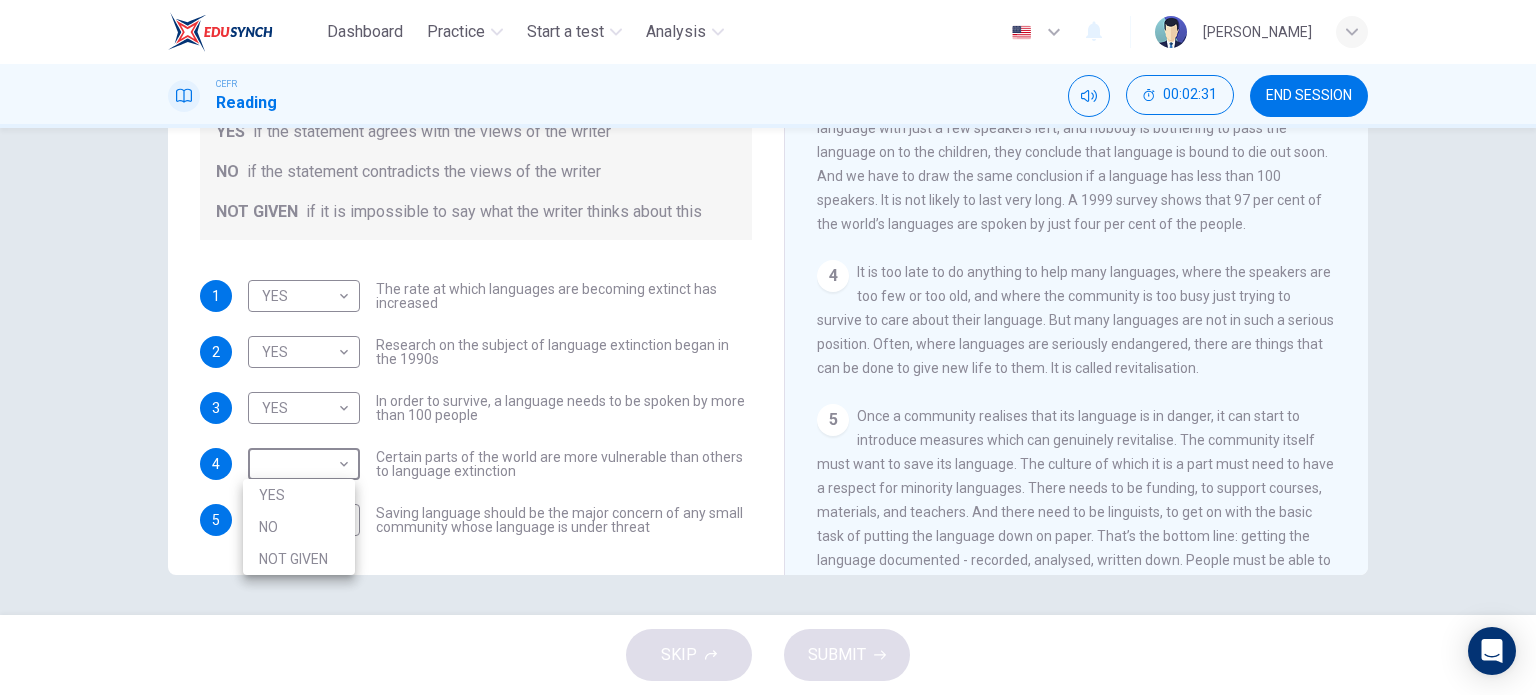 click on "YES" at bounding box center (299, 495) 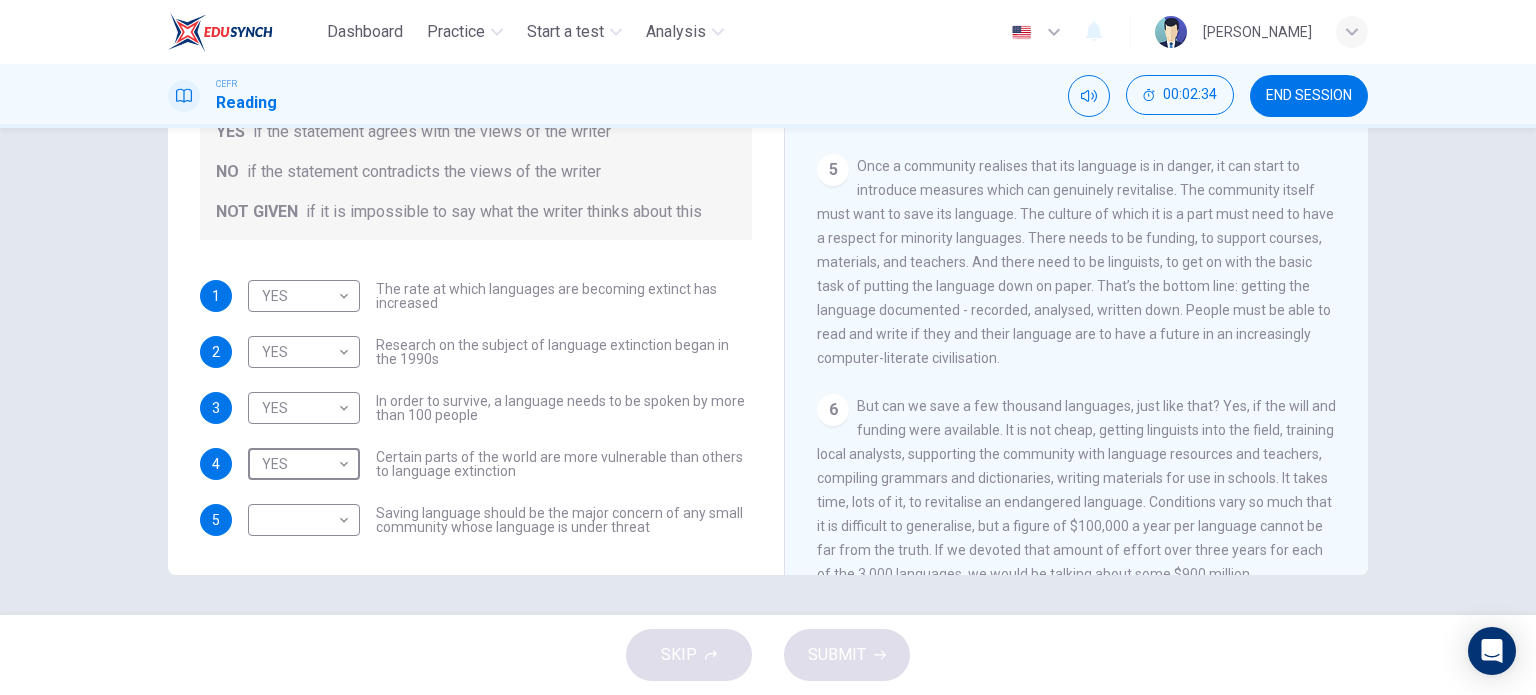scroll, scrollTop: 909, scrollLeft: 0, axis: vertical 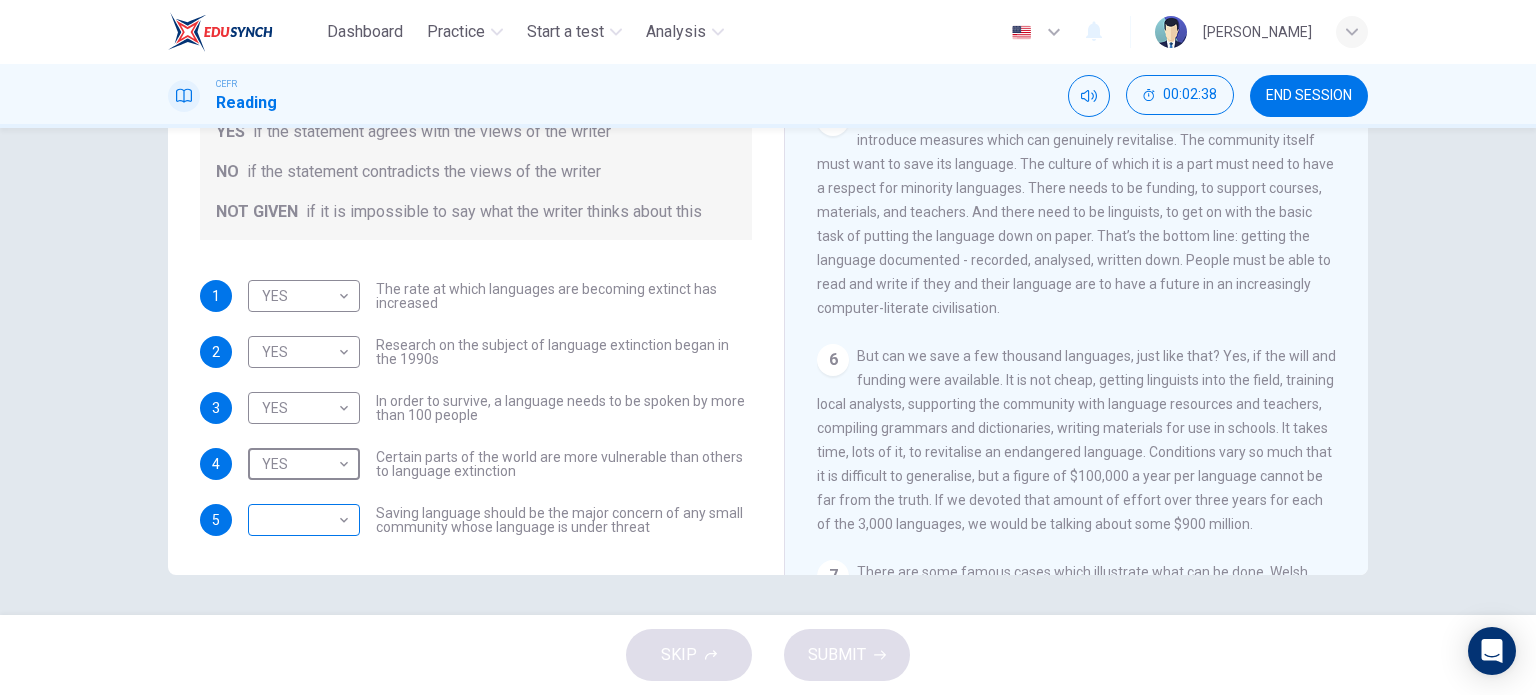 click on "Dashboard Practice Start a test Analysis English en ​ NASHA BINTI RIZALIL CEFR Reading 00:02:38 END SESSION Questions 1 - 5 Do the following statements agree with the views of the writer in the Passage?  In the boxes below, write YES if the statement agrees with the views of the writer NO if the statement contradicts the views of the writer NOT GIVEN if it is impossible to say what the writer thinks about this 1 YES YES ​ The rate at which languages are becoming extinct has increased 2 YES YES ​ Research on the subject of language extinction began in the 1990s 3 YES YES ​ In order to survive, a language needs to be spoken by more than 100 people 4 YES YES ​ Certain parts of the world are more vulnerable than others to language extinction 5 ​ ​ Saving language should be the major concern of any small community whose language is under threat Saving Language CLICK TO ZOOM Click to Zoom 1 2 3 4 5 6 7 8 9 10 11 12 SKIP SUBMIT EduSynch - Online Language Proficiency Testing
Dashboard Practice" at bounding box center (768, 347) 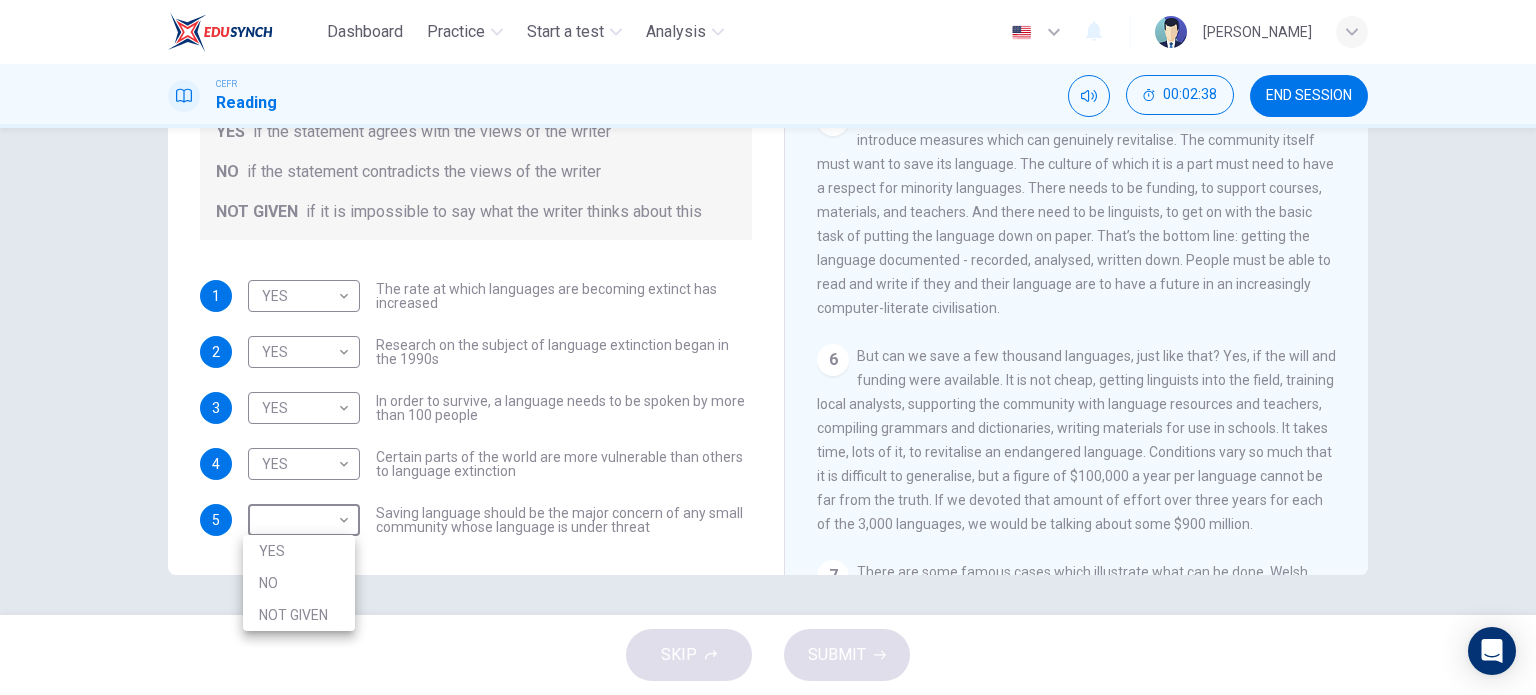click on "YES" at bounding box center [299, 551] 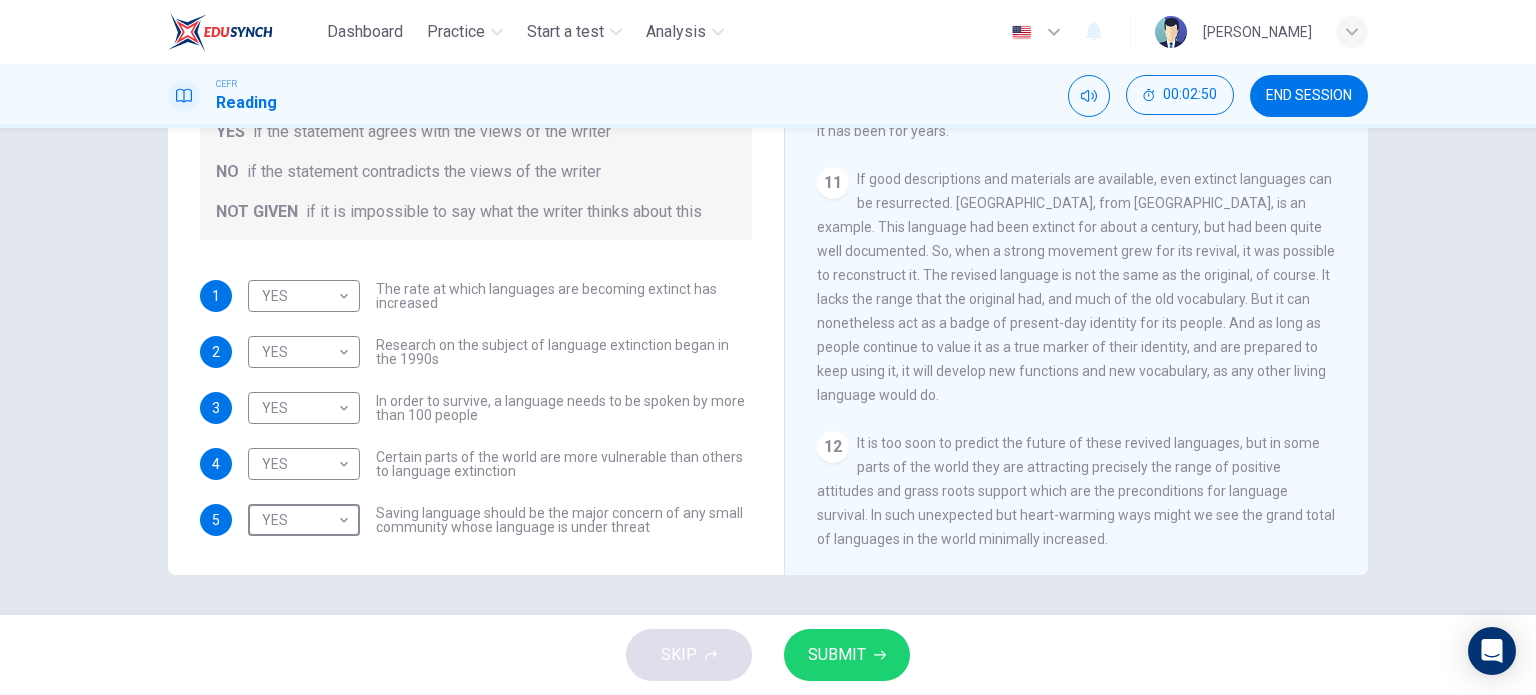 scroll, scrollTop: 2209, scrollLeft: 0, axis: vertical 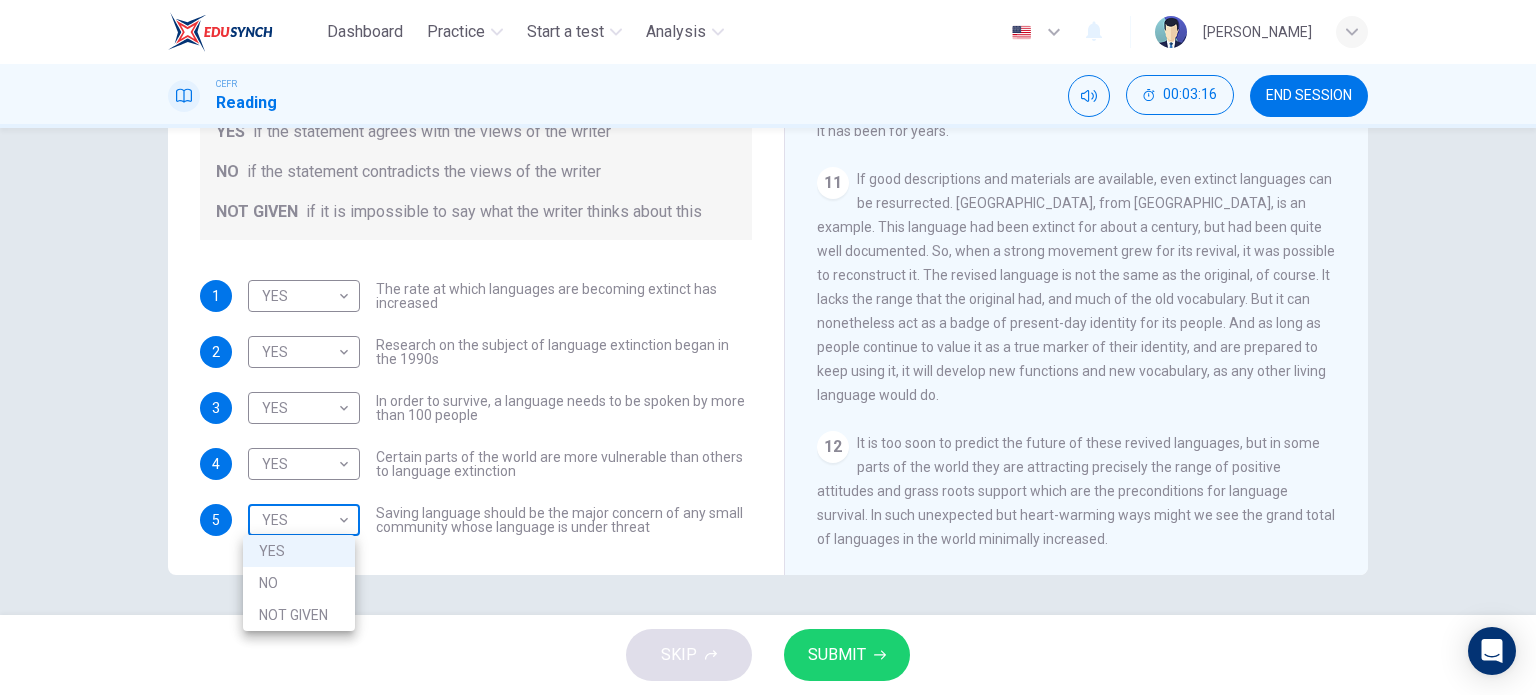 click on "Dashboard Practice Start a test Analysis English en ​ NASHA BINTI RIZALIL CEFR Reading 00:03:16 END SESSION Questions 1 - 5 Do the following statements agree with the views of the writer in the Passage?  In the boxes below, write YES if the statement agrees with the views of the writer NO if the statement contradicts the views of the writer NOT GIVEN if it is impossible to say what the writer thinks about this 1 YES YES ​ The rate at which languages are becoming extinct has increased 2 YES YES ​ Research on the subject of language extinction began in the 1990s 3 YES YES ​ In order to survive, a language needs to be spoken by more than 100 people 4 YES YES ​ Certain parts of the world are more vulnerable than others to language extinction 5 YES YES ​ Saving language should be the major concern of any small community whose language is under threat Saving Language CLICK TO ZOOM Click to Zoom 1 2 3 4 5 6 7 8 9 10 11 12 SKIP SUBMIT EduSynch - Online Language Proficiency Testing
Dashboard 2025" at bounding box center [768, 347] 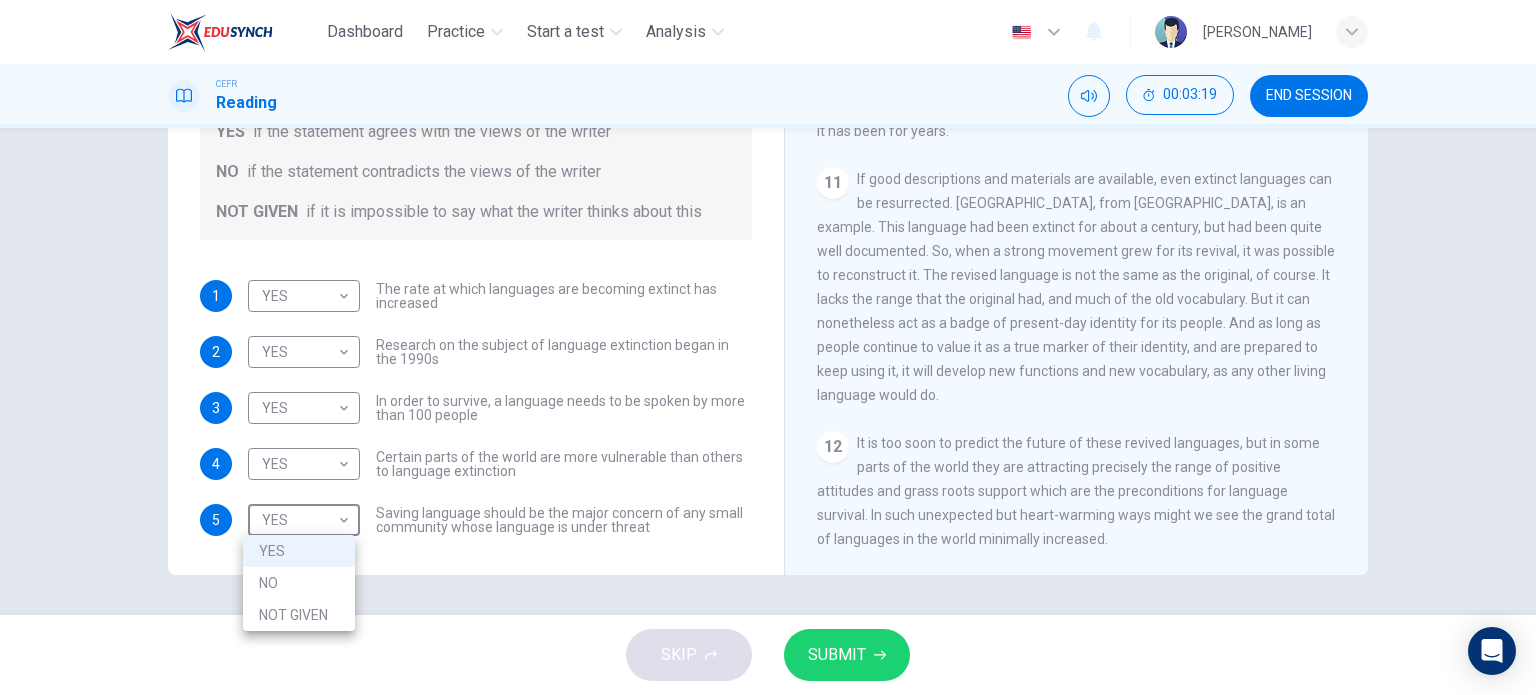 click on "NO" at bounding box center [299, 583] 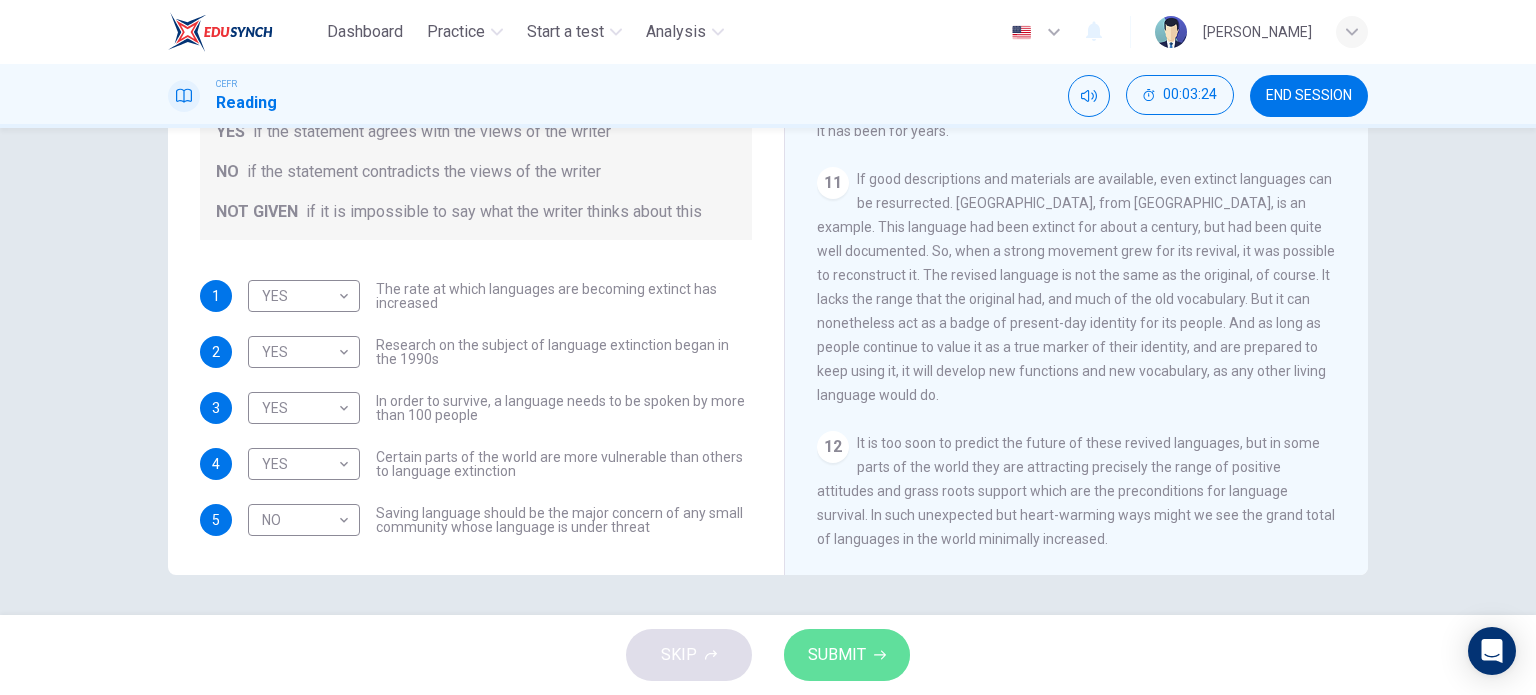 click on "SUBMIT" at bounding box center (837, 655) 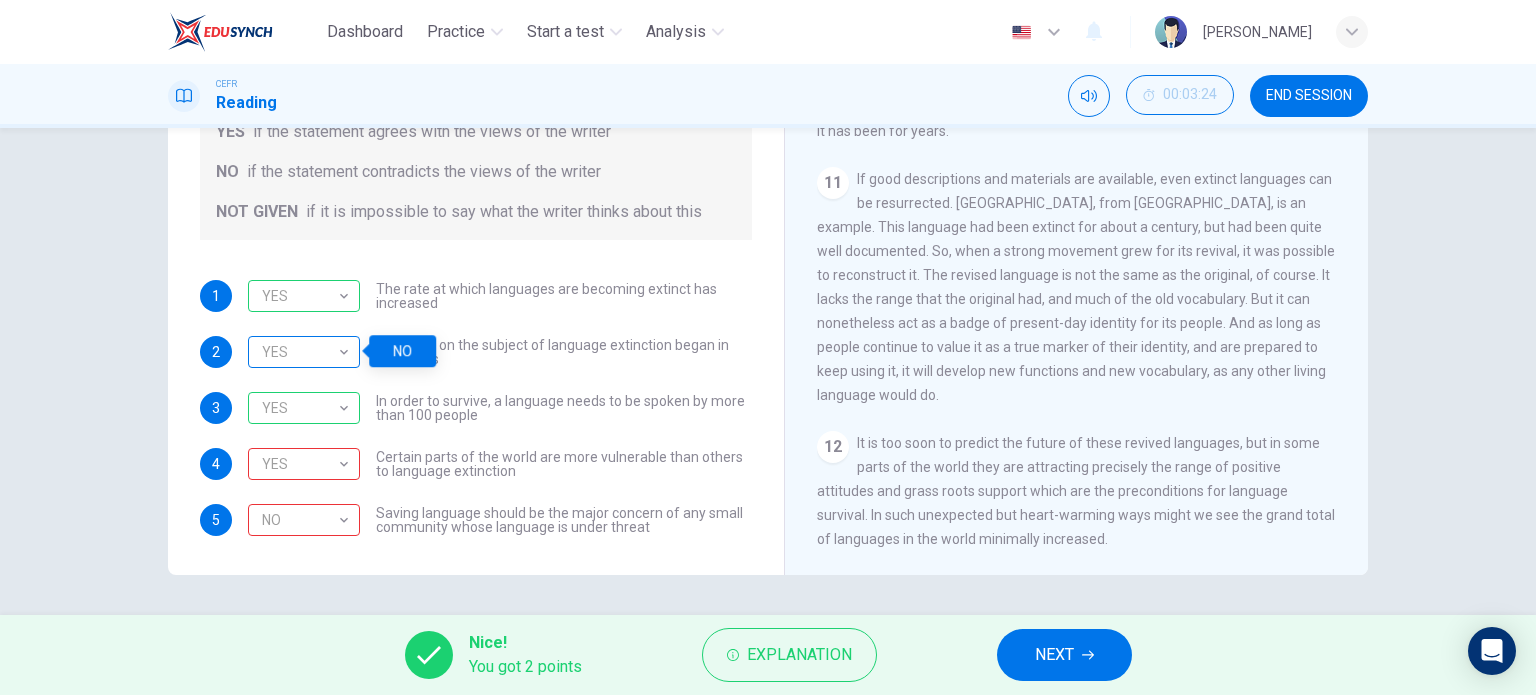 click on "YES" at bounding box center (300, 352) 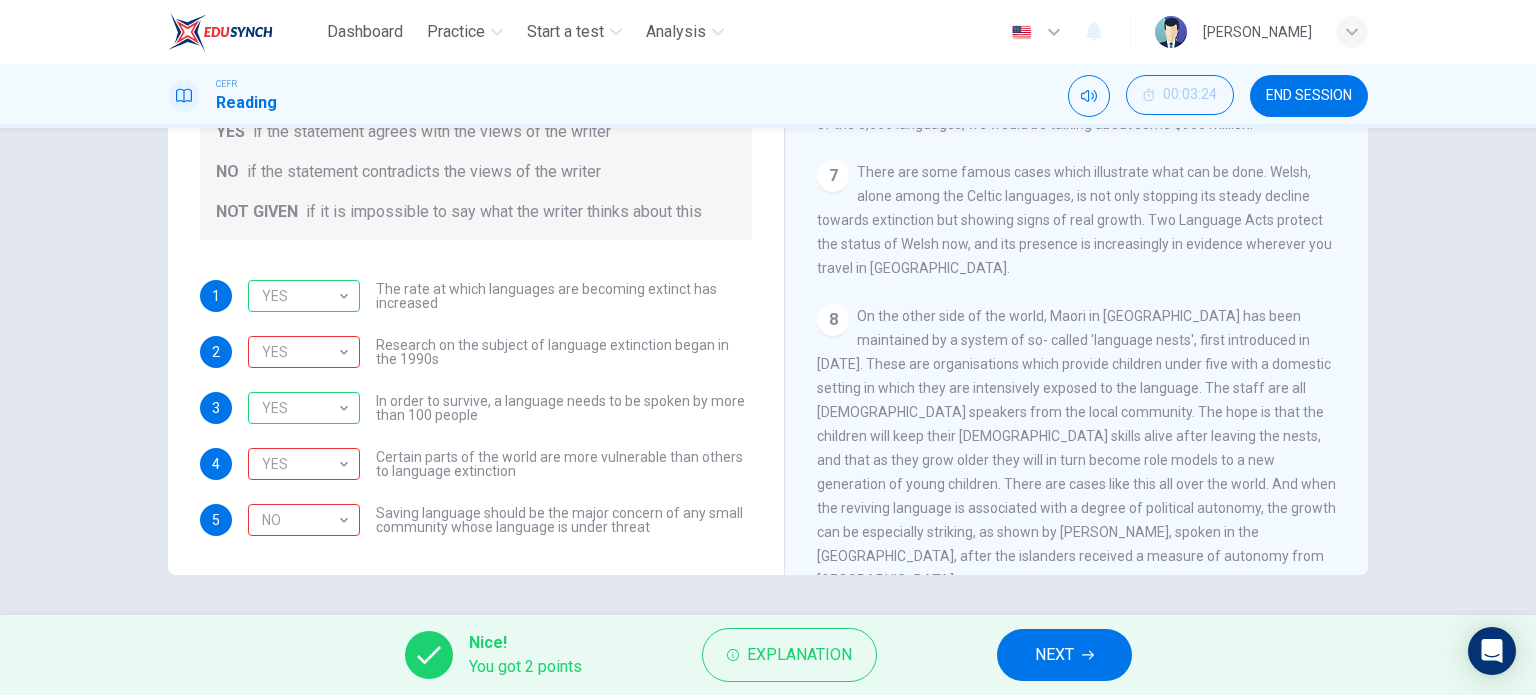 scroll, scrollTop: 909, scrollLeft: 0, axis: vertical 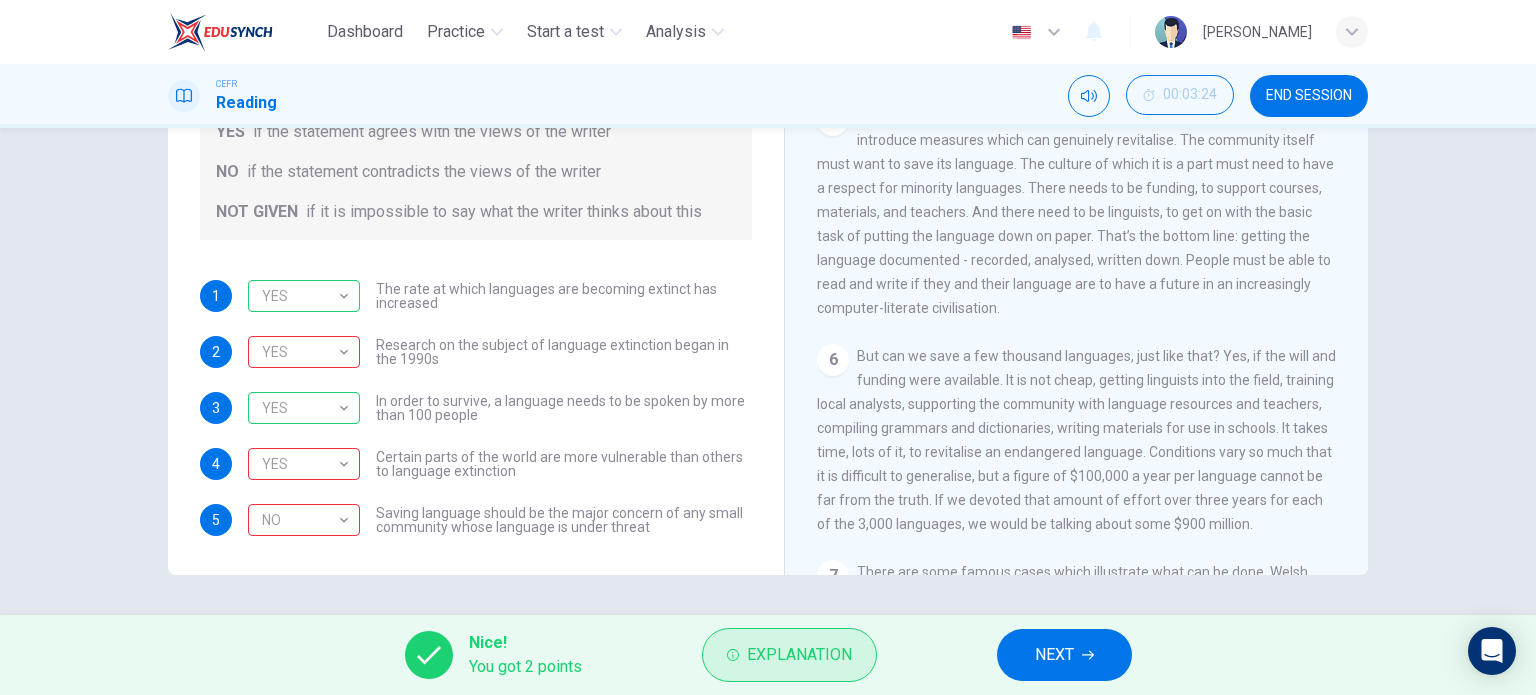 click on "Explanation" at bounding box center [799, 655] 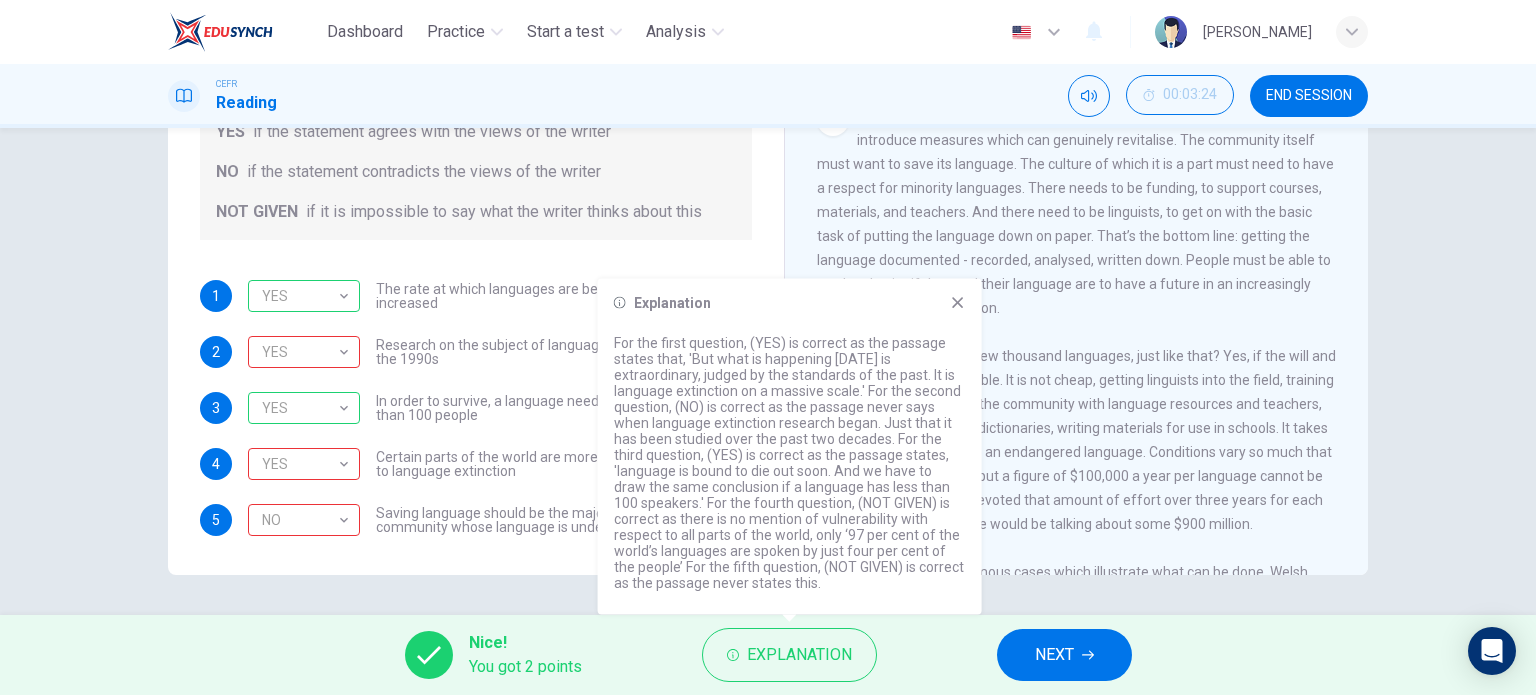 click 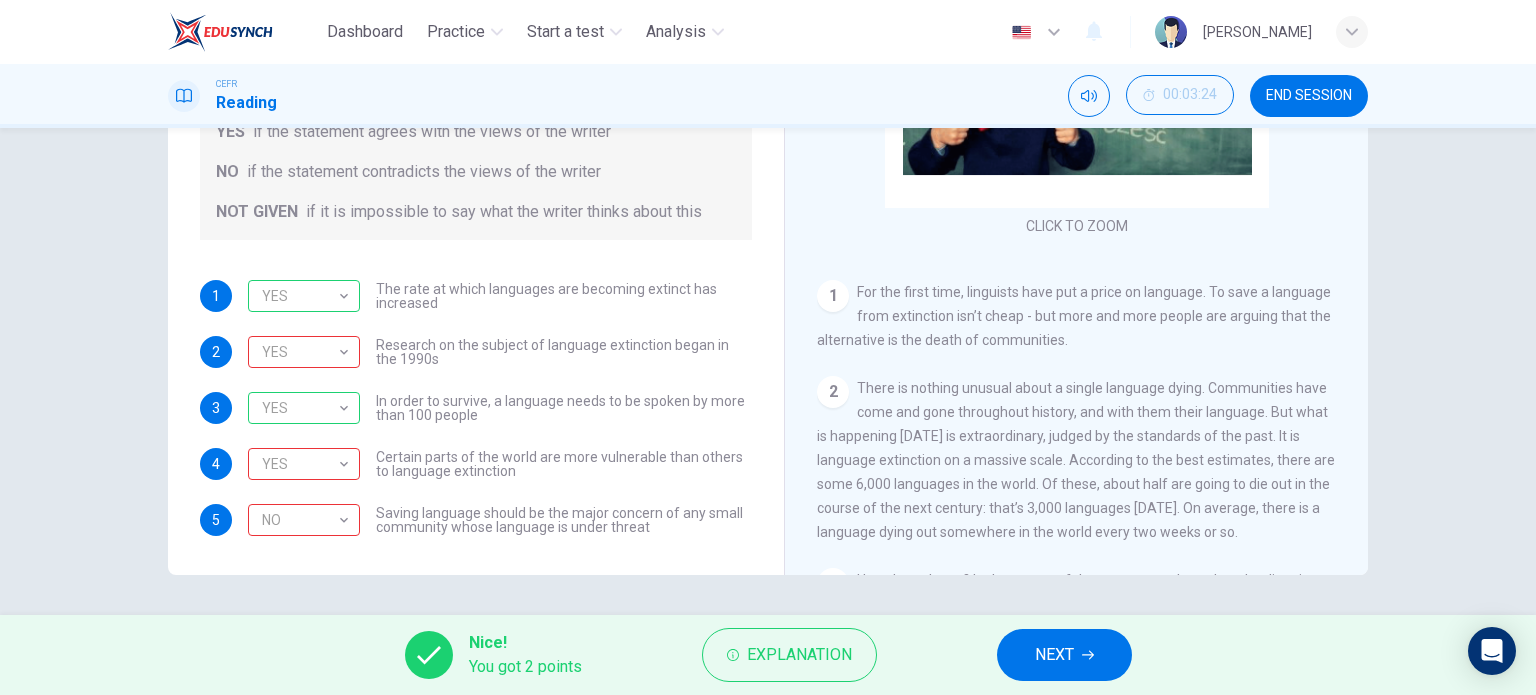 scroll, scrollTop: 0, scrollLeft: 0, axis: both 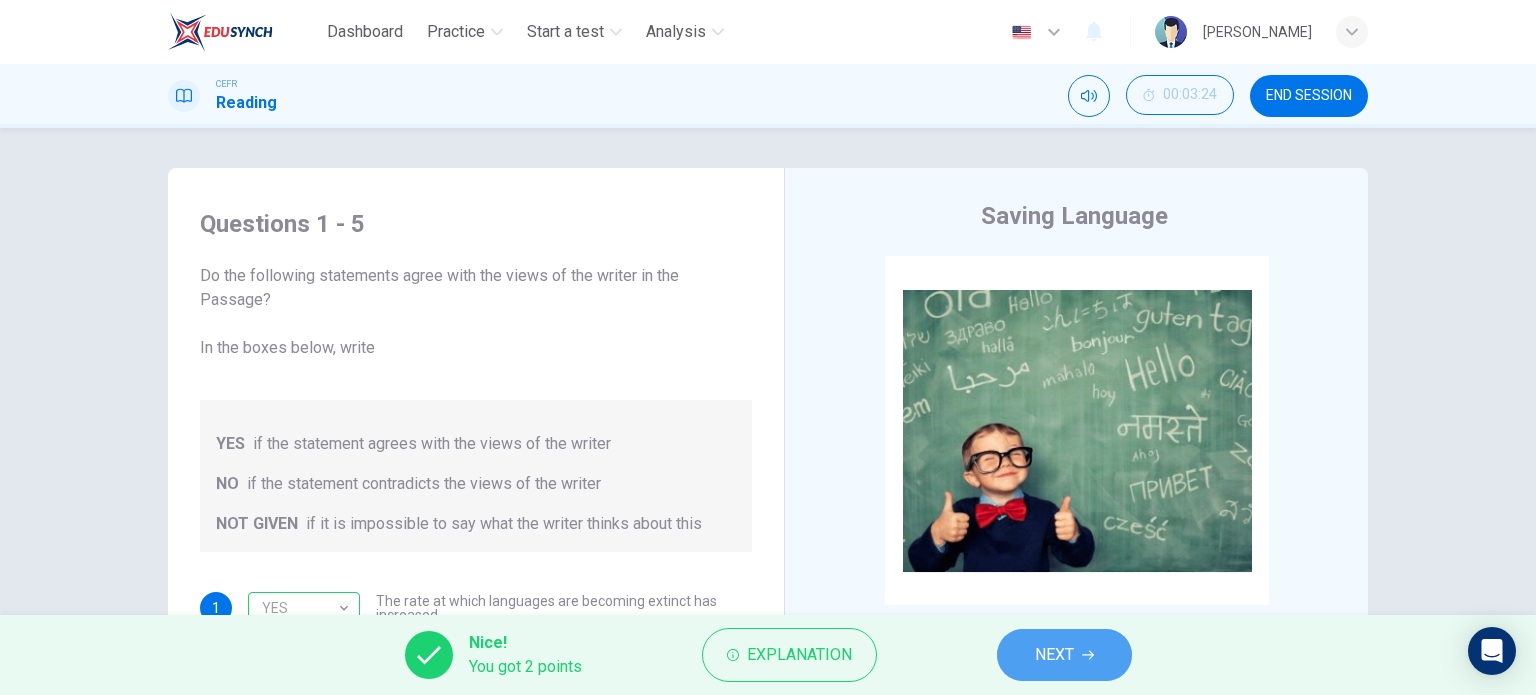 click on "NEXT" at bounding box center [1054, 655] 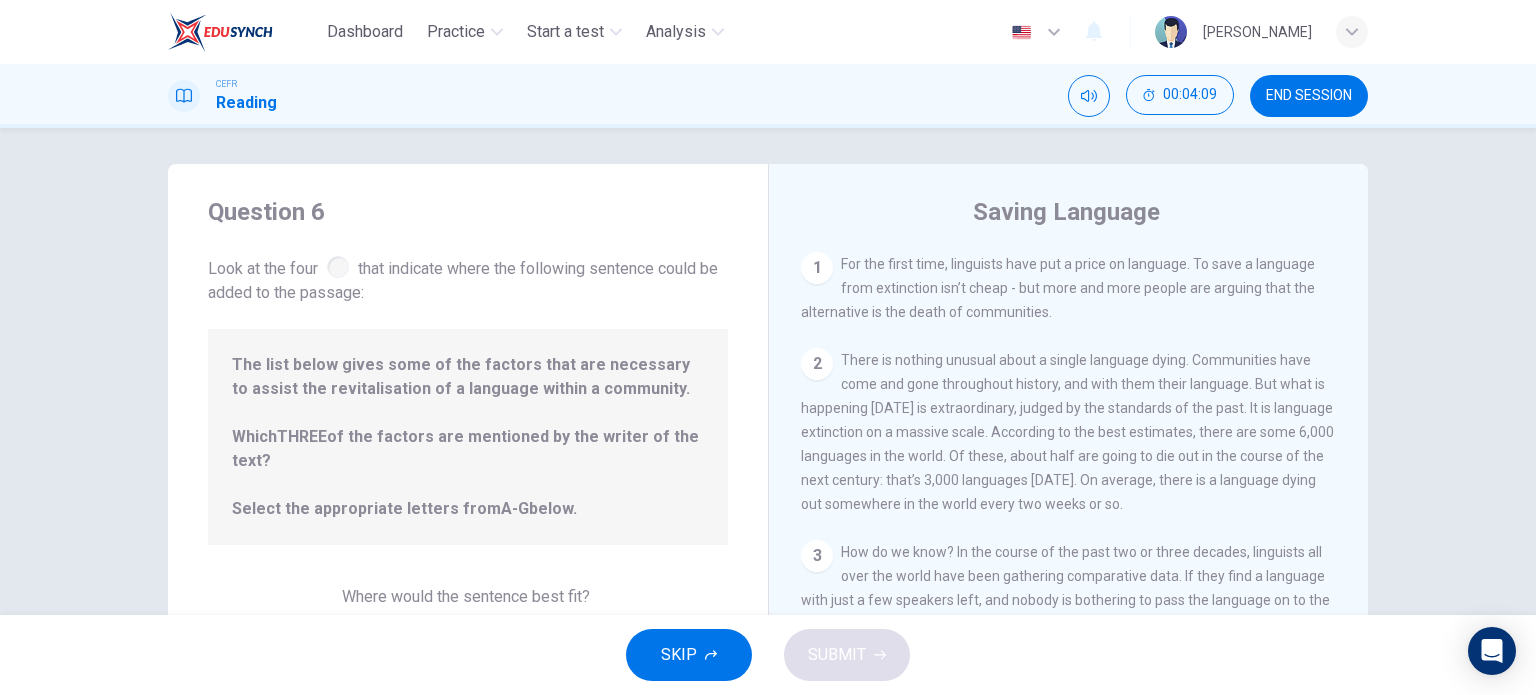 scroll, scrollTop: 0, scrollLeft: 0, axis: both 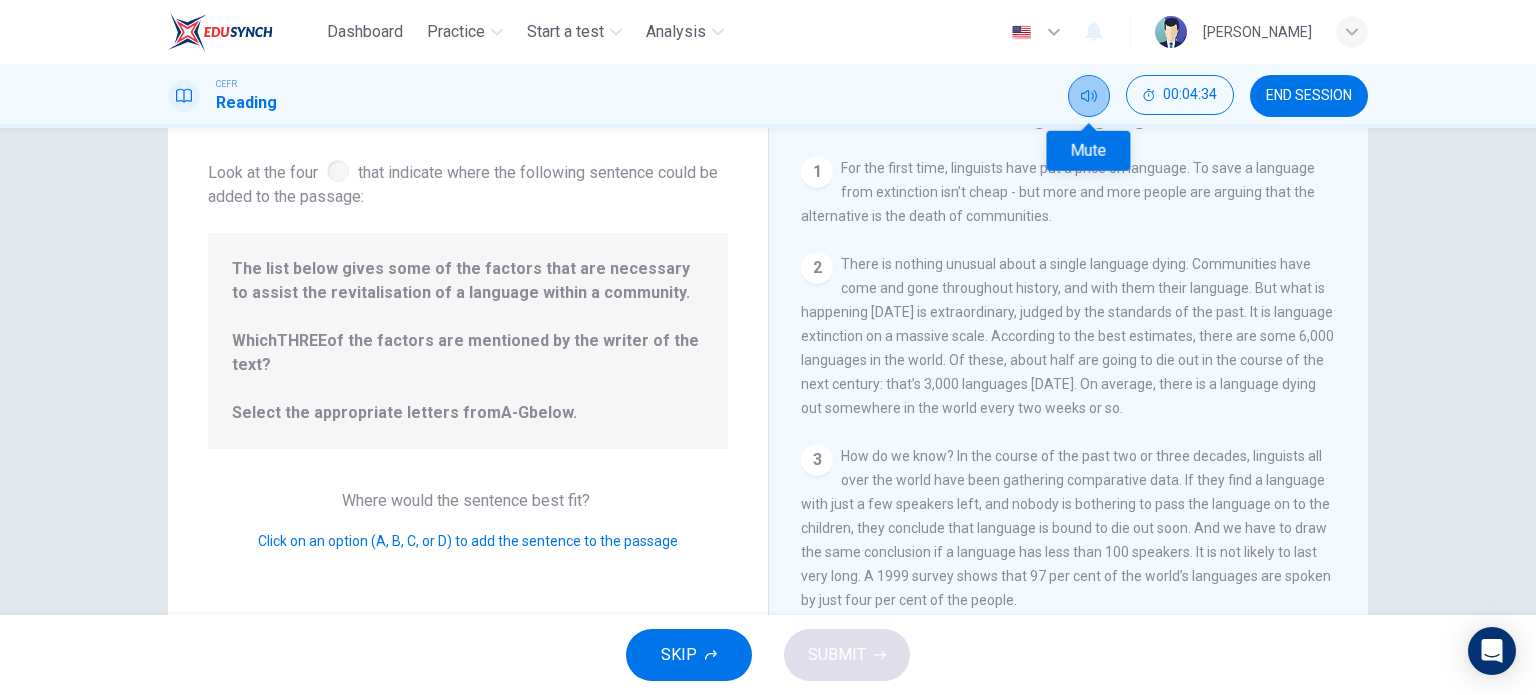click at bounding box center [1089, 96] 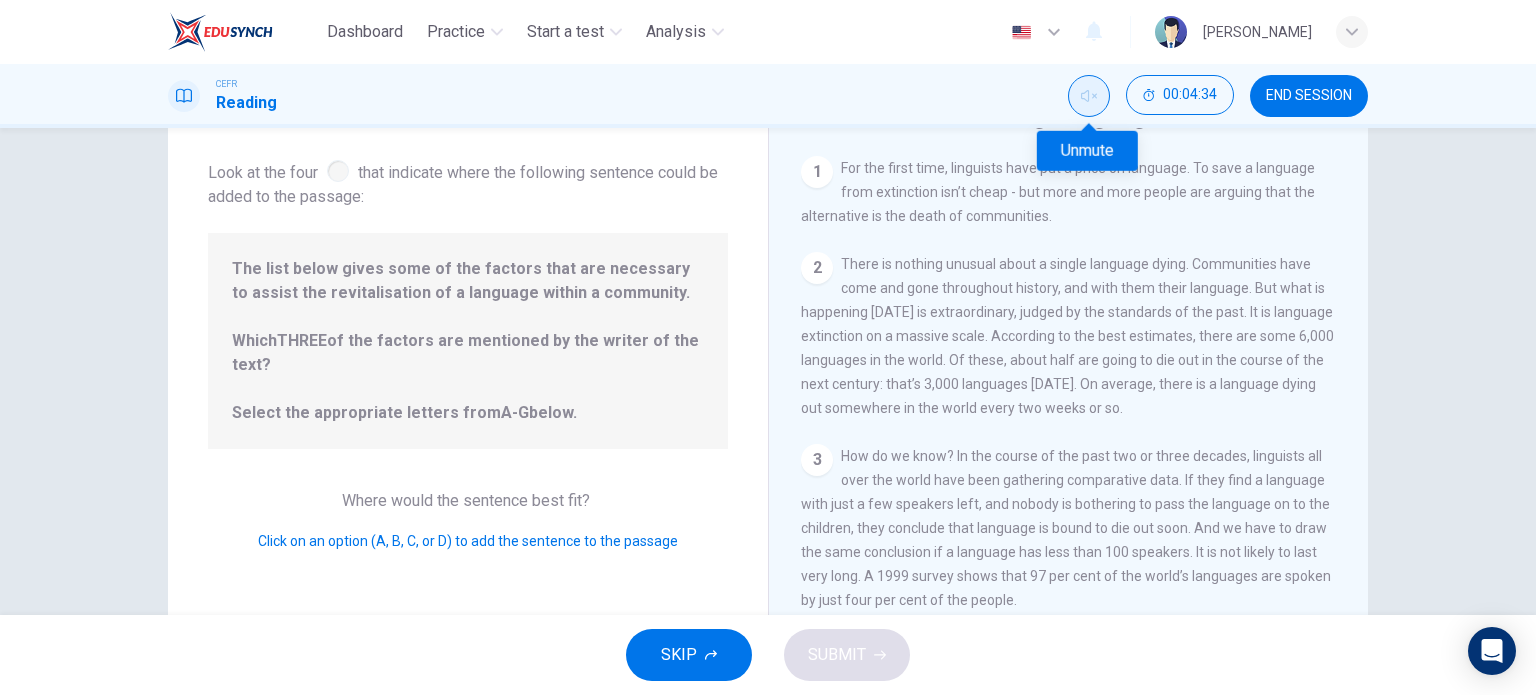 click at bounding box center (1089, 96) 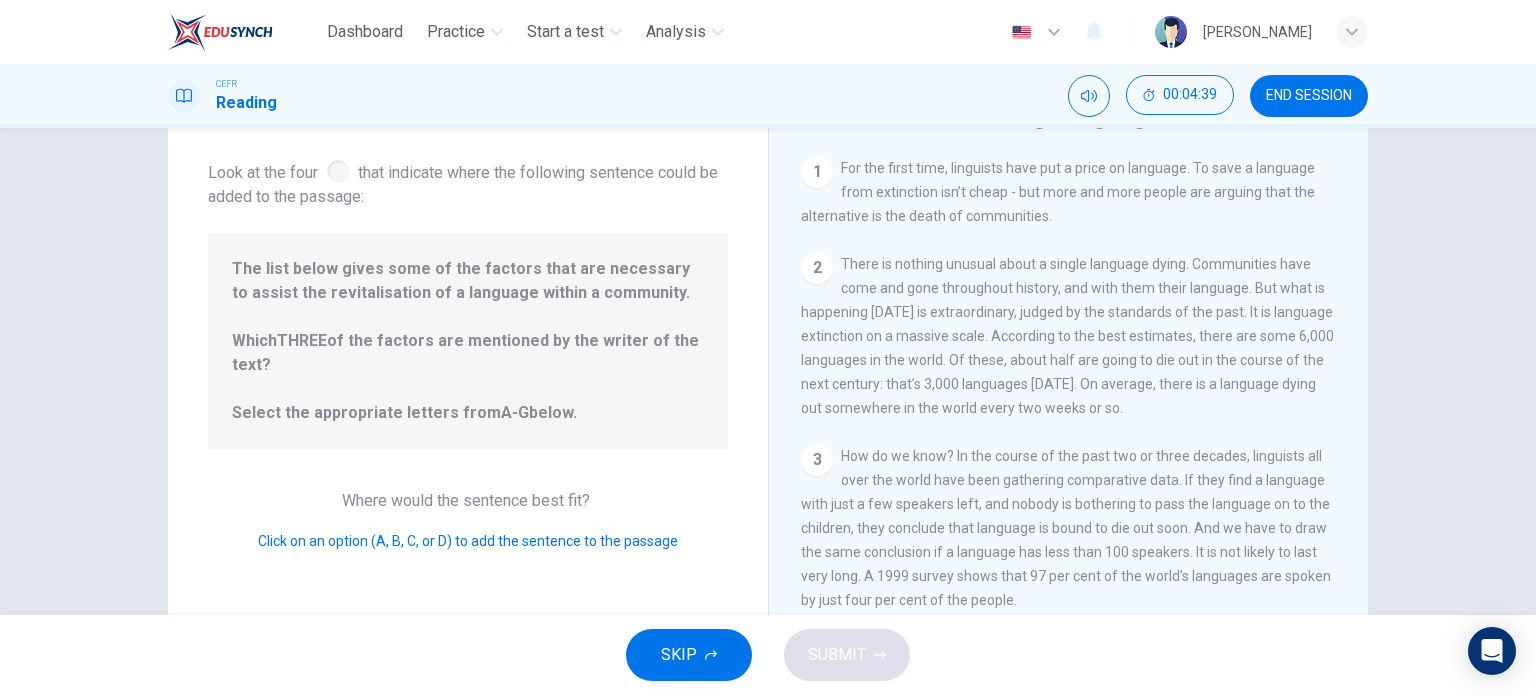scroll, scrollTop: 200, scrollLeft: 0, axis: vertical 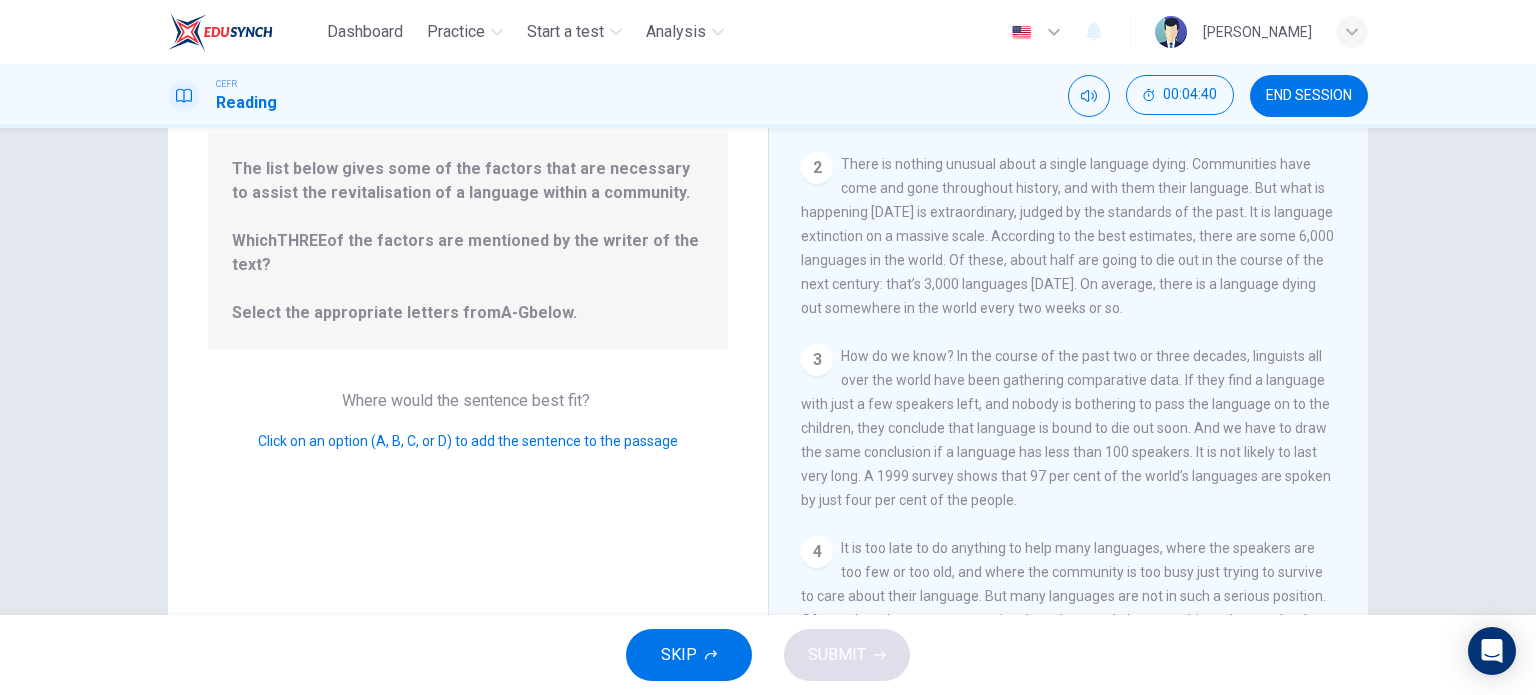 click on "Click on an option (A, B, C, or D) to add the sentence to the passage" at bounding box center [468, 441] 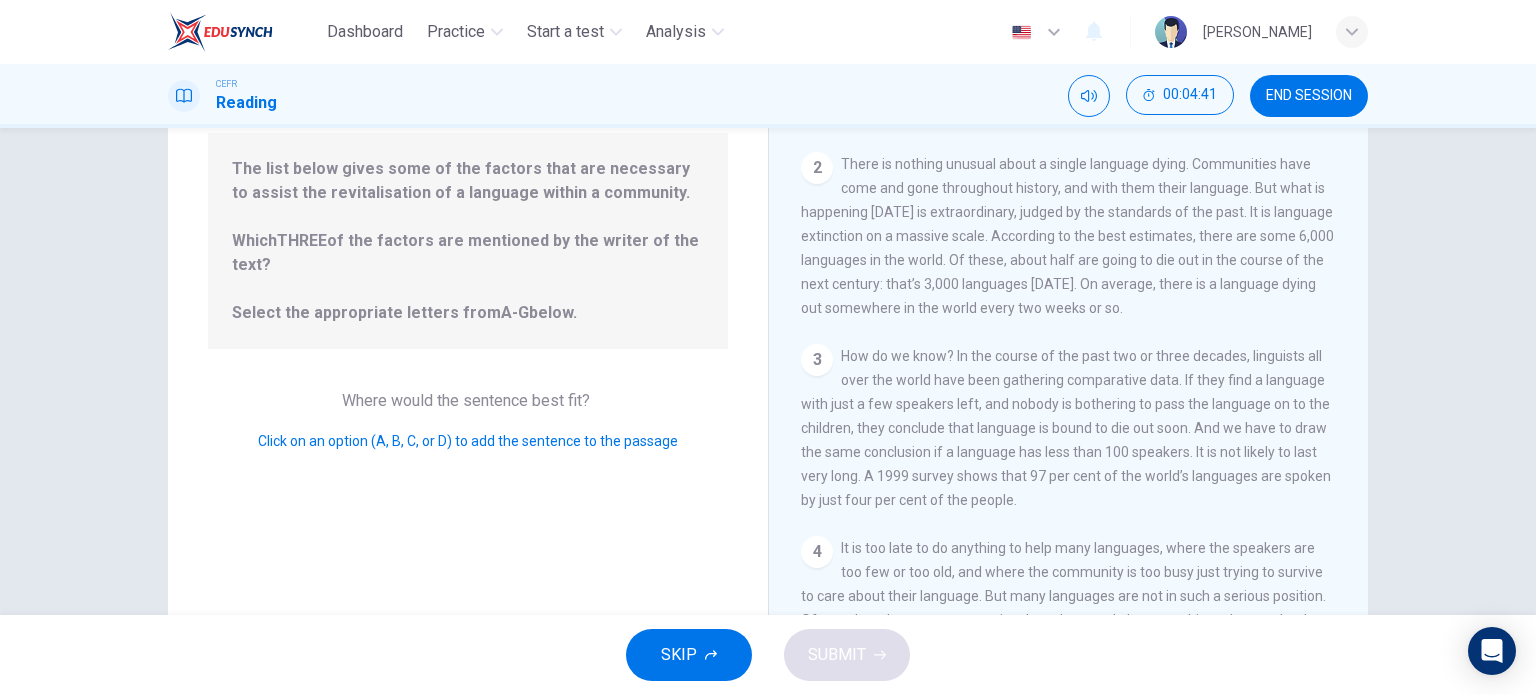 click on "Question 6 Look at the four     that indicate where the following sentence could be added to the passage: The list below gives some of the factors that are necessary to assist the revitalisation of a language within a community.
Which  THREE  of the factors are mentioned by the writer of the text?
Select the appropriate letters from  A-G  below. Where would the sentence best fit?   Click on an option (A, B, C, or D) to add the sentence to the passage" at bounding box center [468, 315] 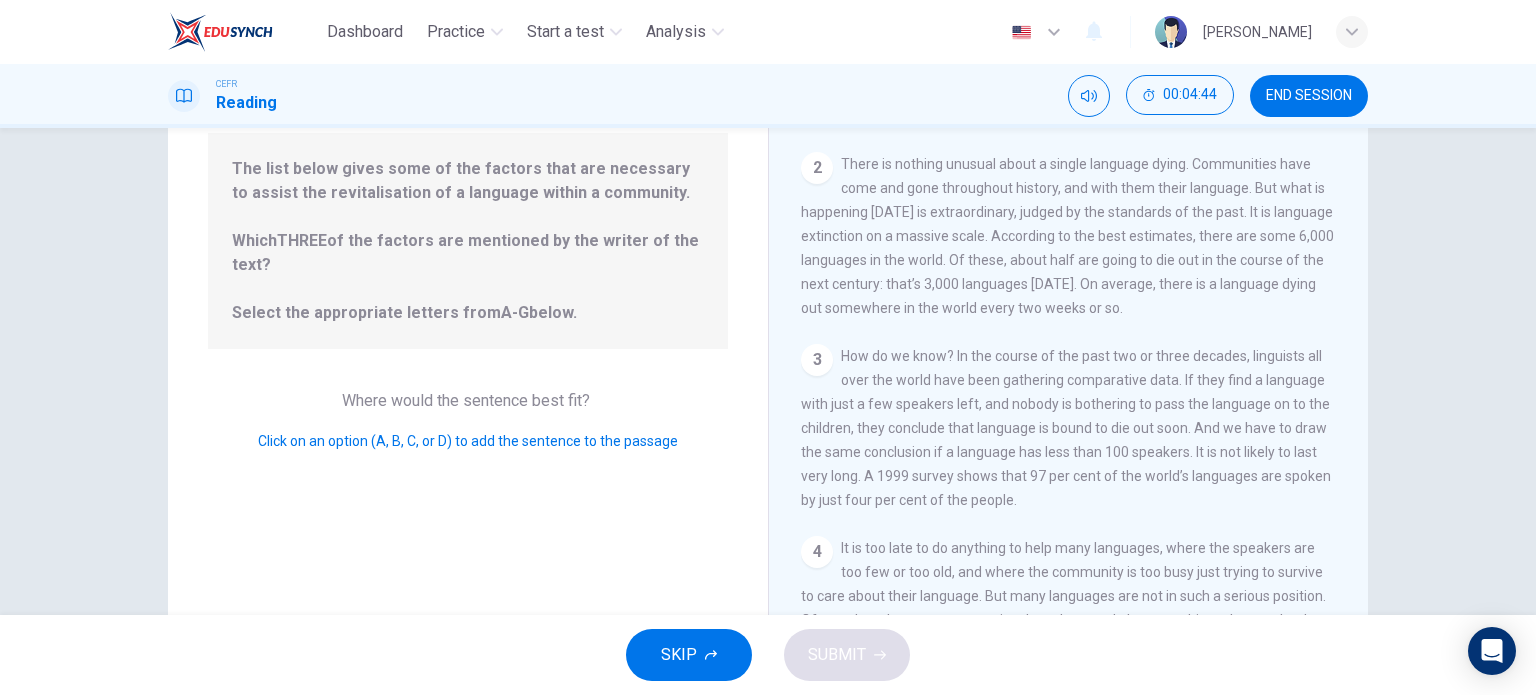 click on "3" at bounding box center [817, 360] 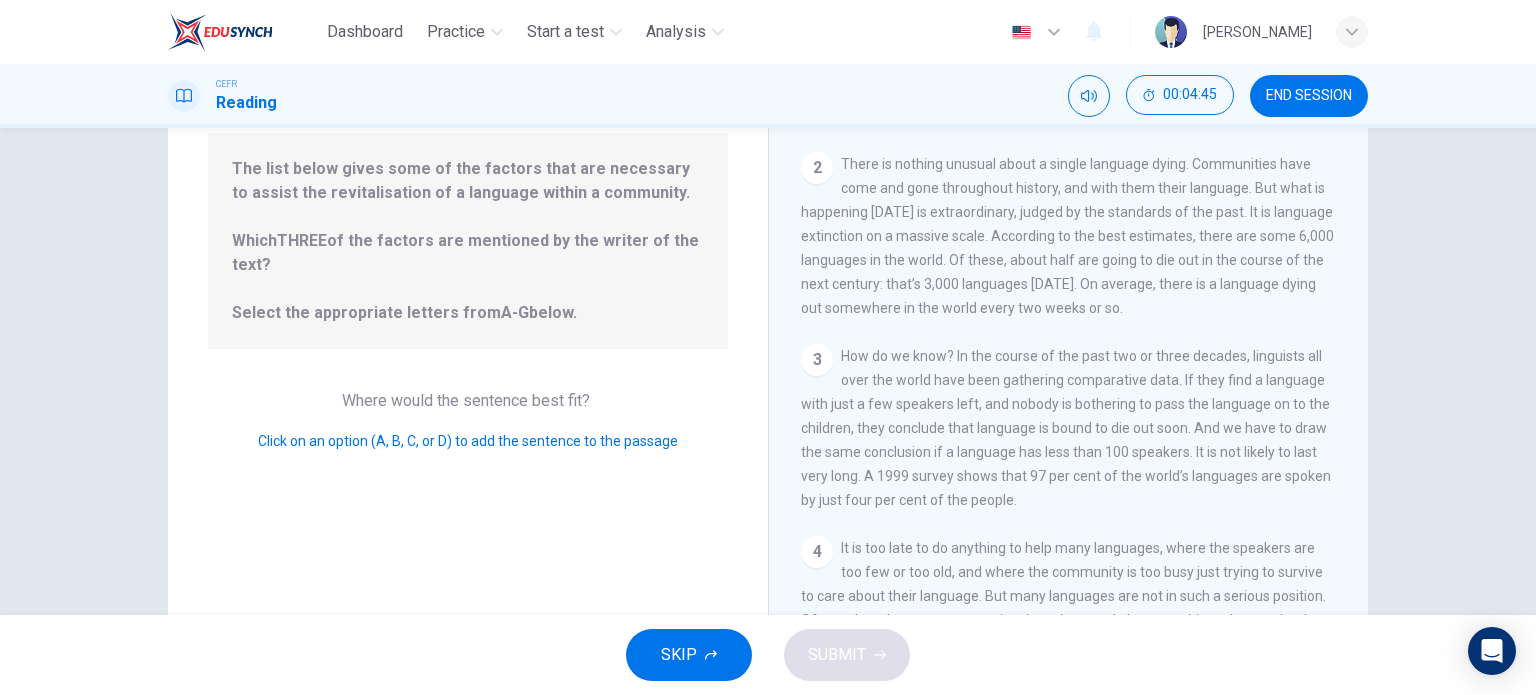 drag, startPoint x: 810, startPoint y: 371, endPoint x: 852, endPoint y: 359, distance: 43.68066 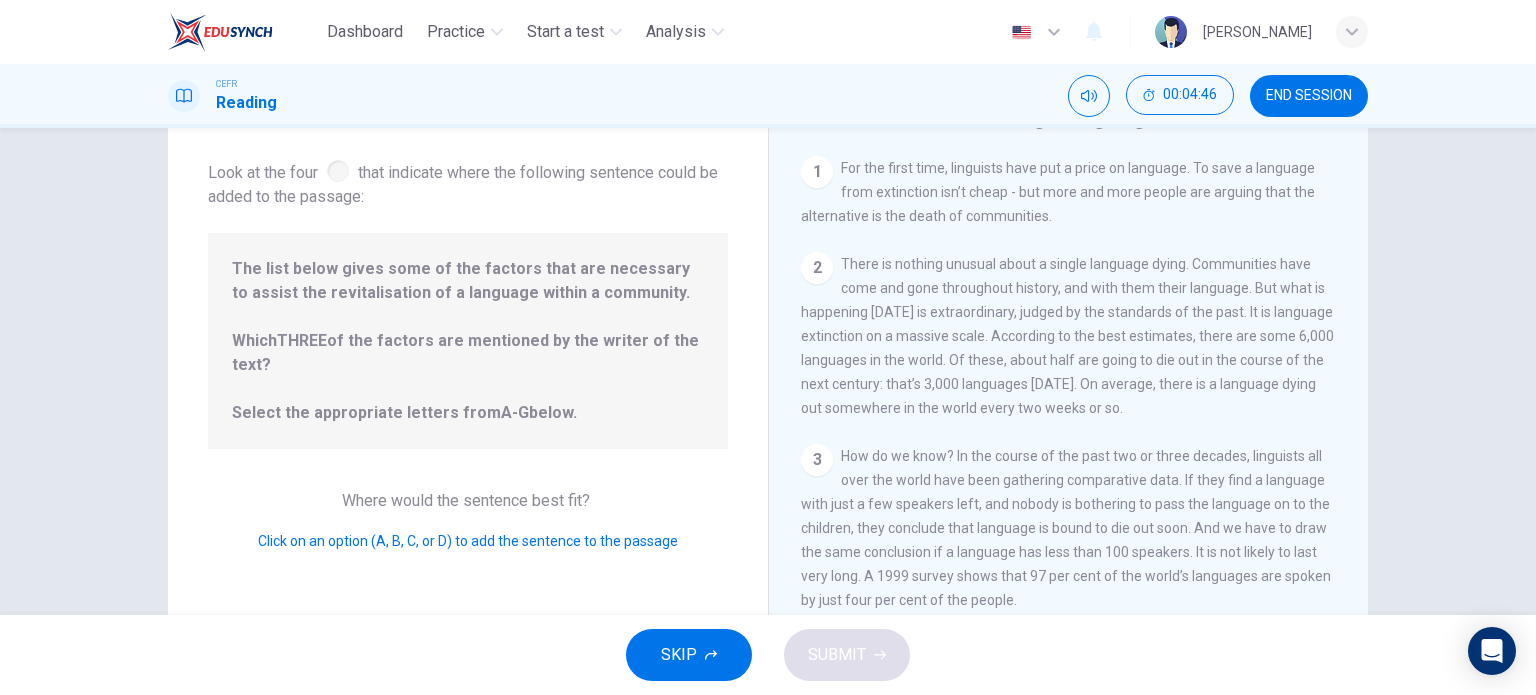 scroll, scrollTop: 0, scrollLeft: 0, axis: both 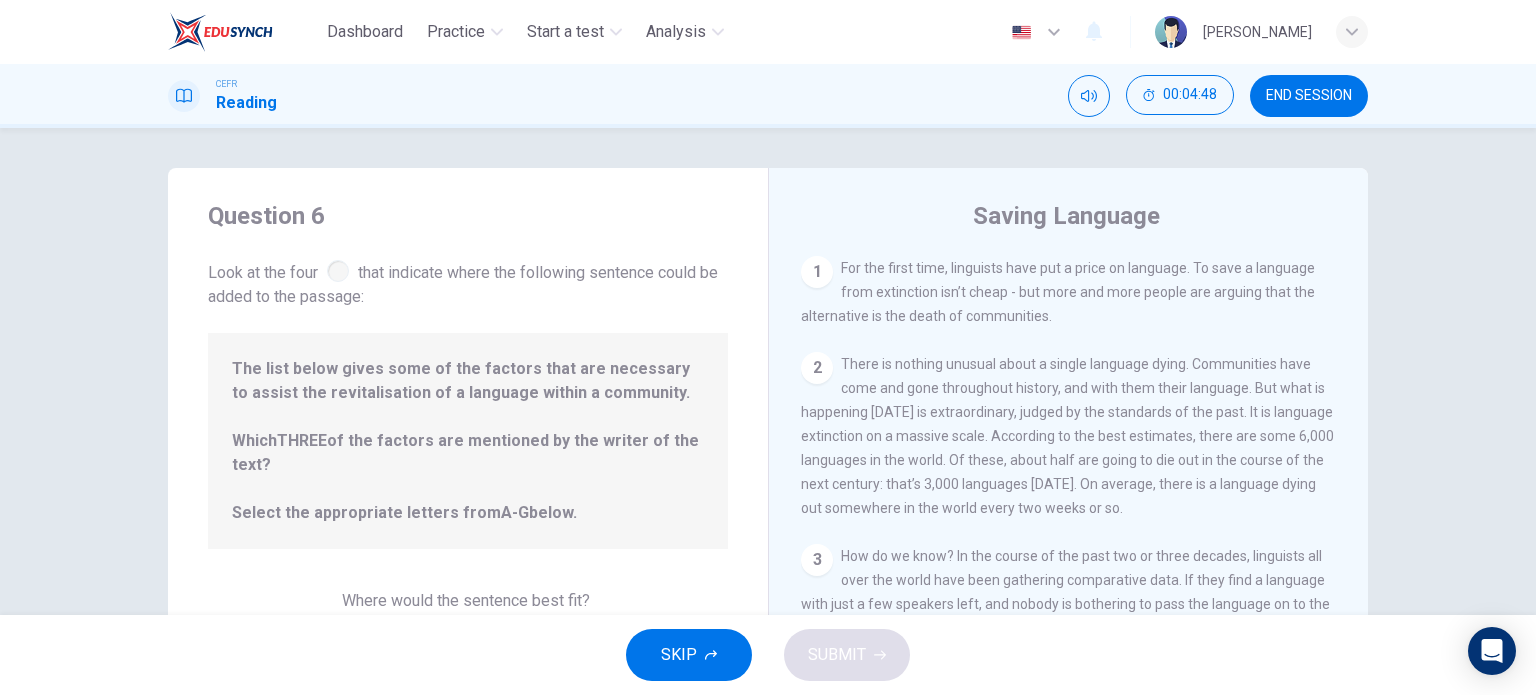 click on "Saving Language 1 For the first time, linguists have put a price on language. To save a language from extinction isn’t cheap - but more and more people are arguing that the alternative is the death of communities. 2 There is nothing unusual about a single language dying. Communities have come and gone throughout history, and with them their language. But what is happening today is extraordinary, judged by the standards of the past. It is language extinction on a massive scale. According to the best estimates, there are some 6,000 languages in the world. Of these, about half are going to die out in the course of the next century: that’s 3,000 languages in 1,200 months. On average, there is a language dying out somewhere in the world every two weeks or so. 3 4 5 6 7 8 9 10 11 12" at bounding box center [1068, 515] 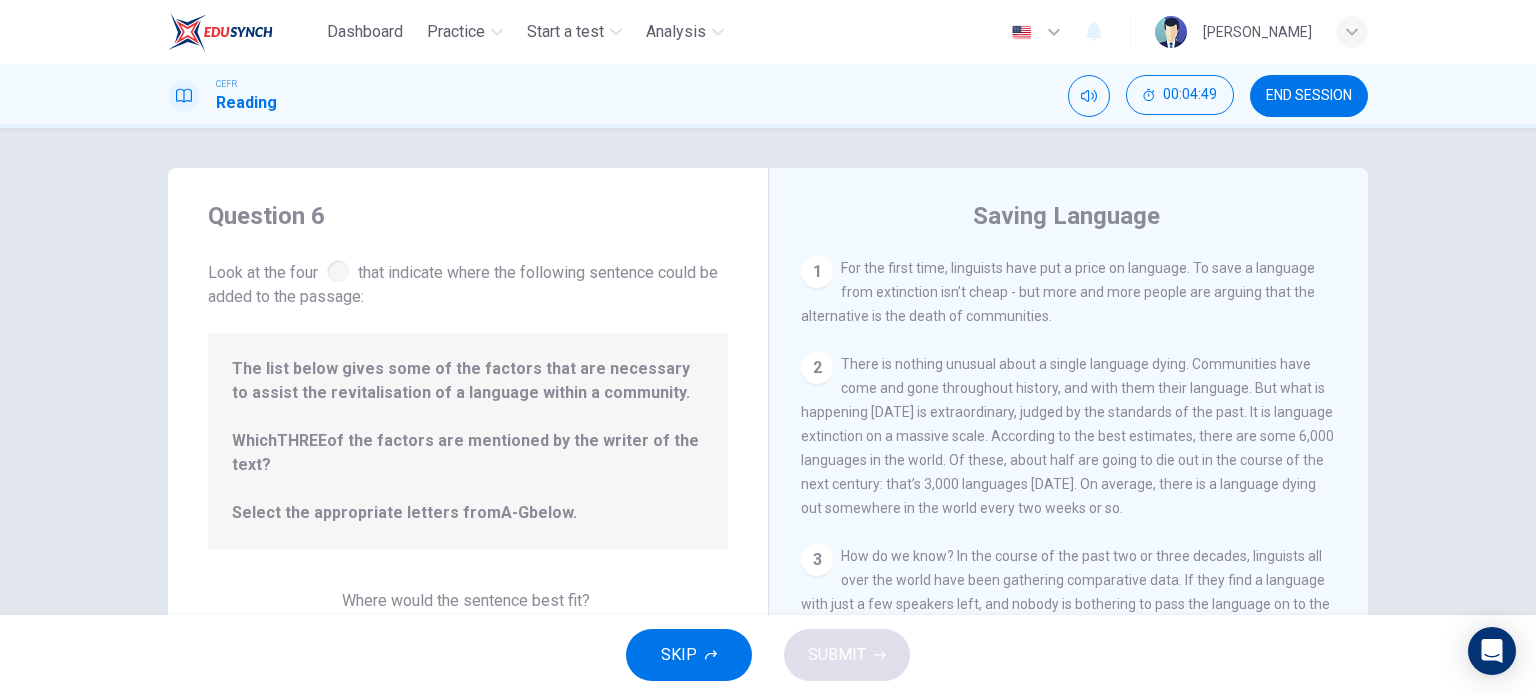 click on "1" at bounding box center (817, 272) 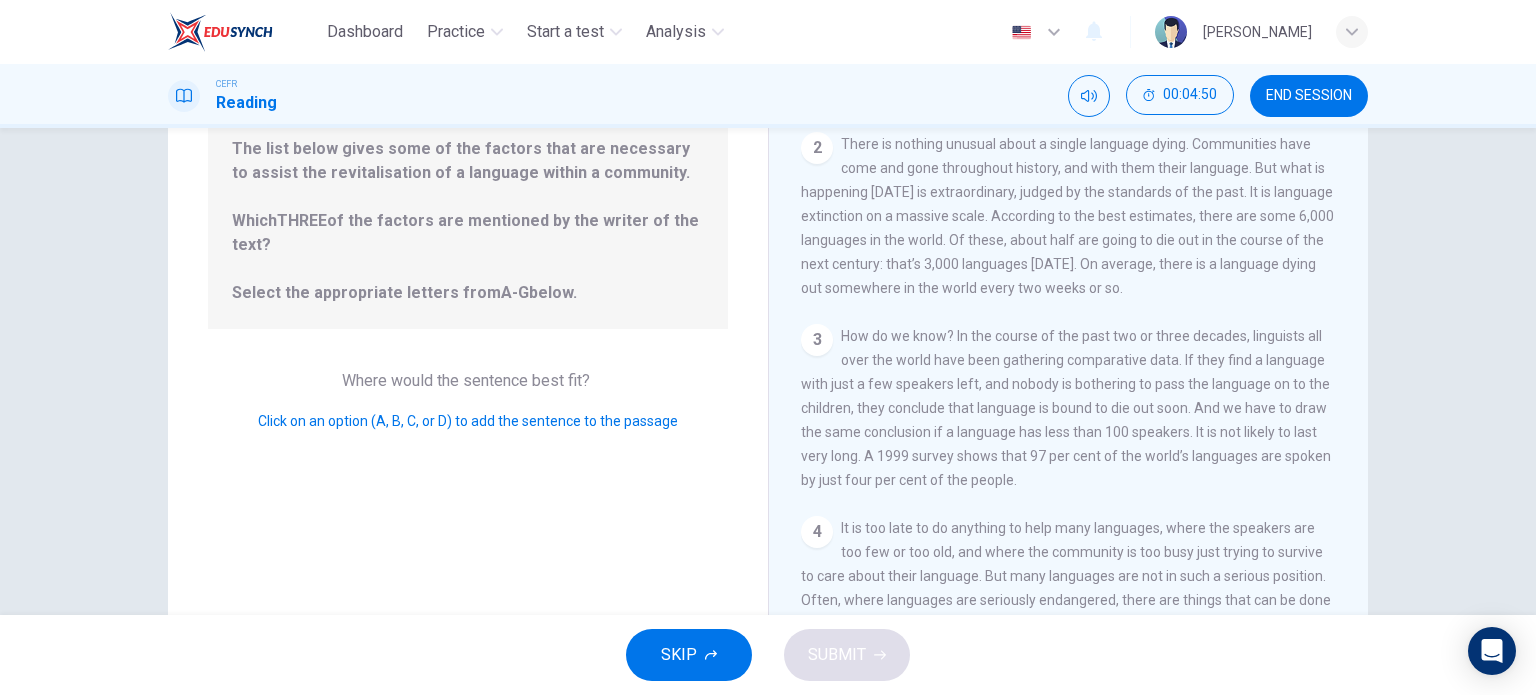 scroll, scrollTop: 288, scrollLeft: 0, axis: vertical 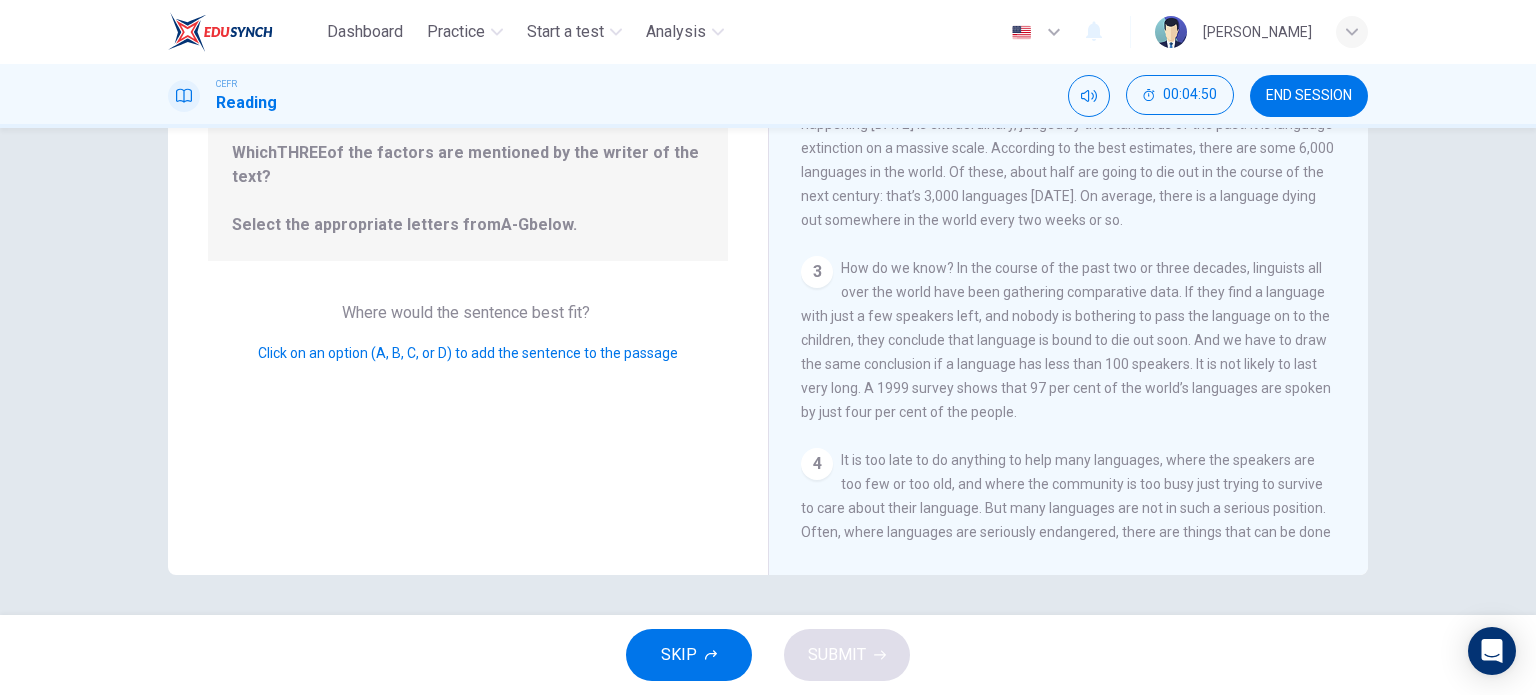 click on "Click on an option (A, B, C, or D) to add the sentence to the passage" at bounding box center [468, 353] 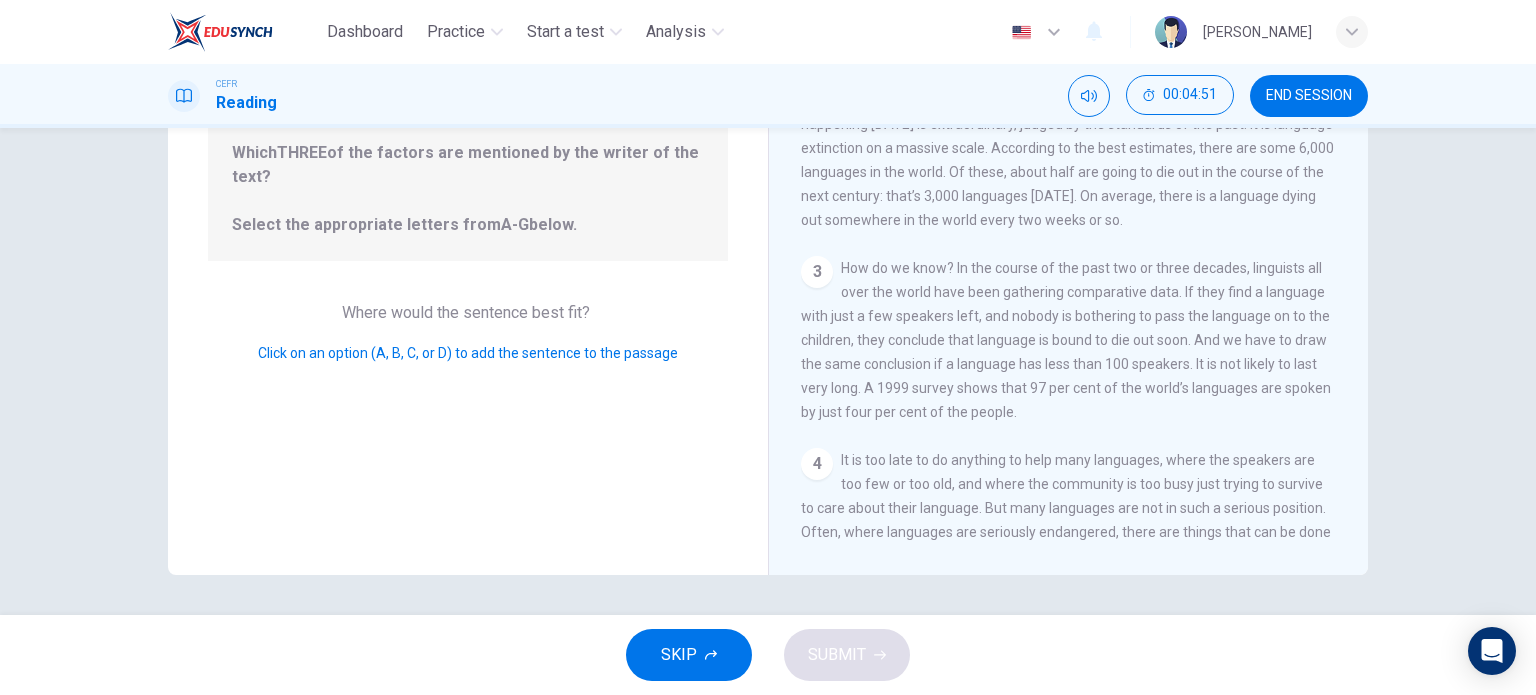 click on "Click on an option (A, B, C, or D) to add the sentence to the passage" at bounding box center [468, 353] 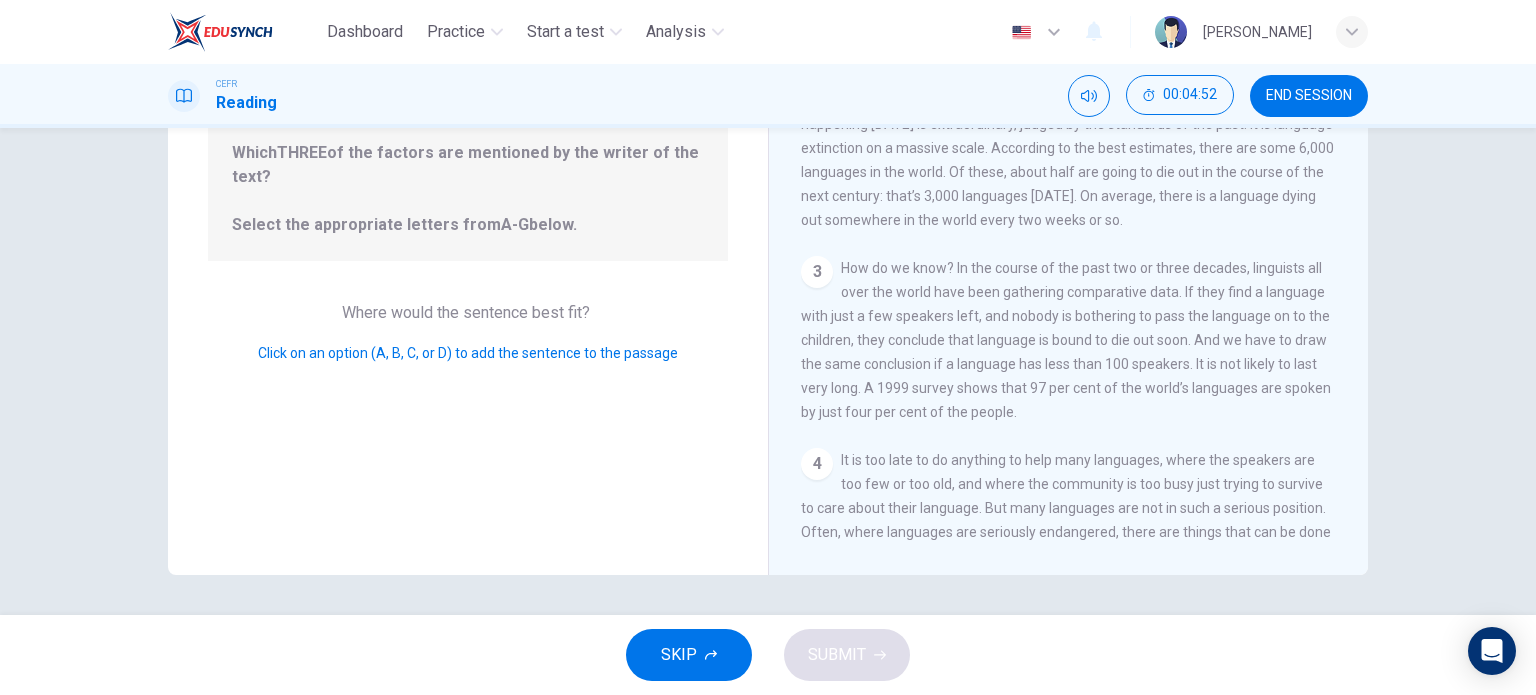 click on "Click on an option (A, B, C, or D) to add the sentence to the passage" at bounding box center (468, 353) 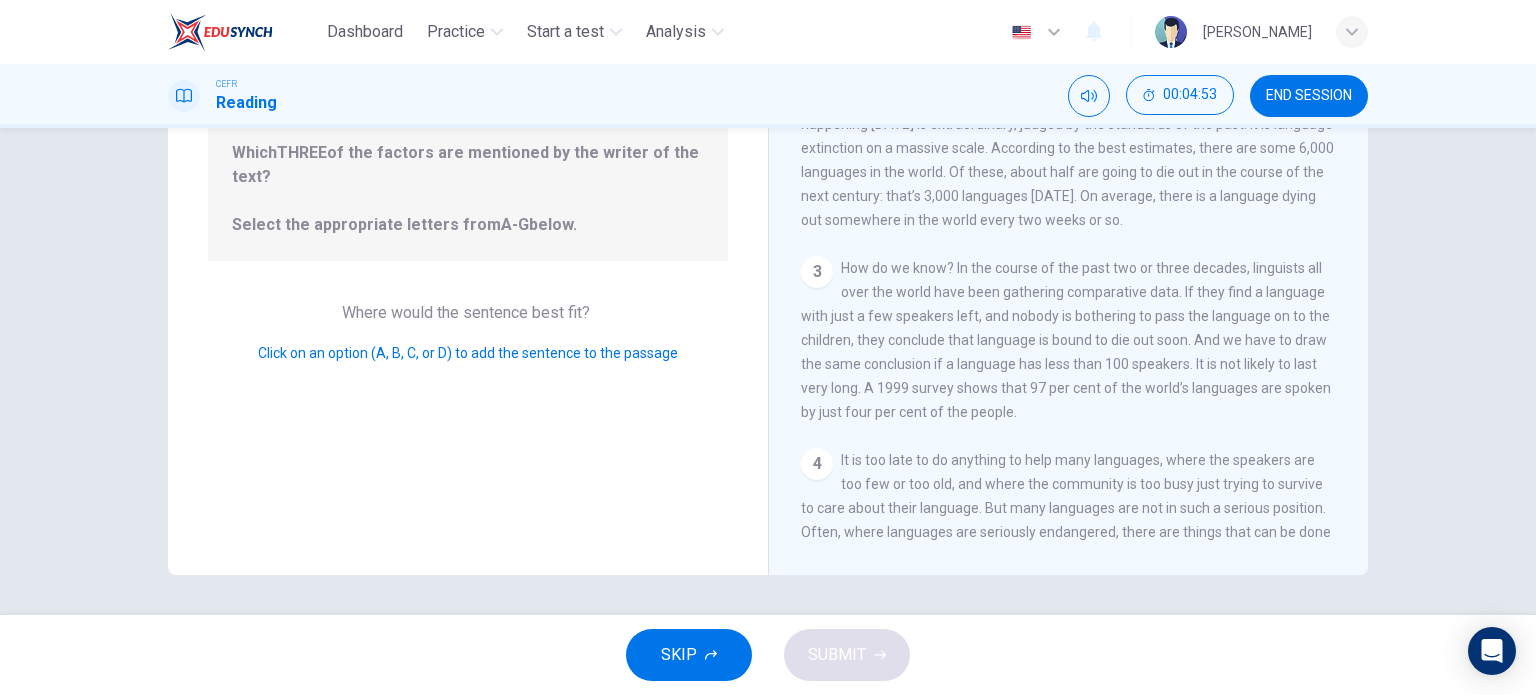 drag, startPoint x: 630, startPoint y: 349, endPoint x: 828, endPoint y: 407, distance: 206.32014 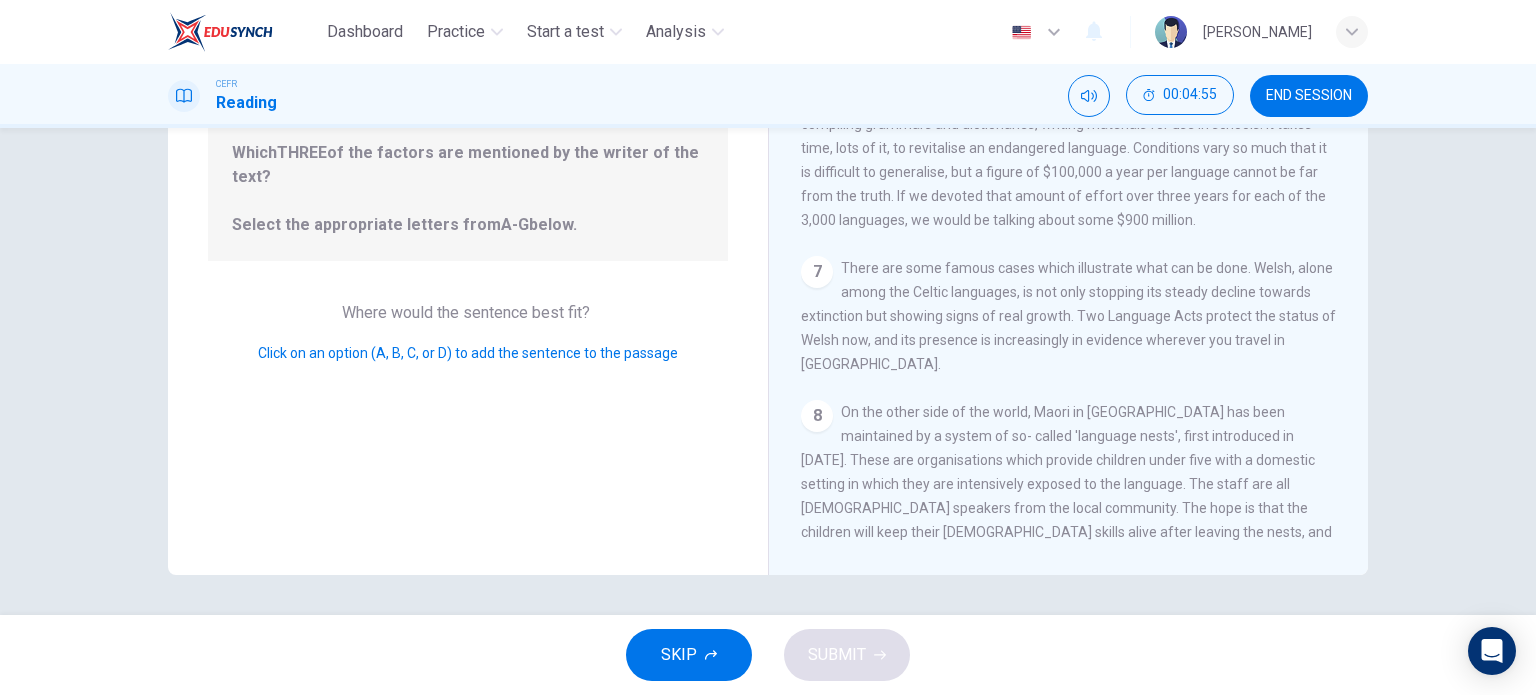 scroll, scrollTop: 646, scrollLeft: 0, axis: vertical 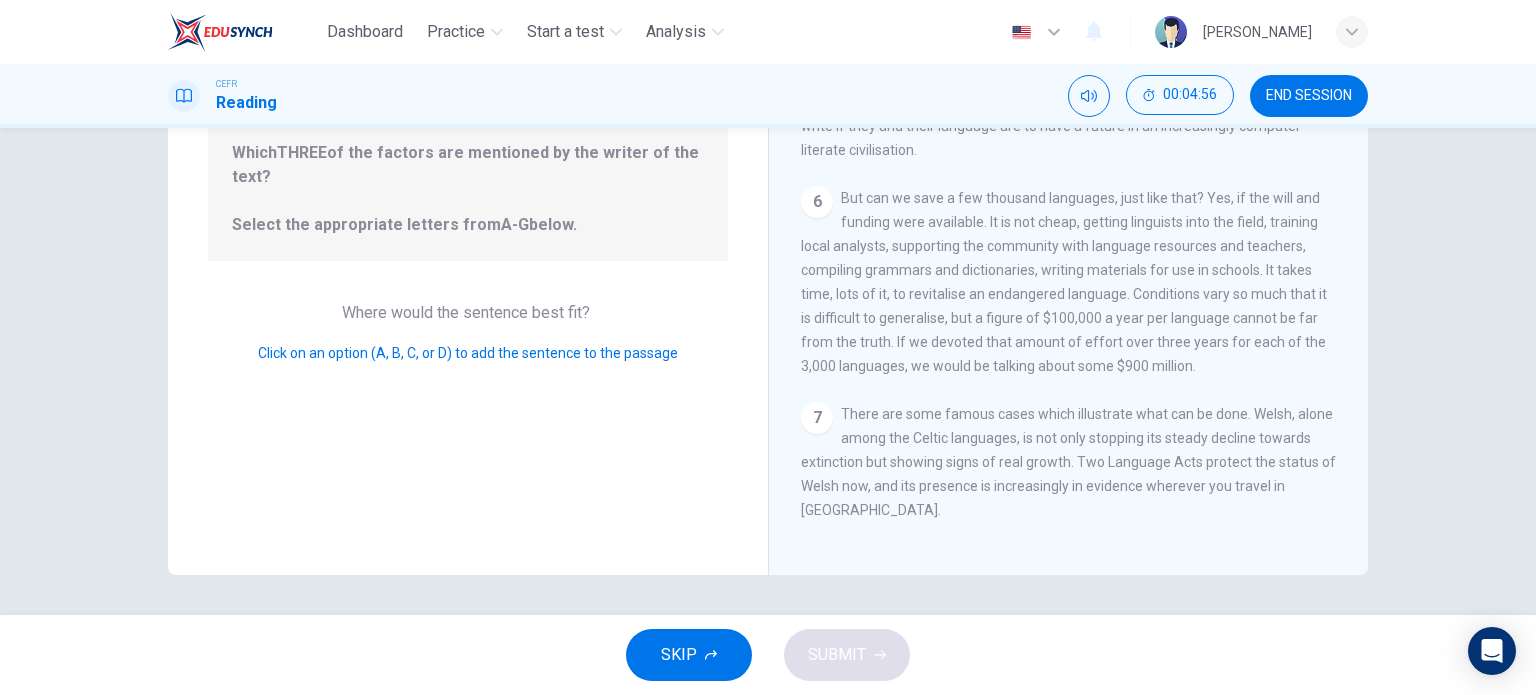 click on "The list below gives some of the factors that are necessary to assist the revitalisation of a language within a community.
Which  THREE  of the factors are mentioned by the writer of the text?
Select the appropriate letters from  A-G  below." at bounding box center [468, 153] 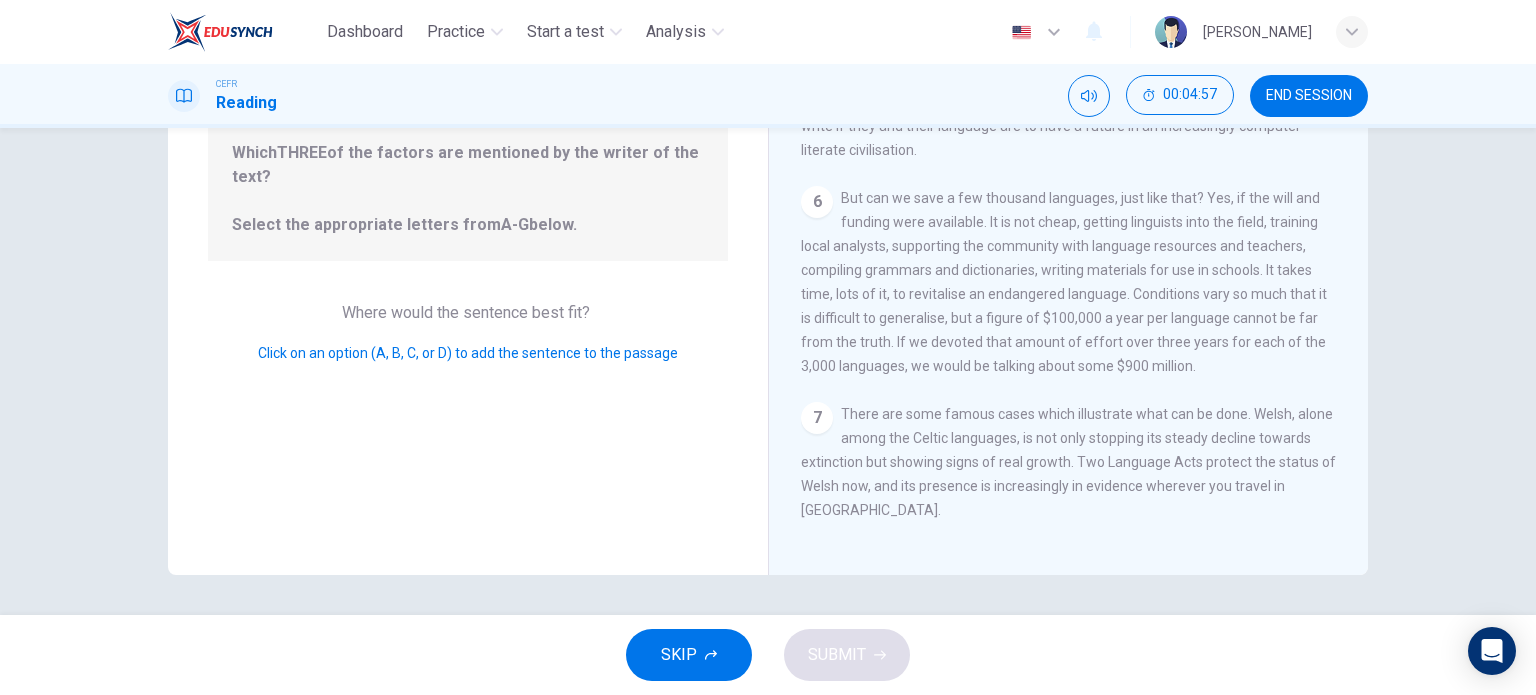 click on "The list below gives some of the factors that are necessary to assist the revitalisation of a language within a community.
Which  THREE  of the factors are mentioned by the writer of the text?
Select the appropriate letters from  A-G  below." at bounding box center (468, 153) 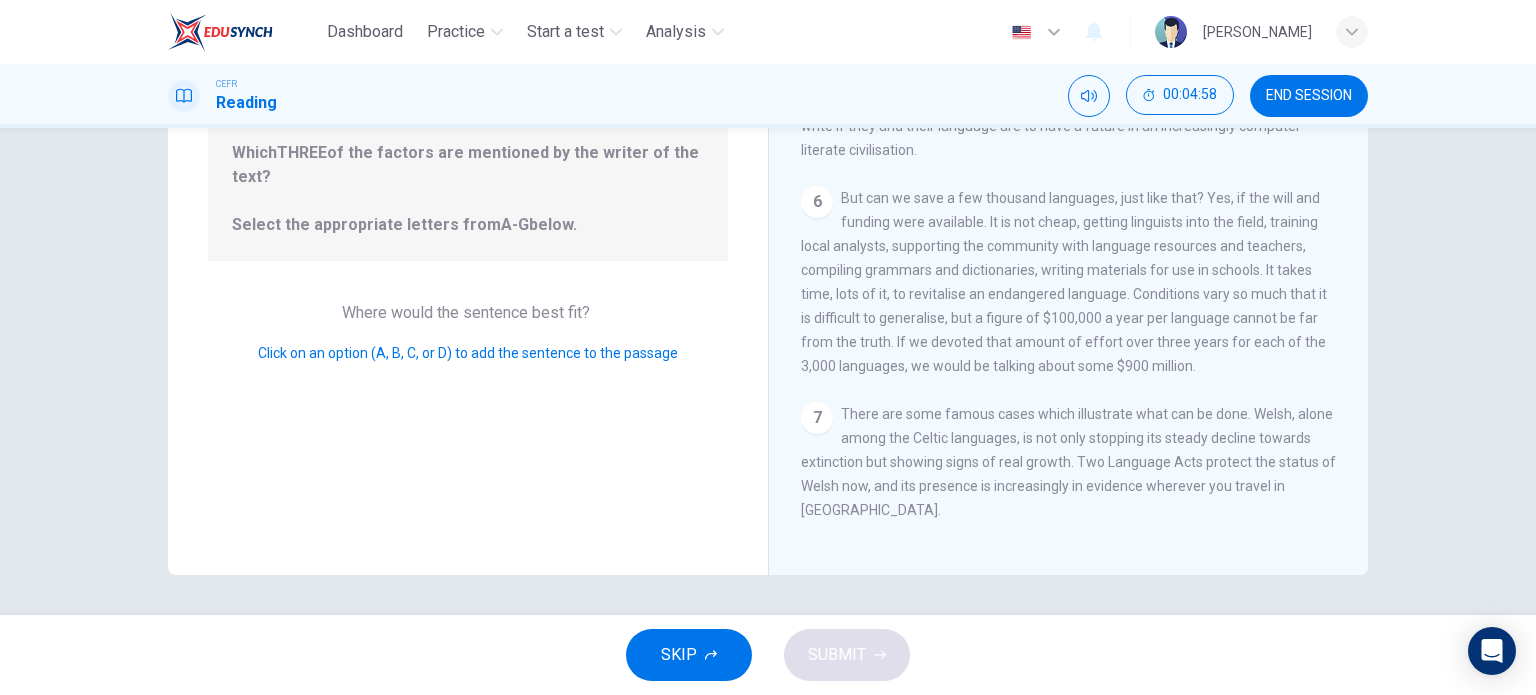 click on "Click on an option (A, B, C, or D) to add the sentence to the passage" at bounding box center (468, 353) 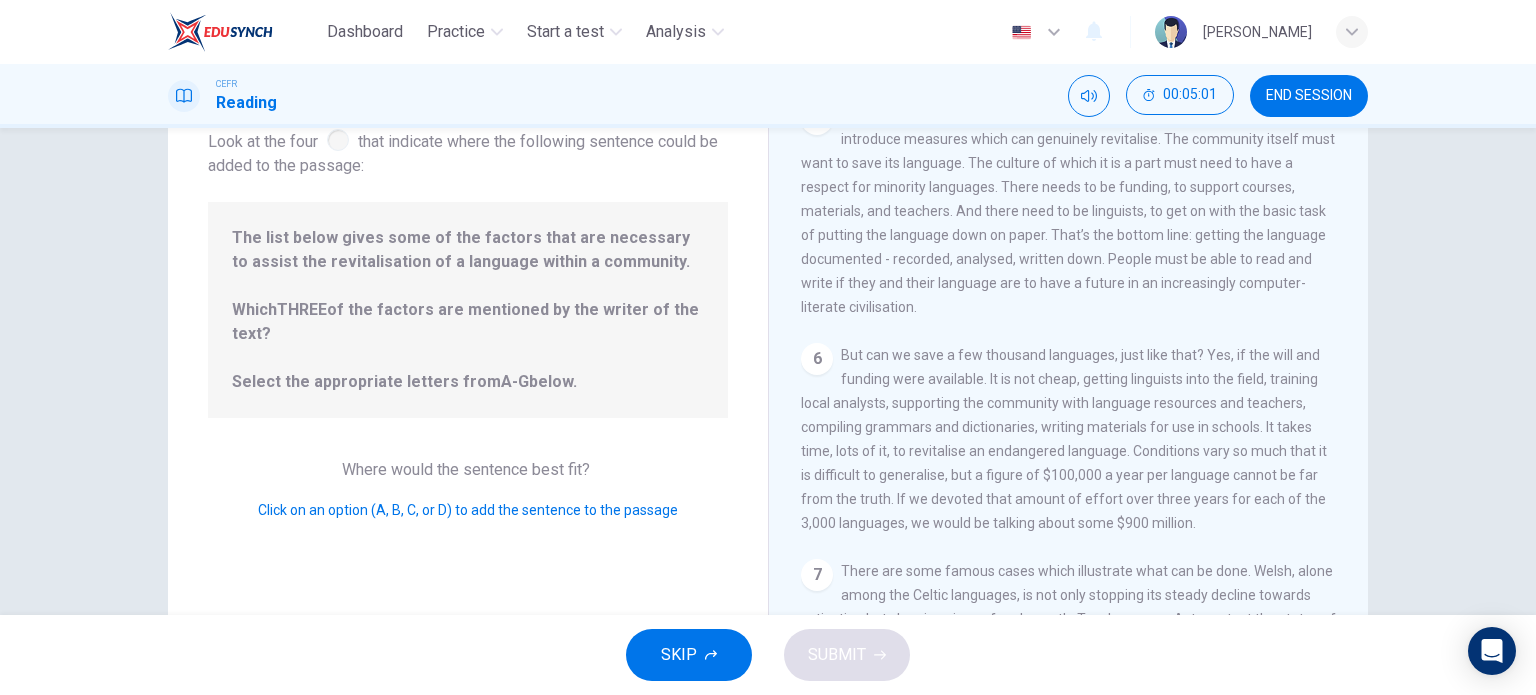 scroll, scrollTop: 0, scrollLeft: 0, axis: both 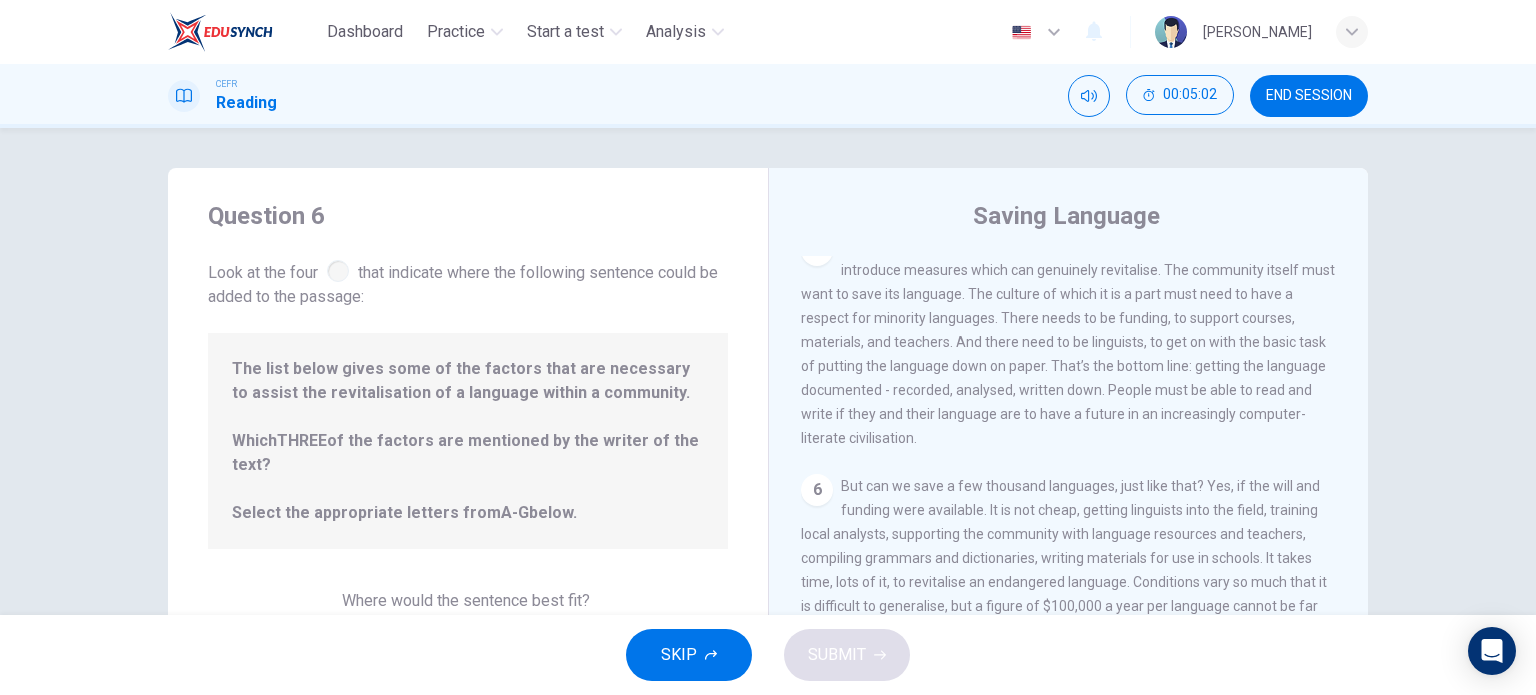 click on "5" at bounding box center (817, 250) 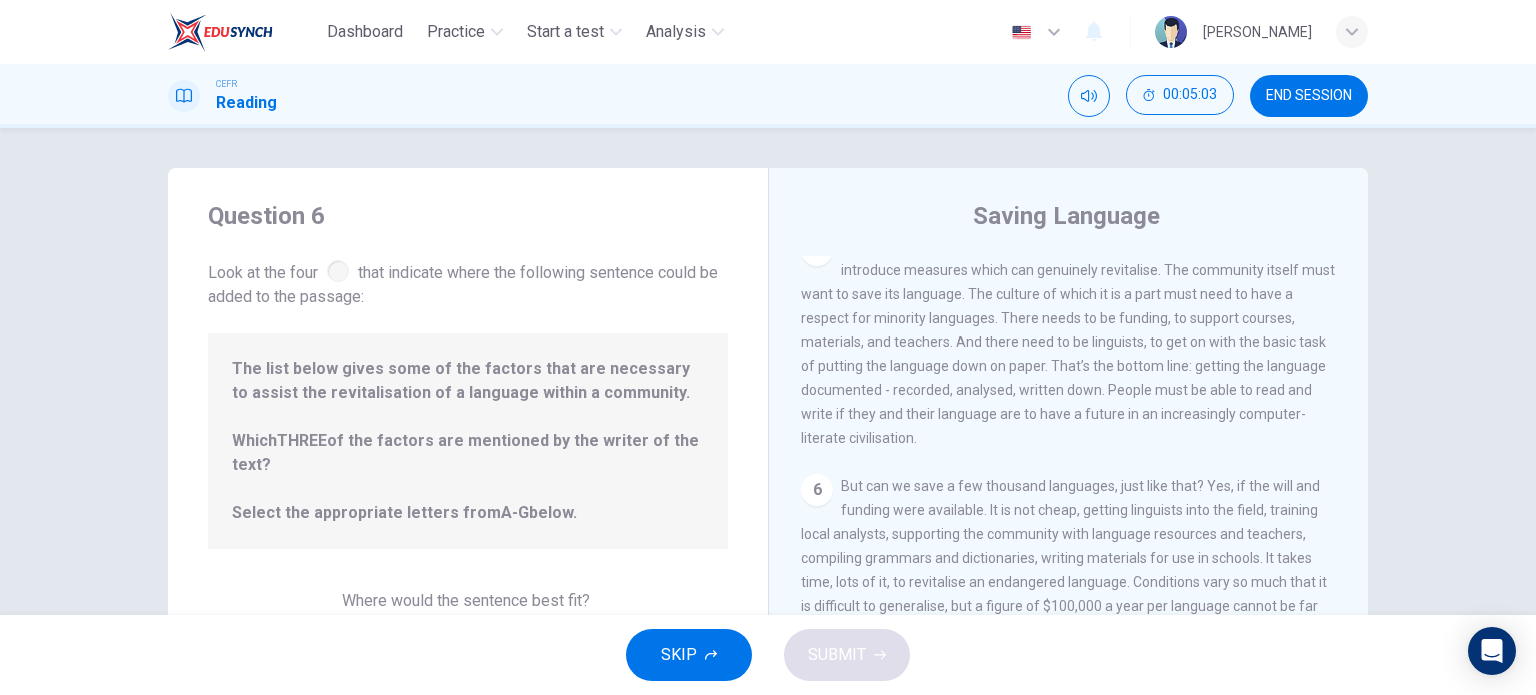 click on "5" at bounding box center (817, 250) 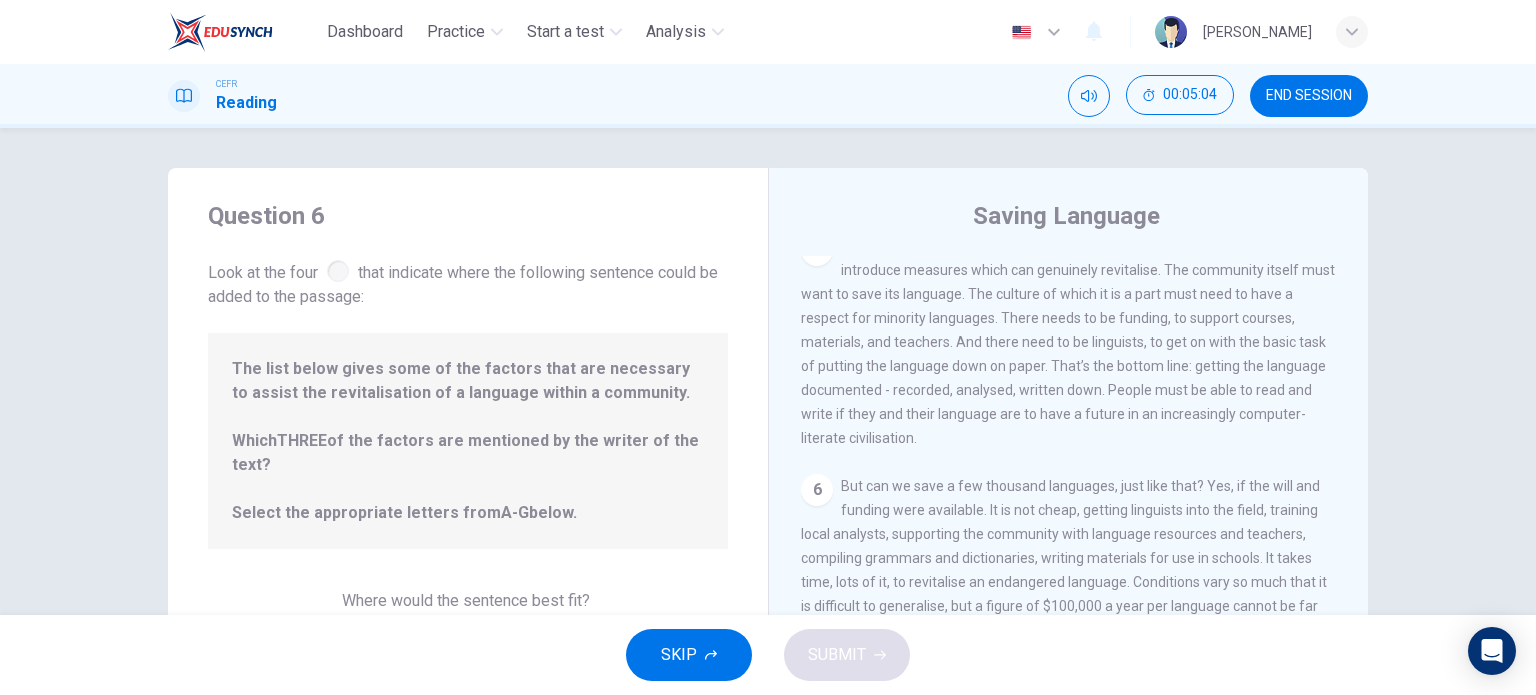 click on "5" at bounding box center [817, 250] 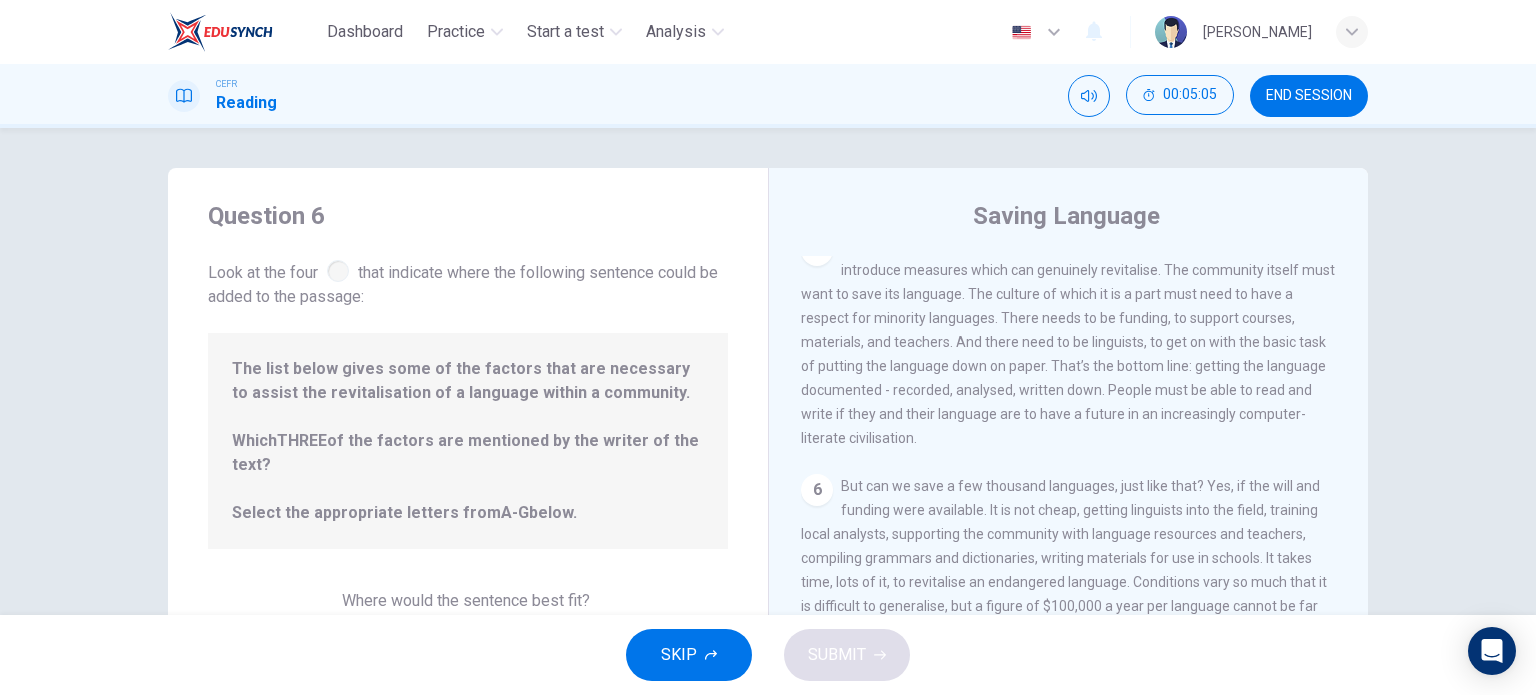 drag, startPoint x: 801, startPoint y: 345, endPoint x: 1095, endPoint y: 507, distance: 335.6784 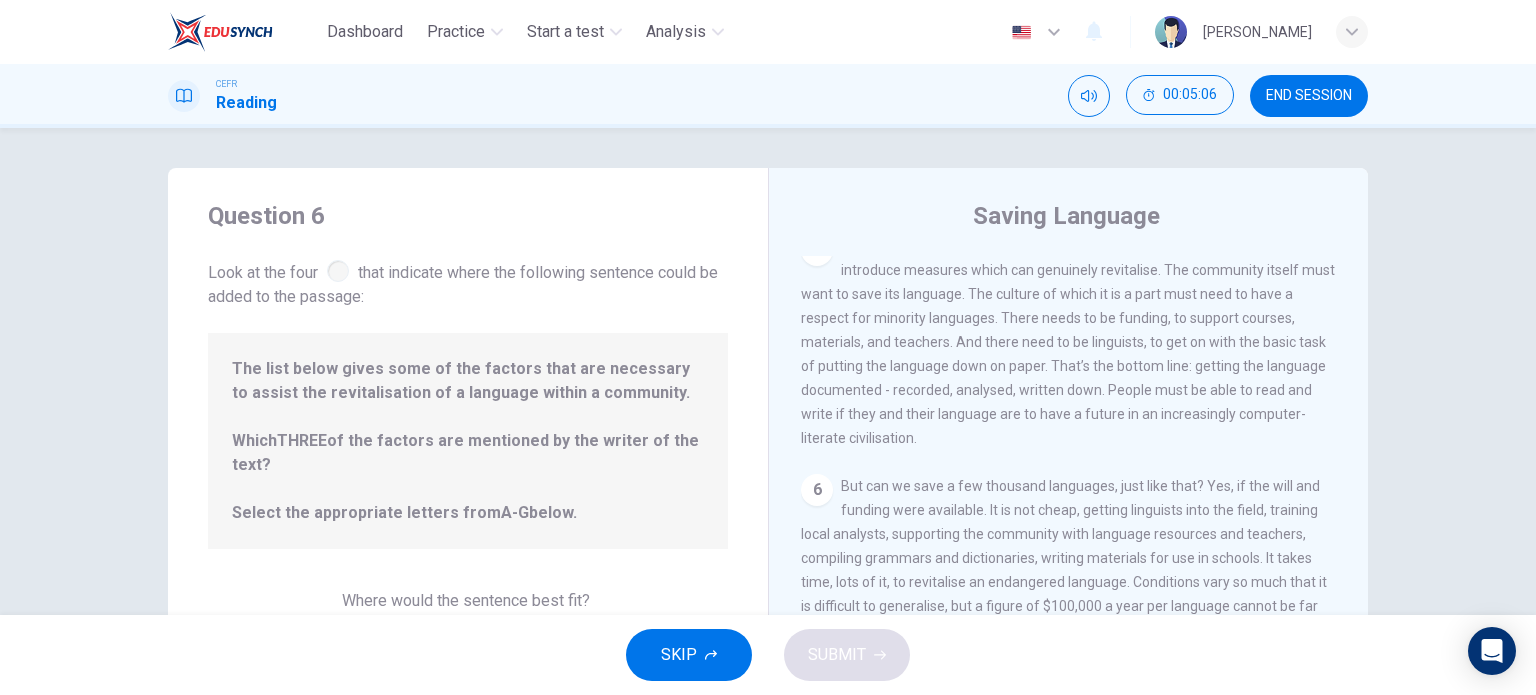 drag, startPoint x: 1044, startPoint y: 439, endPoint x: 877, endPoint y: 419, distance: 168.19334 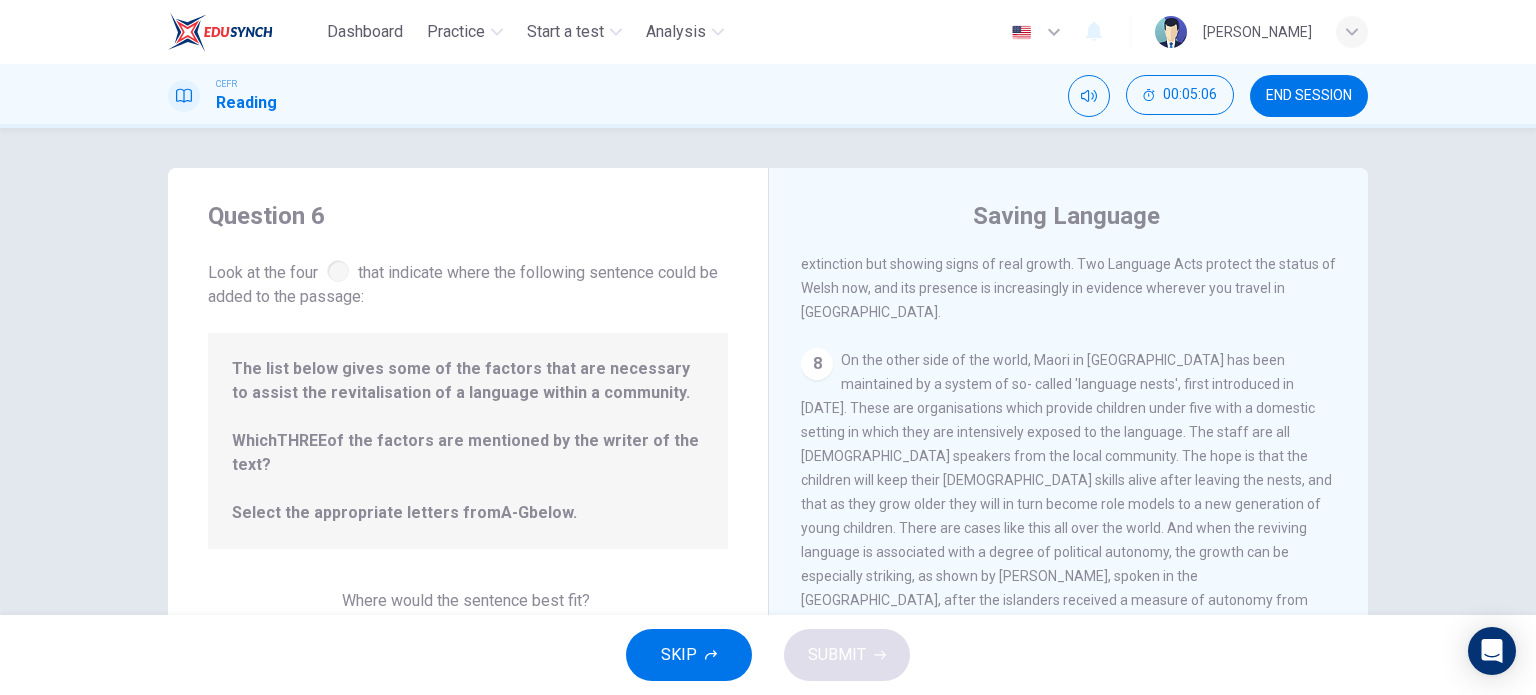 scroll, scrollTop: 1146, scrollLeft: 0, axis: vertical 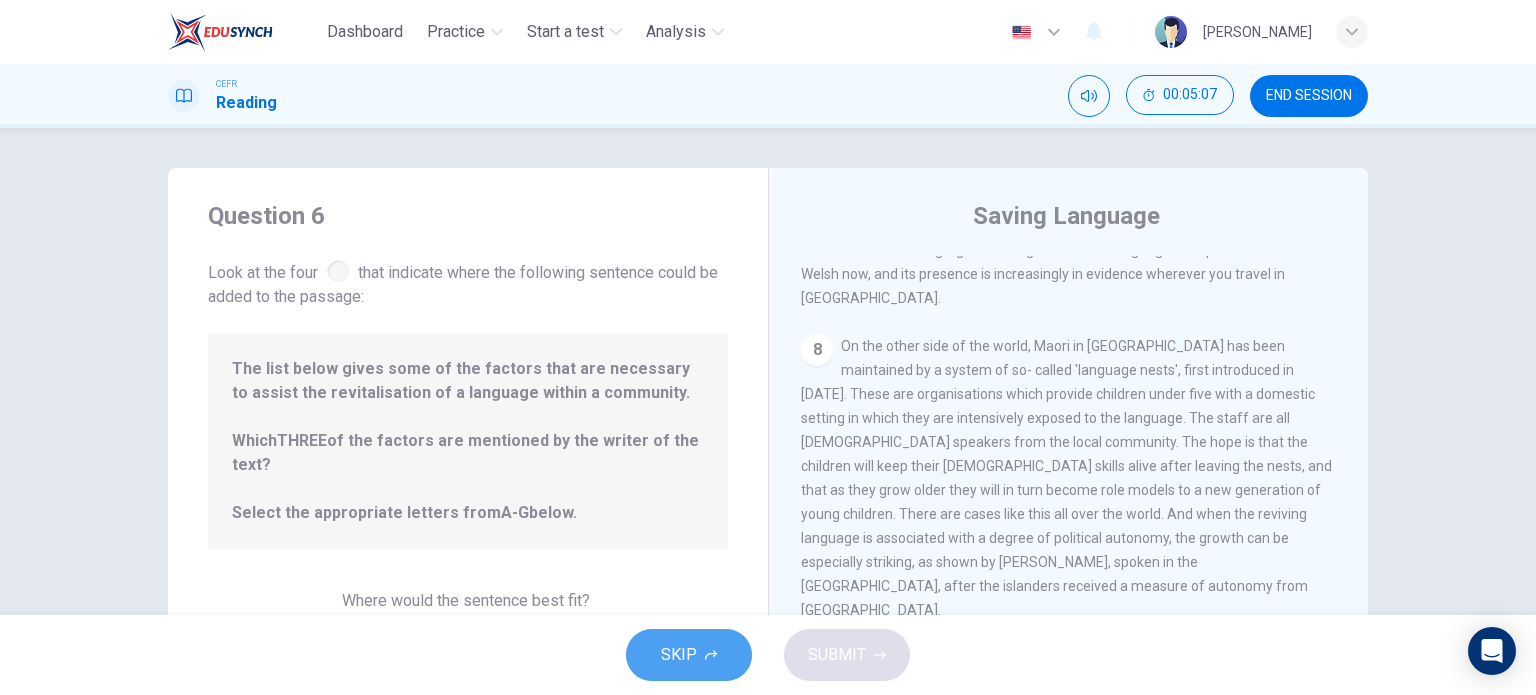 click on "SKIP" at bounding box center [679, 655] 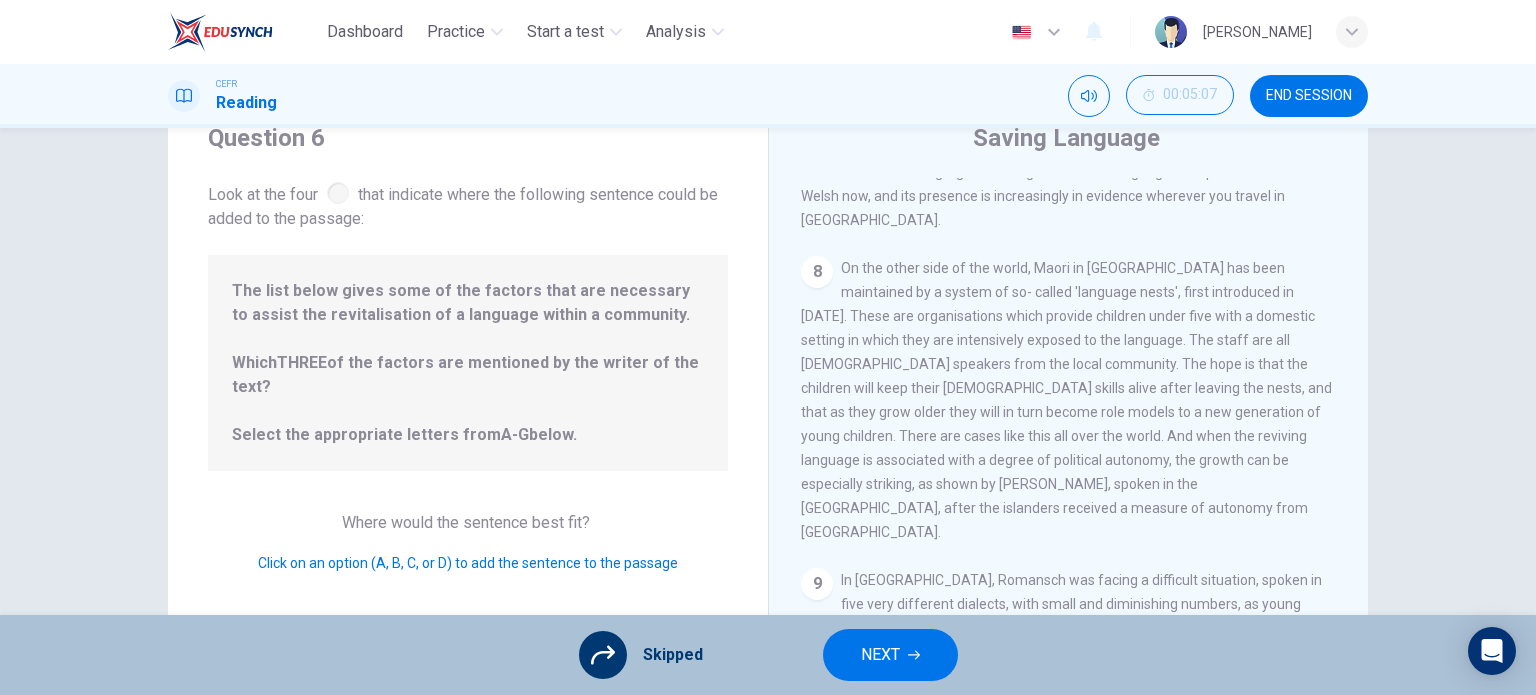 scroll, scrollTop: 288, scrollLeft: 0, axis: vertical 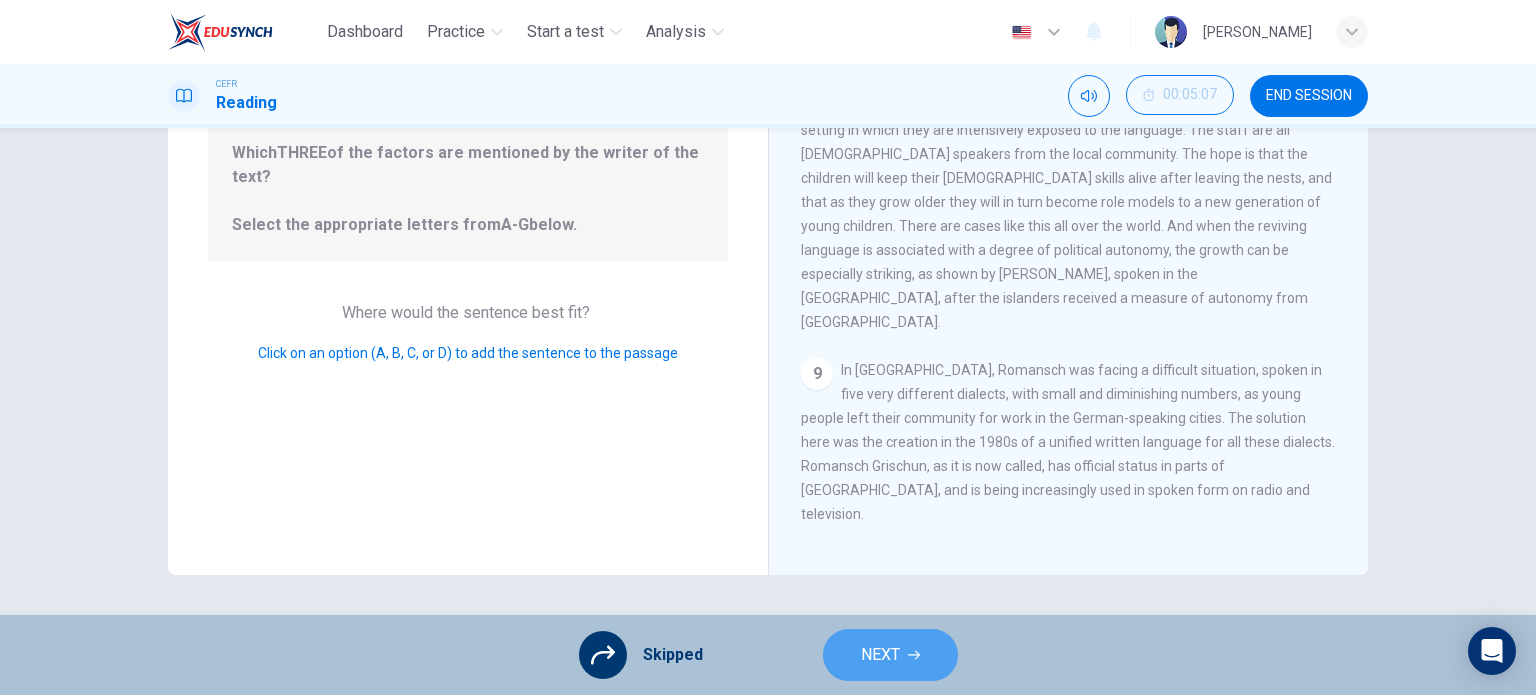 click on "NEXT" at bounding box center (880, 655) 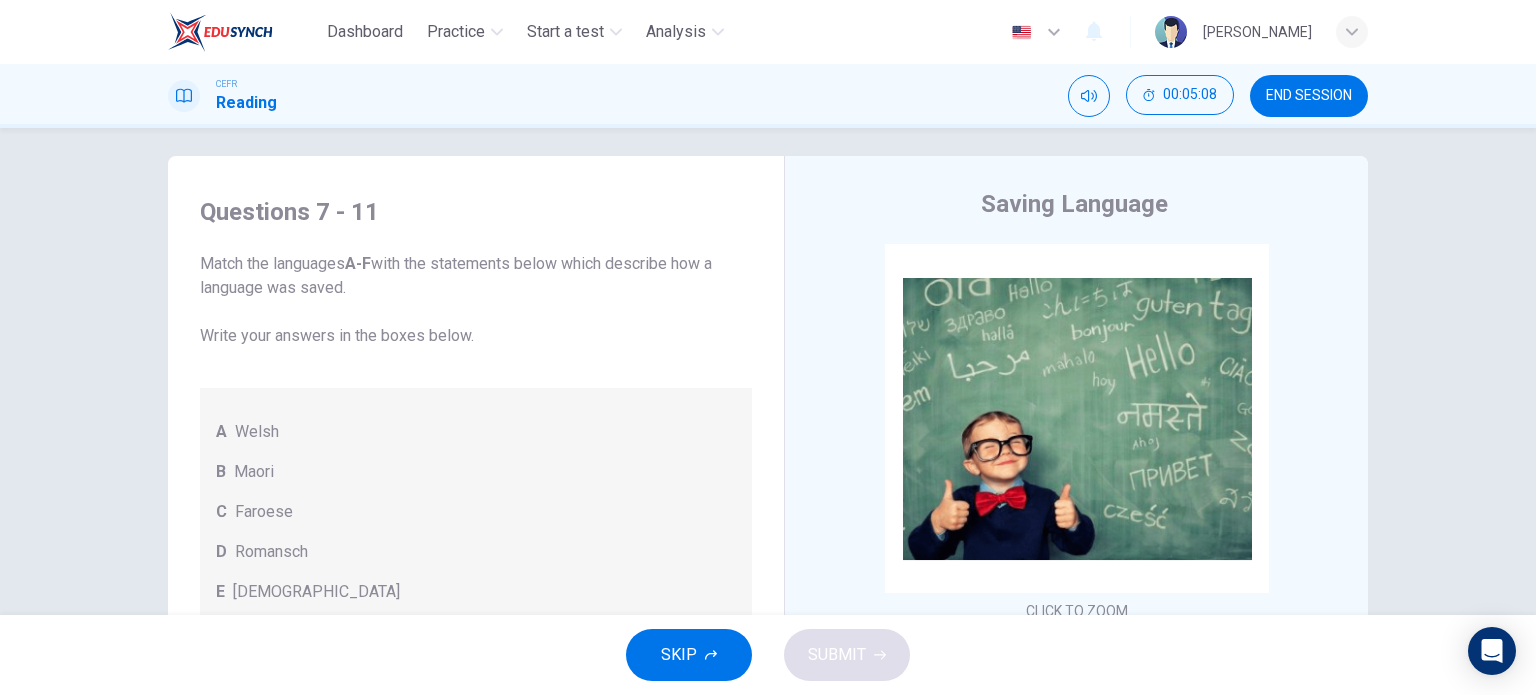 scroll, scrollTop: 0, scrollLeft: 0, axis: both 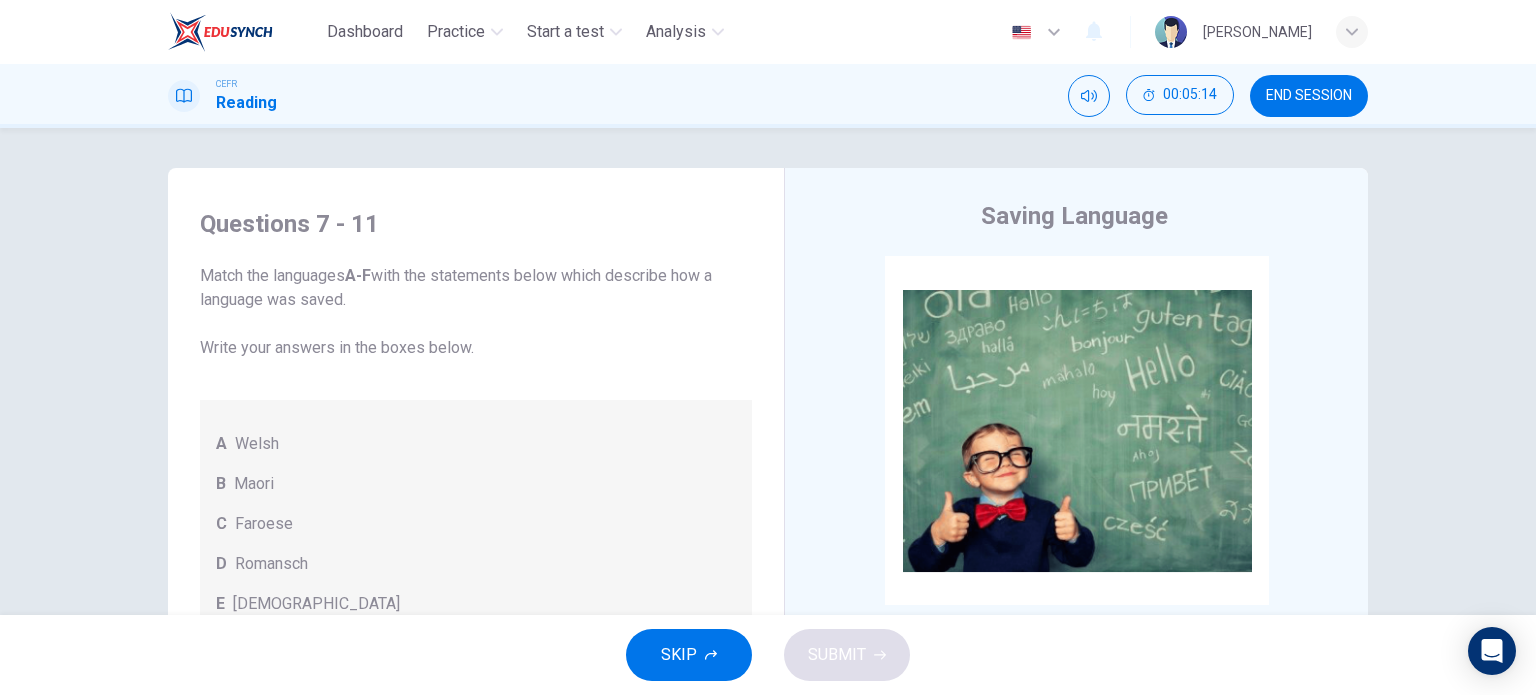 drag, startPoint x: 212, startPoint y: 275, endPoint x: 412, endPoint y: 316, distance: 204.15926 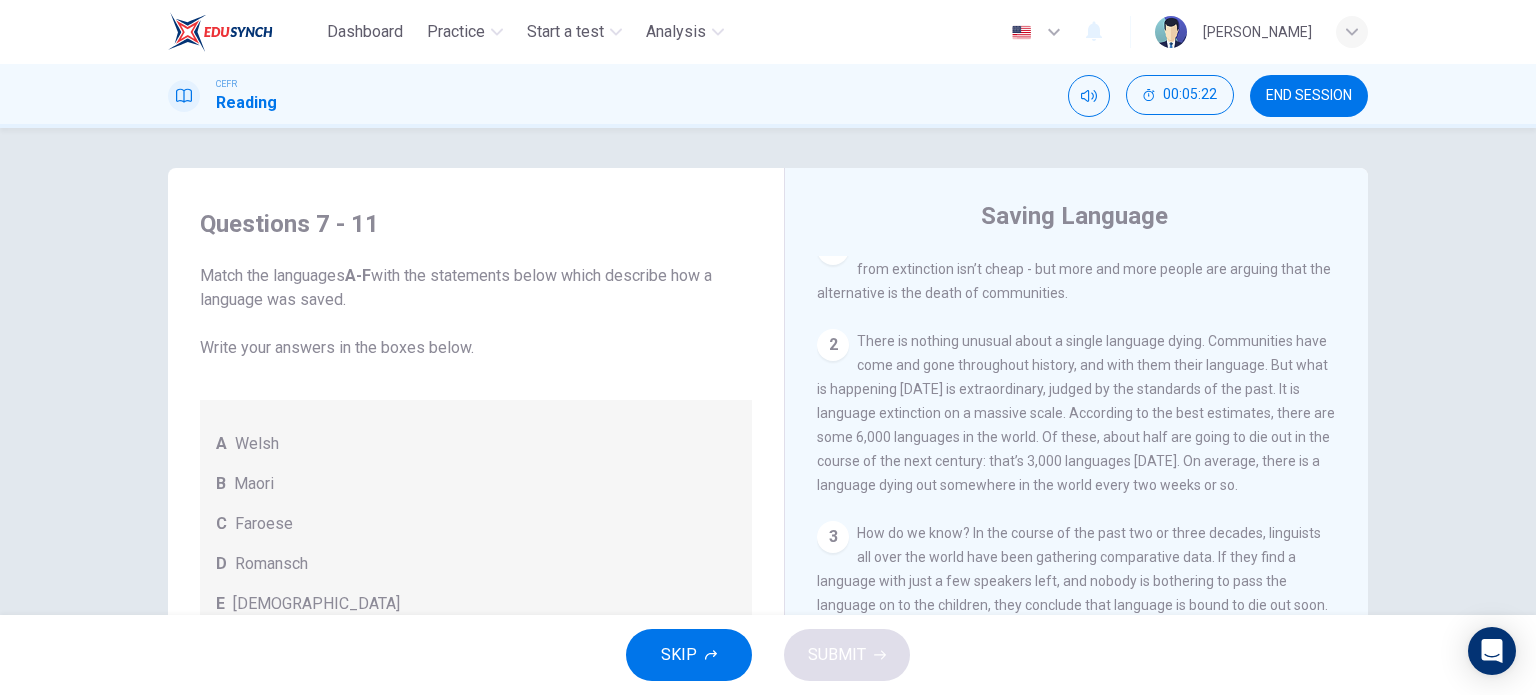 scroll, scrollTop: 400, scrollLeft: 0, axis: vertical 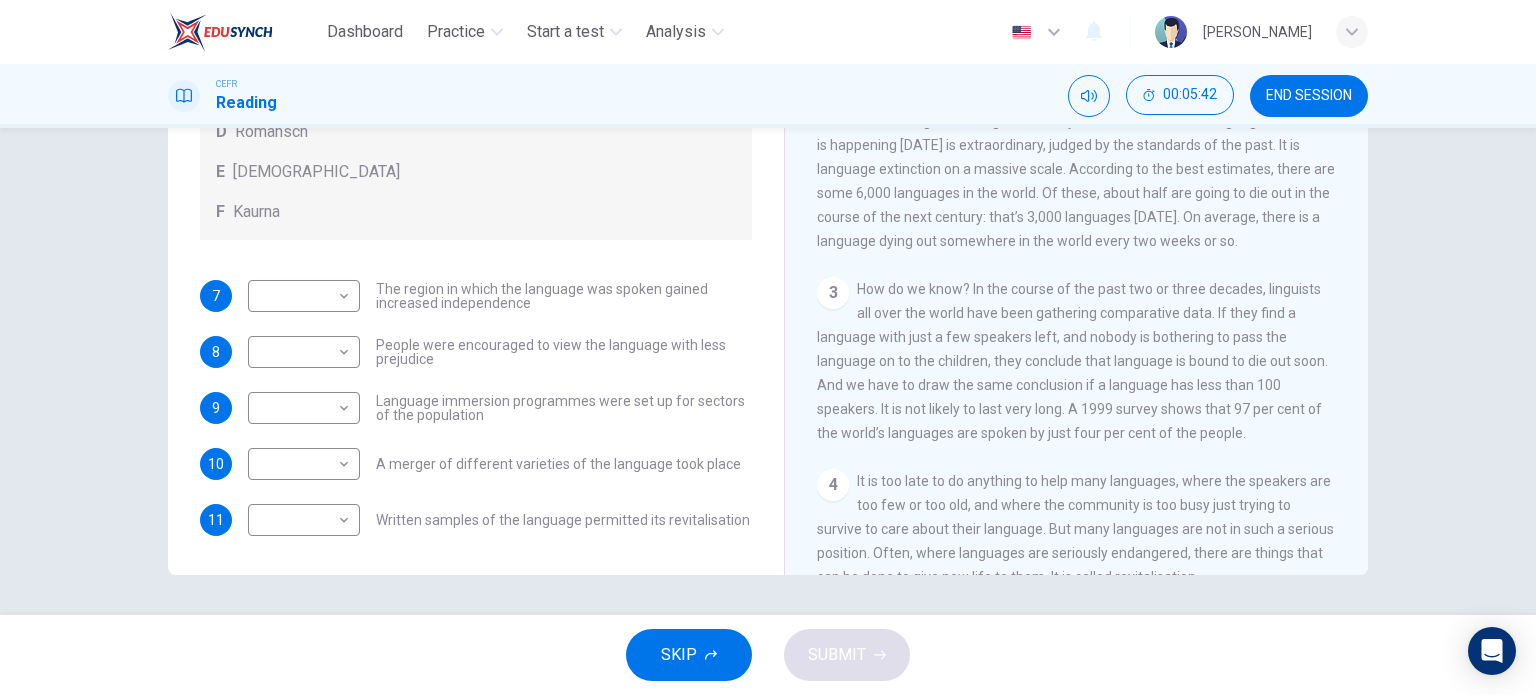 click on "END SESSION" at bounding box center (1309, 96) 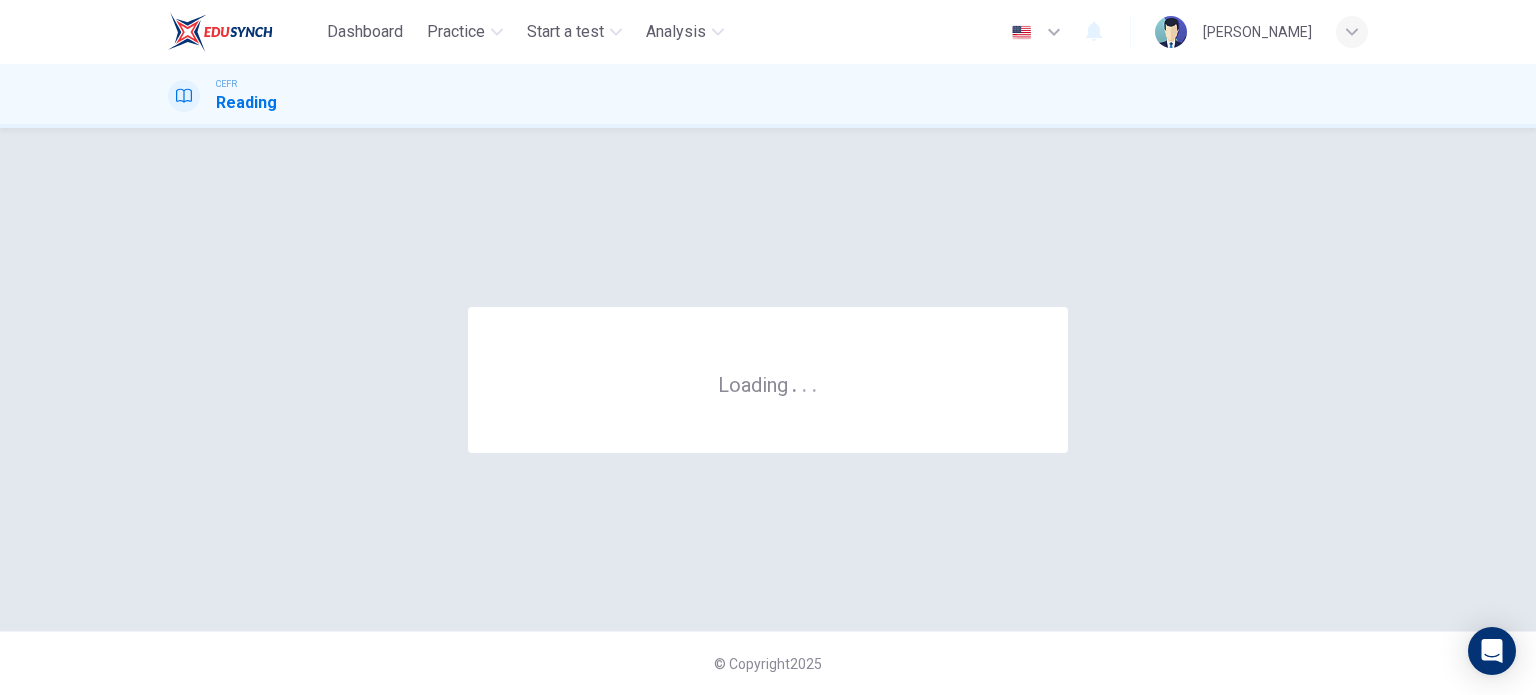 scroll, scrollTop: 0, scrollLeft: 0, axis: both 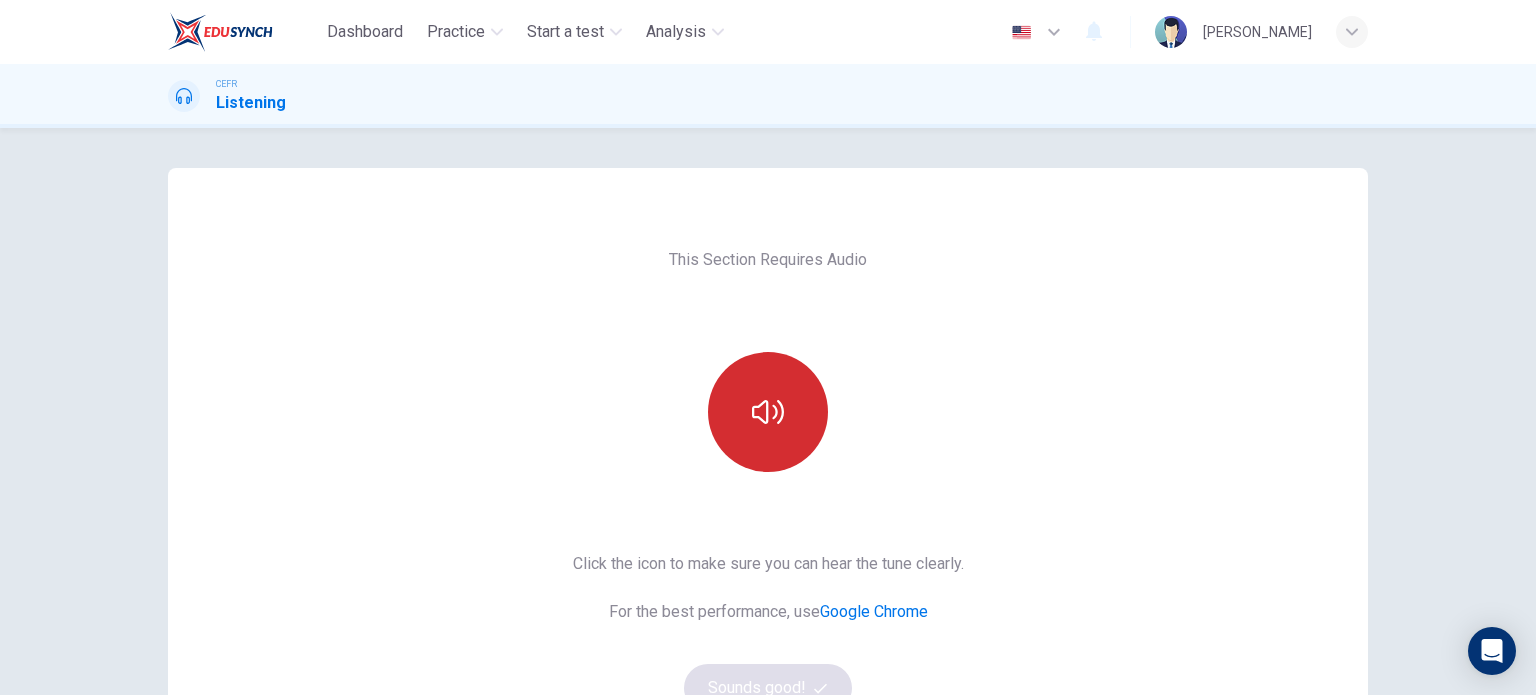 click at bounding box center (768, 412) 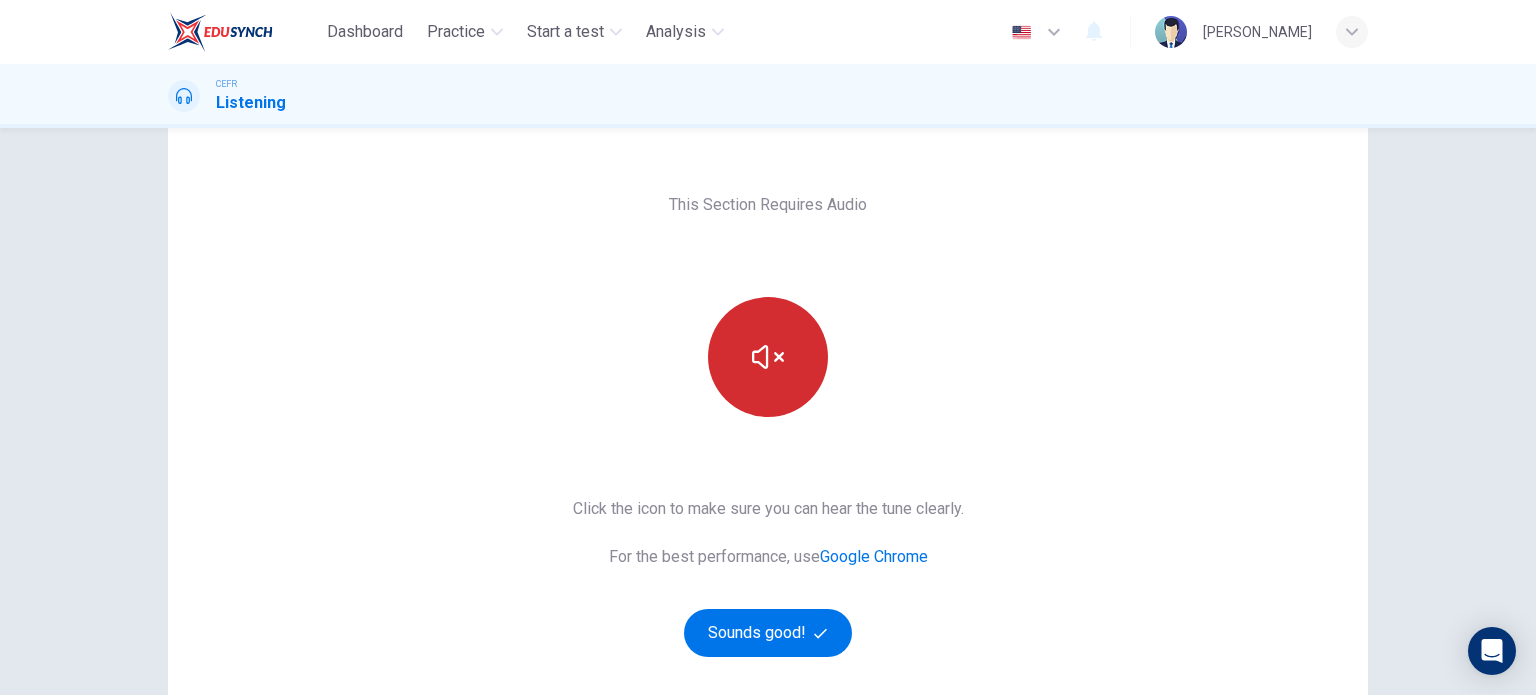 scroll, scrollTop: 100, scrollLeft: 0, axis: vertical 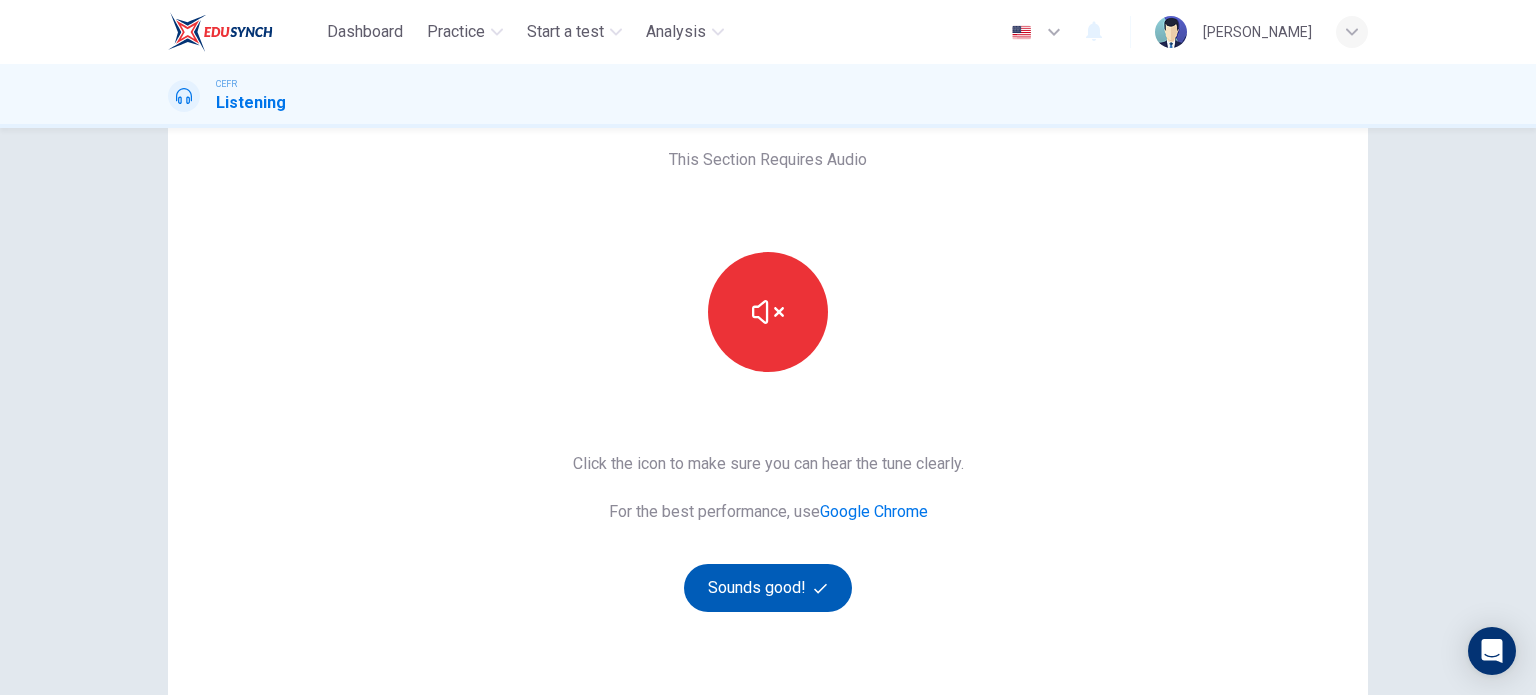 click on "Sounds good!" at bounding box center [768, 588] 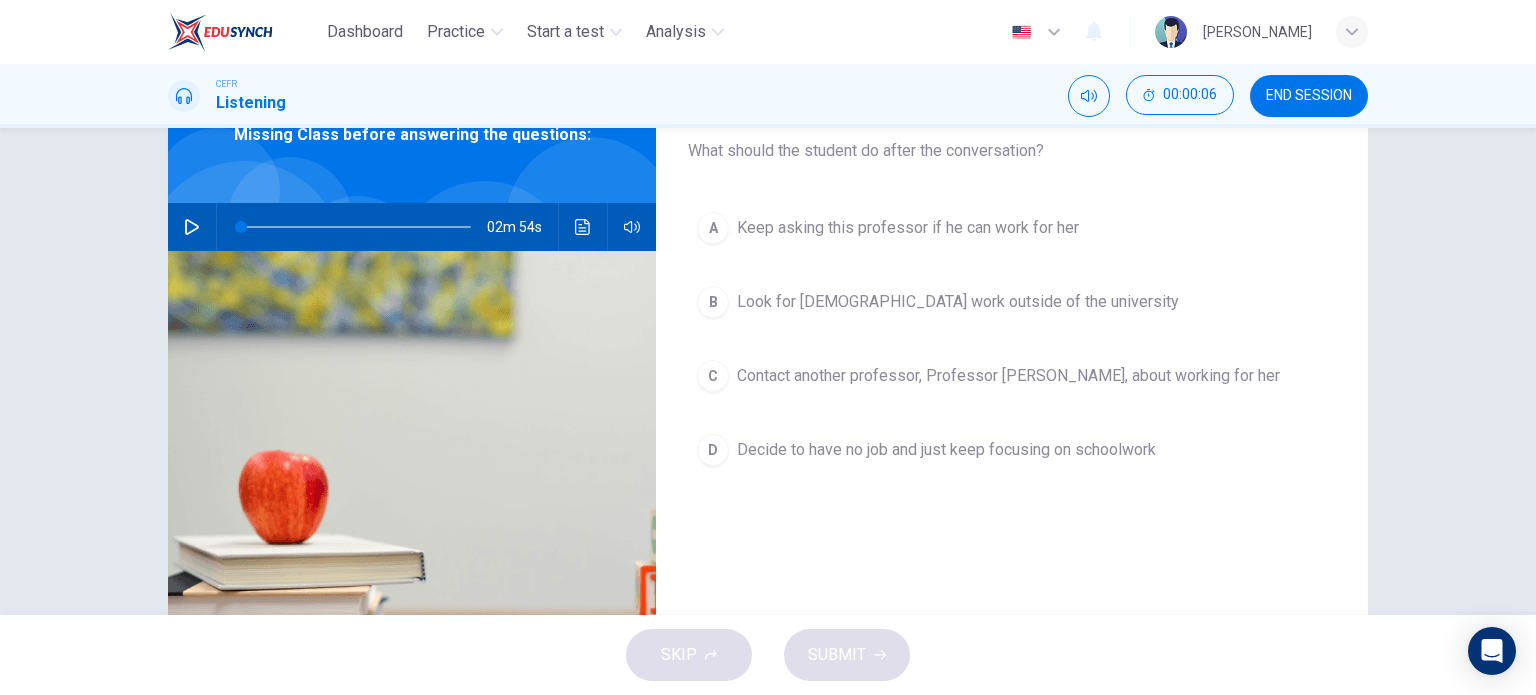scroll, scrollTop: 0, scrollLeft: 0, axis: both 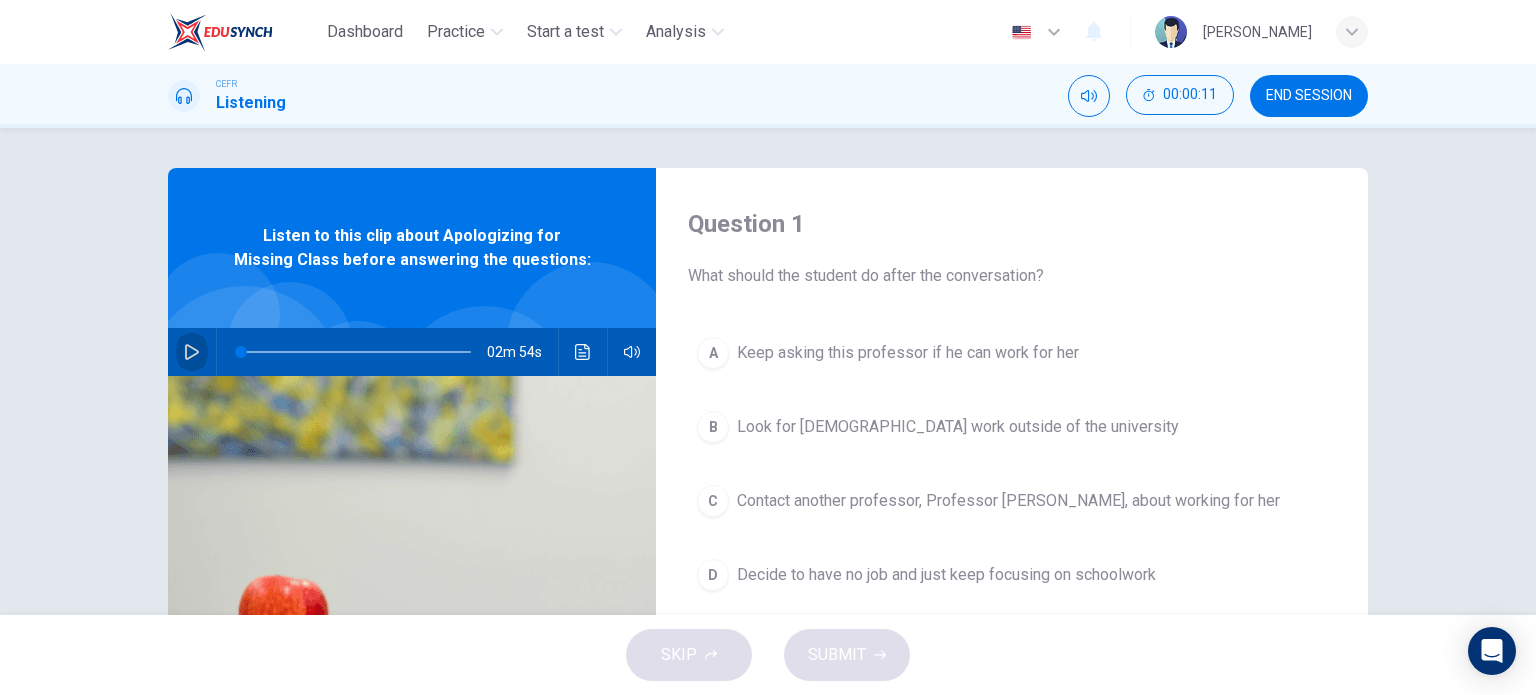 click 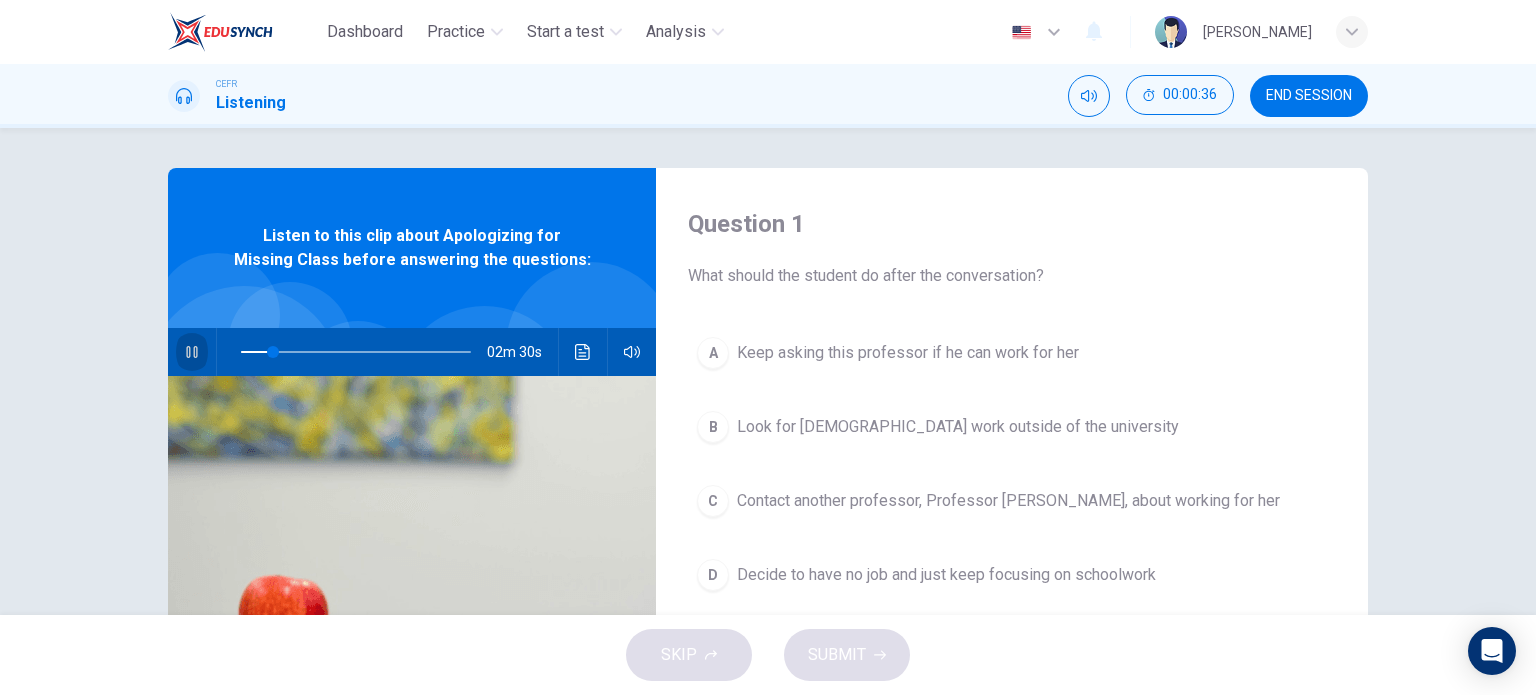 click 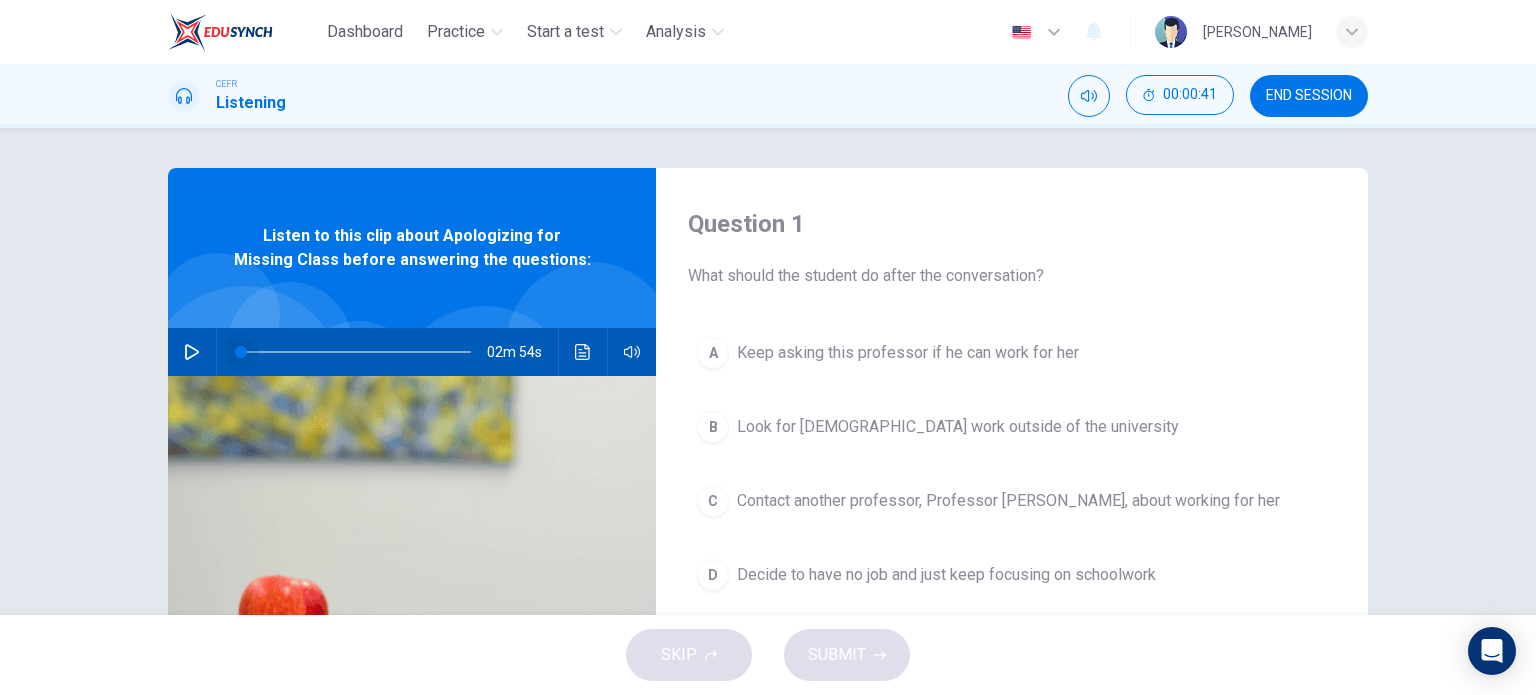 drag, startPoint x: 263, startPoint y: 353, endPoint x: 226, endPoint y: 355, distance: 37.054016 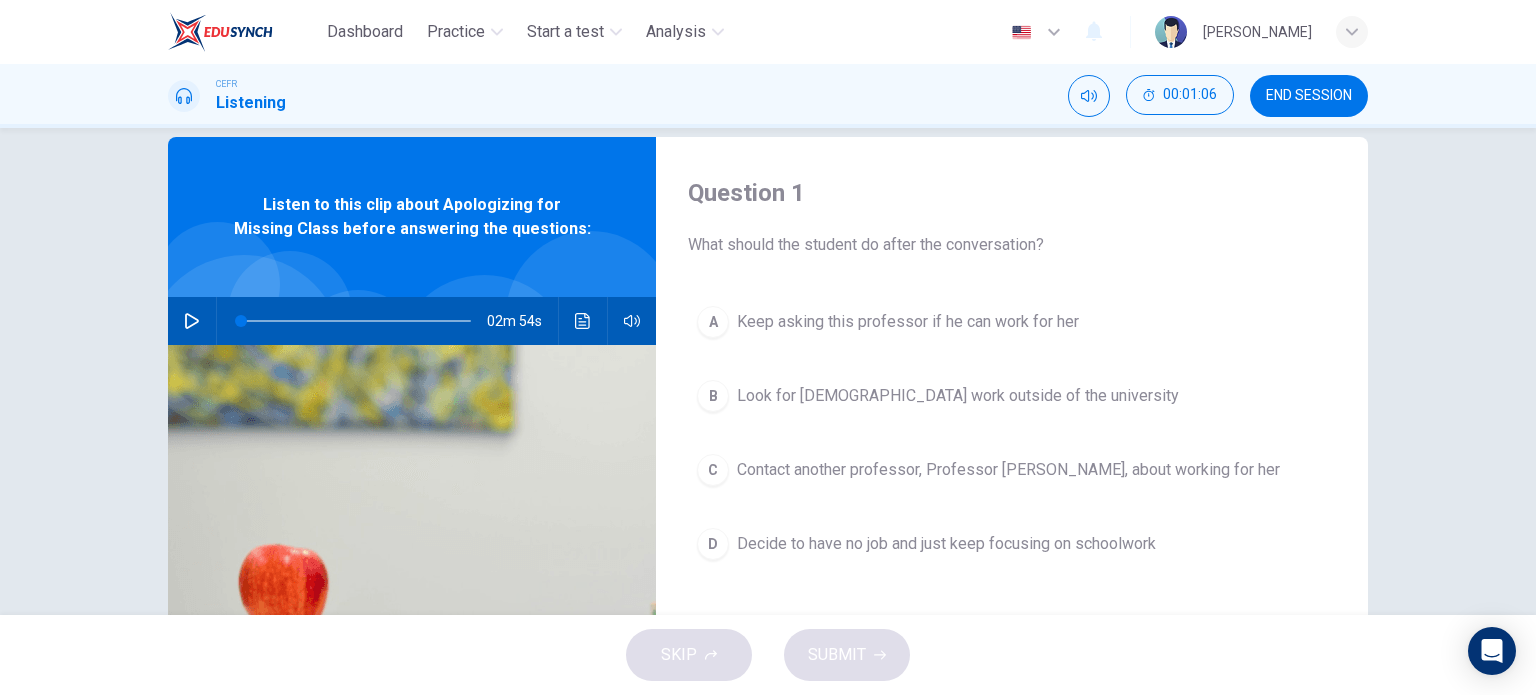 scroll, scrollTop: 0, scrollLeft: 0, axis: both 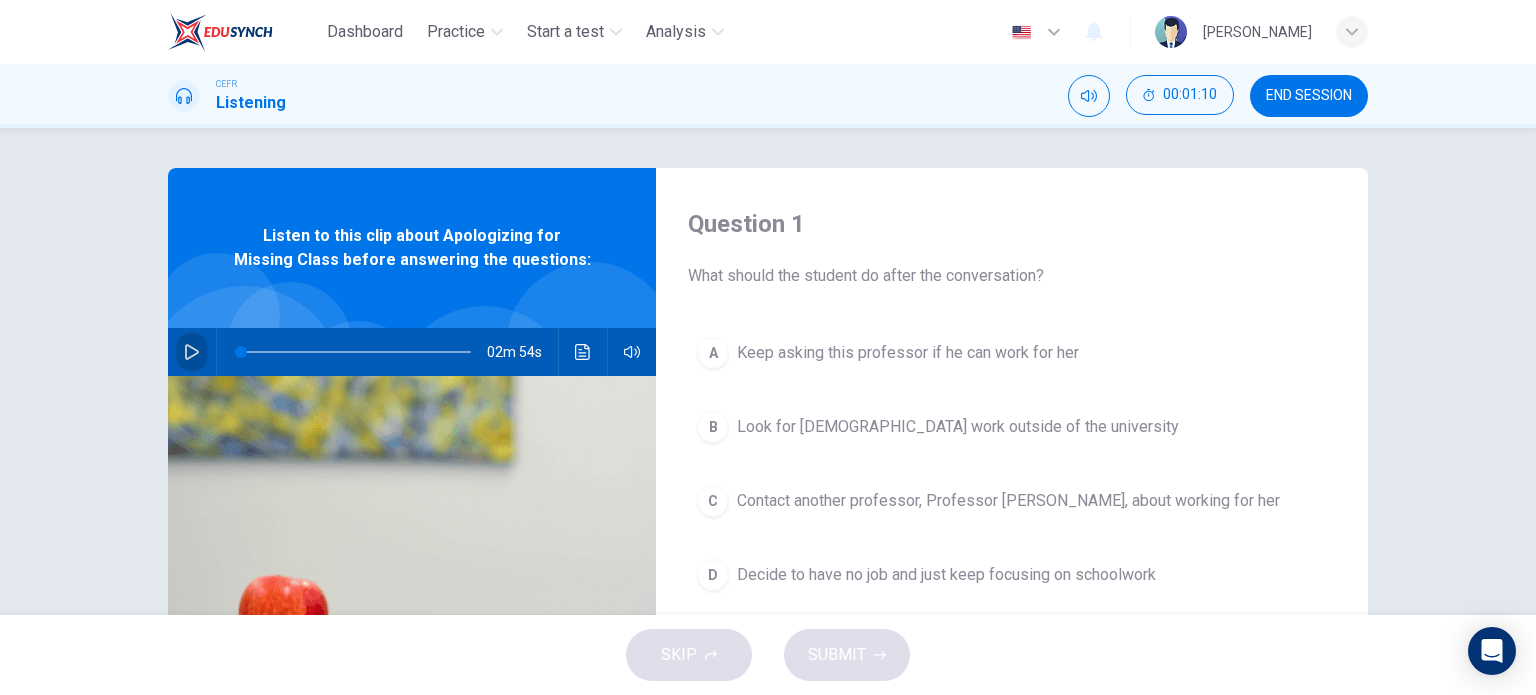 click 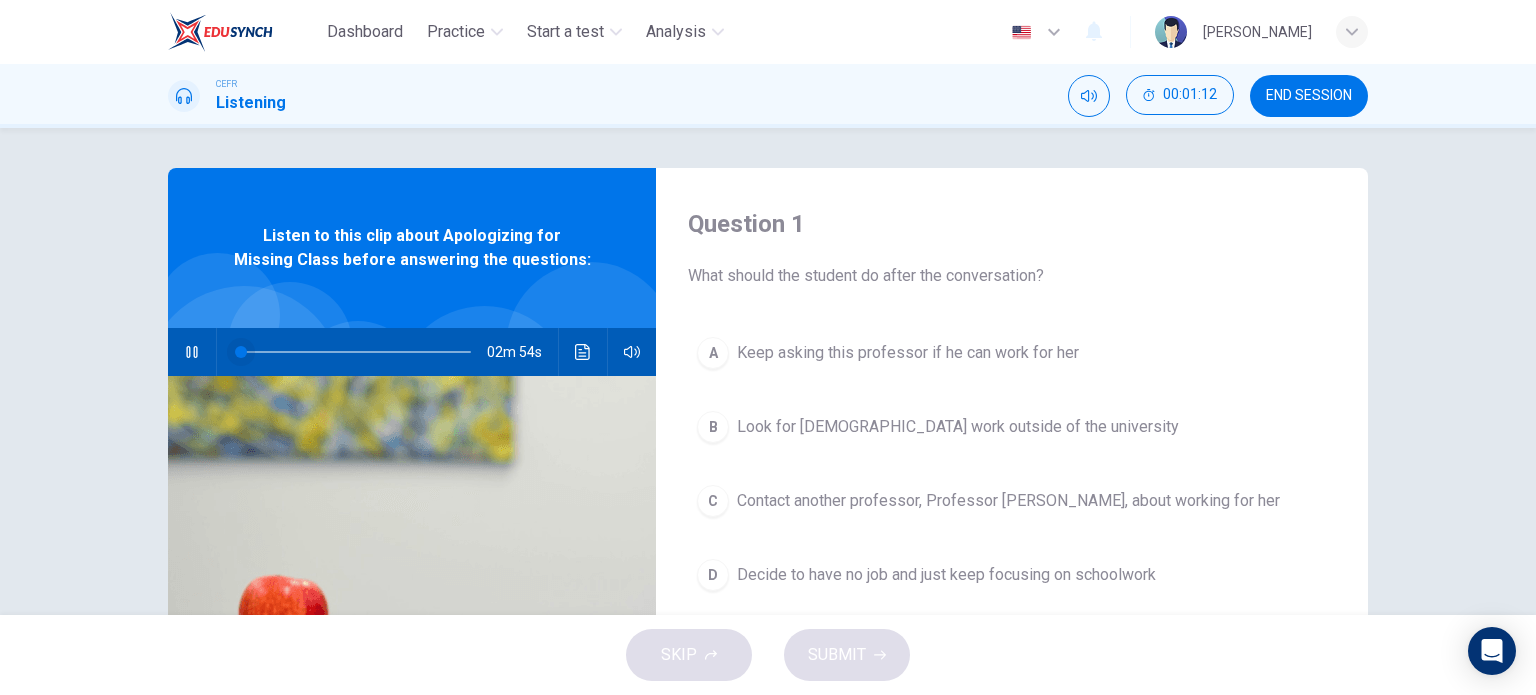 click at bounding box center [241, 352] 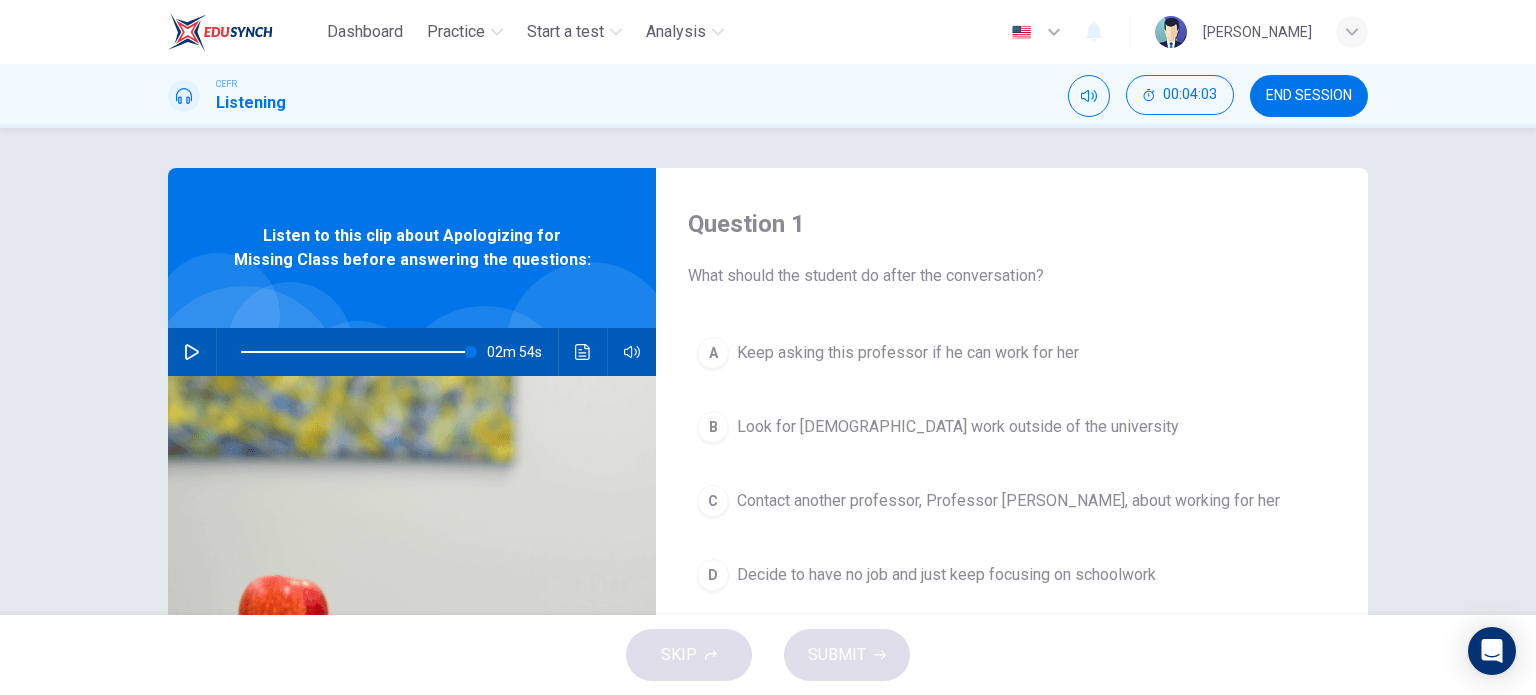 type on "0" 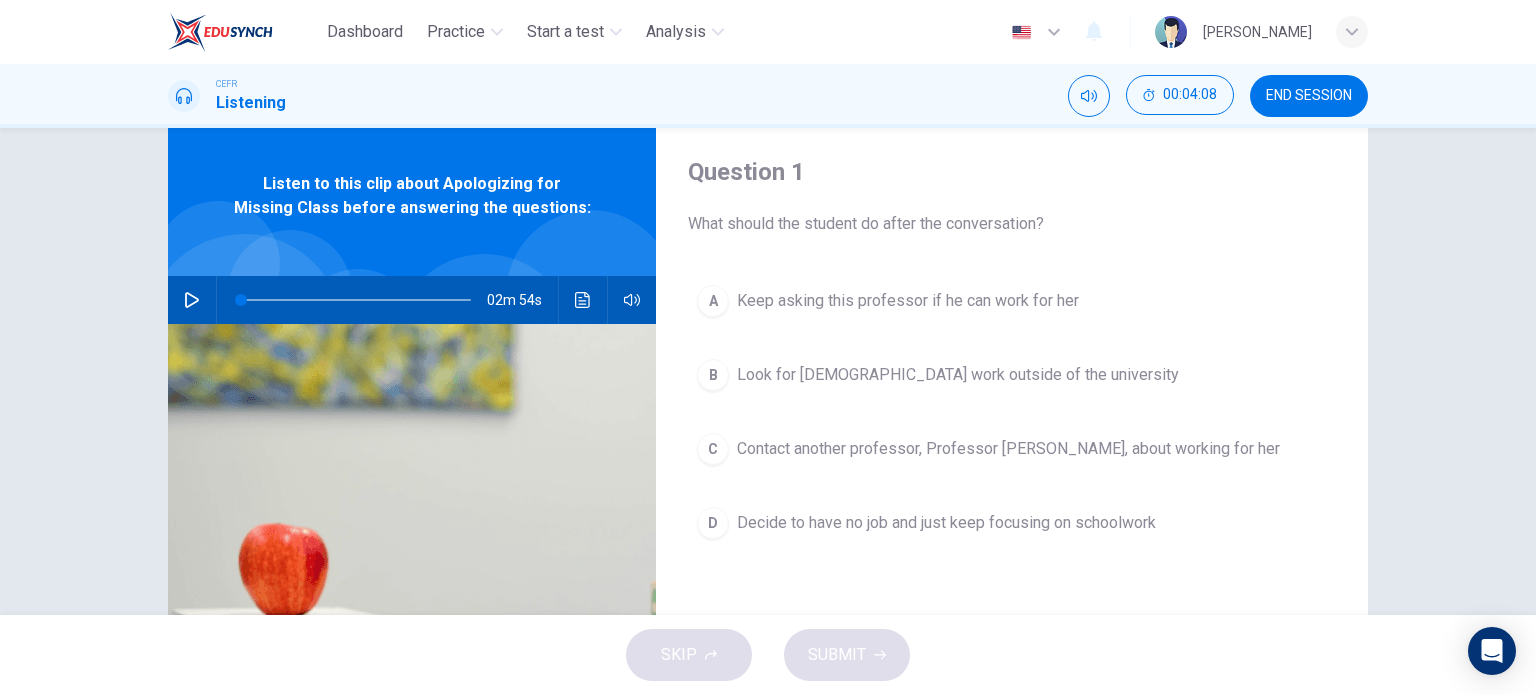 scroll, scrollTop: 100, scrollLeft: 0, axis: vertical 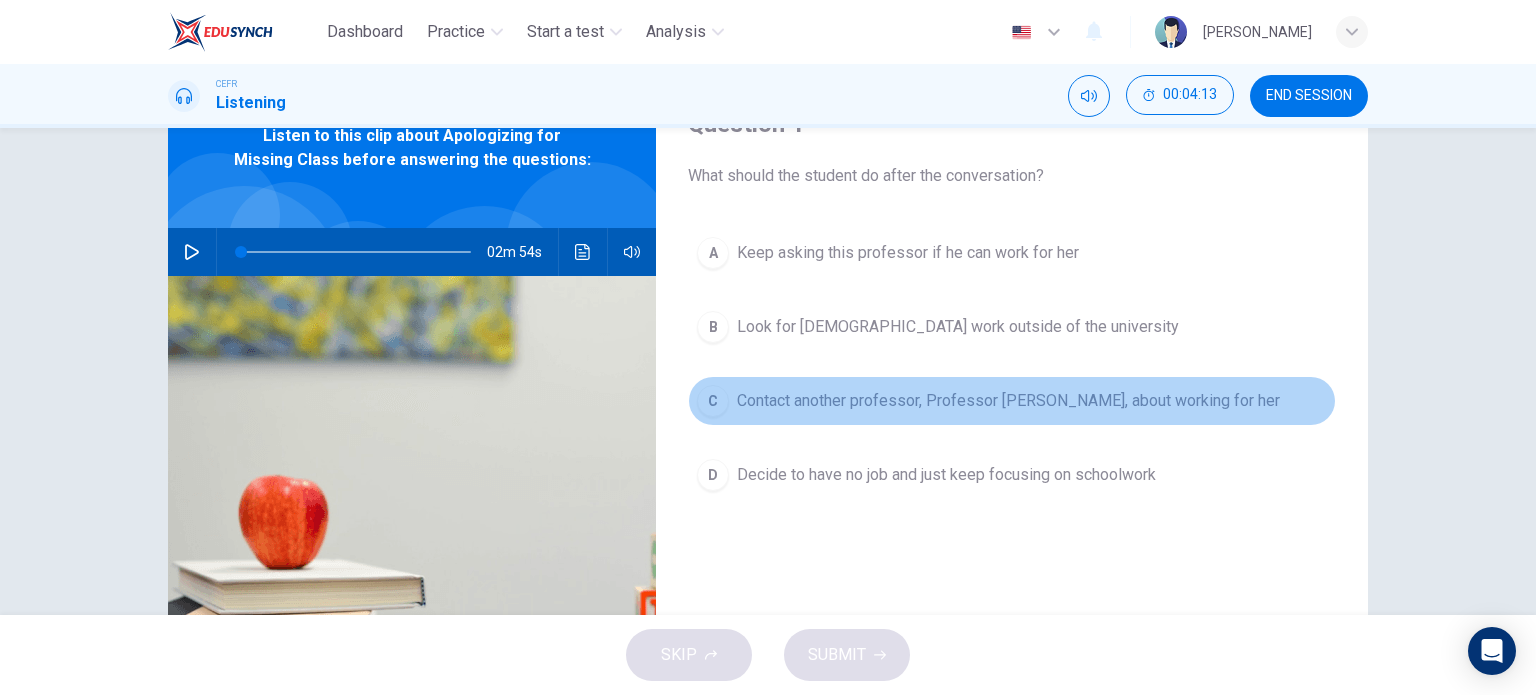 click on "Contact another professor, Professor [PERSON_NAME], about working for her" at bounding box center [1008, 401] 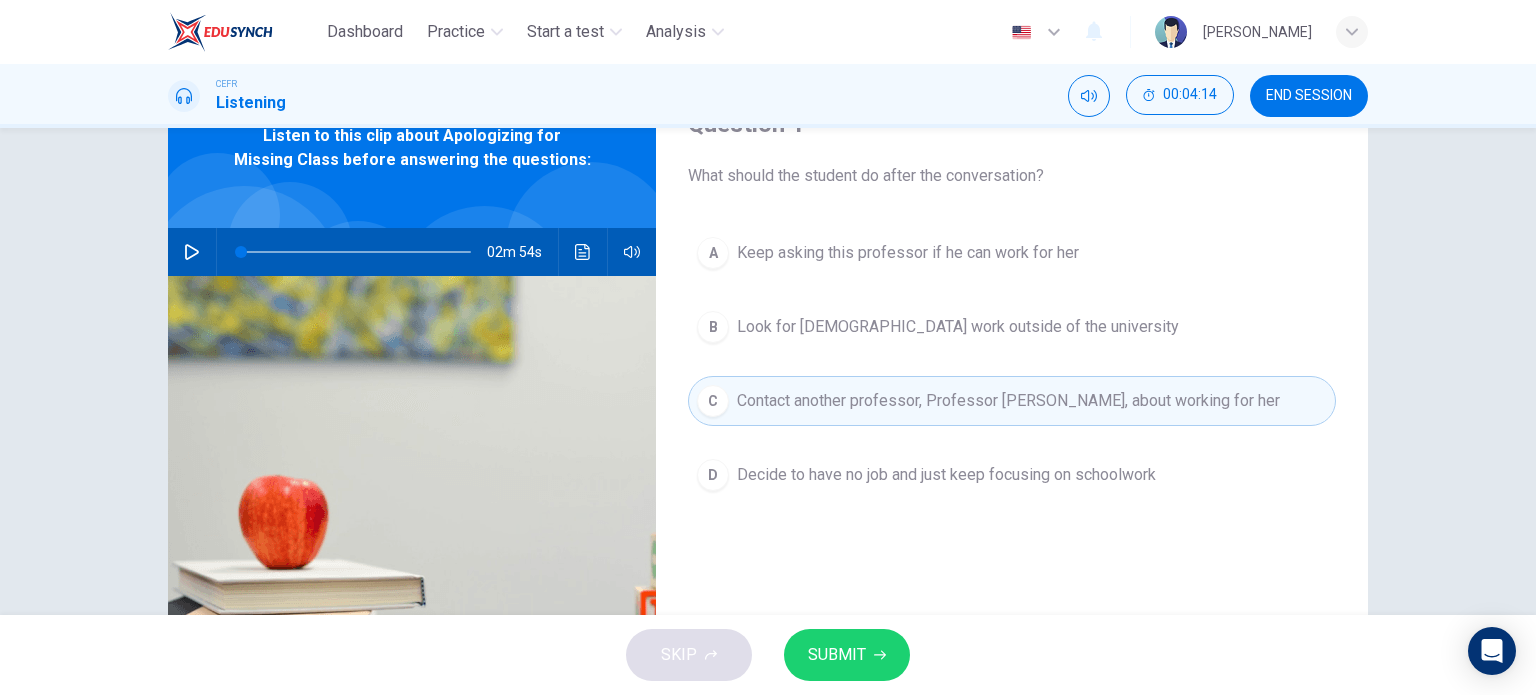 click 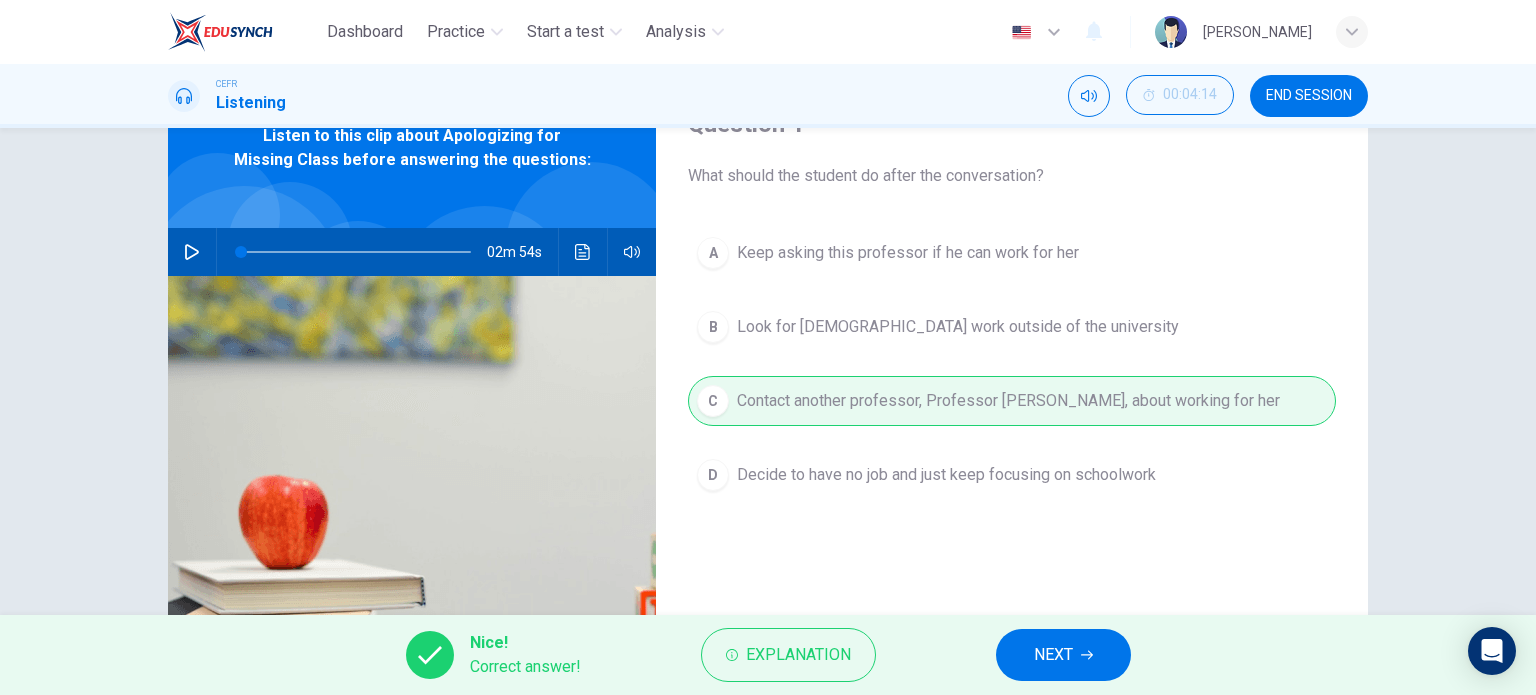 click on "NEXT" at bounding box center [1063, 655] 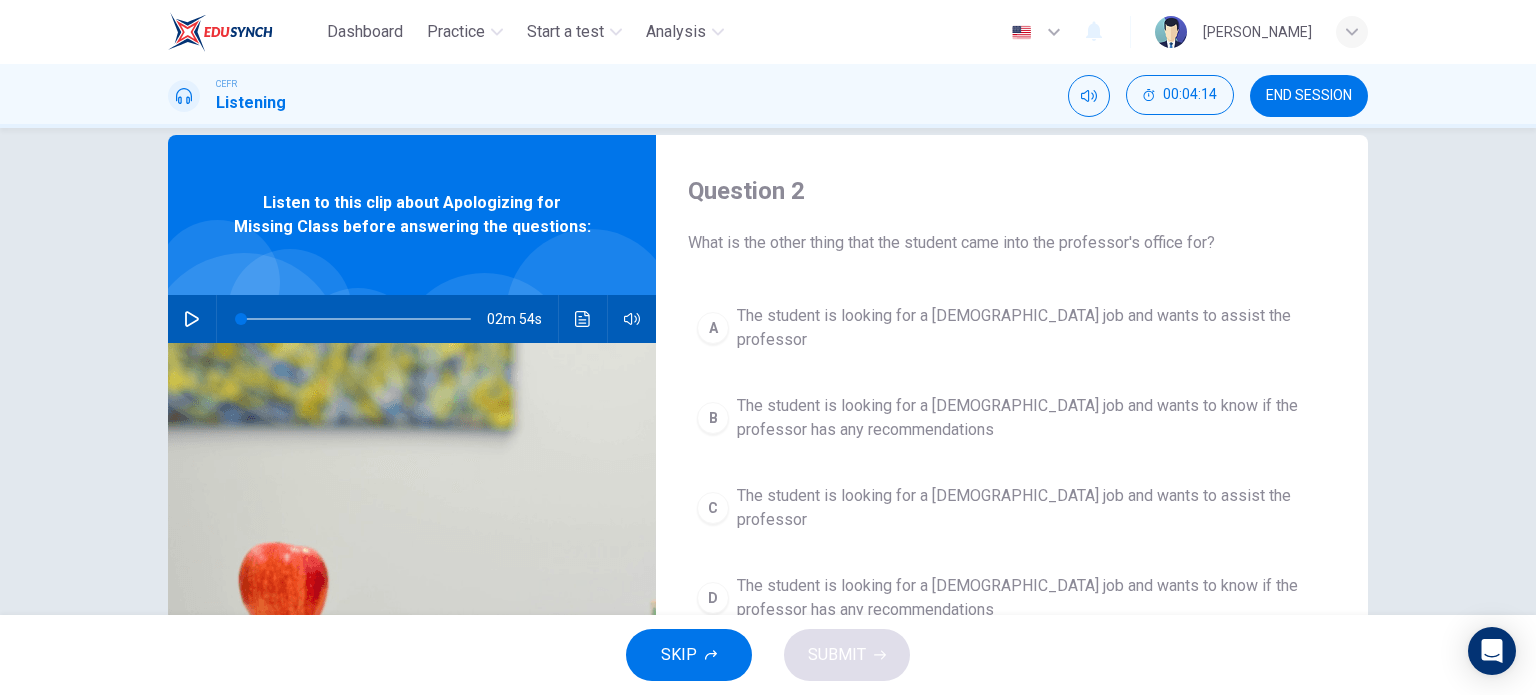 scroll, scrollTop: 0, scrollLeft: 0, axis: both 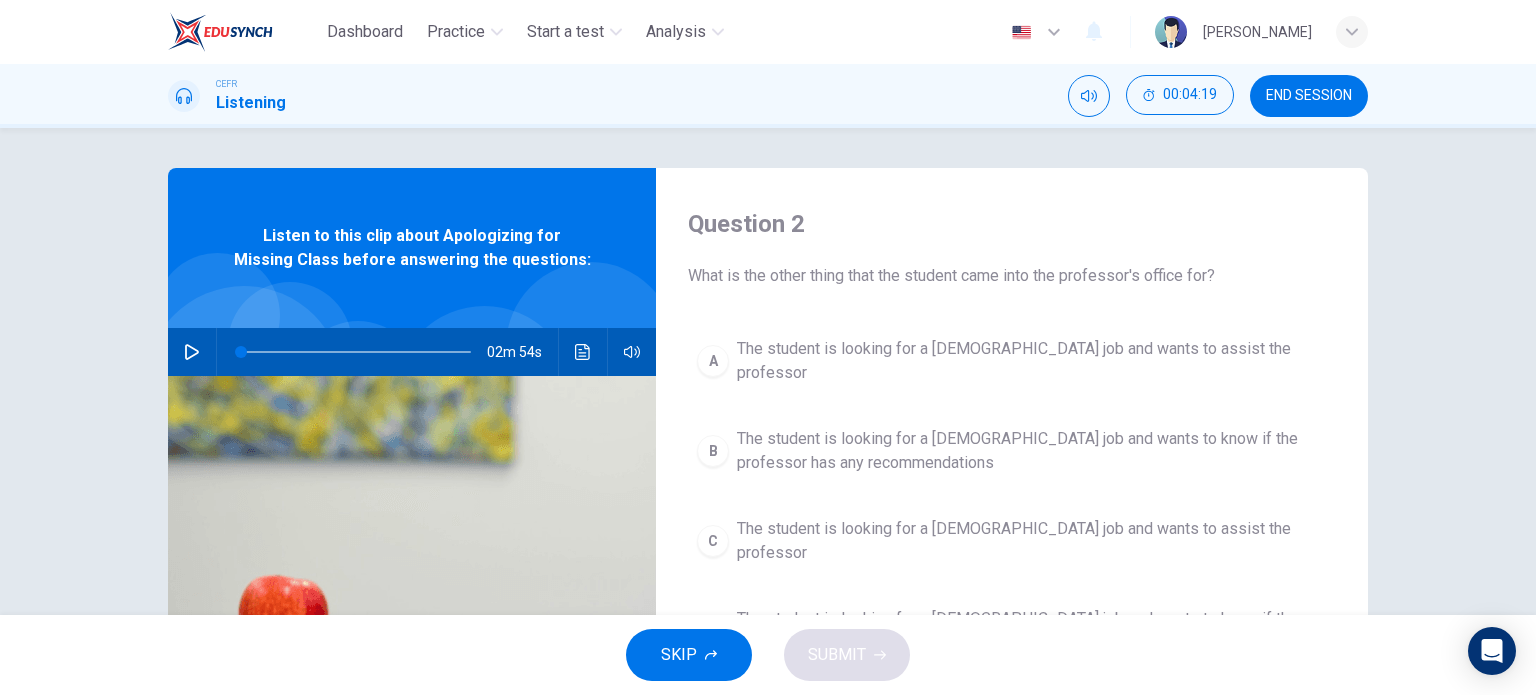click on "The student is looking for a [DEMOGRAPHIC_DATA] job and wants to assist the professor" at bounding box center [1032, 361] 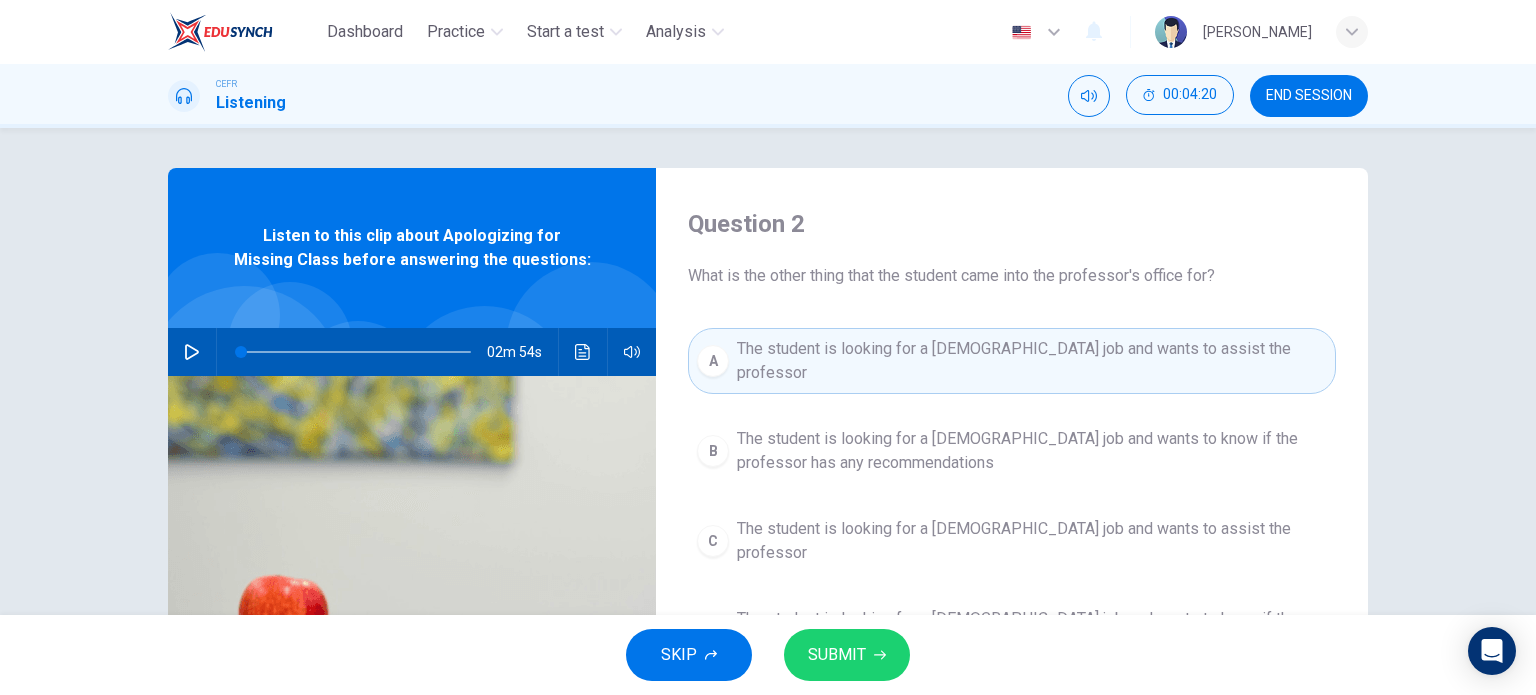 scroll, scrollTop: 100, scrollLeft: 0, axis: vertical 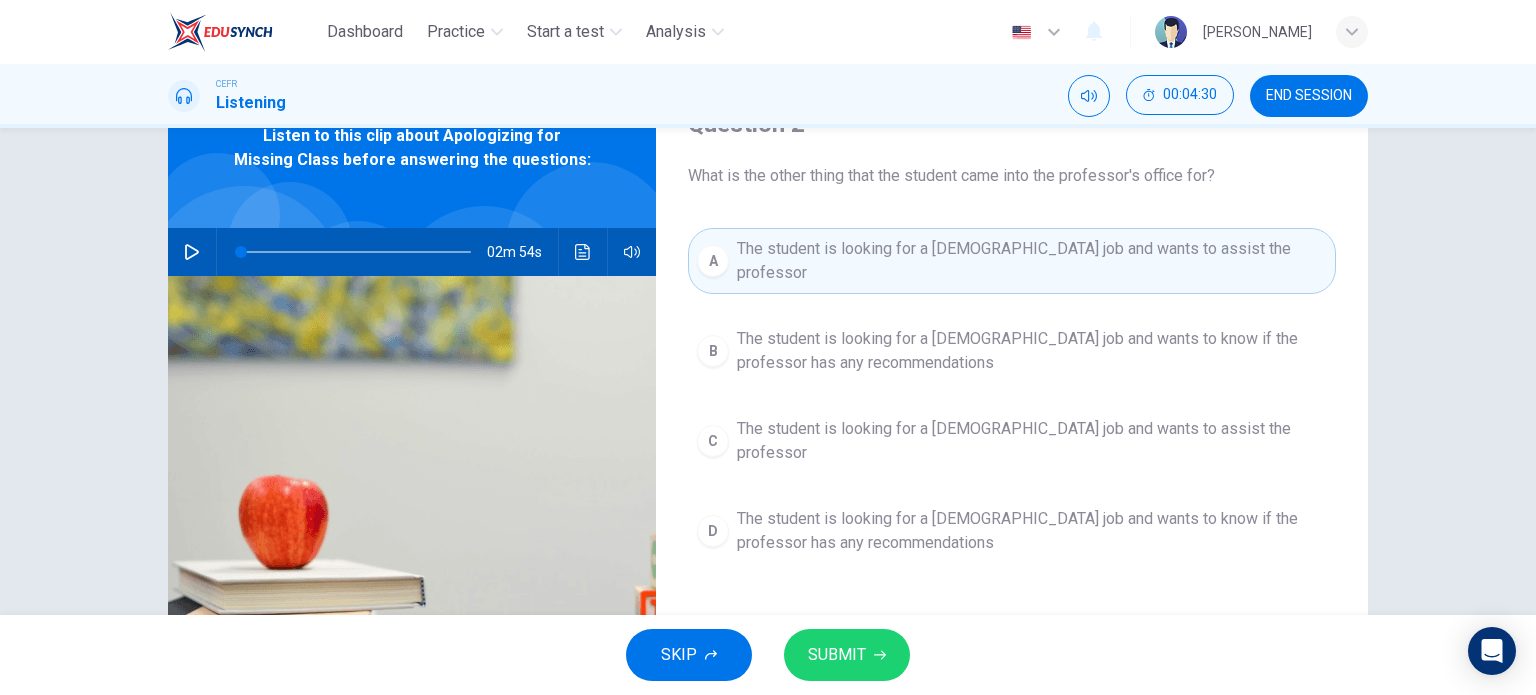 click on "SUBMIT" at bounding box center [837, 655] 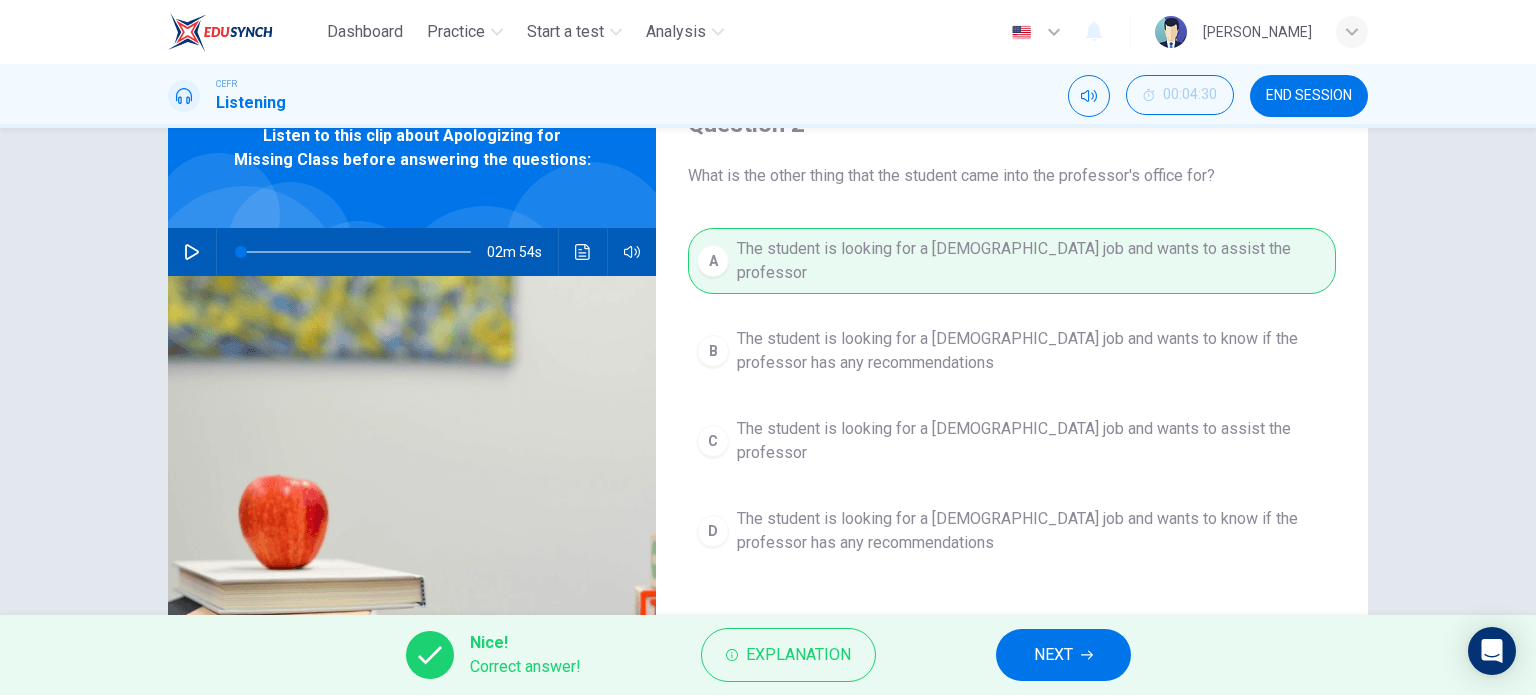 click on "NEXT" at bounding box center (1063, 655) 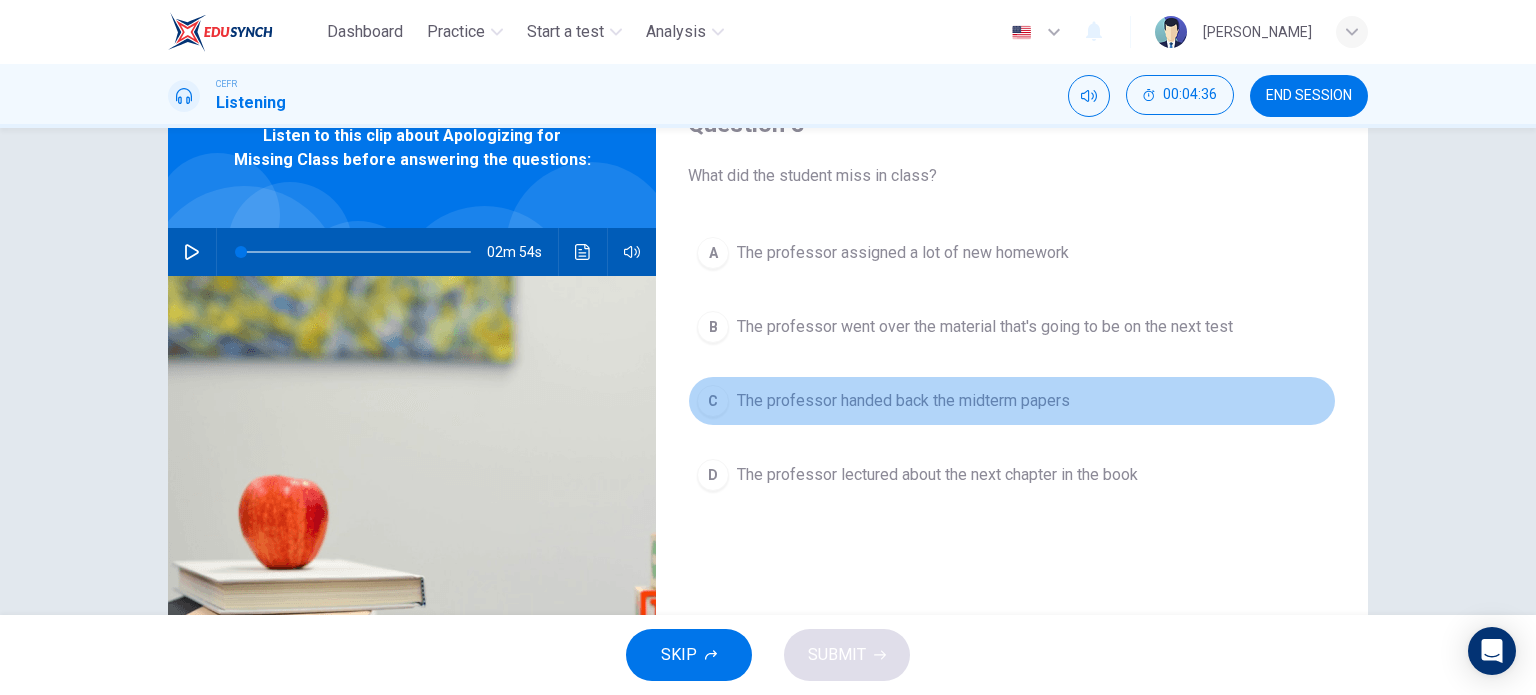 click on "The professor handed back the midterm papers" at bounding box center (903, 401) 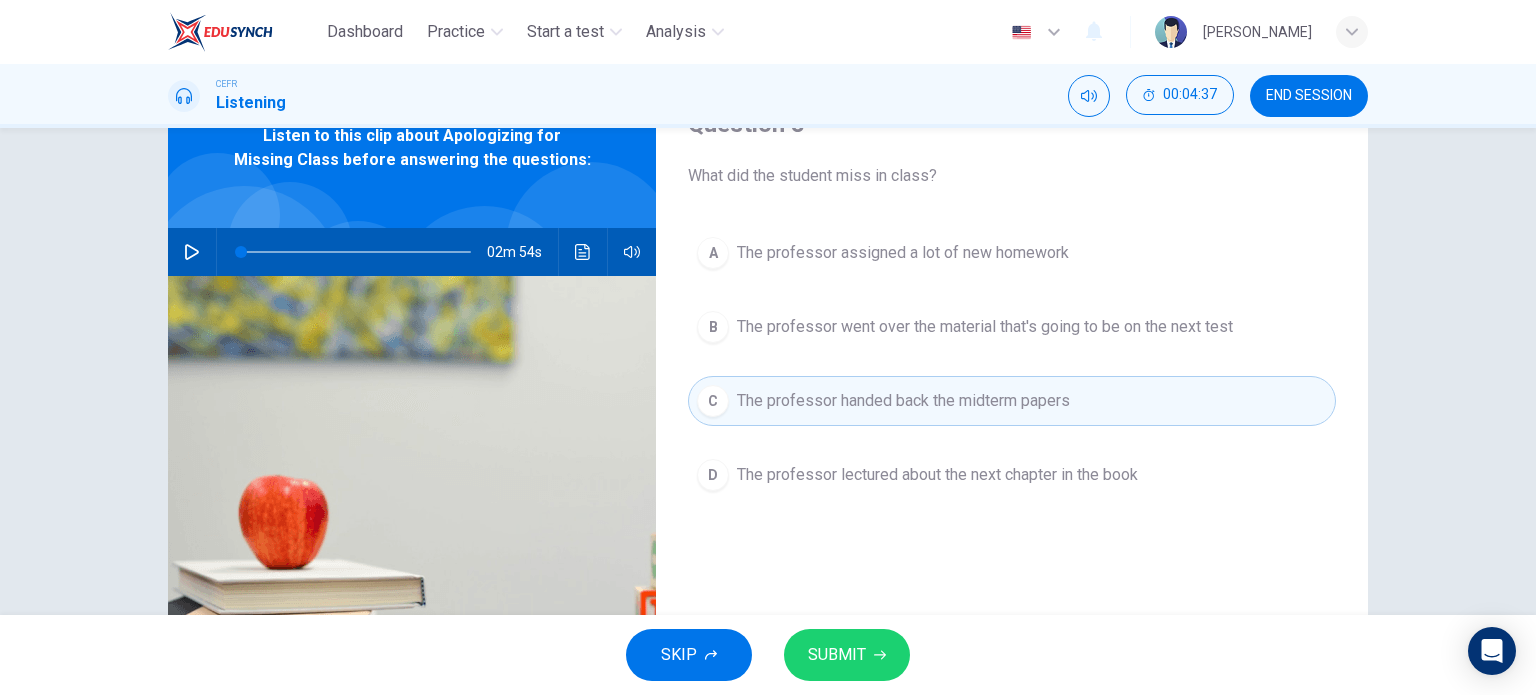 click on "SUBMIT" at bounding box center (847, 655) 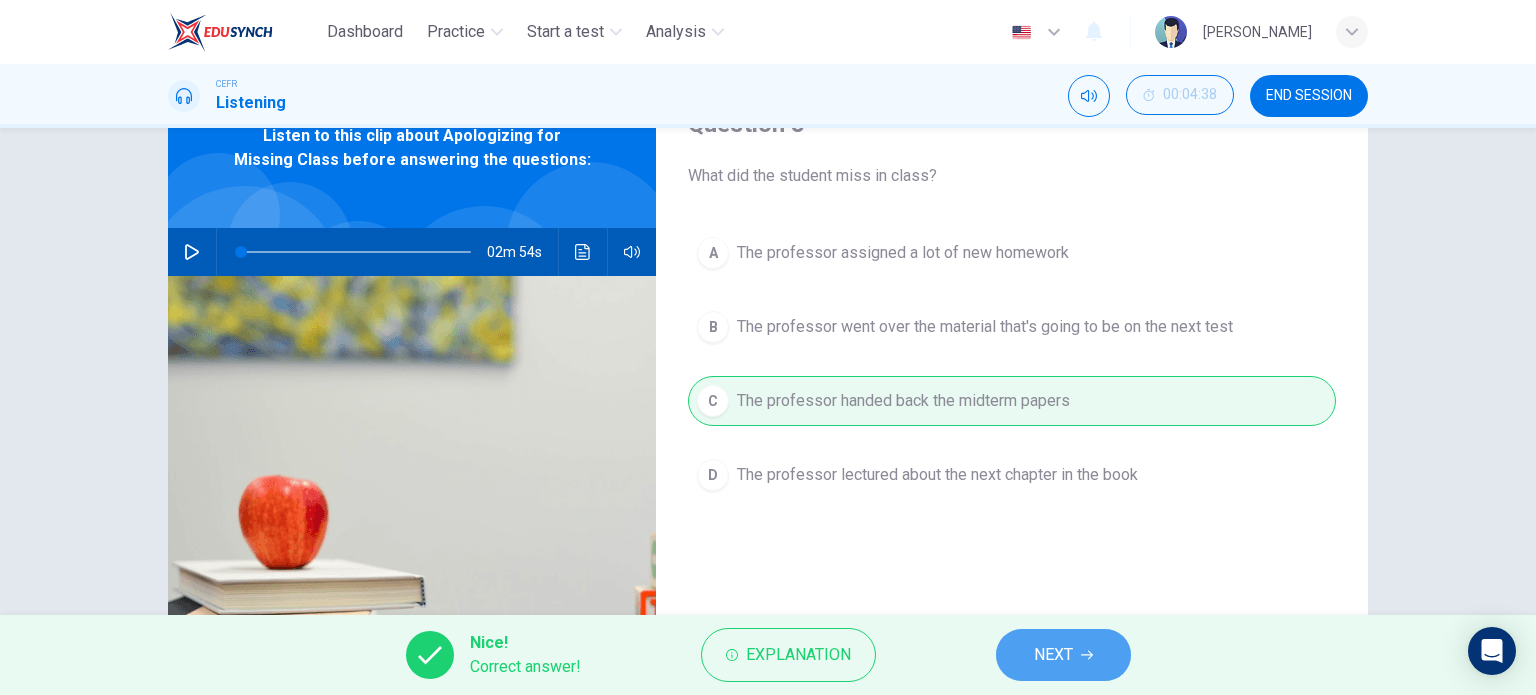 click on "NEXT" at bounding box center (1053, 655) 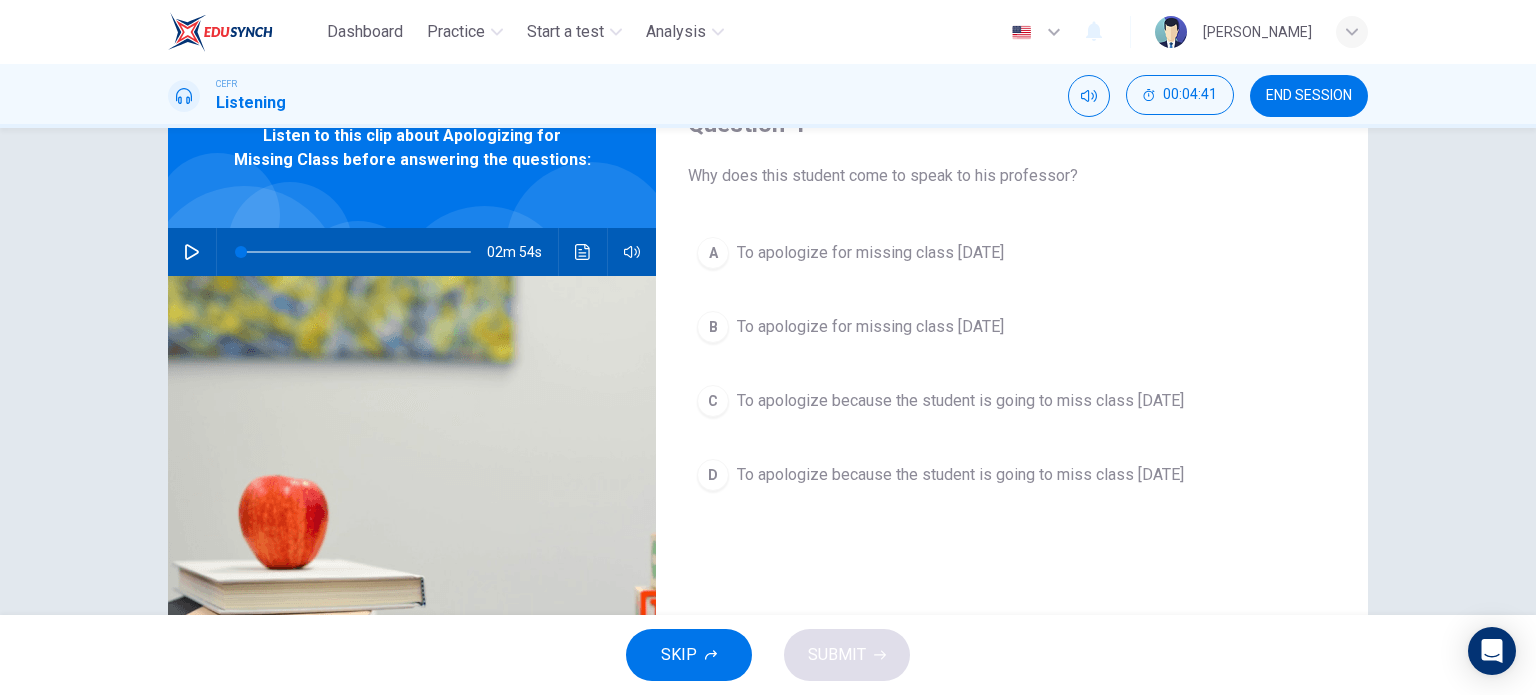 click on "To apologize for missing class [DATE]" at bounding box center (870, 253) 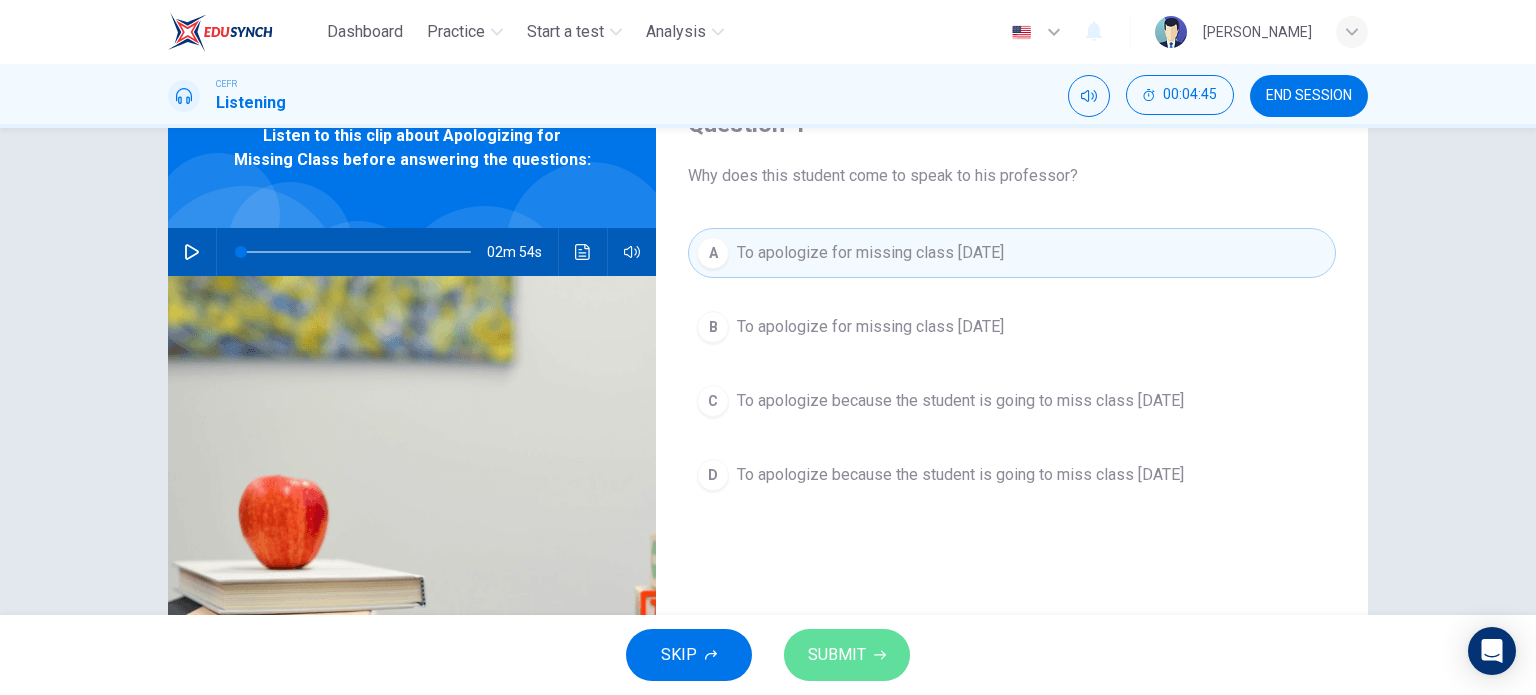 click on "SUBMIT" at bounding box center (837, 655) 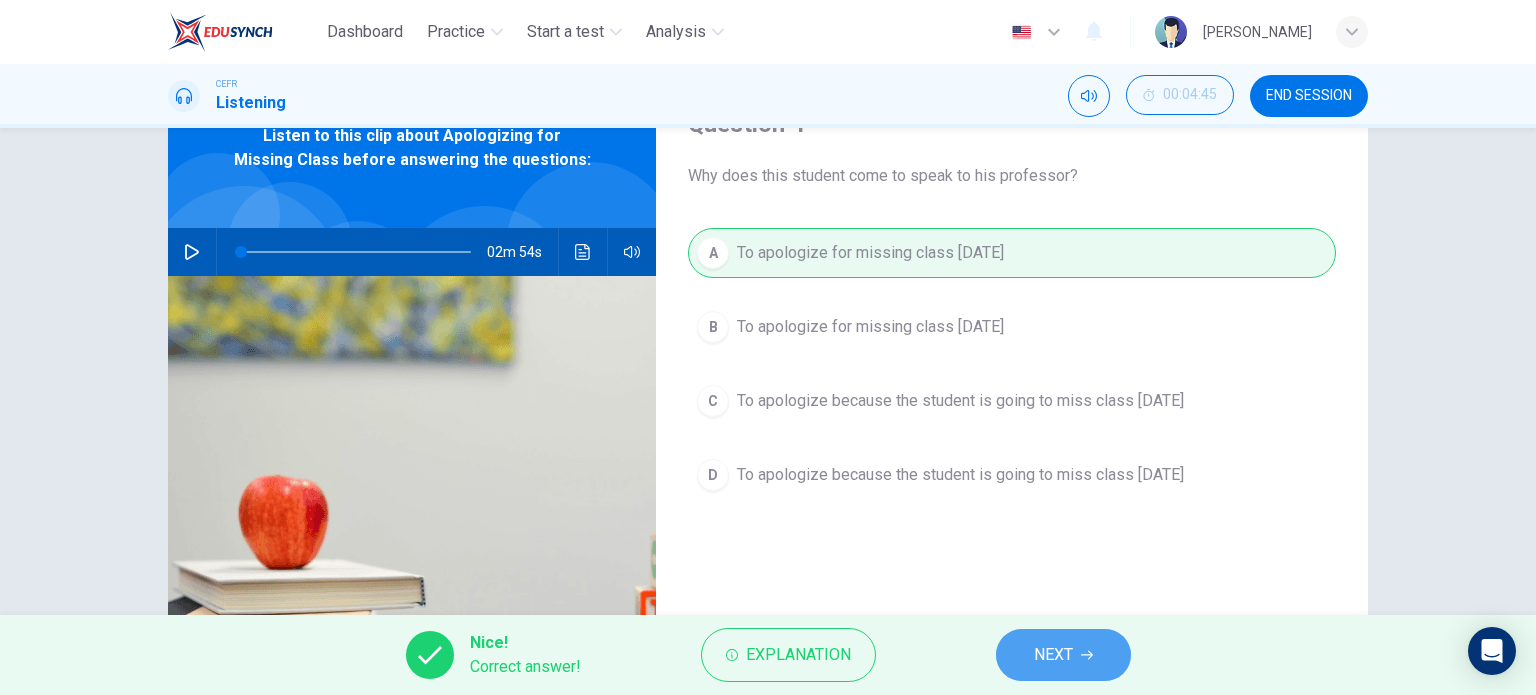 click on "NEXT" at bounding box center [1053, 655] 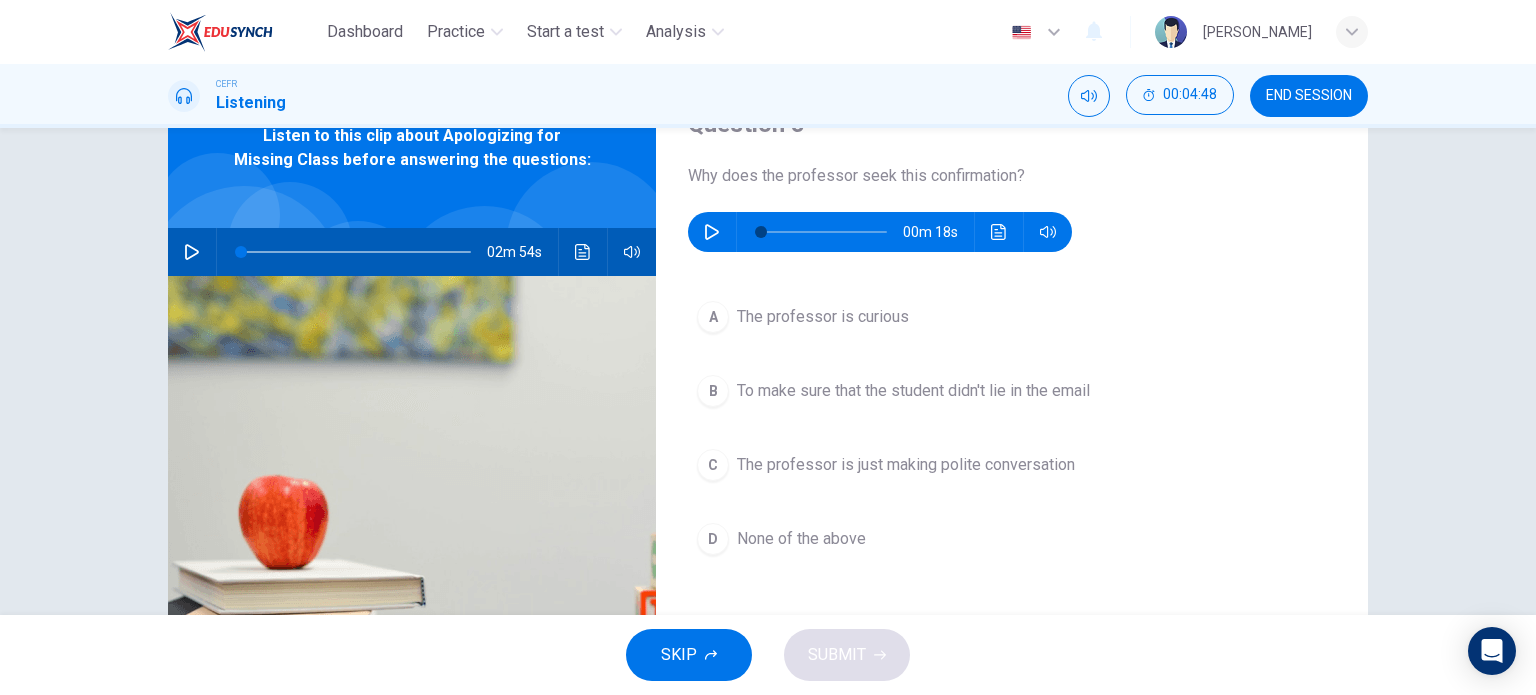 click at bounding box center (712, 232) 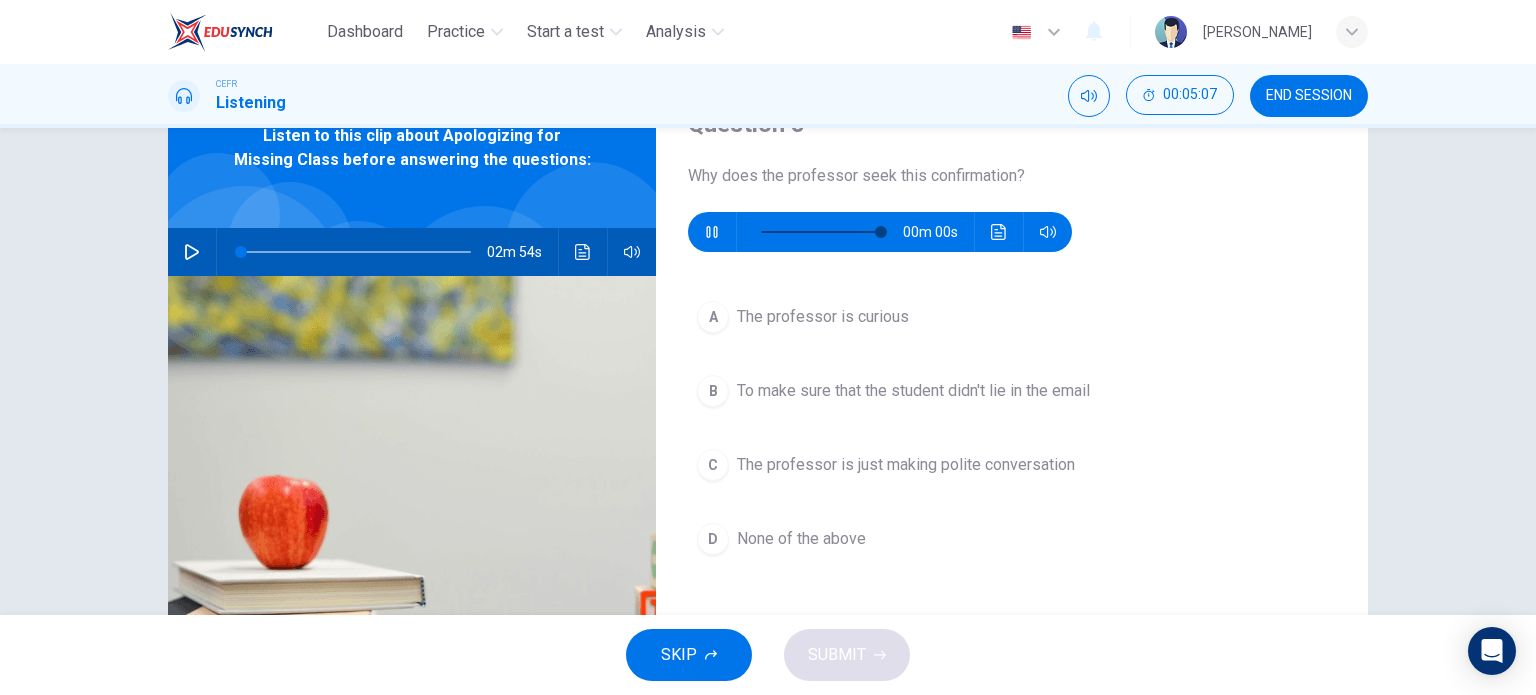 type on "0" 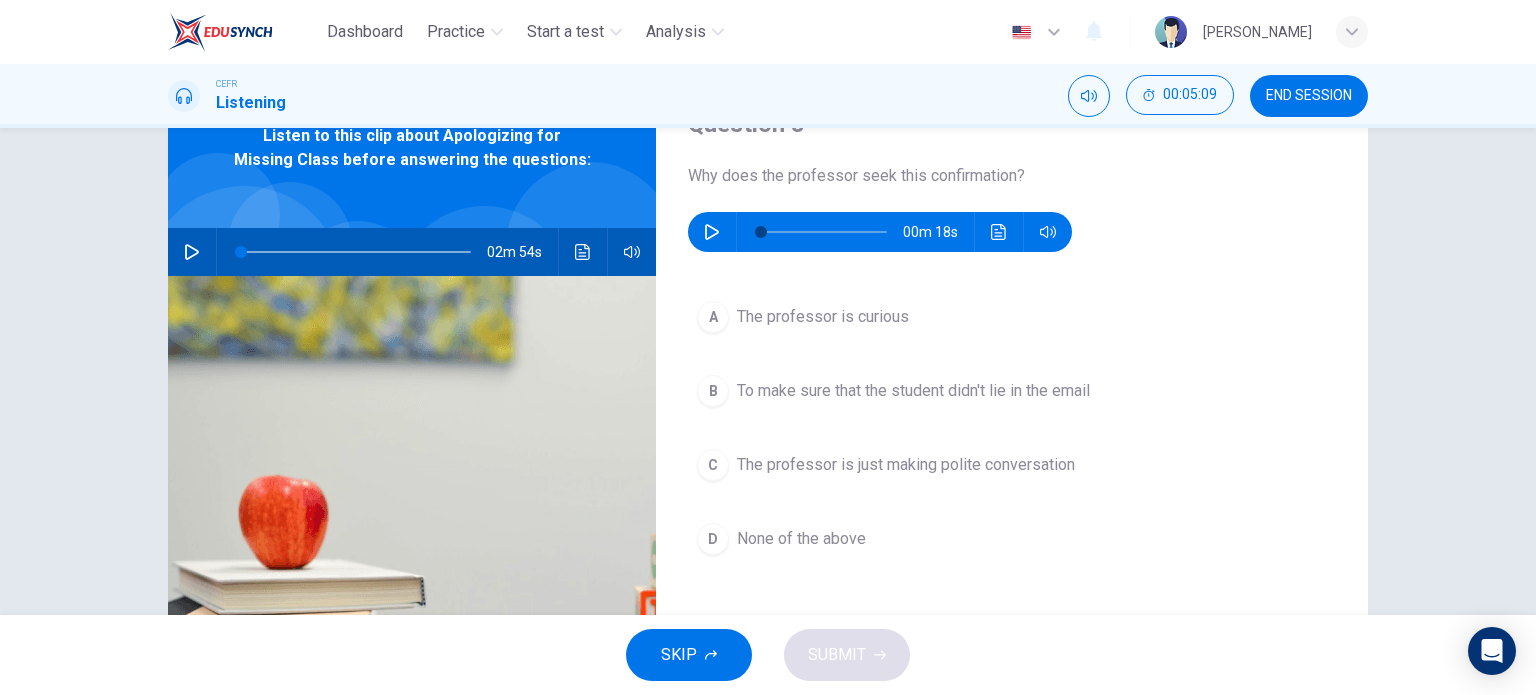 click on "To make sure that the student didn't lie in the email" at bounding box center [913, 391] 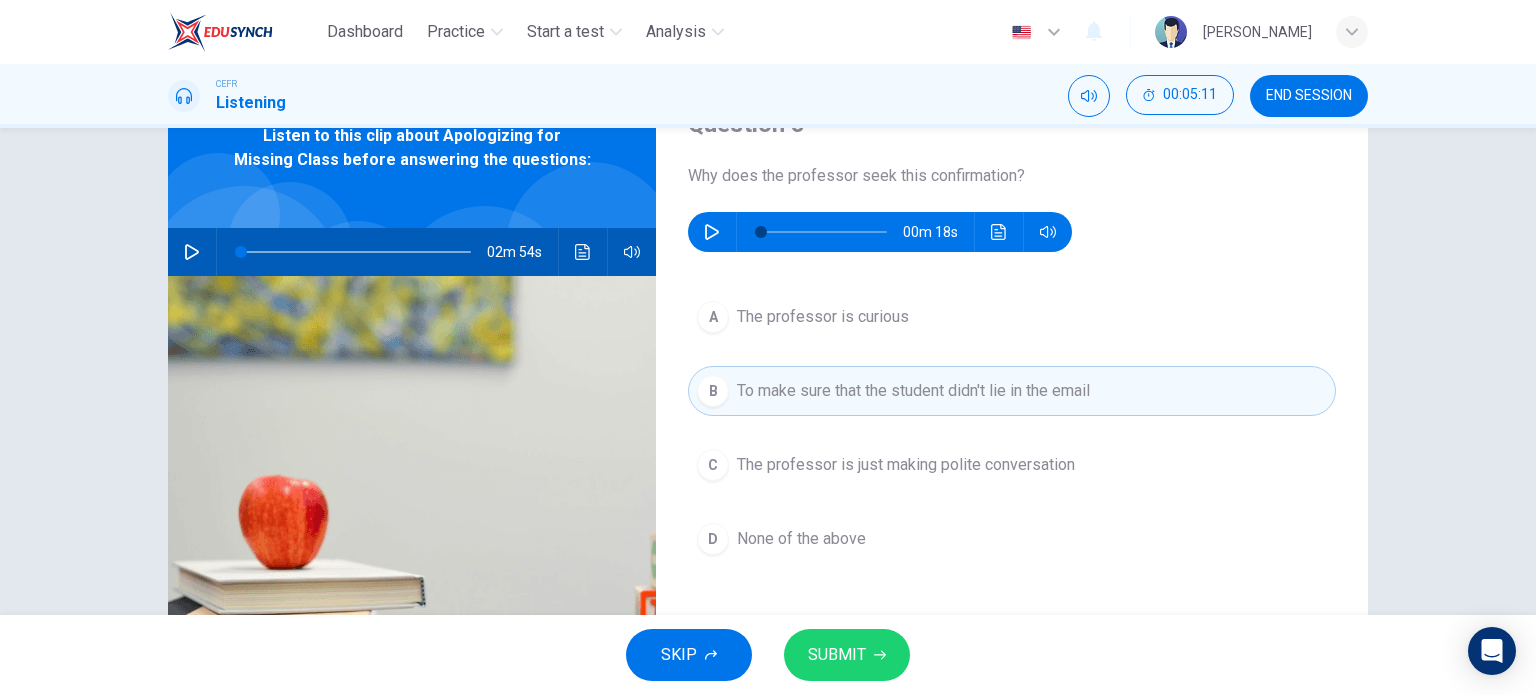 click on "SUBMIT" at bounding box center [847, 655] 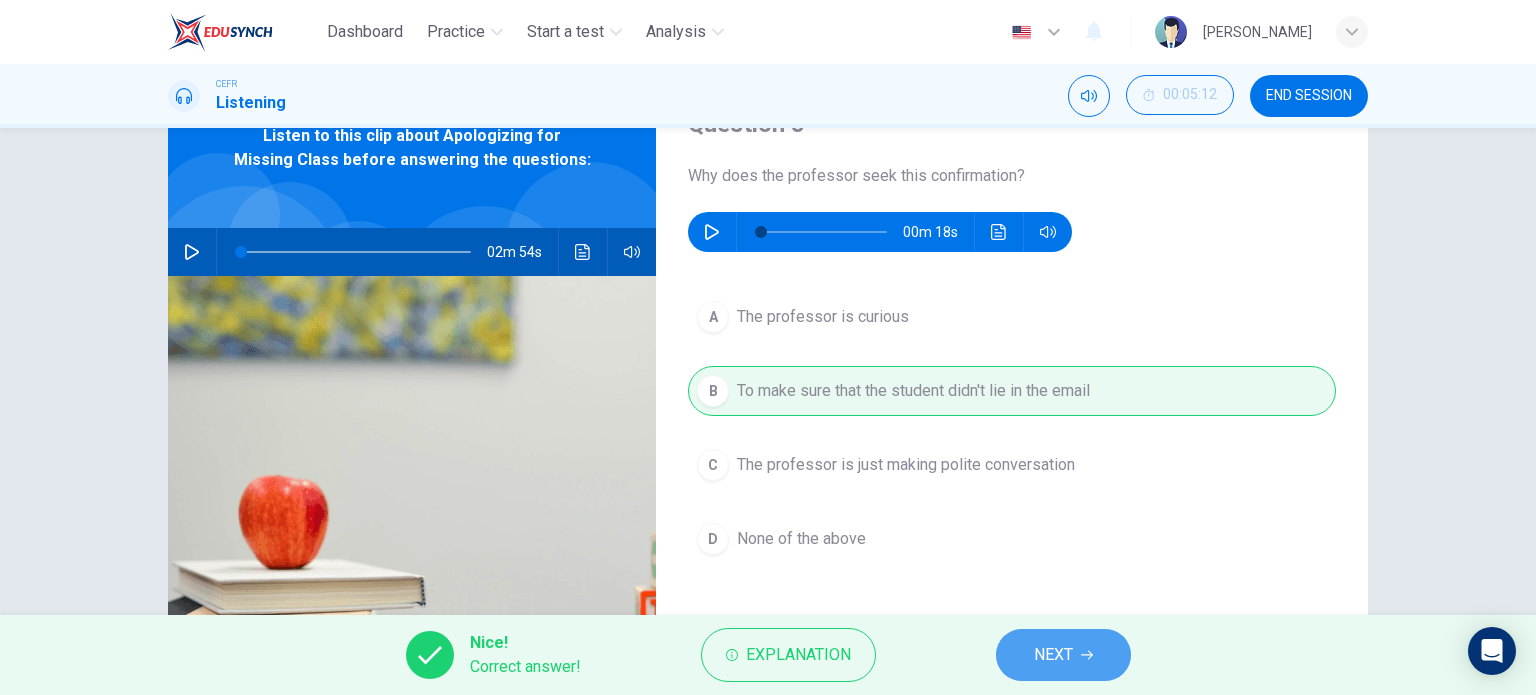 click on "NEXT" at bounding box center (1053, 655) 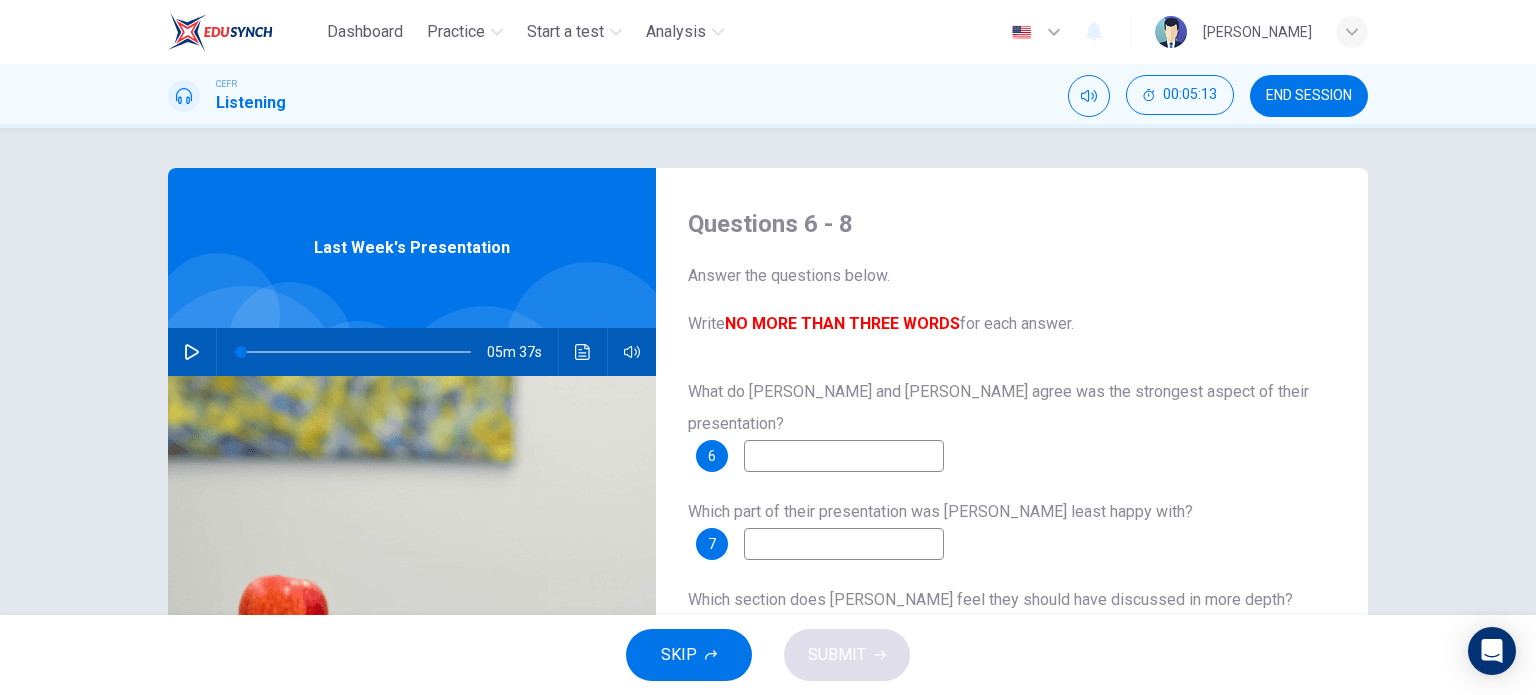 scroll, scrollTop: 100, scrollLeft: 0, axis: vertical 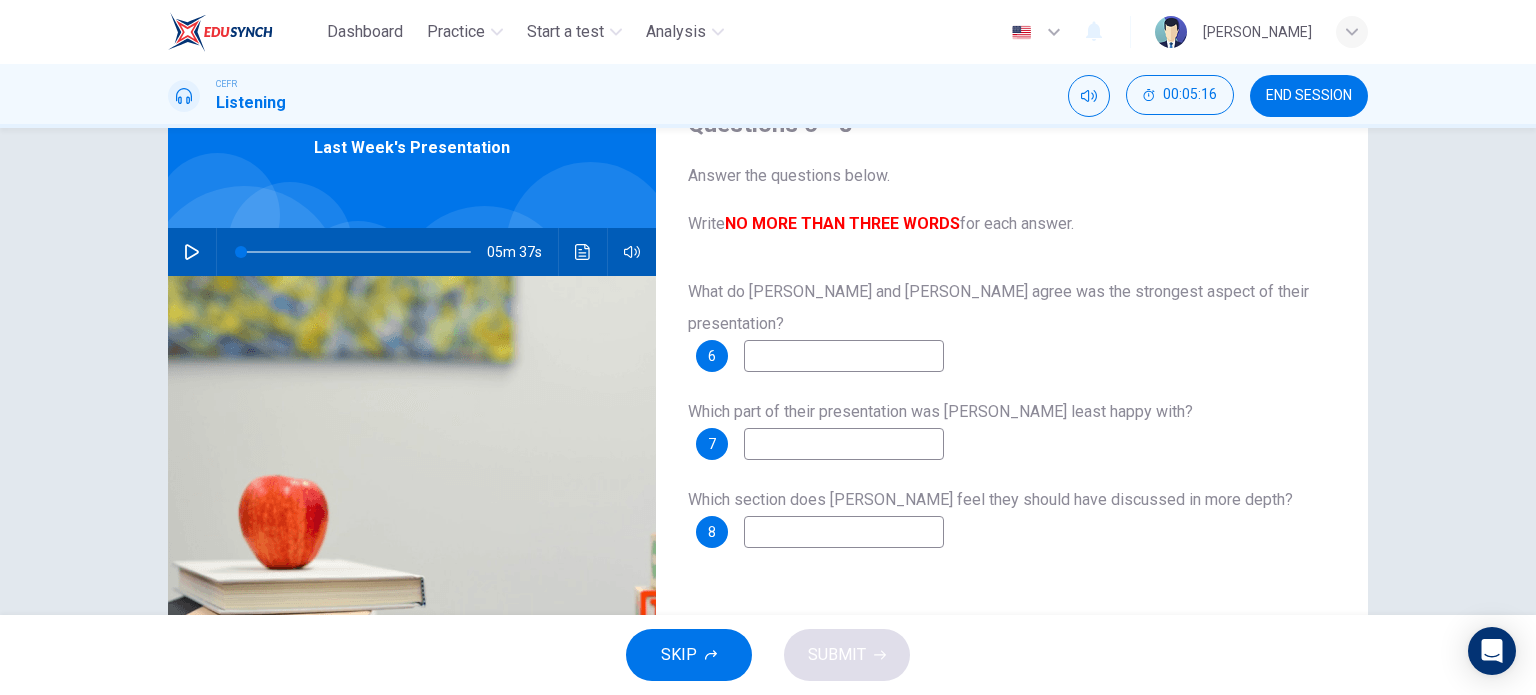 click at bounding box center (844, 356) 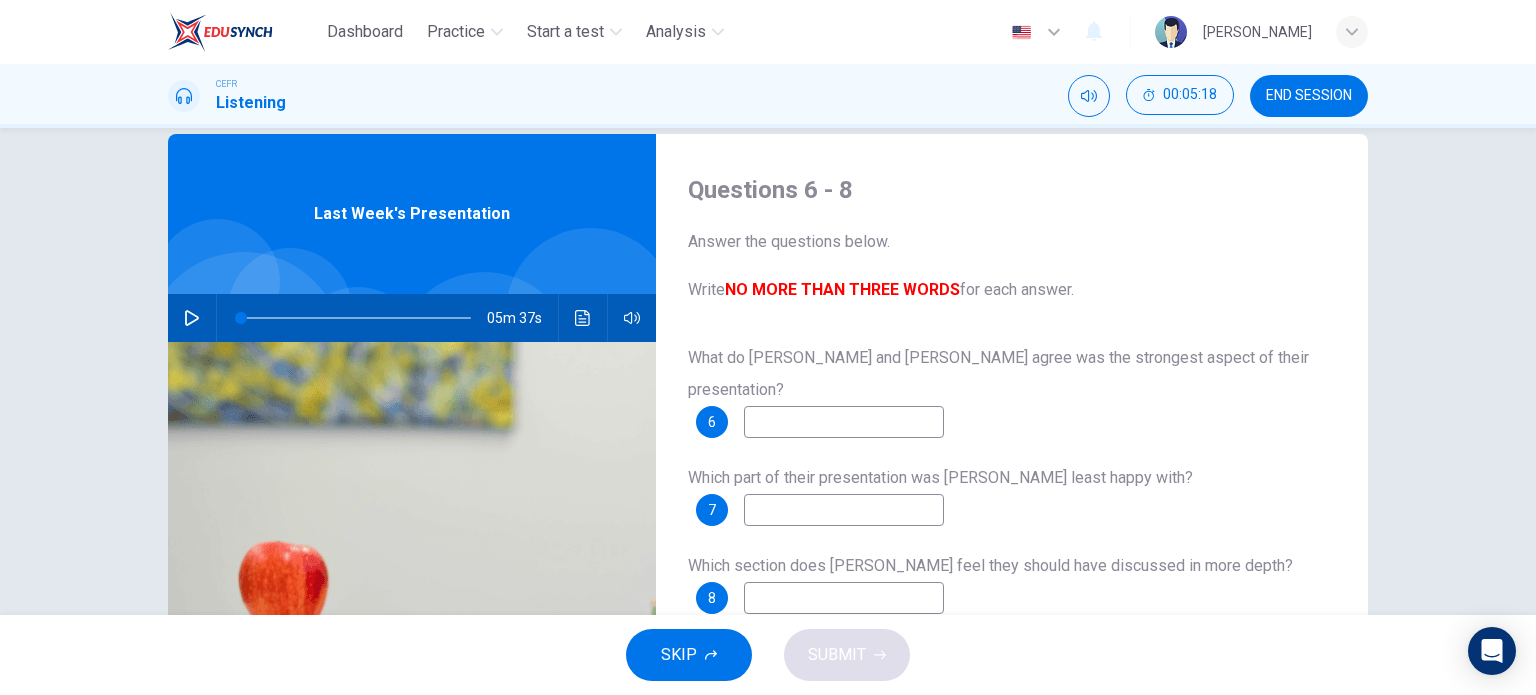 scroll, scrollTop: 0, scrollLeft: 0, axis: both 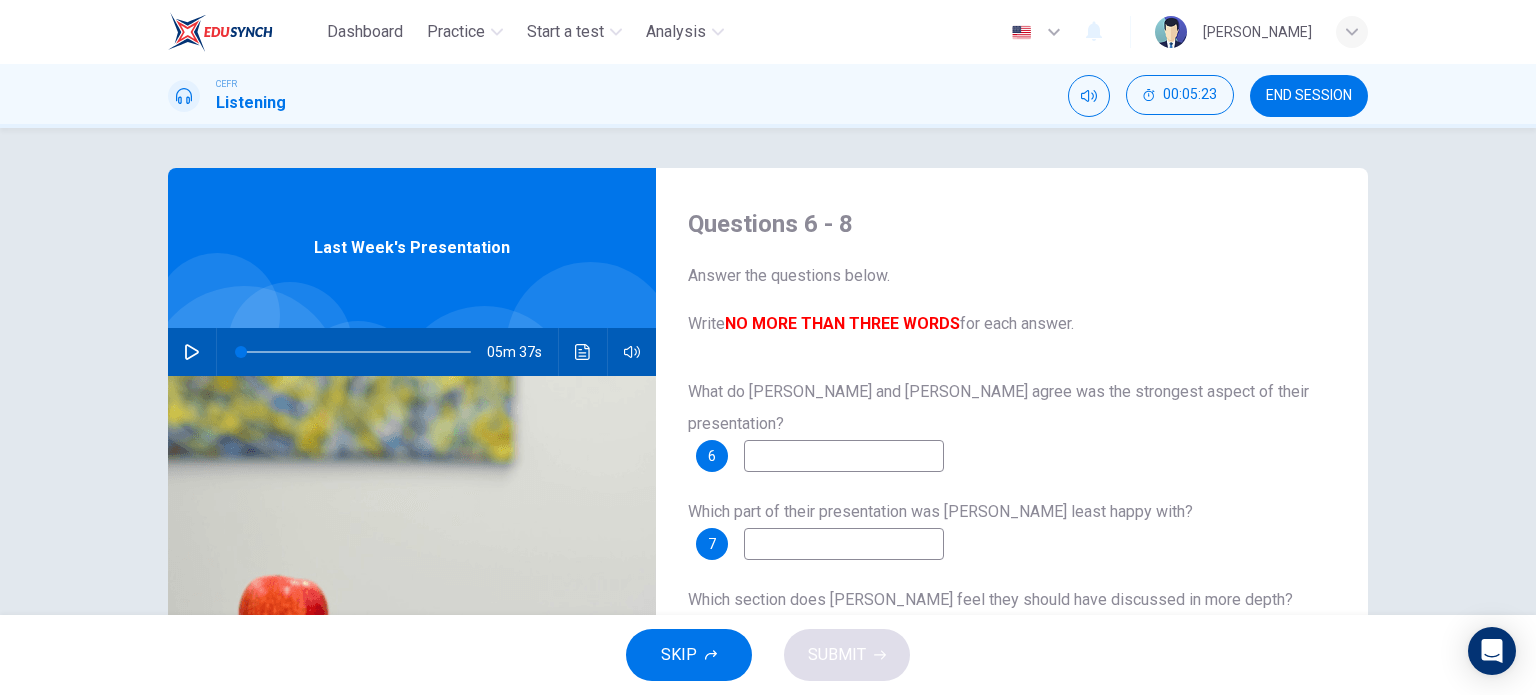 click 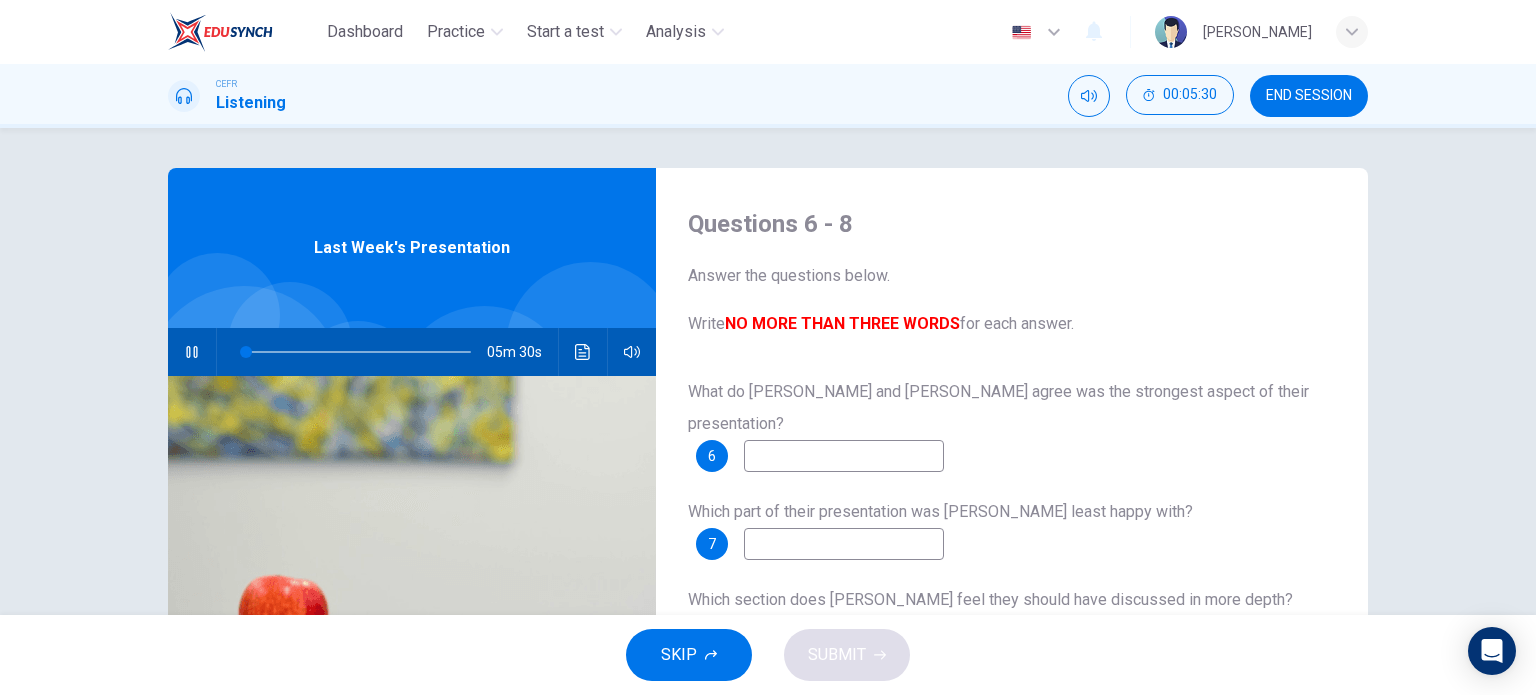 click on "SKIP SUBMIT" at bounding box center (768, 655) 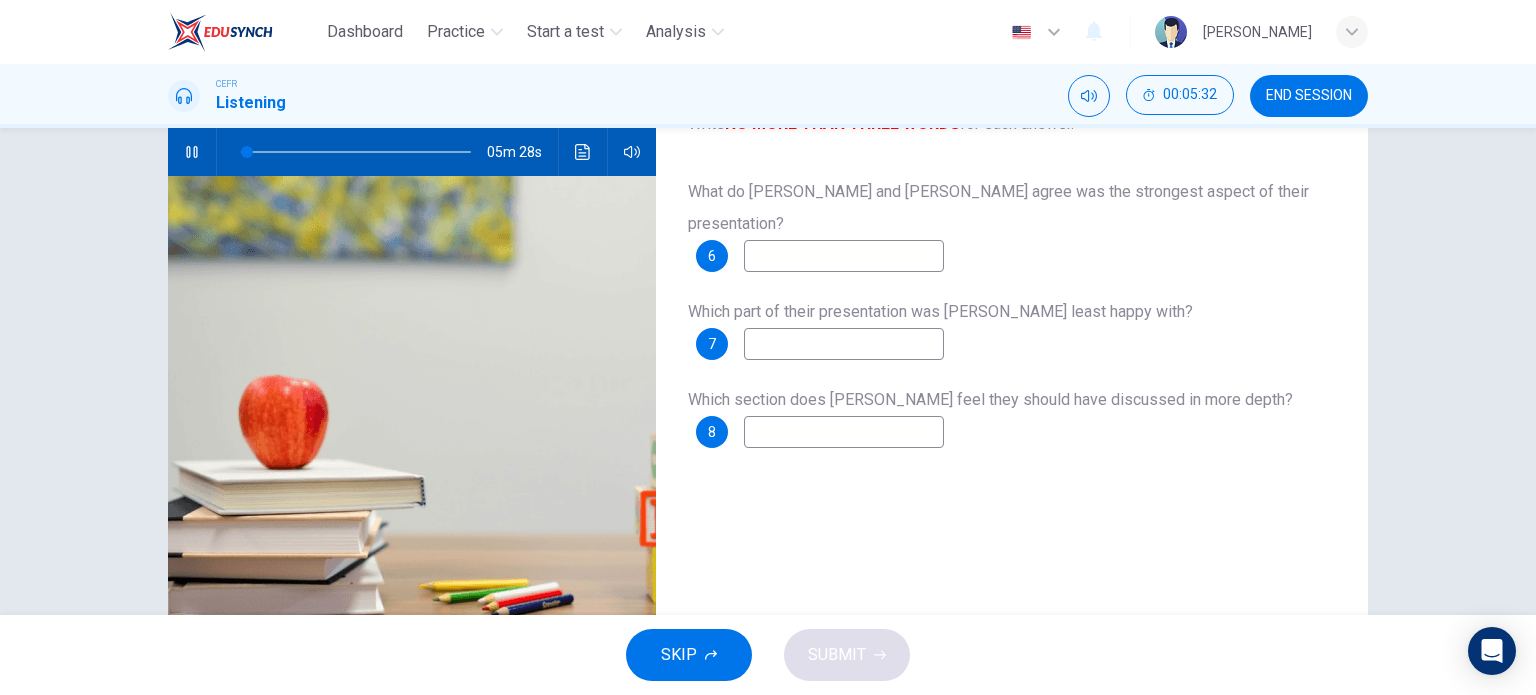 scroll, scrollTop: 100, scrollLeft: 0, axis: vertical 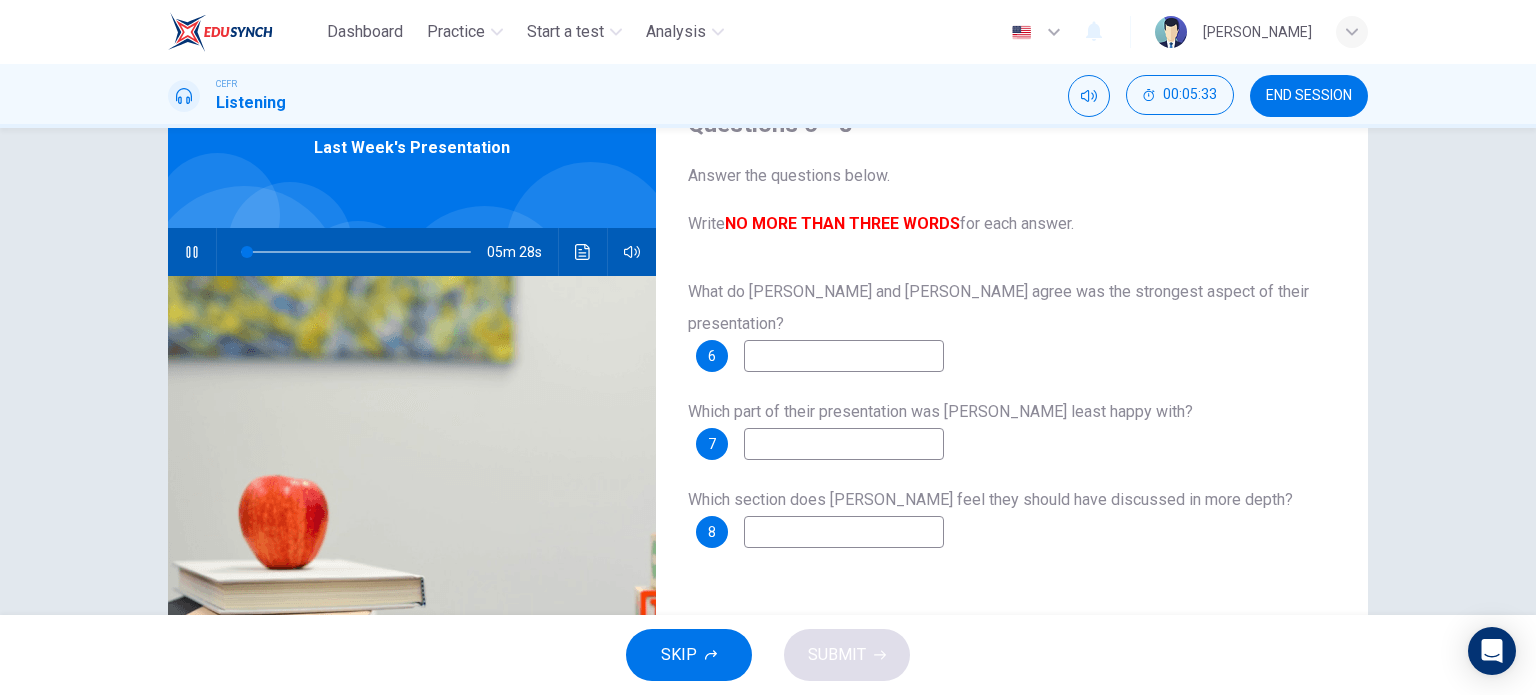 click at bounding box center [844, 356] 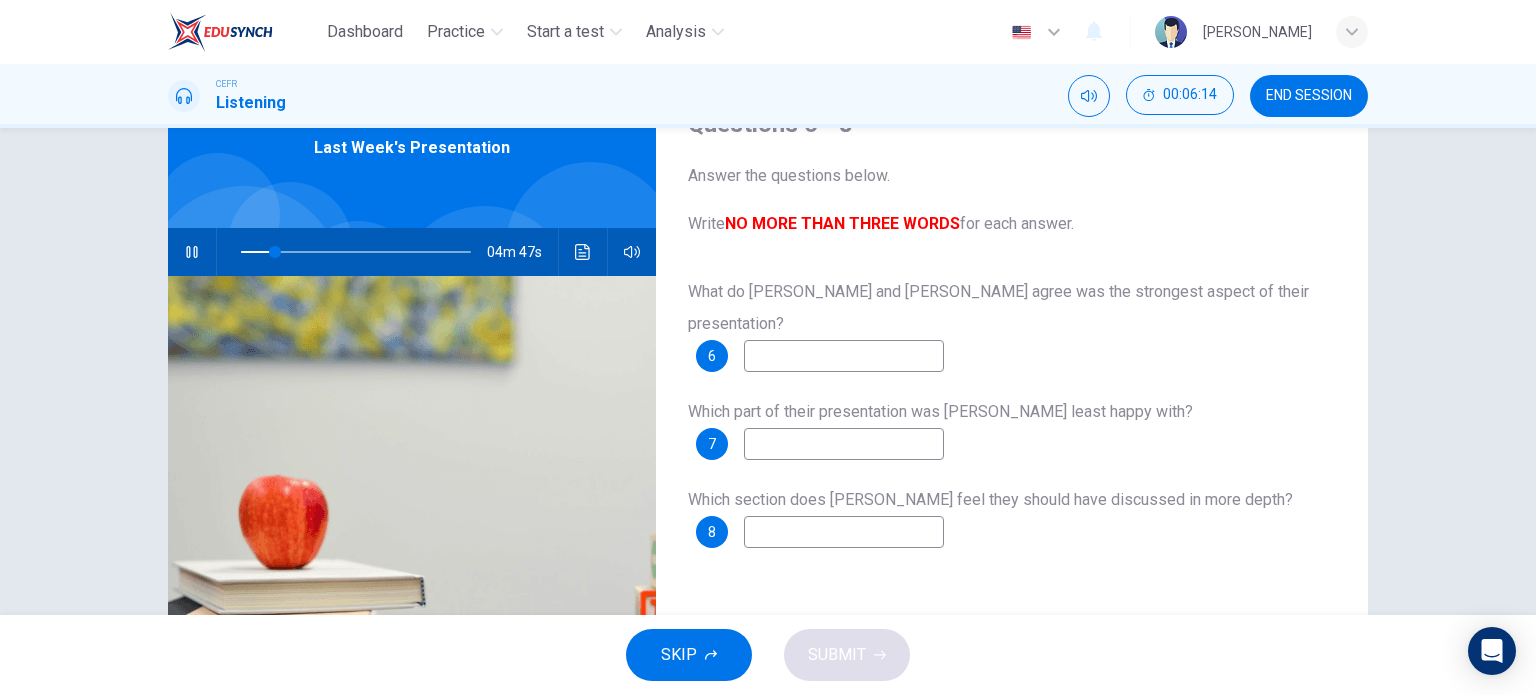 click at bounding box center (844, 356) 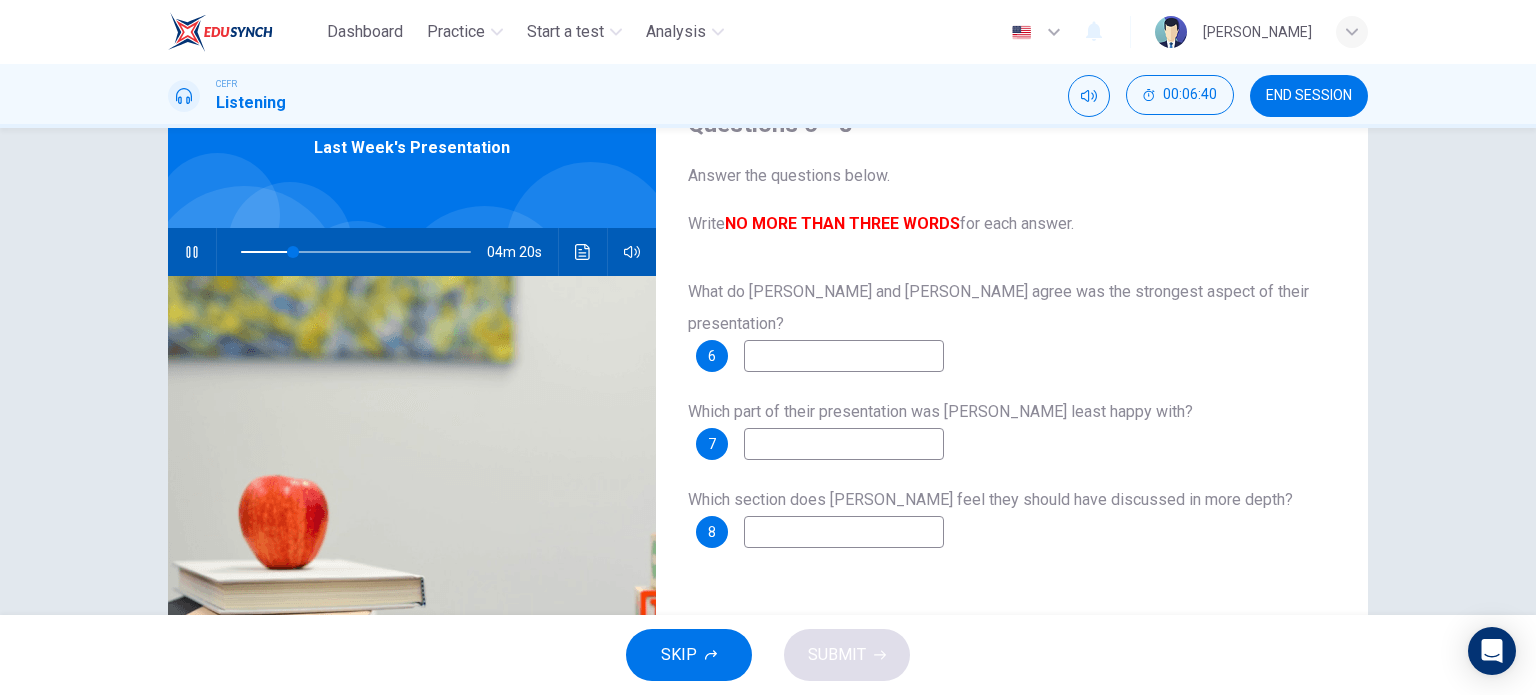 click at bounding box center [844, 444] 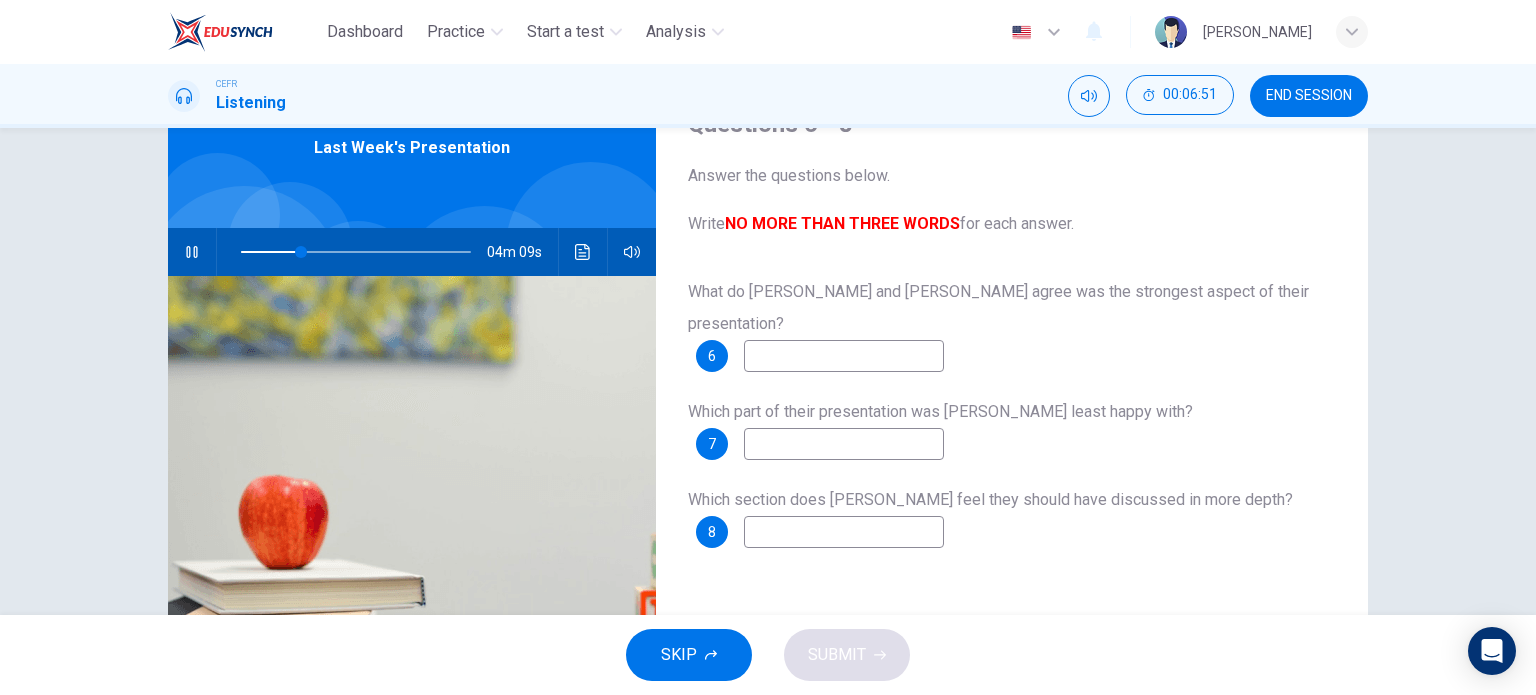 click at bounding box center [844, 356] 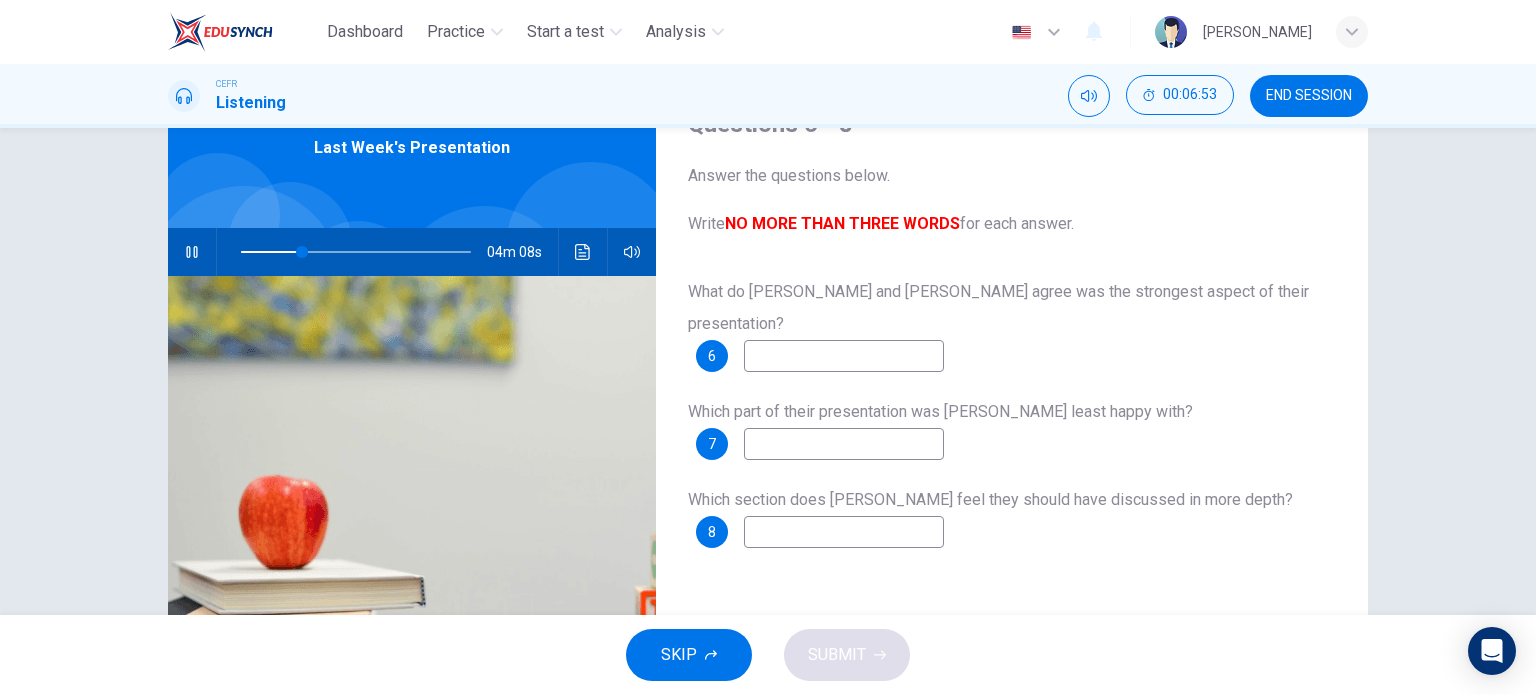 type on "27" 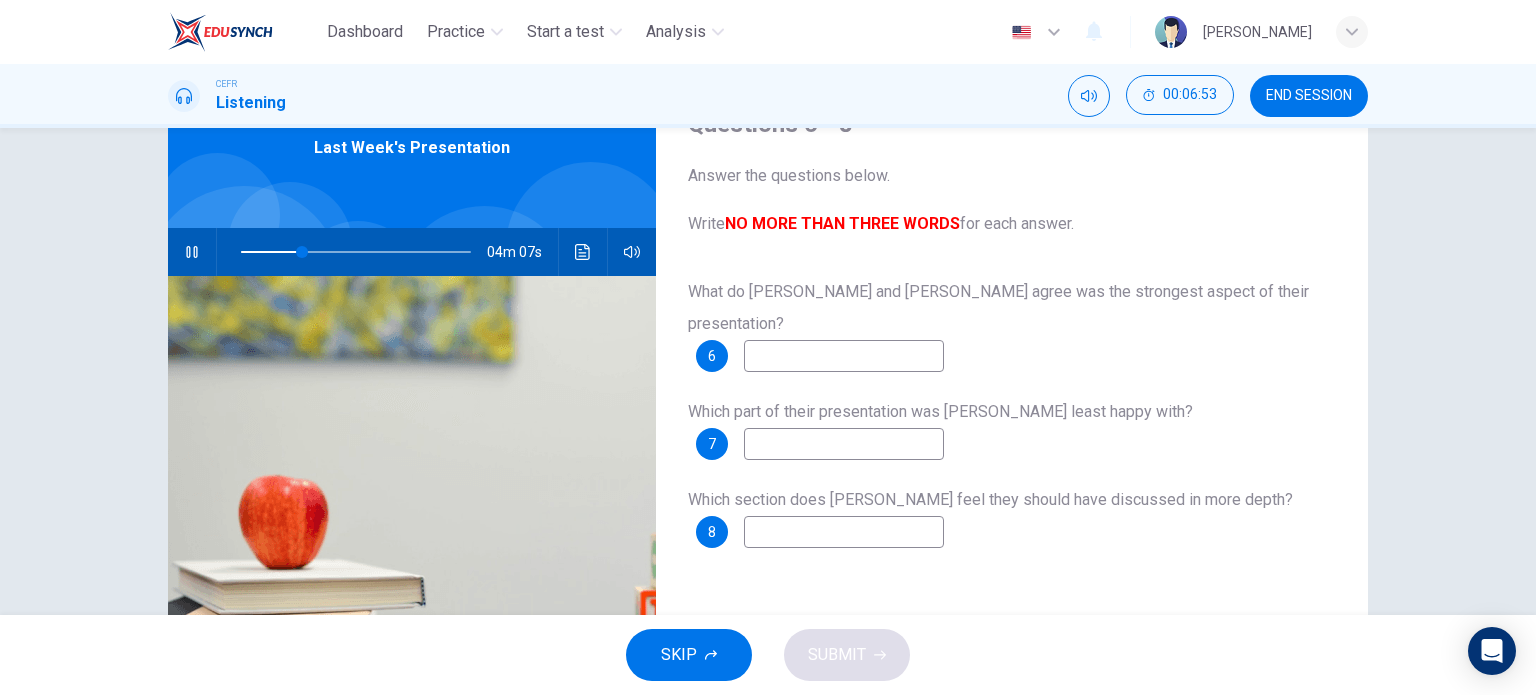 type on "t" 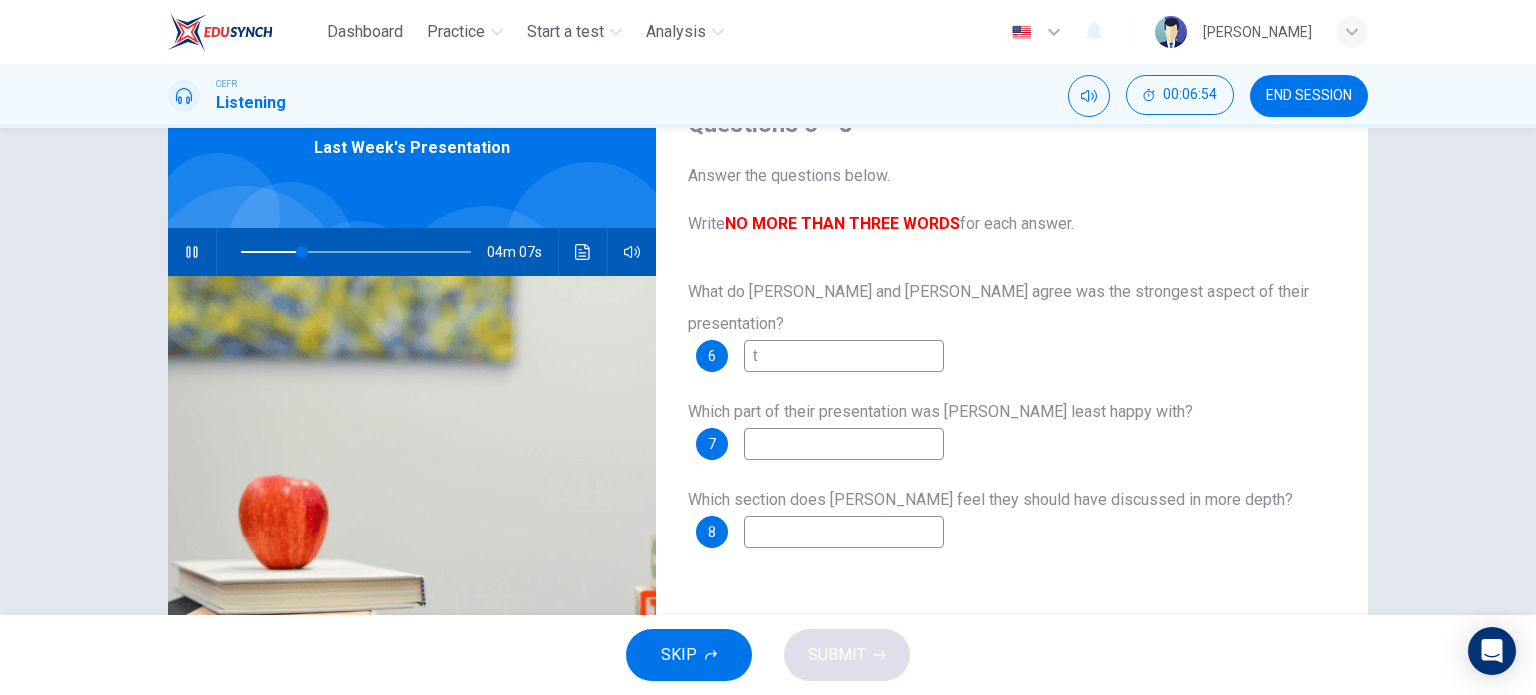 type on "27" 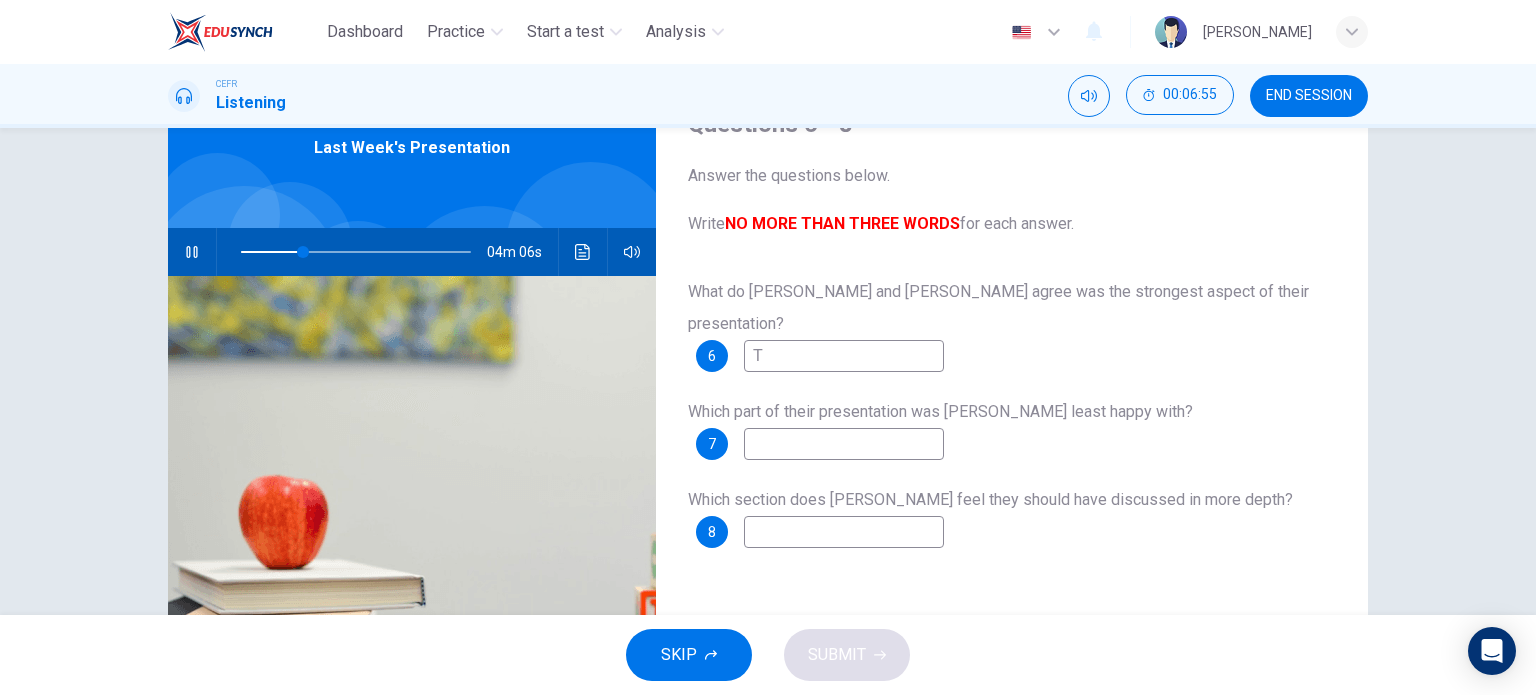 type on "Te" 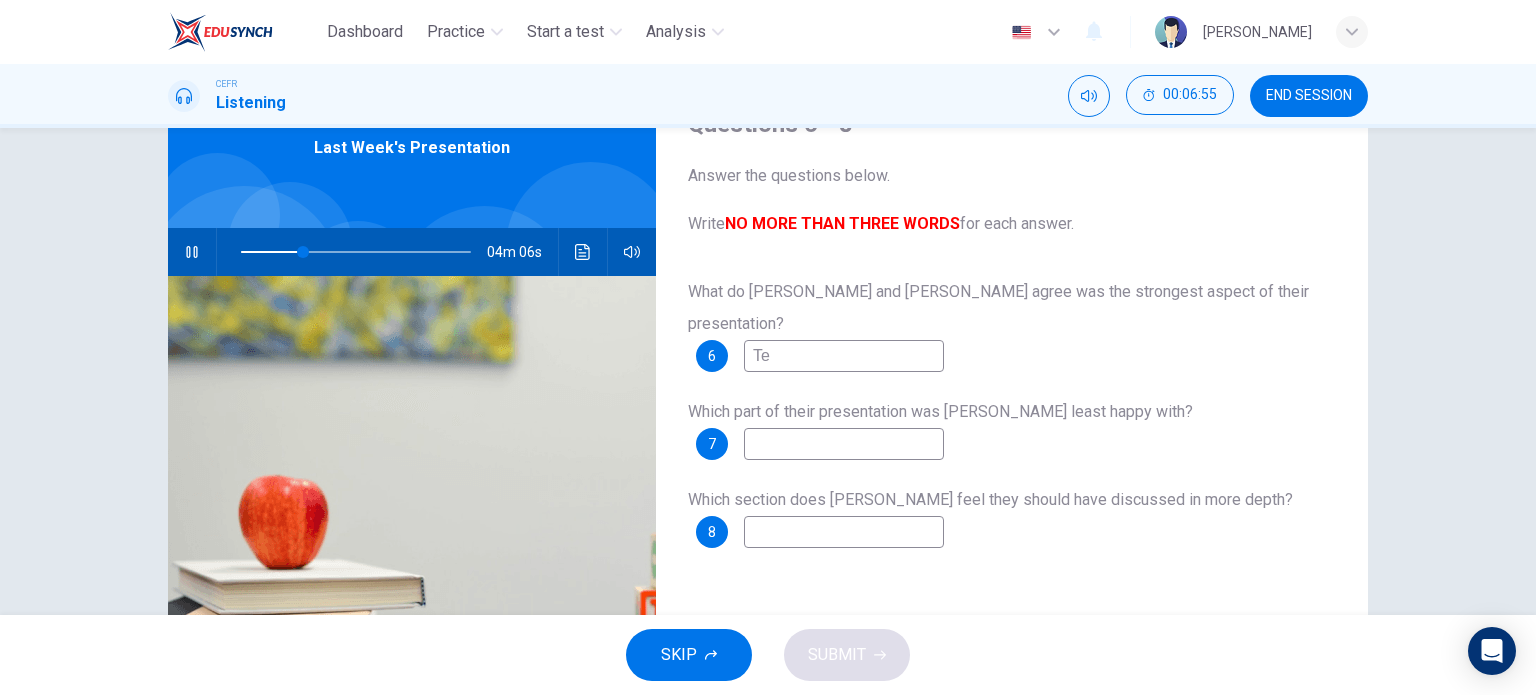 type on "27" 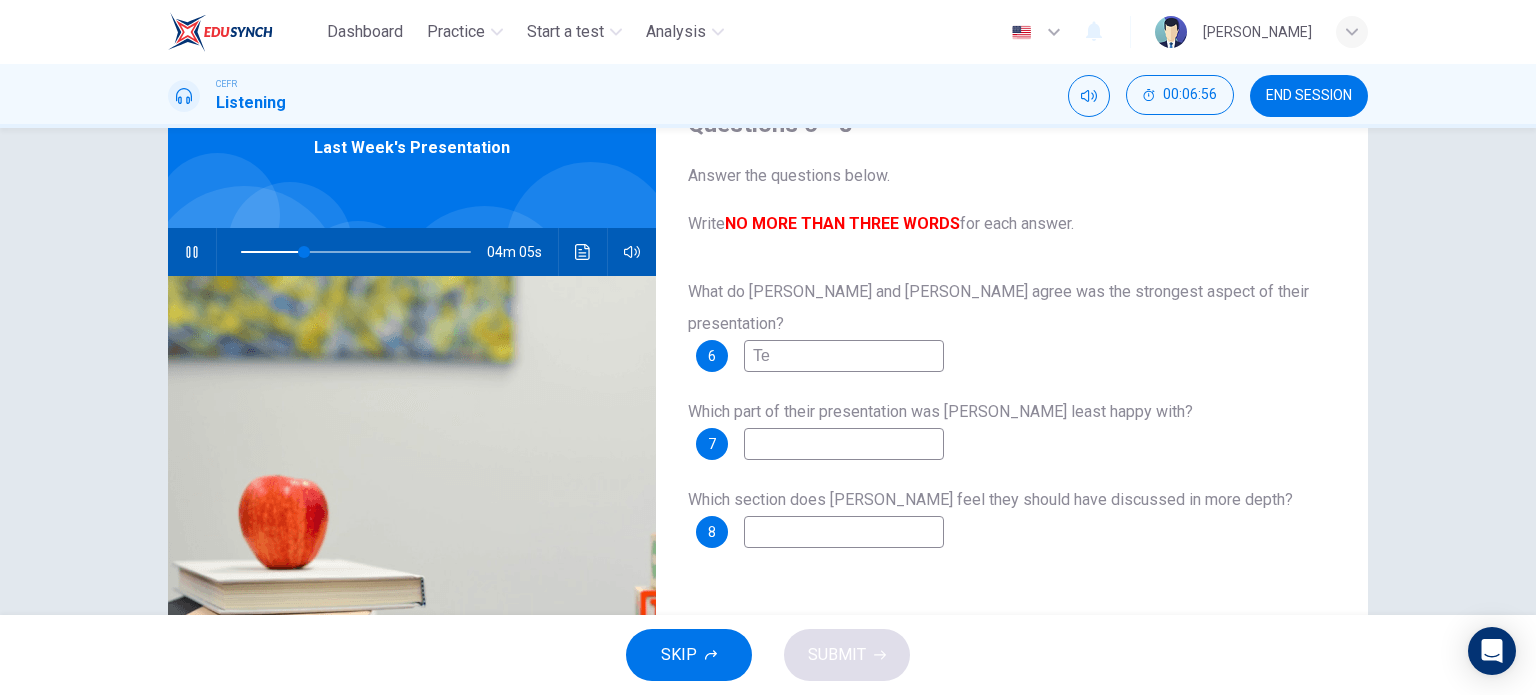 type on "Tec" 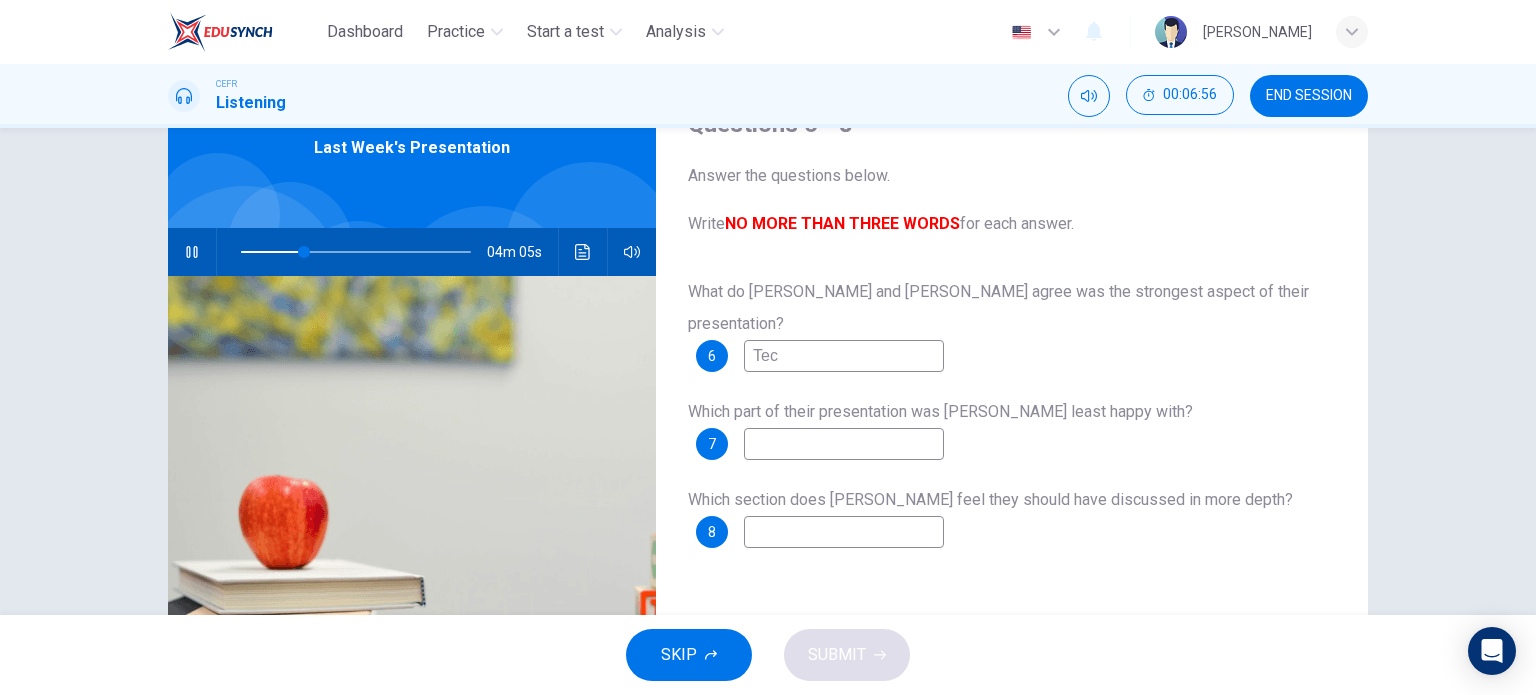 type on "28" 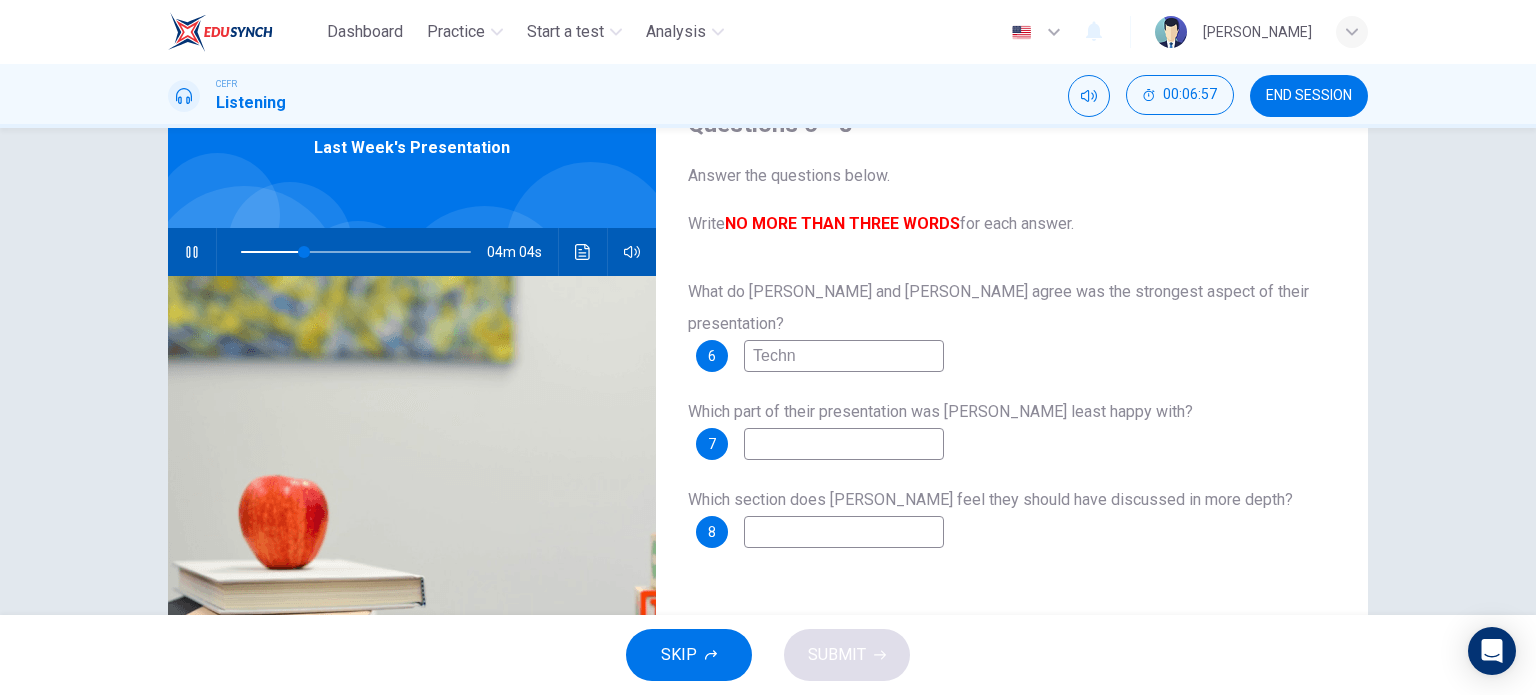 type on "Techni" 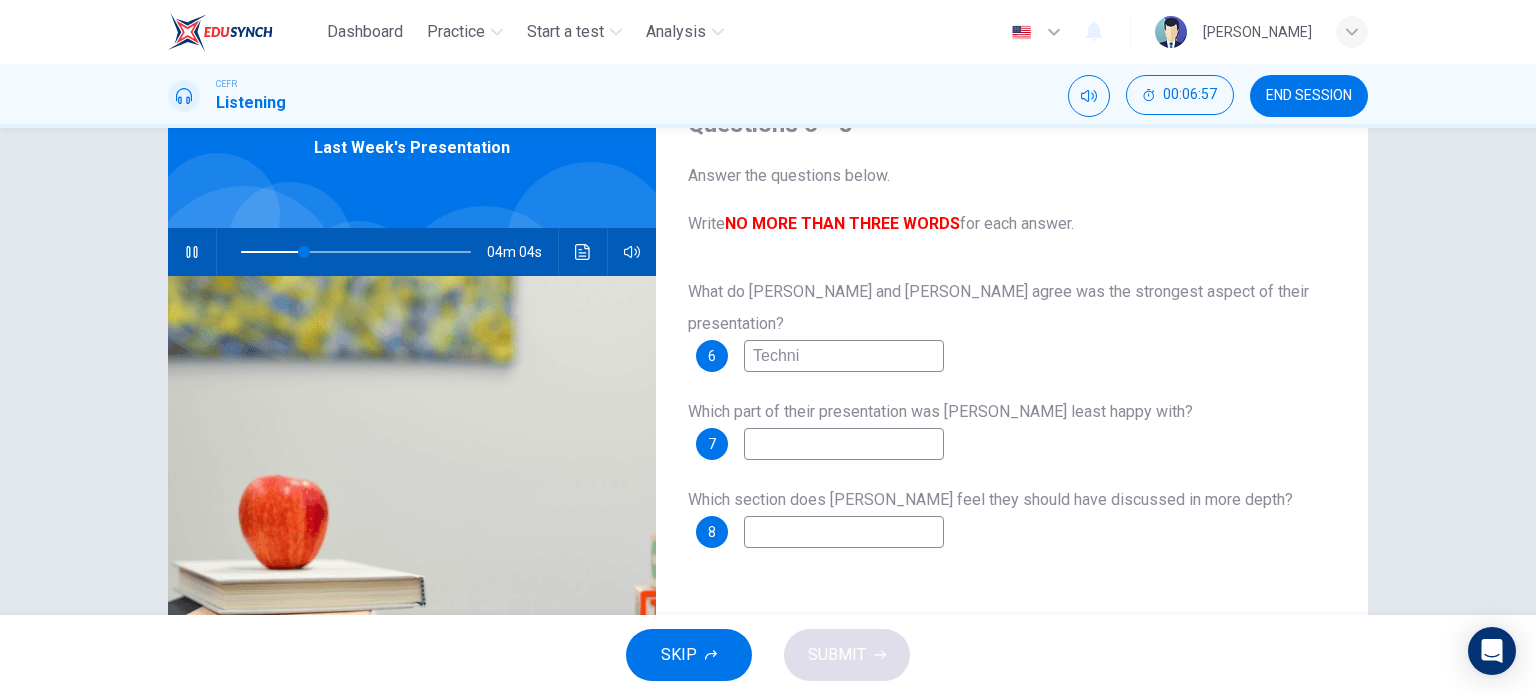 type on "28" 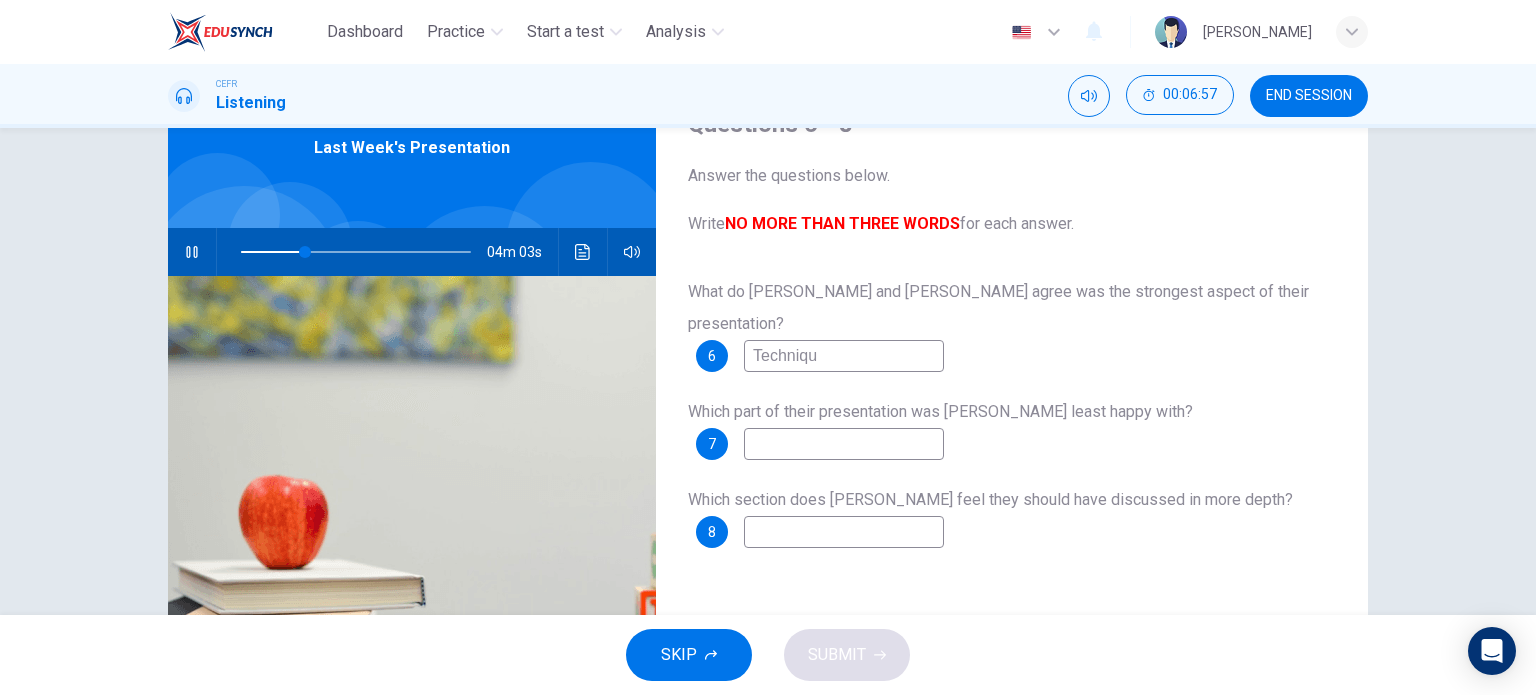 type on "Technique" 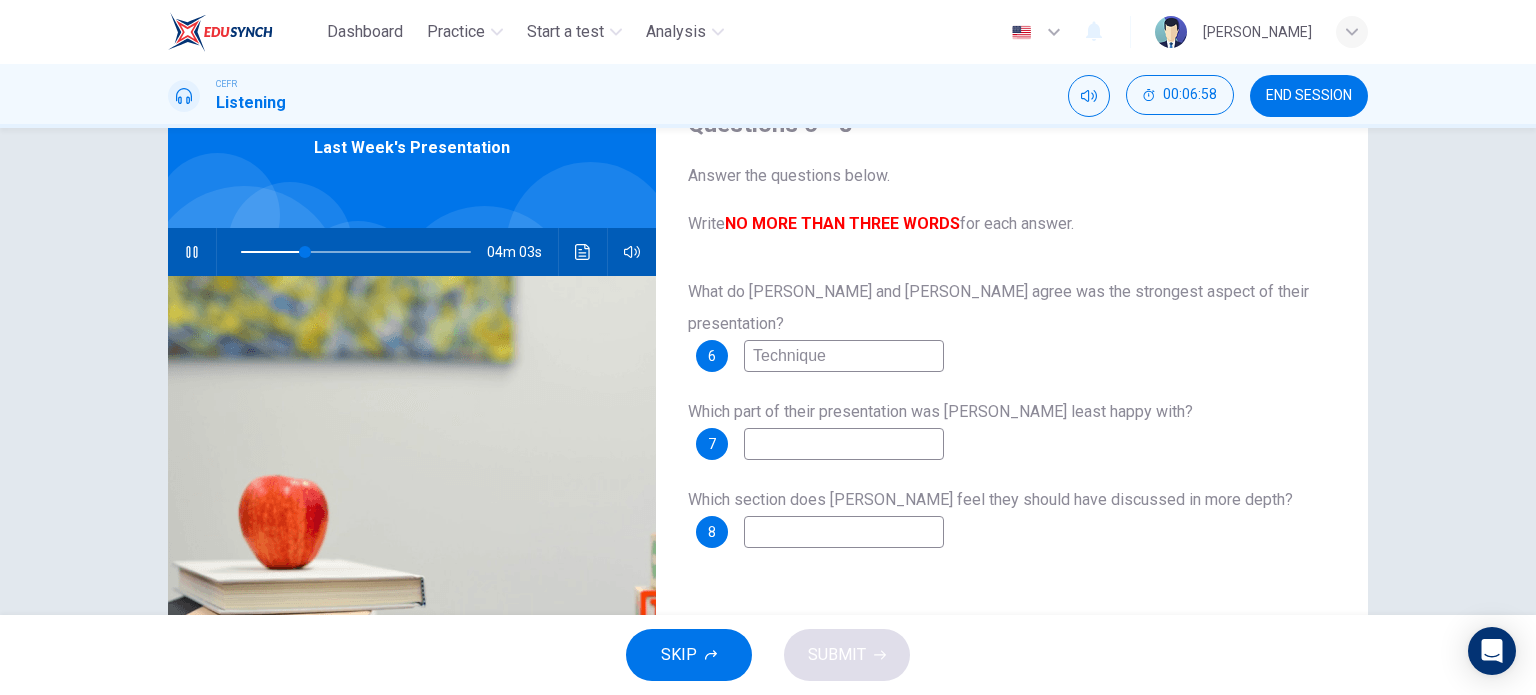 type on "28" 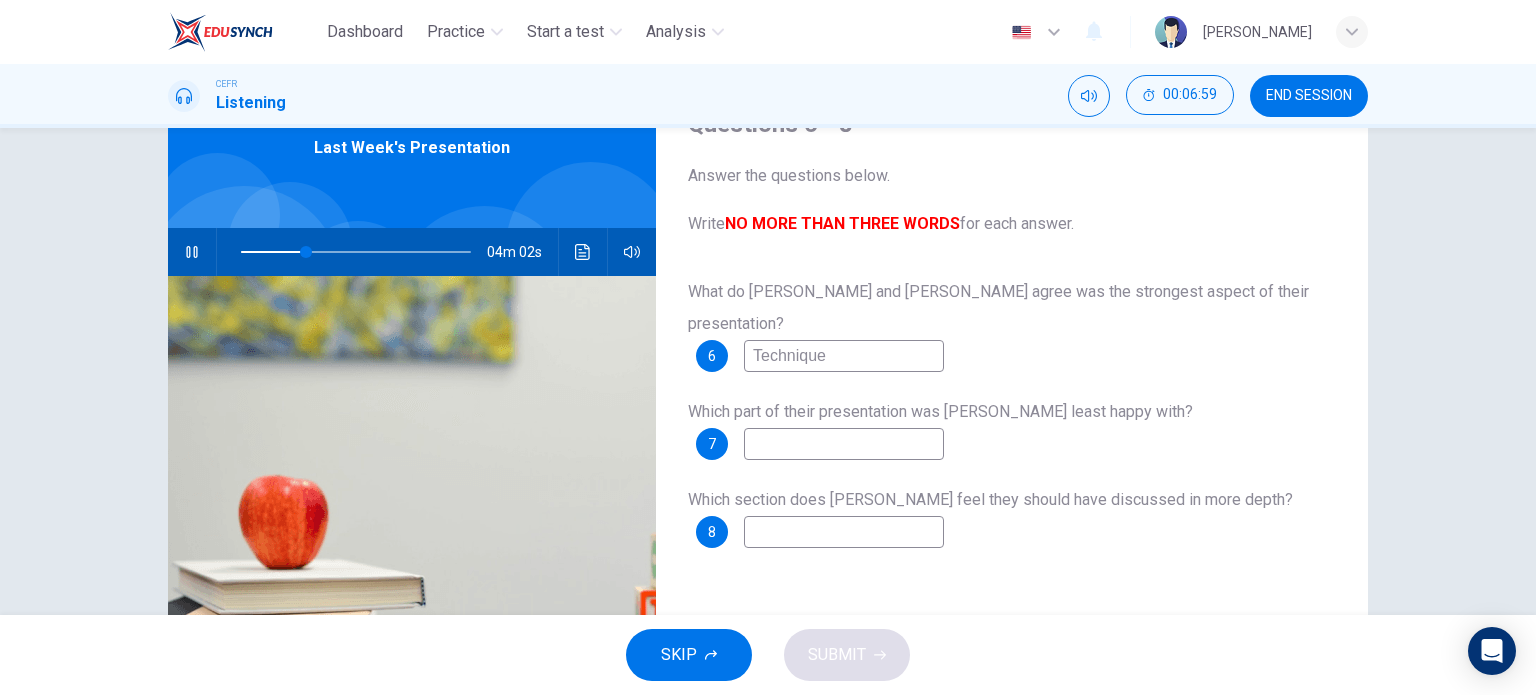 type on "Technique" 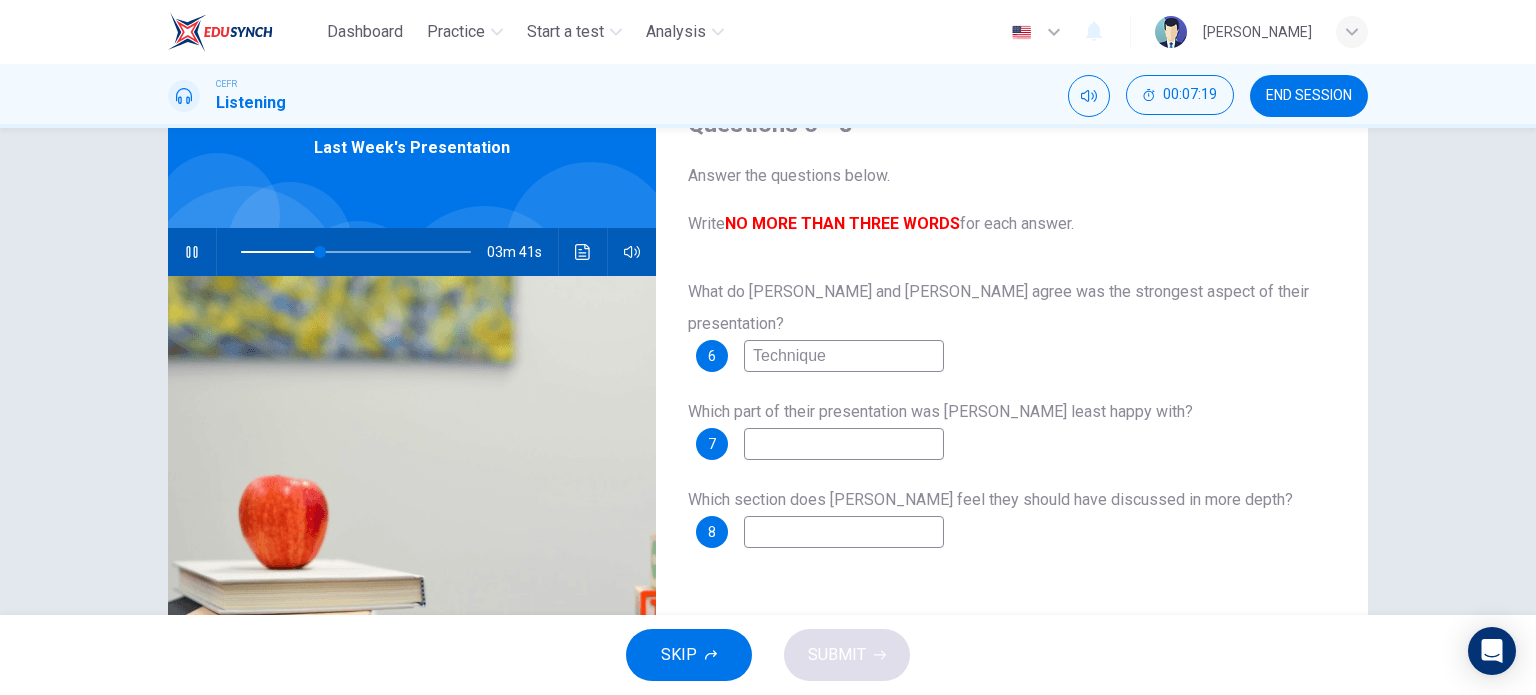 click at bounding box center (844, 444) 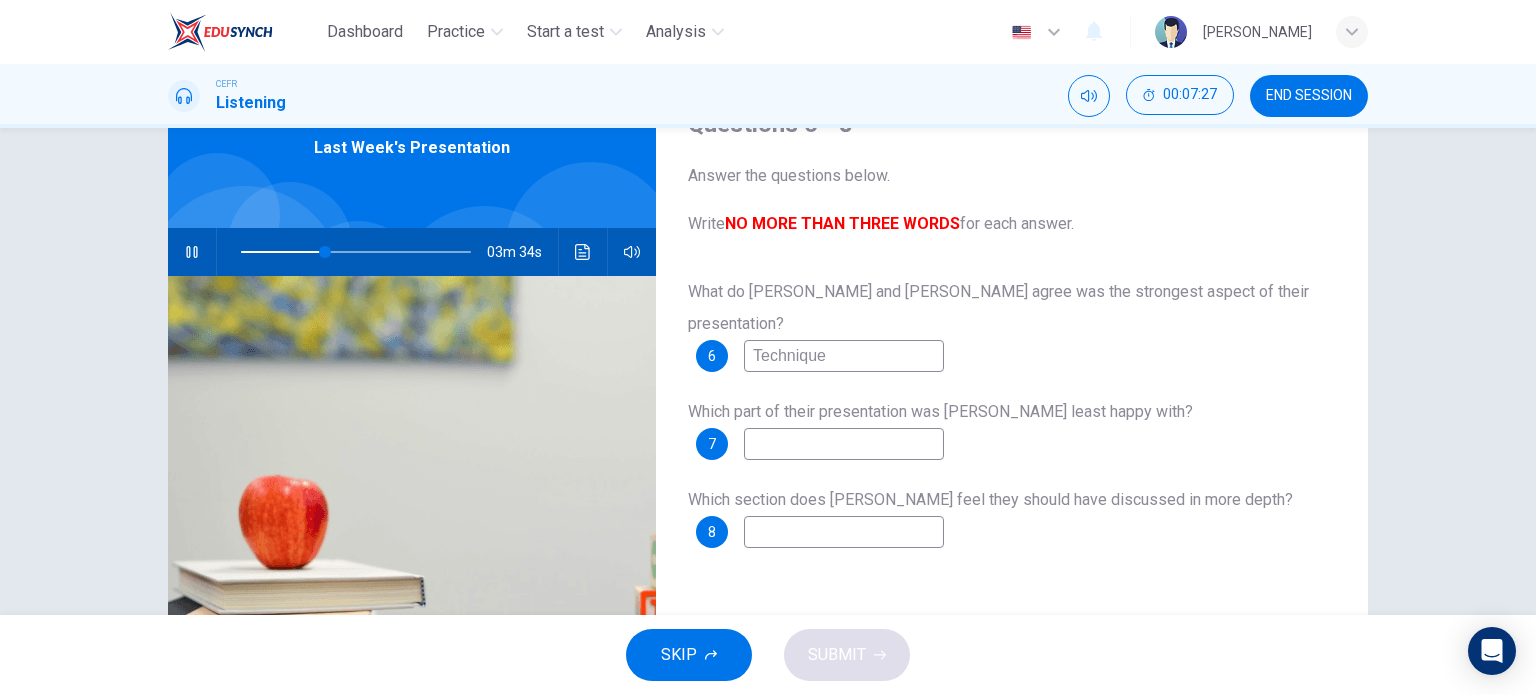 type on "37" 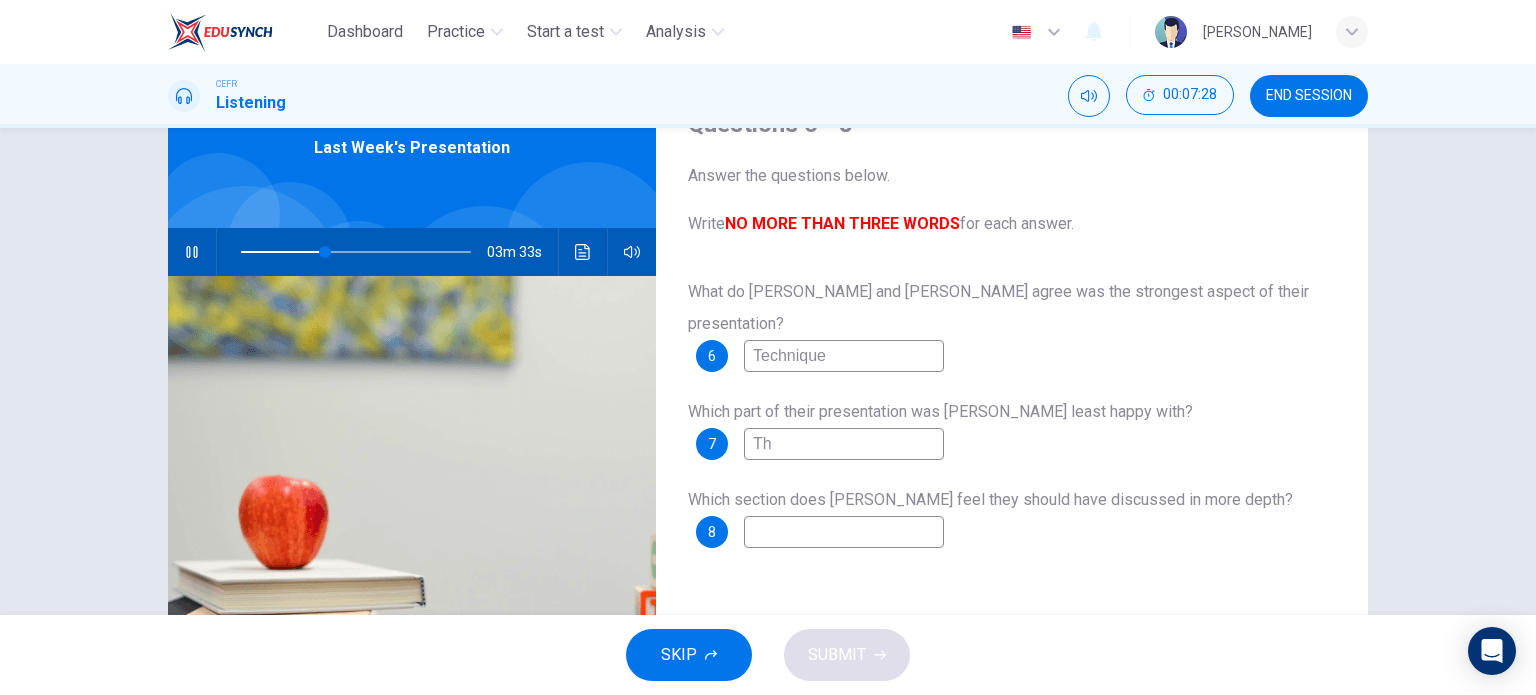 type on "The" 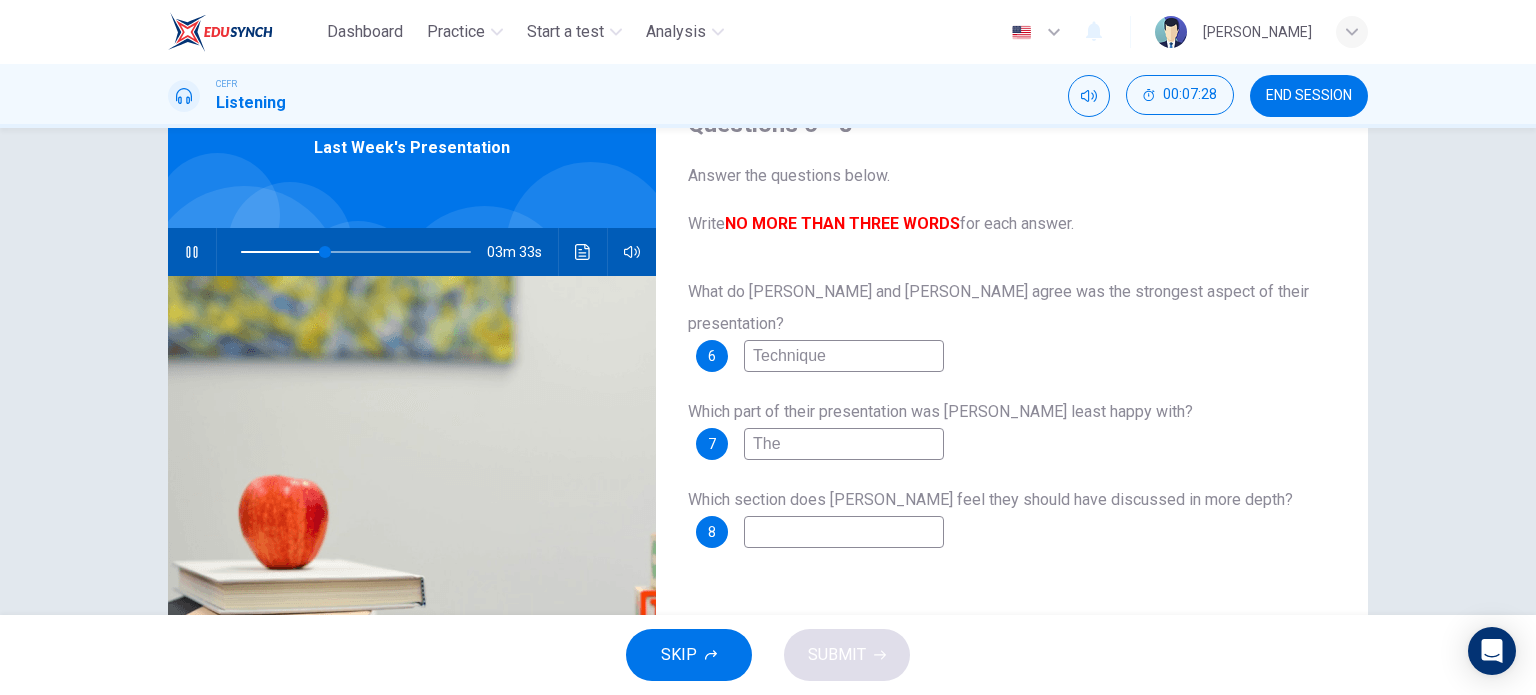 type on "37" 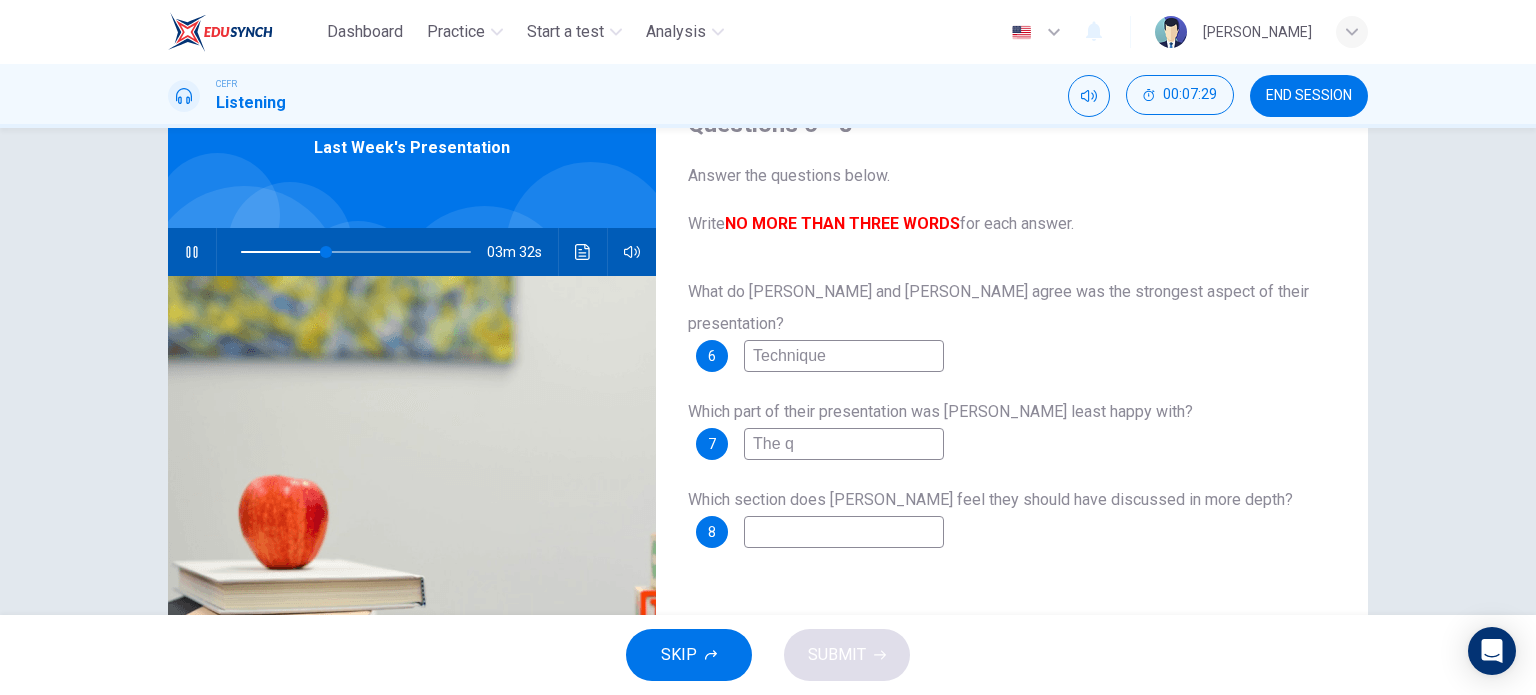 type on "The qu" 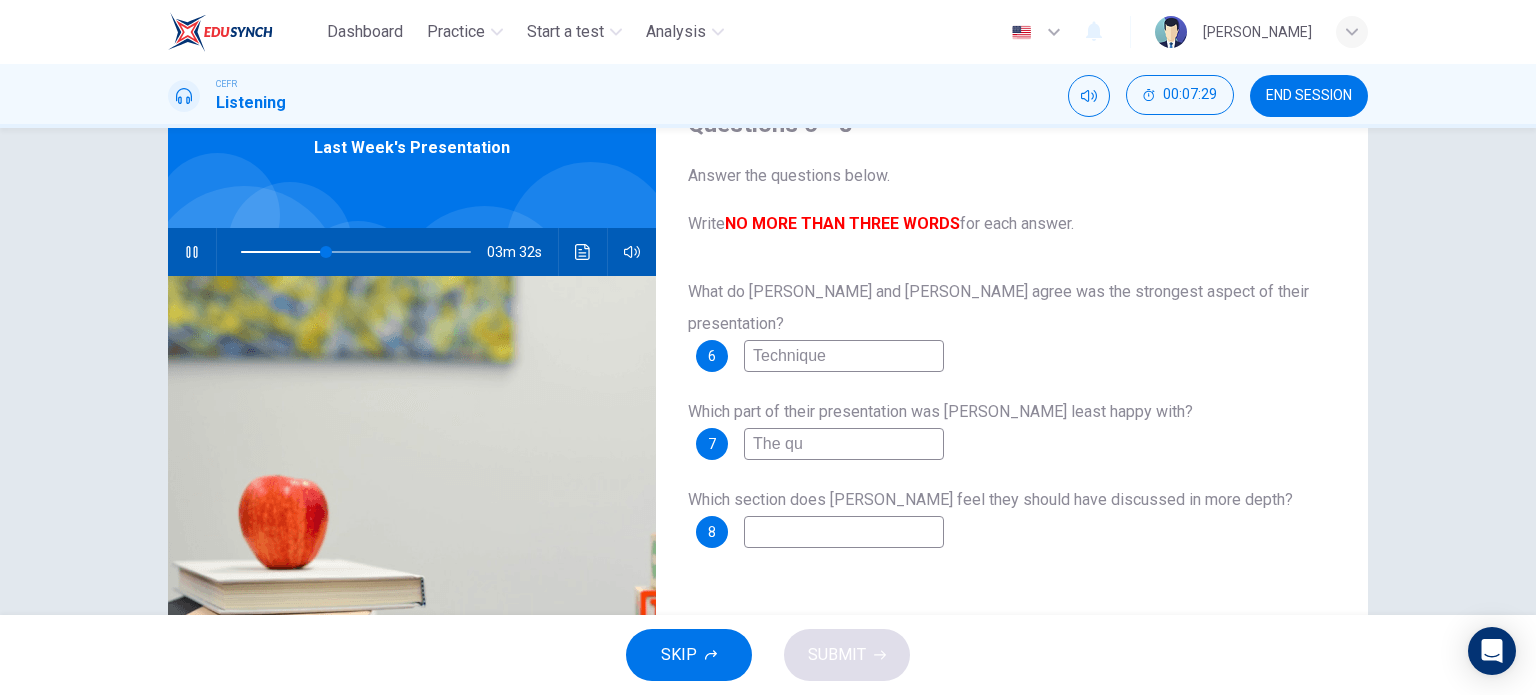 type on "37" 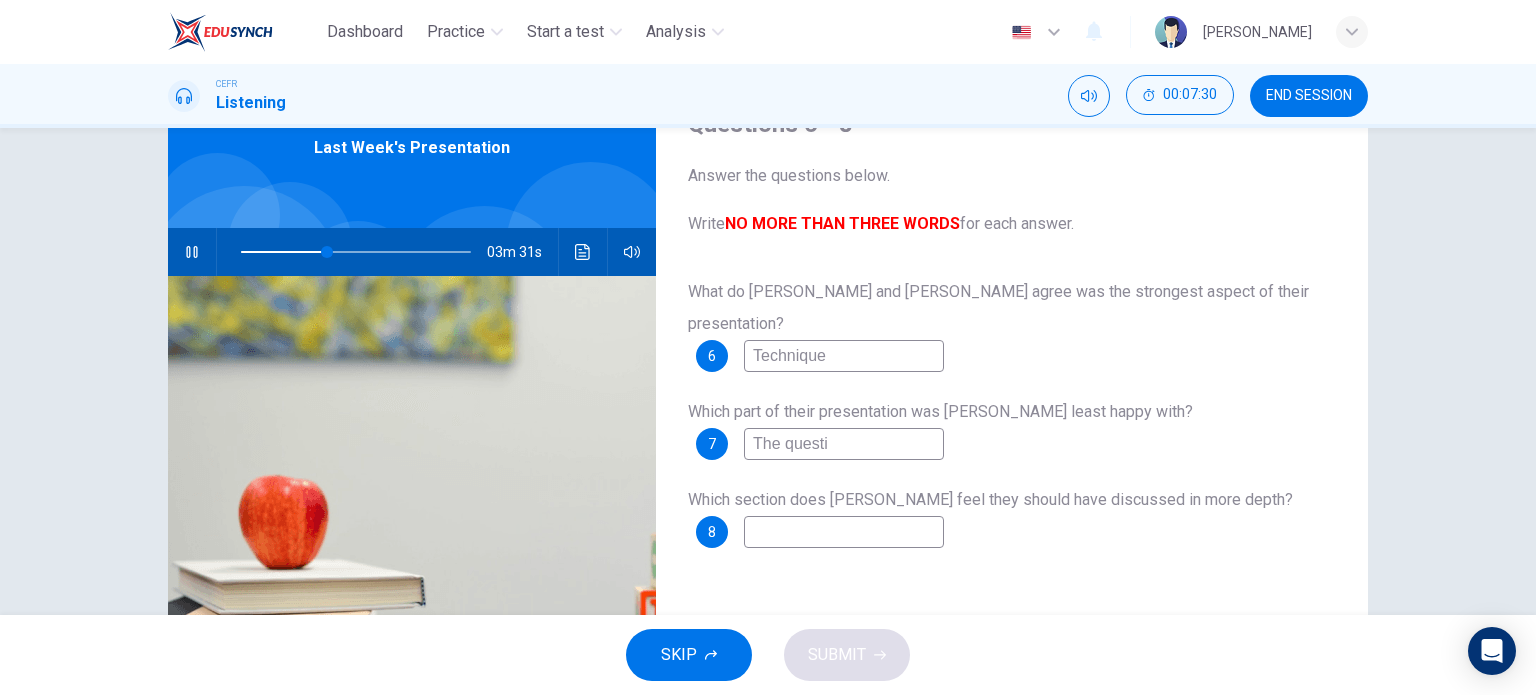 type on "The questio" 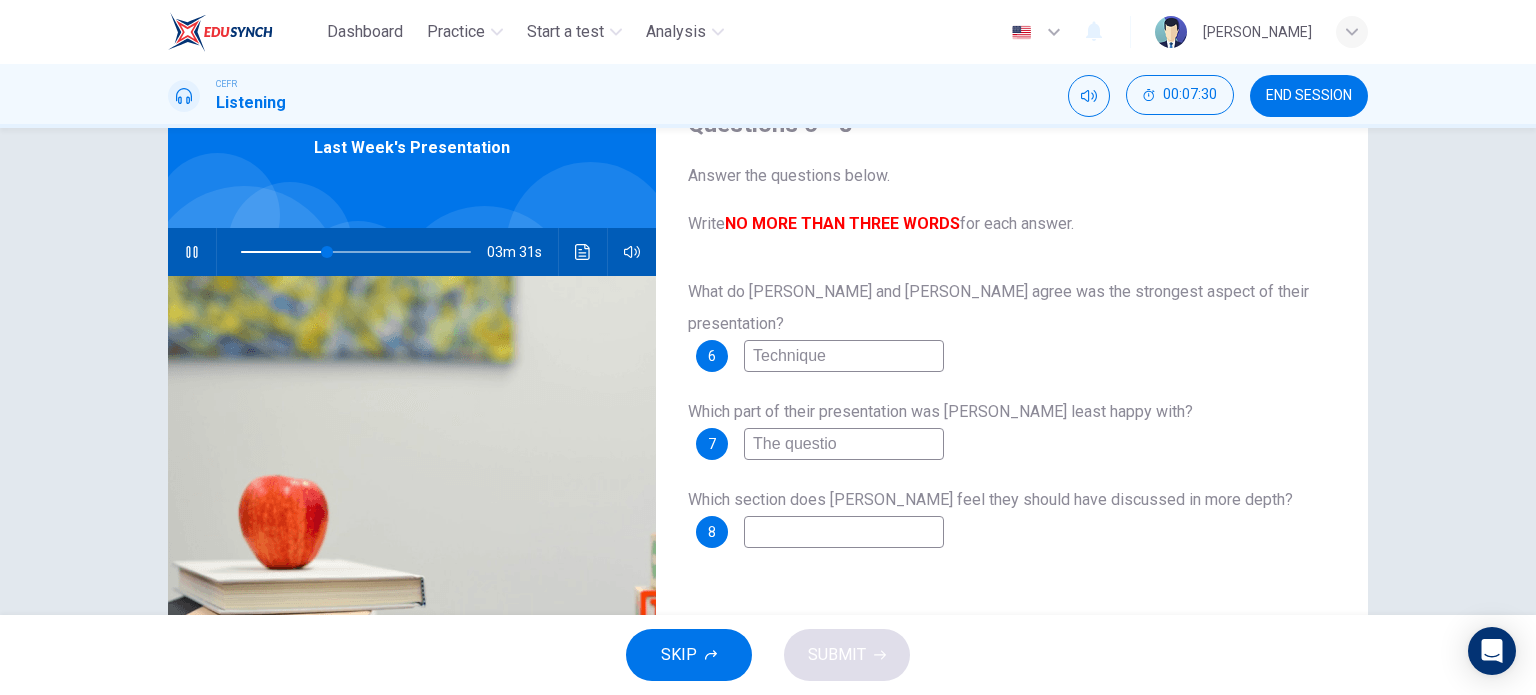 type on "38" 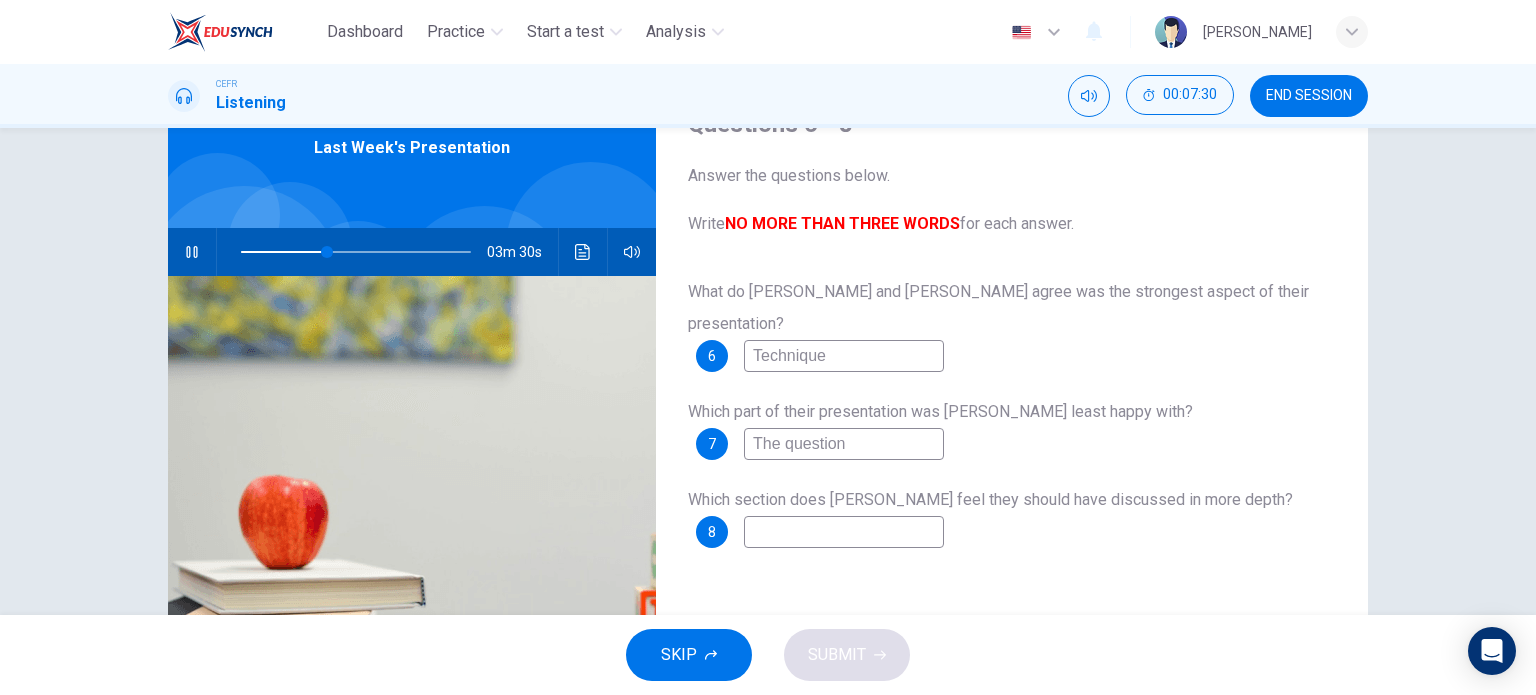 type on "The questions" 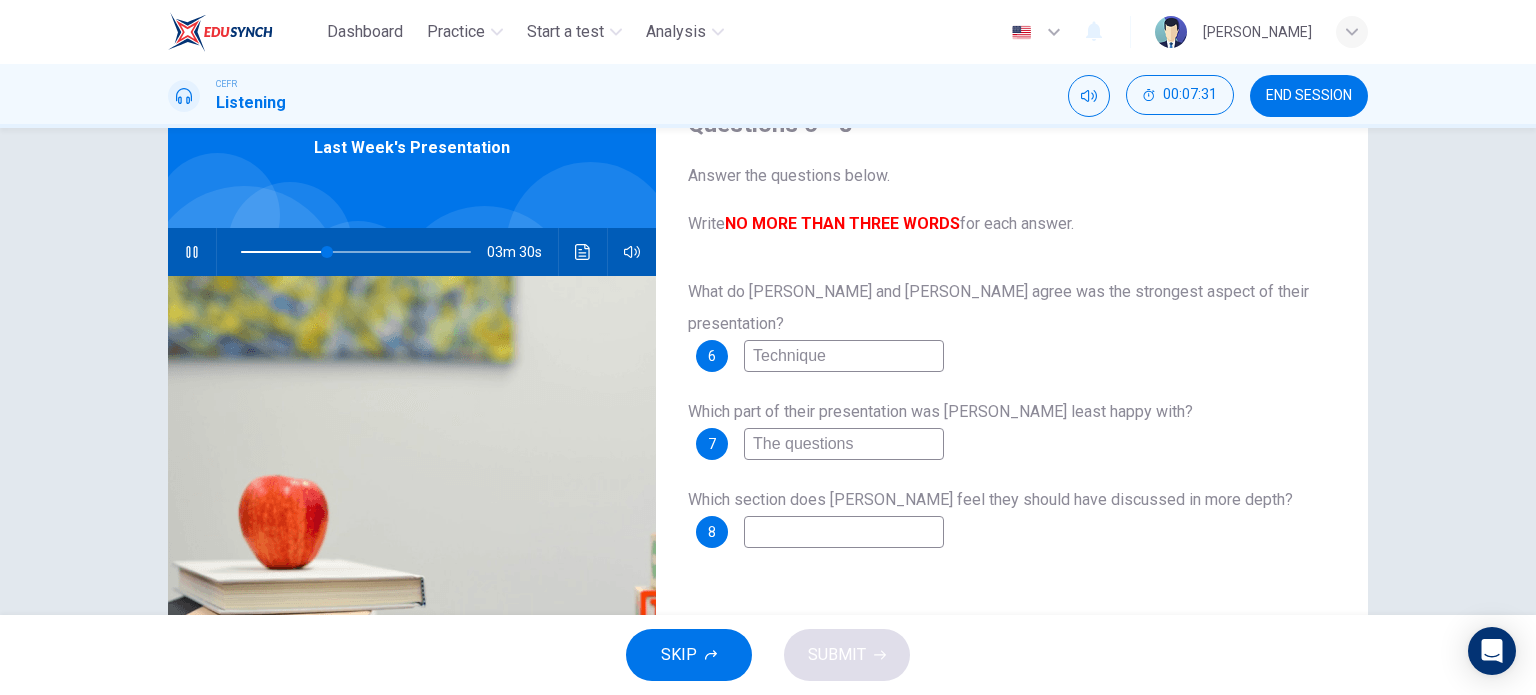 type on "38" 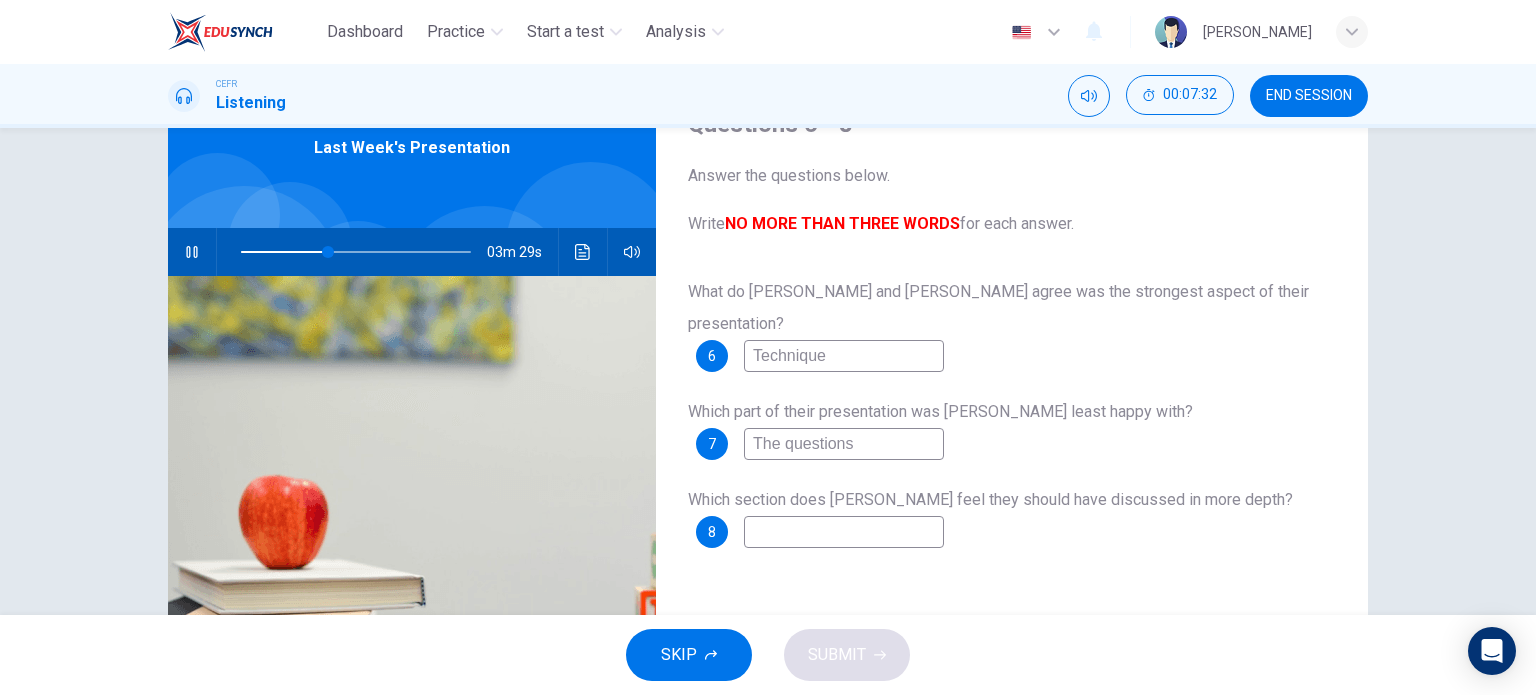 type on "The questions" 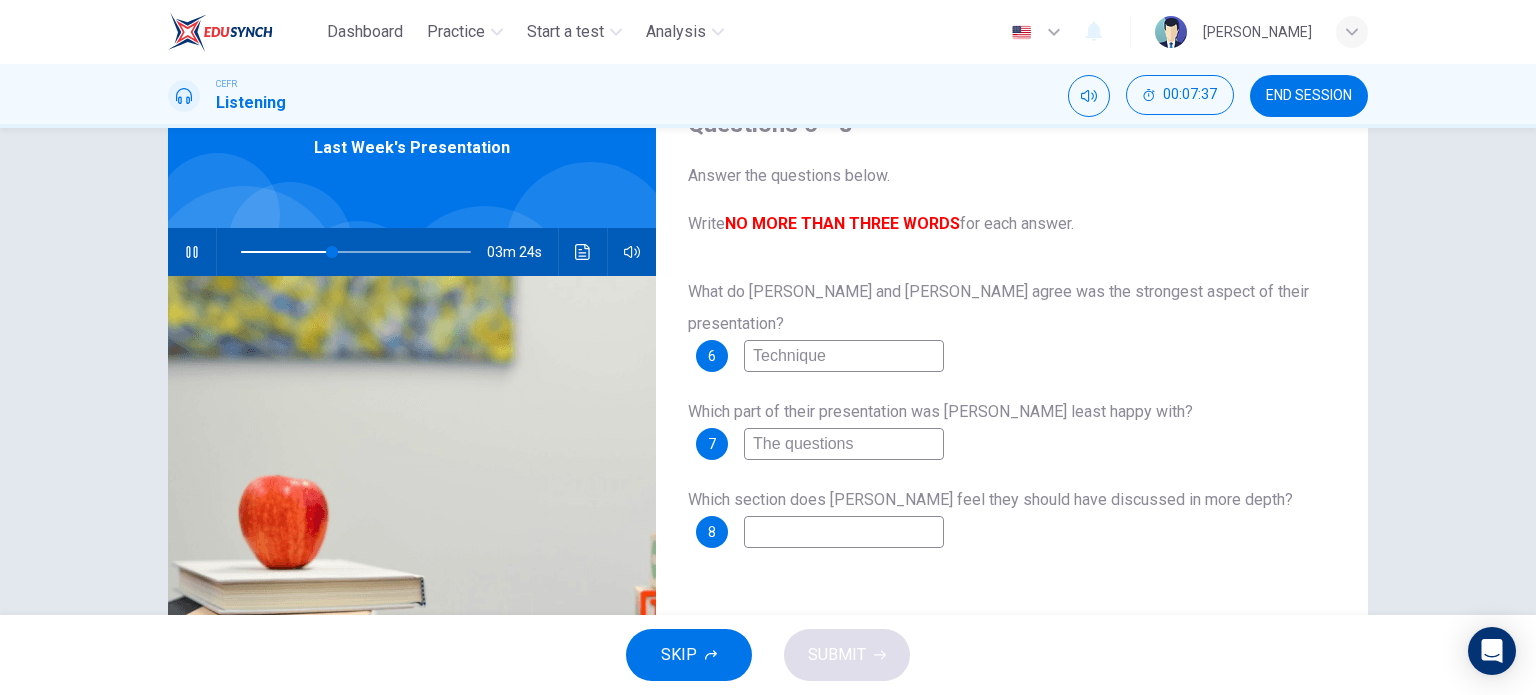 type on "40" 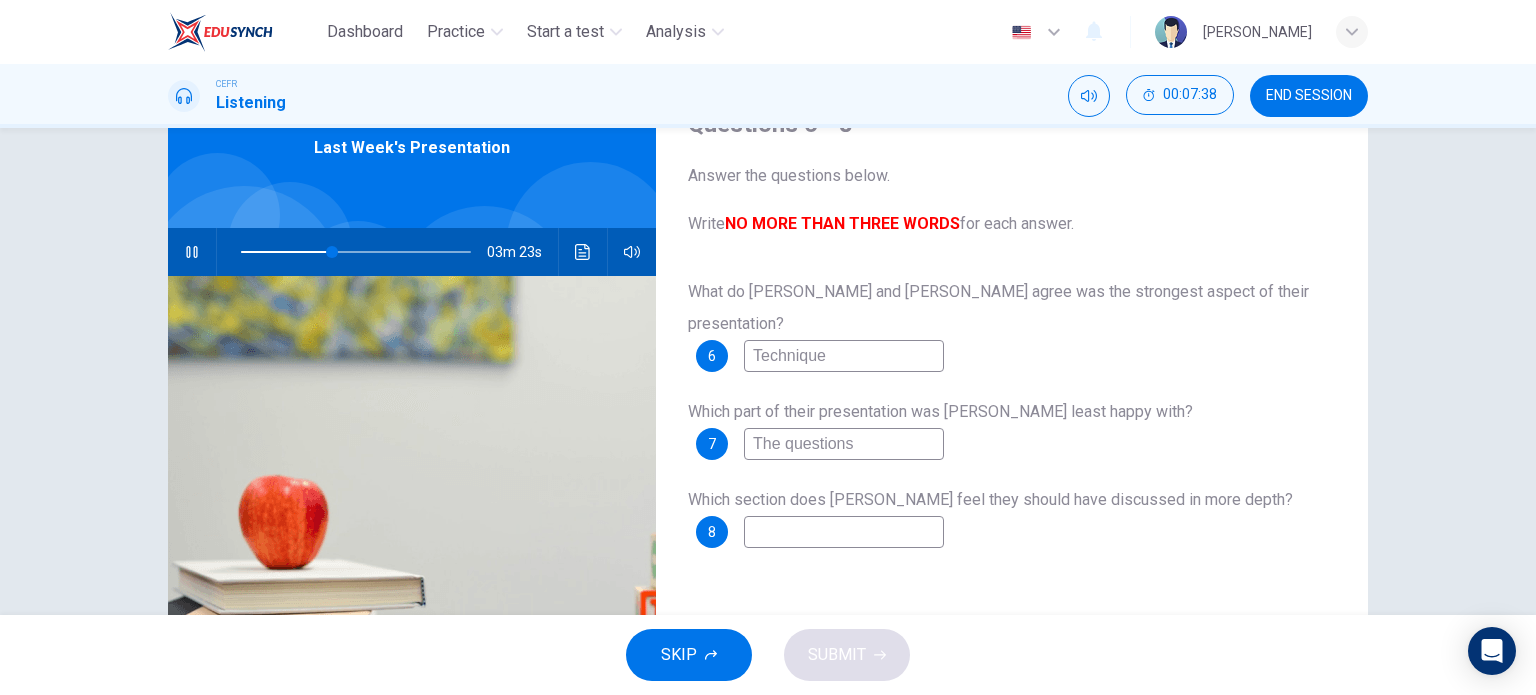 type on "S" 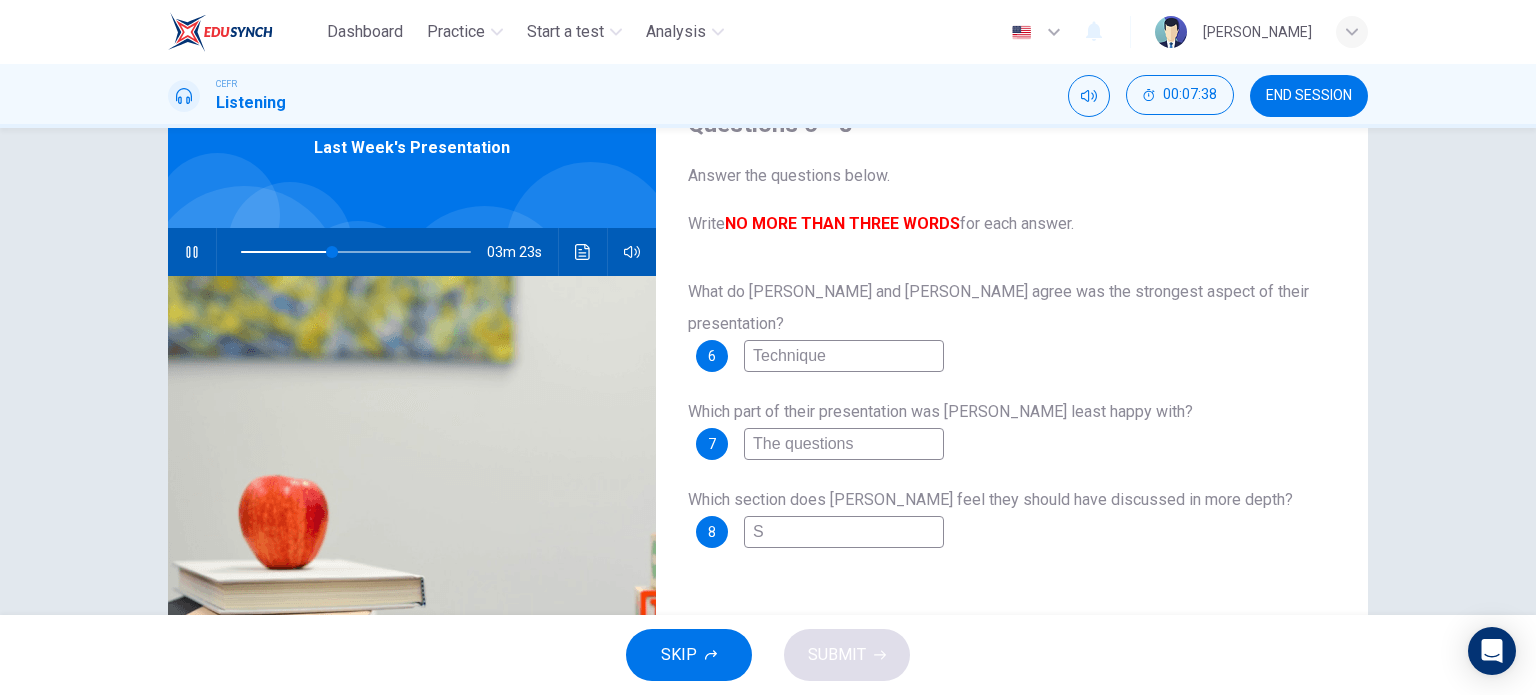 type on "40" 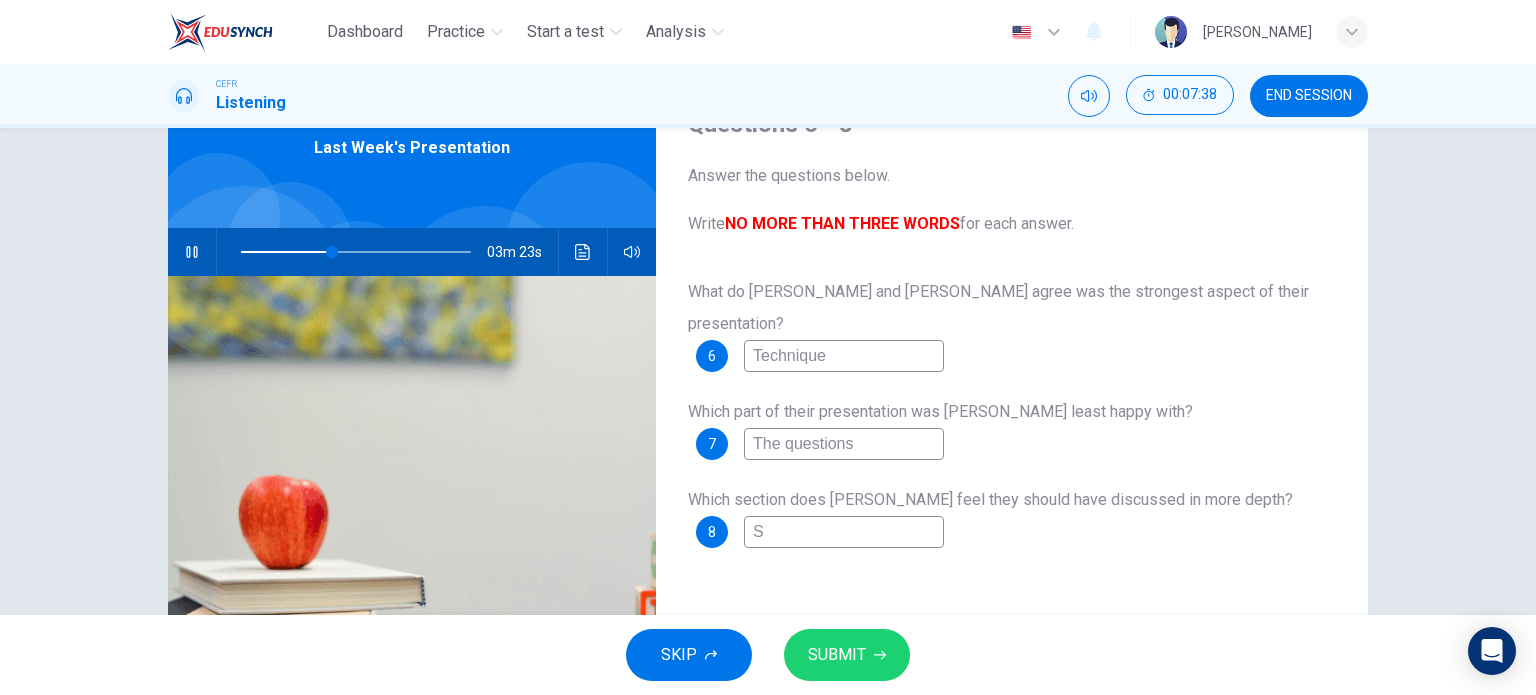 type on "So" 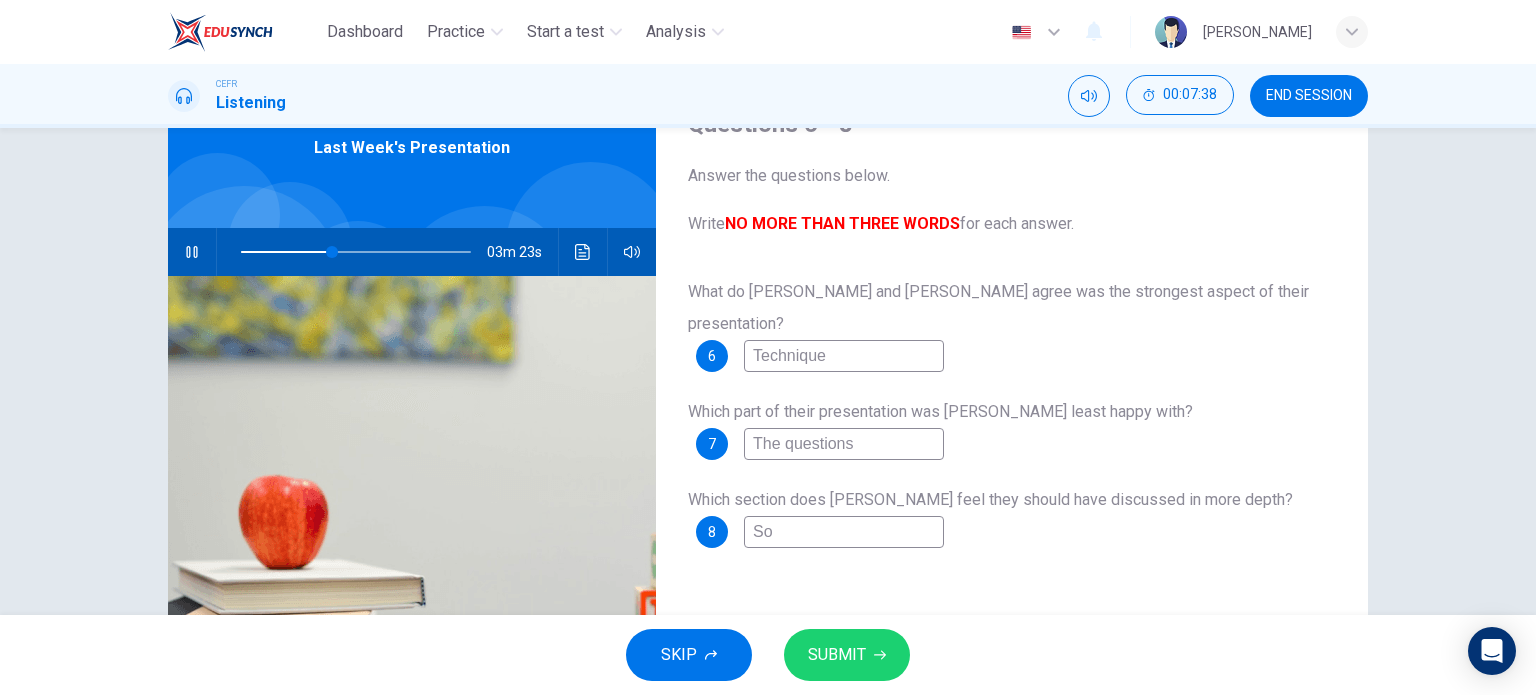 type on "40" 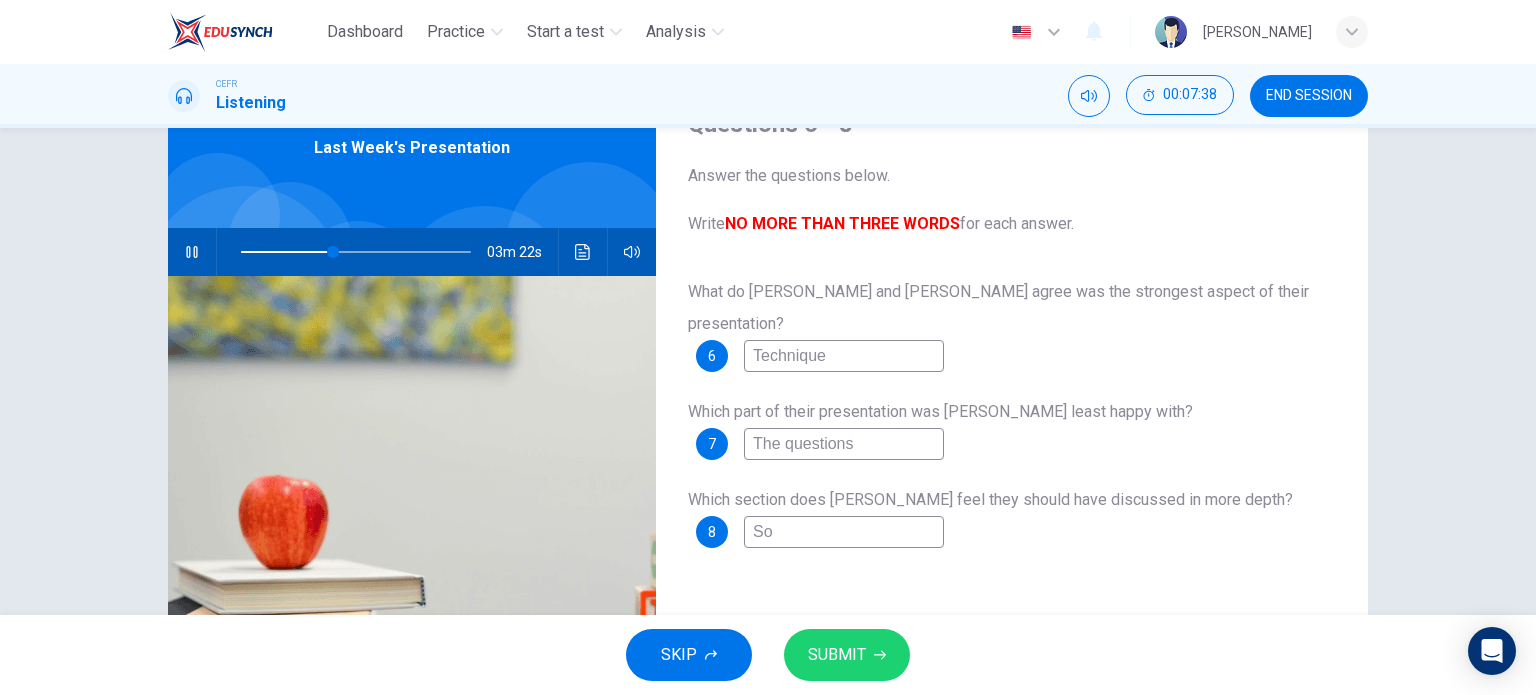 type on "Sol" 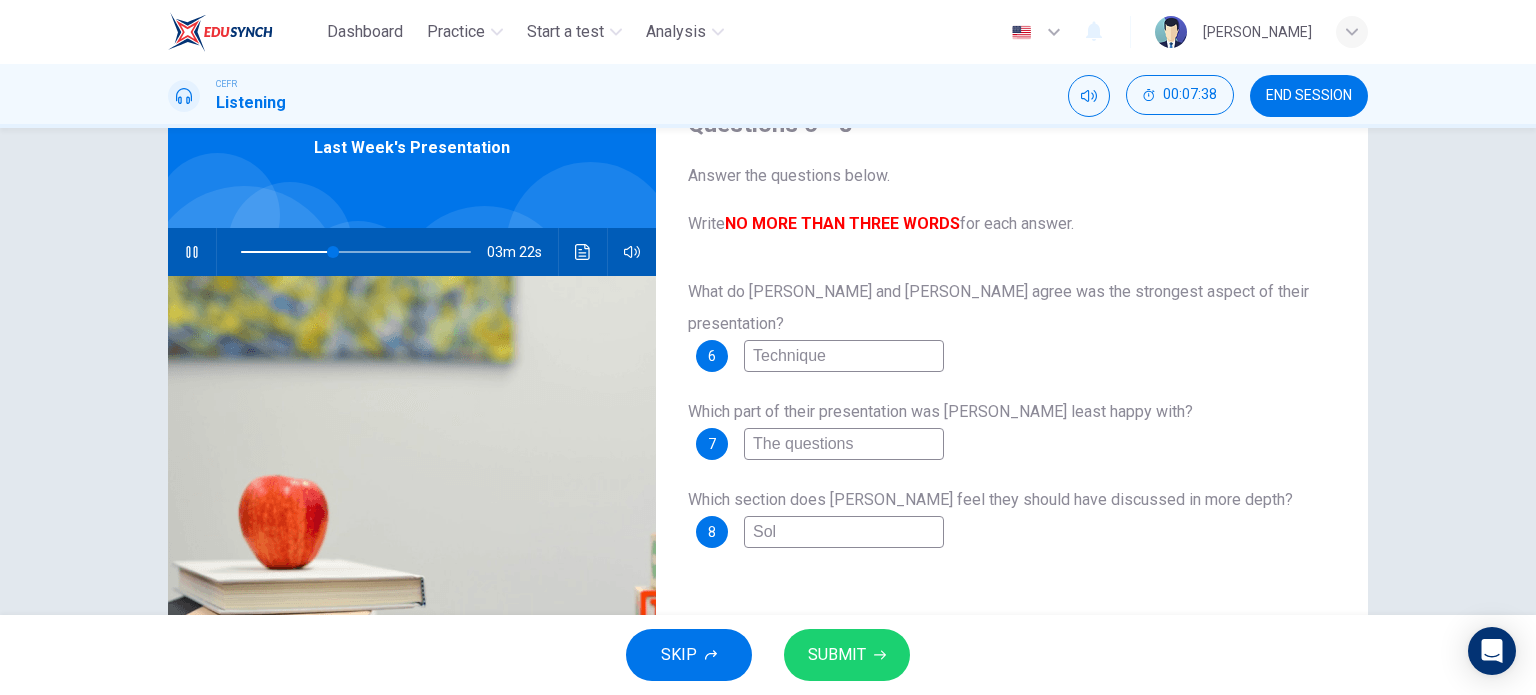 type on "40" 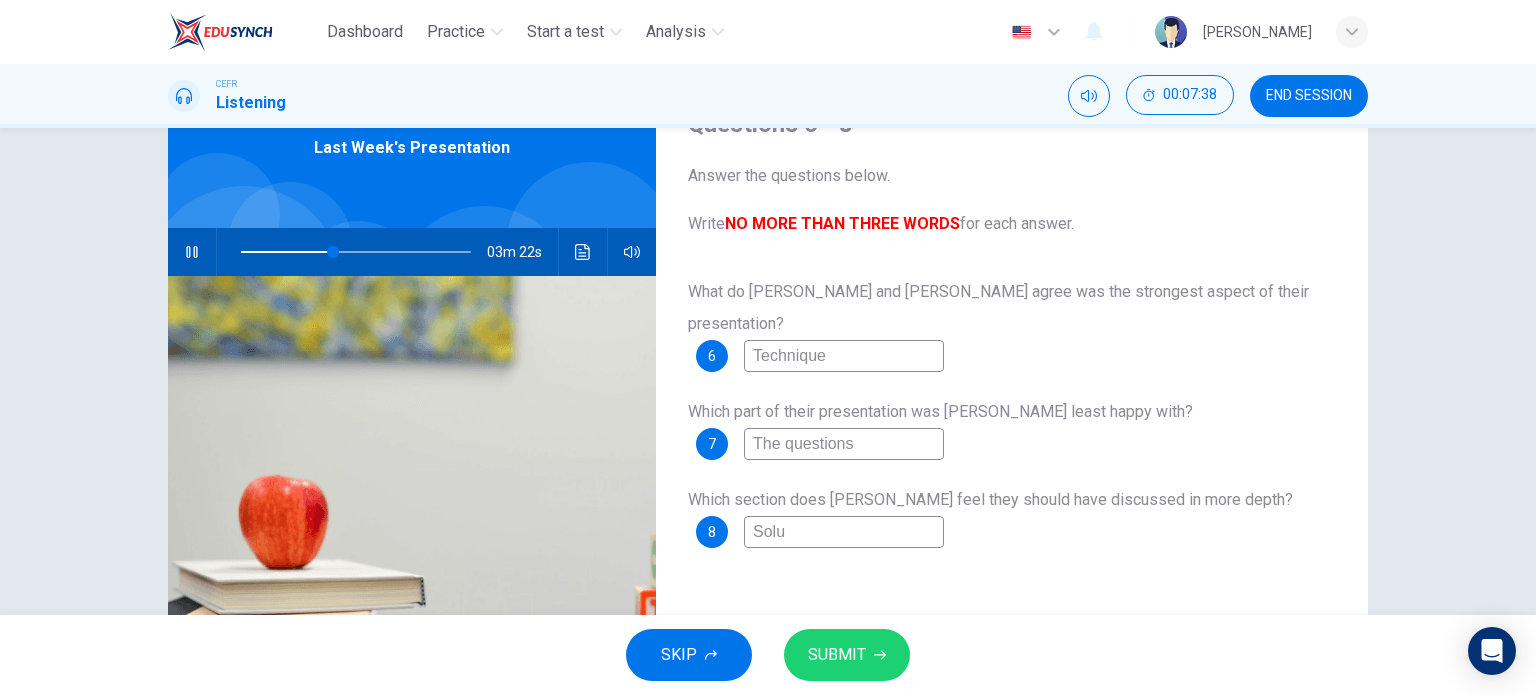 type on "40" 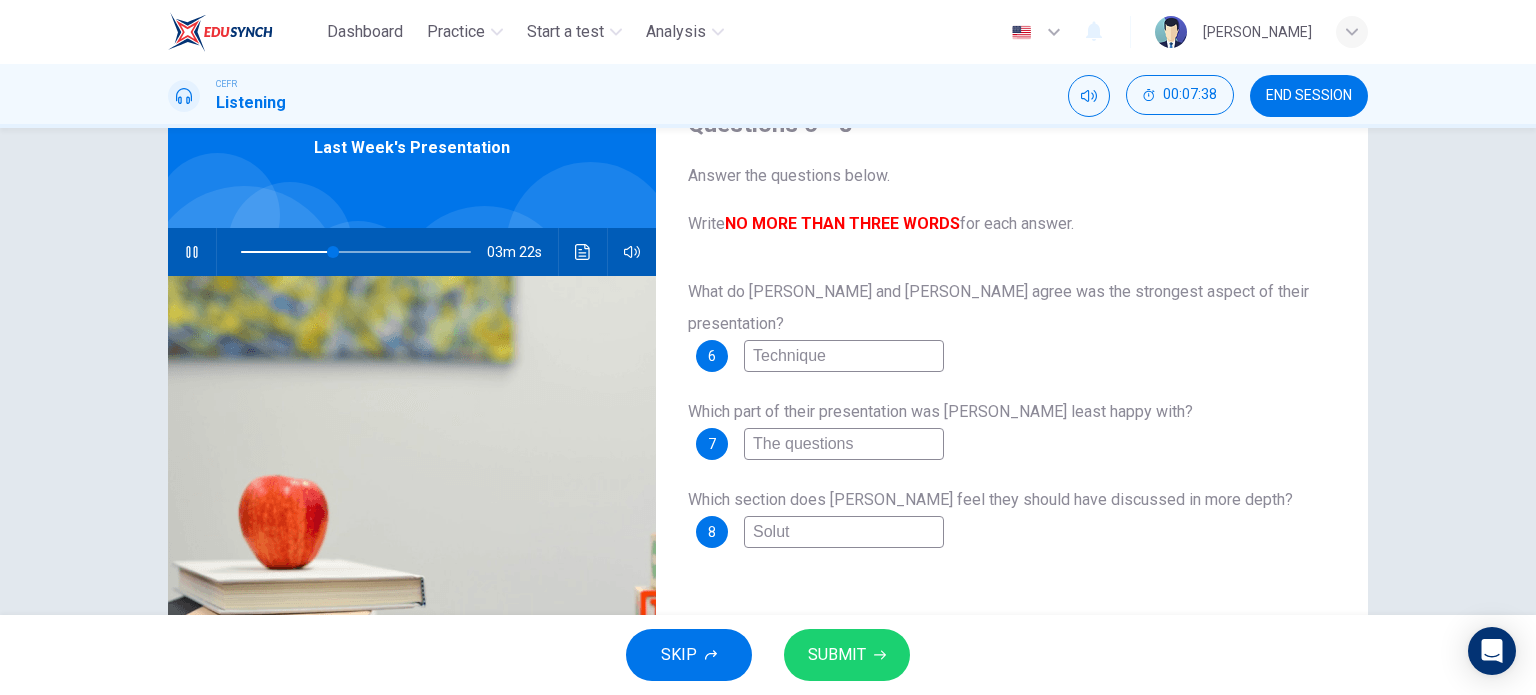 type on "Soluti" 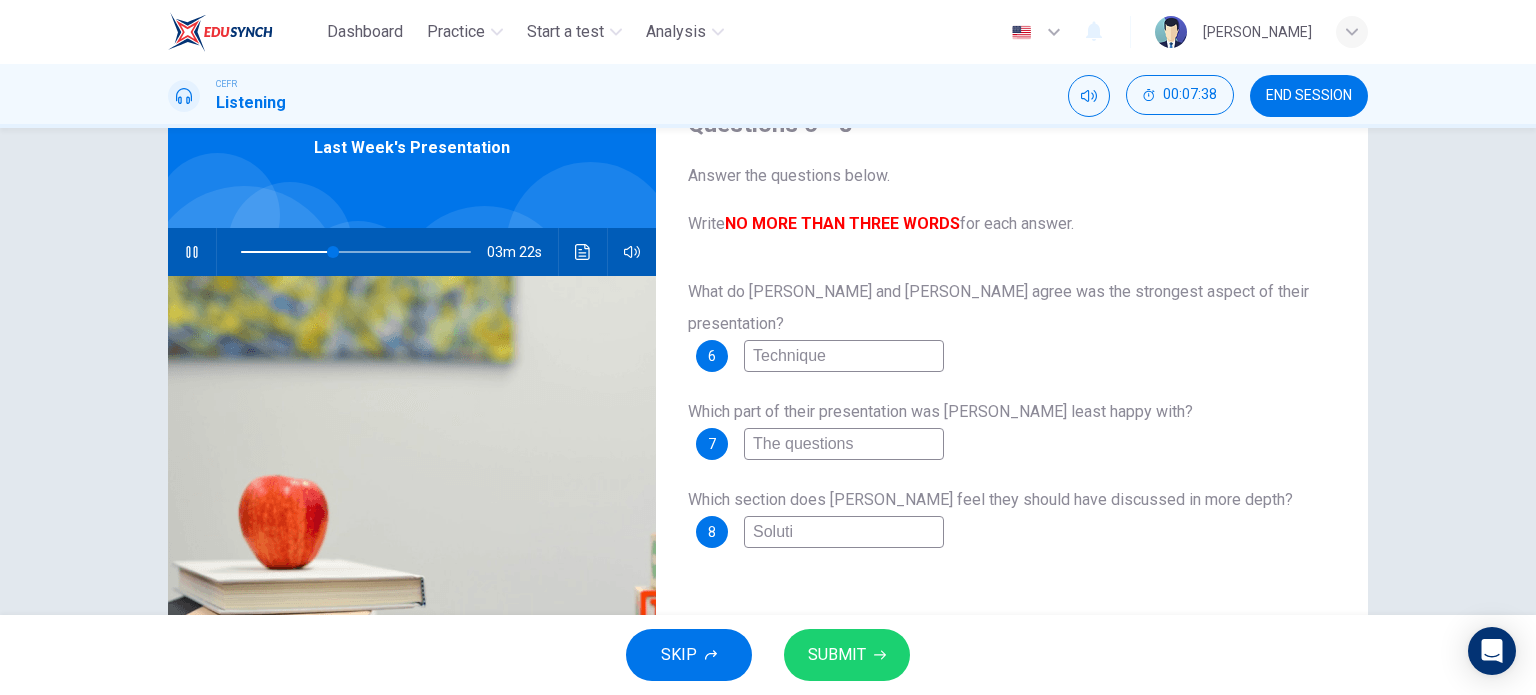 type on "40" 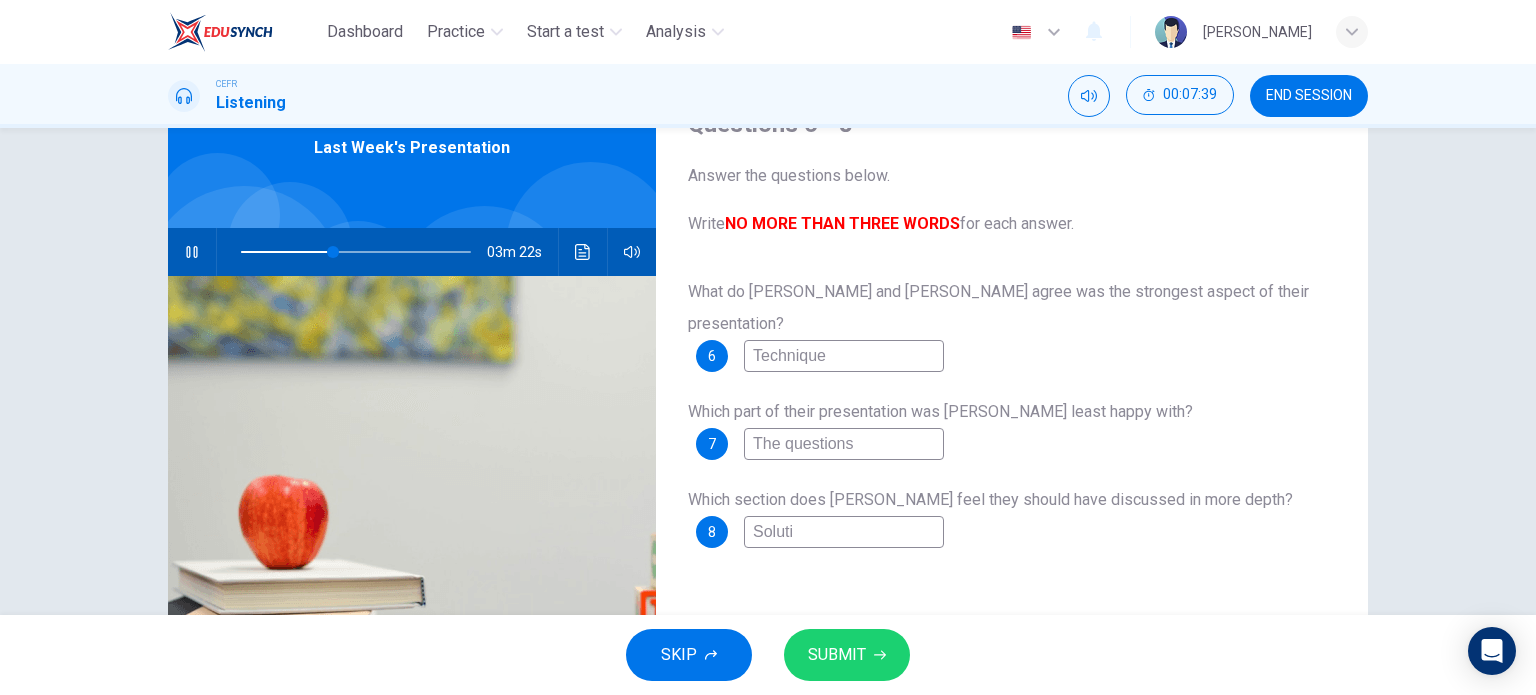 type on "Solutio" 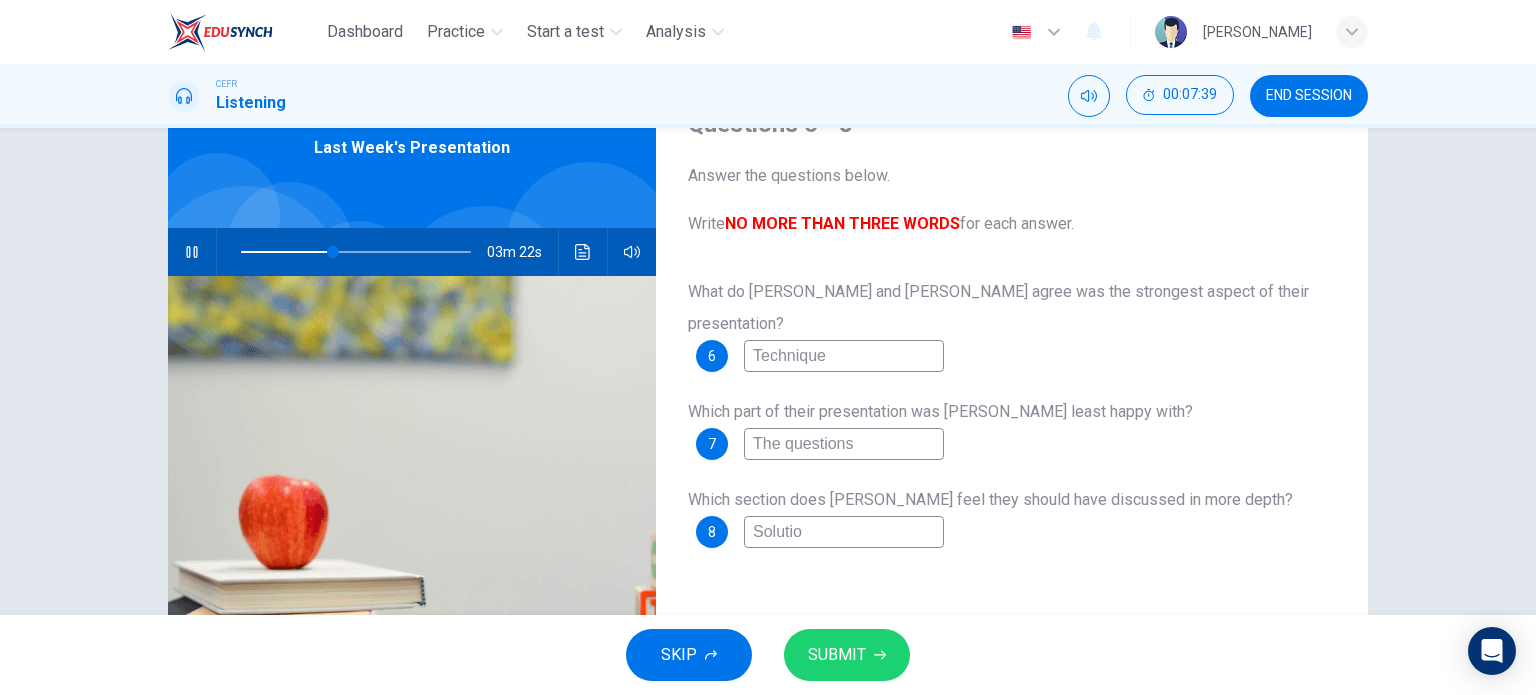 type on "40" 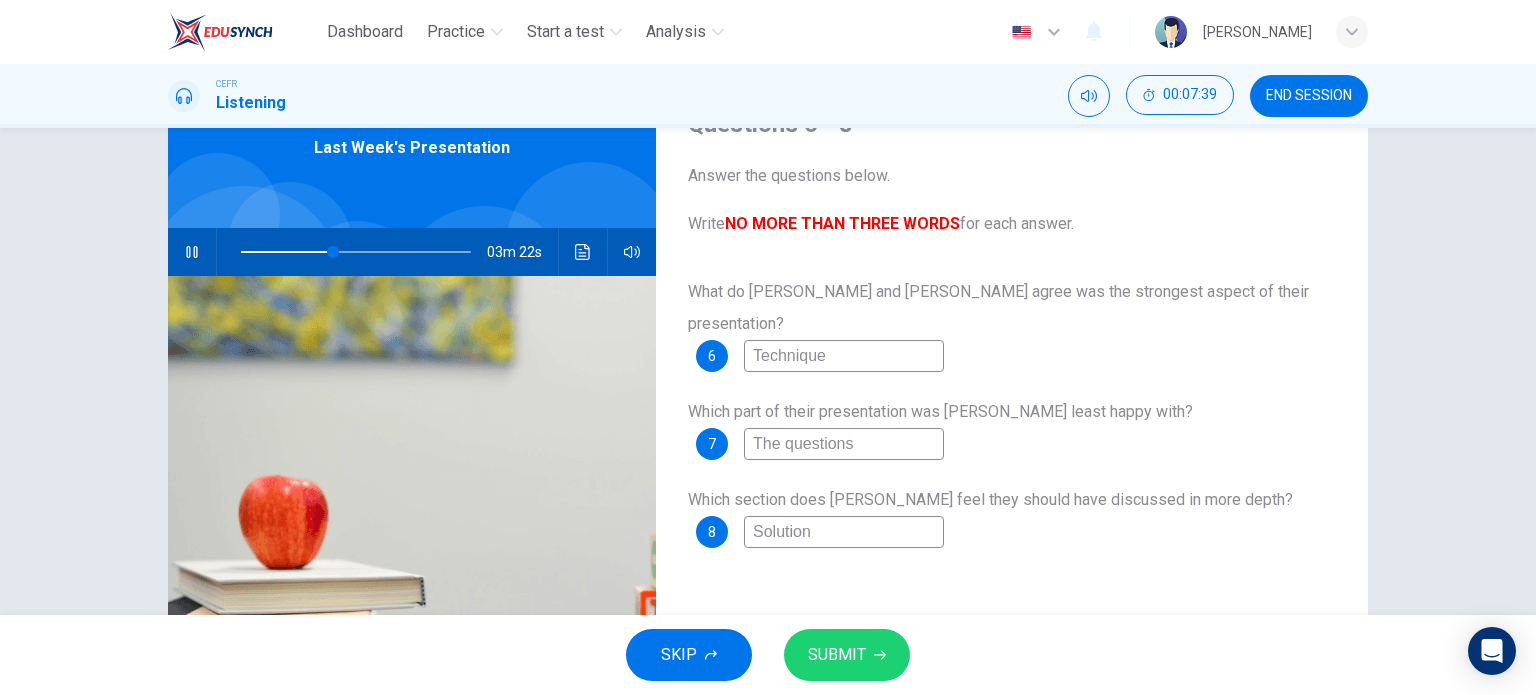 type on "40" 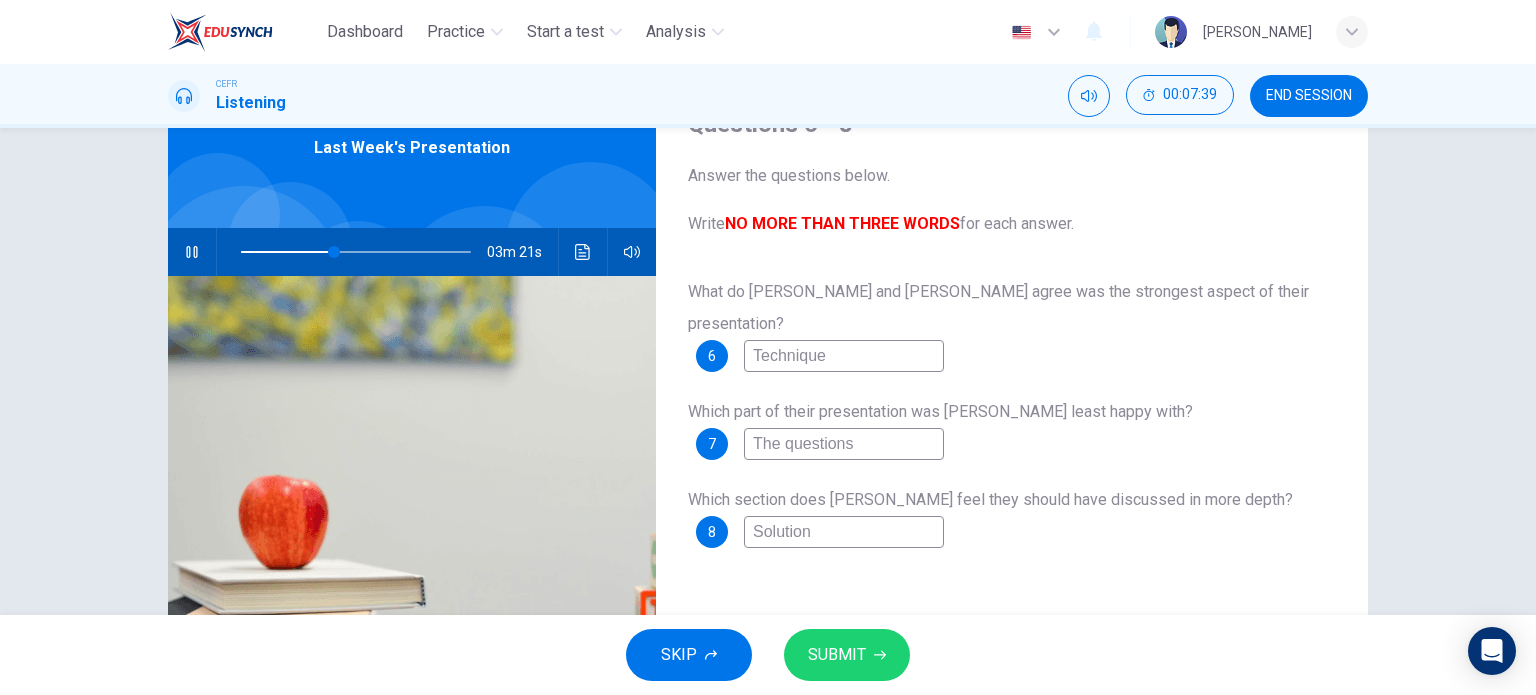 type on "Solutions" 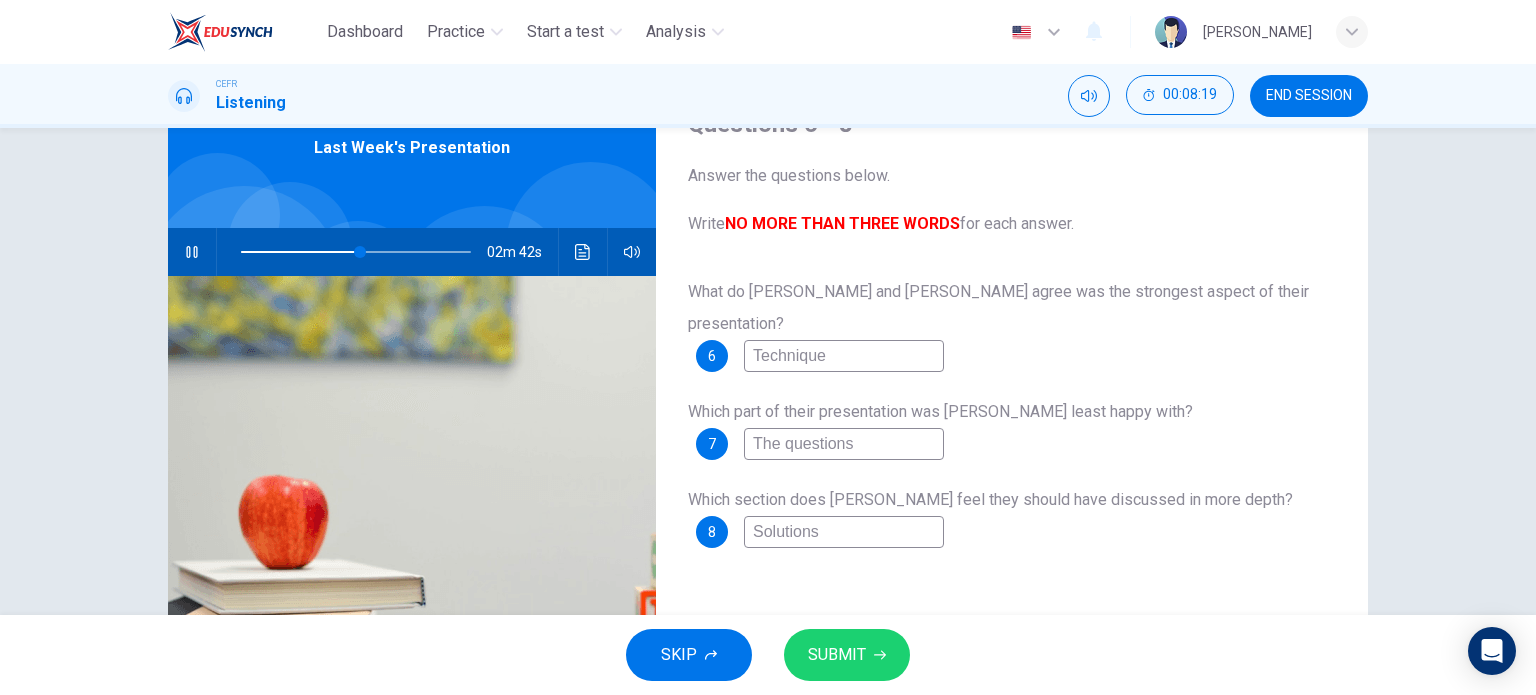 type on "52" 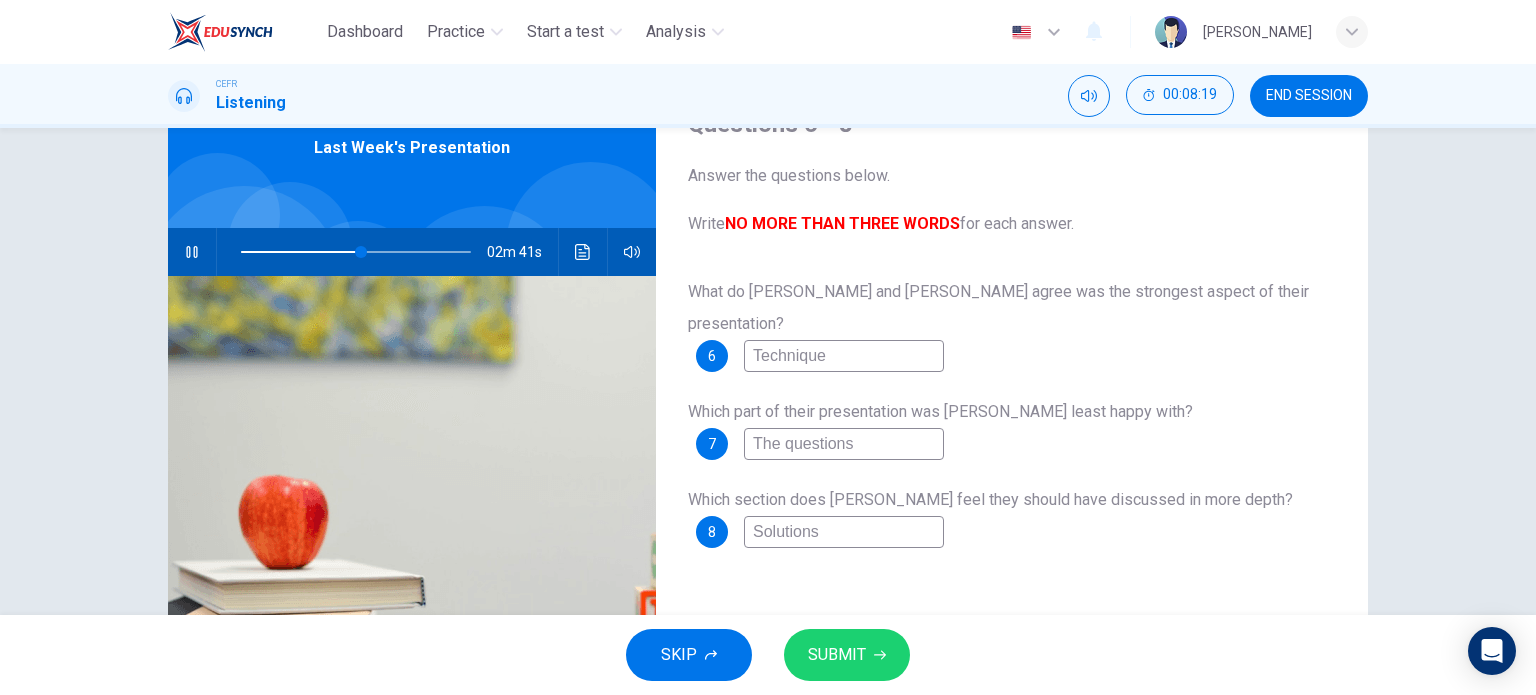 type on "Solutions" 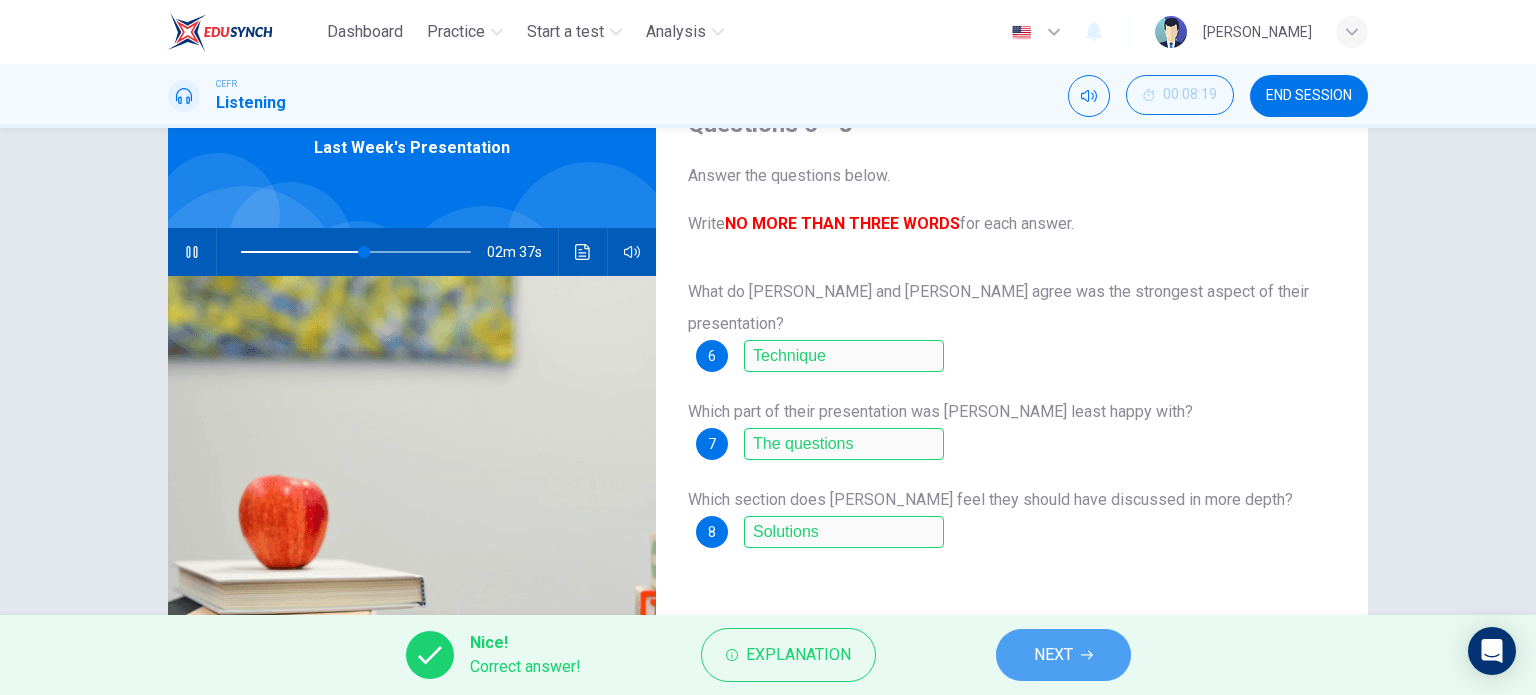 click on "NEXT" at bounding box center (1053, 655) 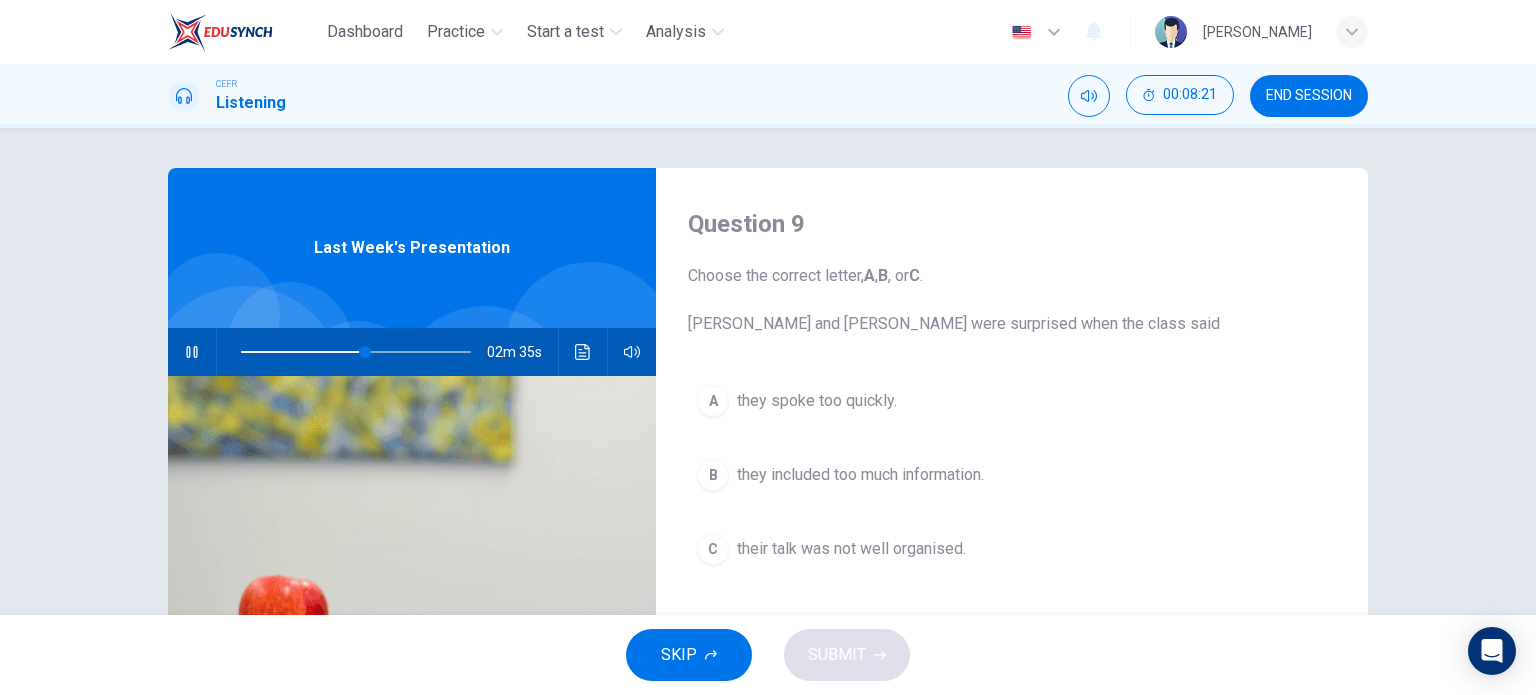 scroll, scrollTop: 100, scrollLeft: 0, axis: vertical 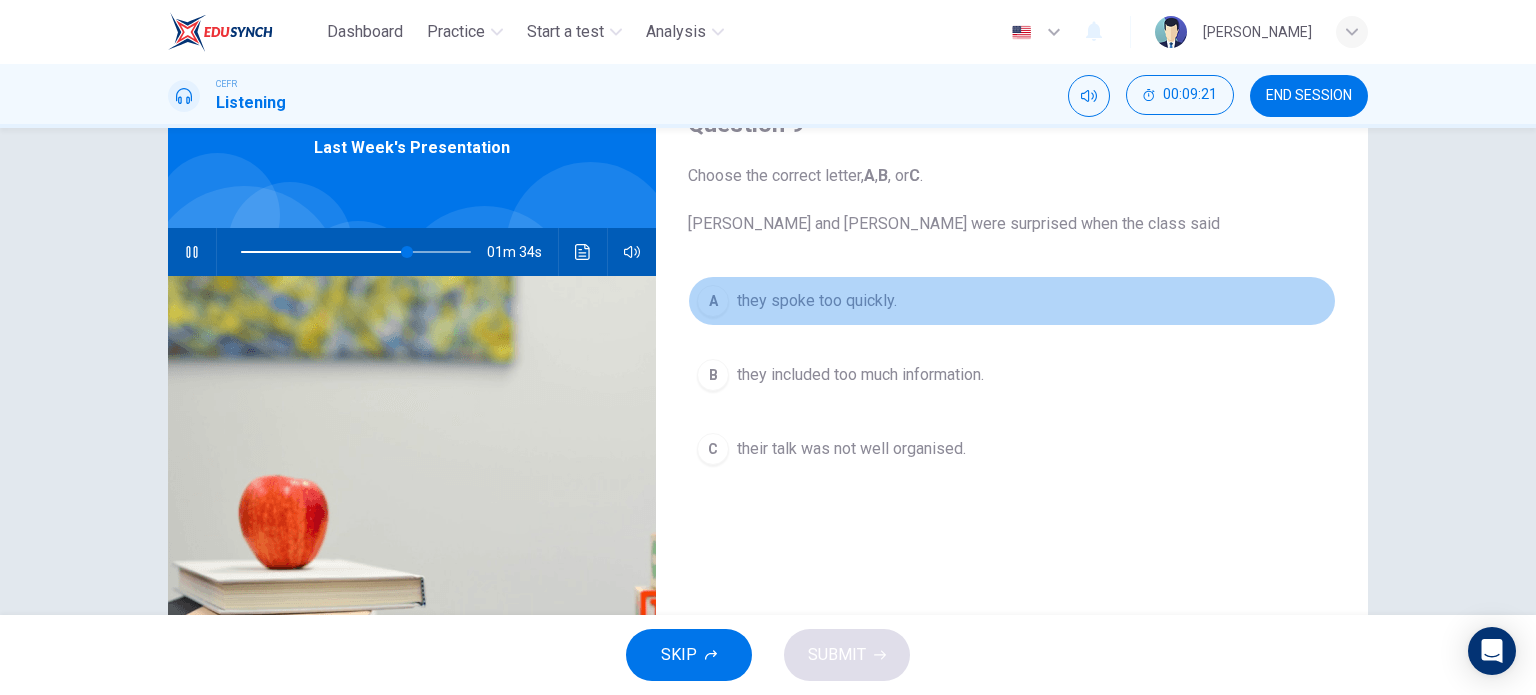 click on "A they spoke too quickly." at bounding box center [1012, 301] 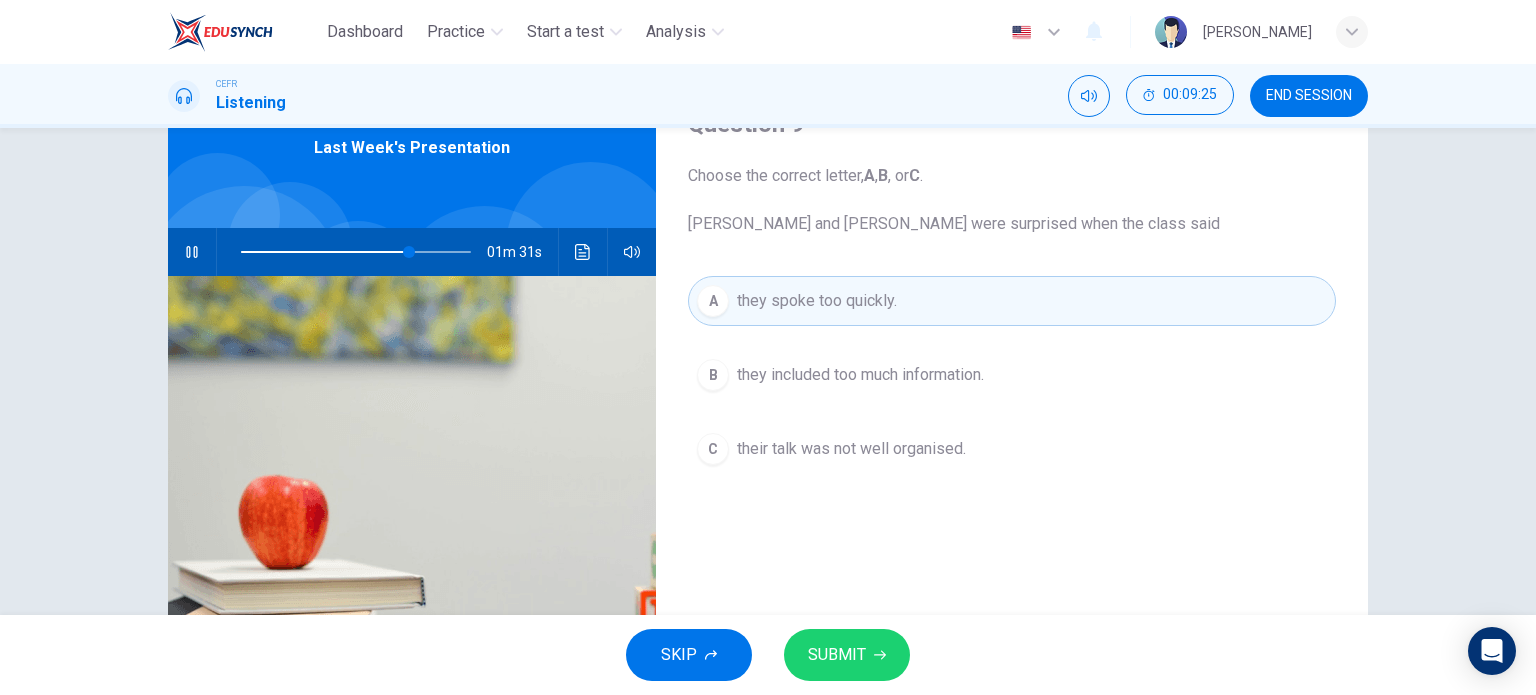 click on "their talk was not well organised." at bounding box center (851, 449) 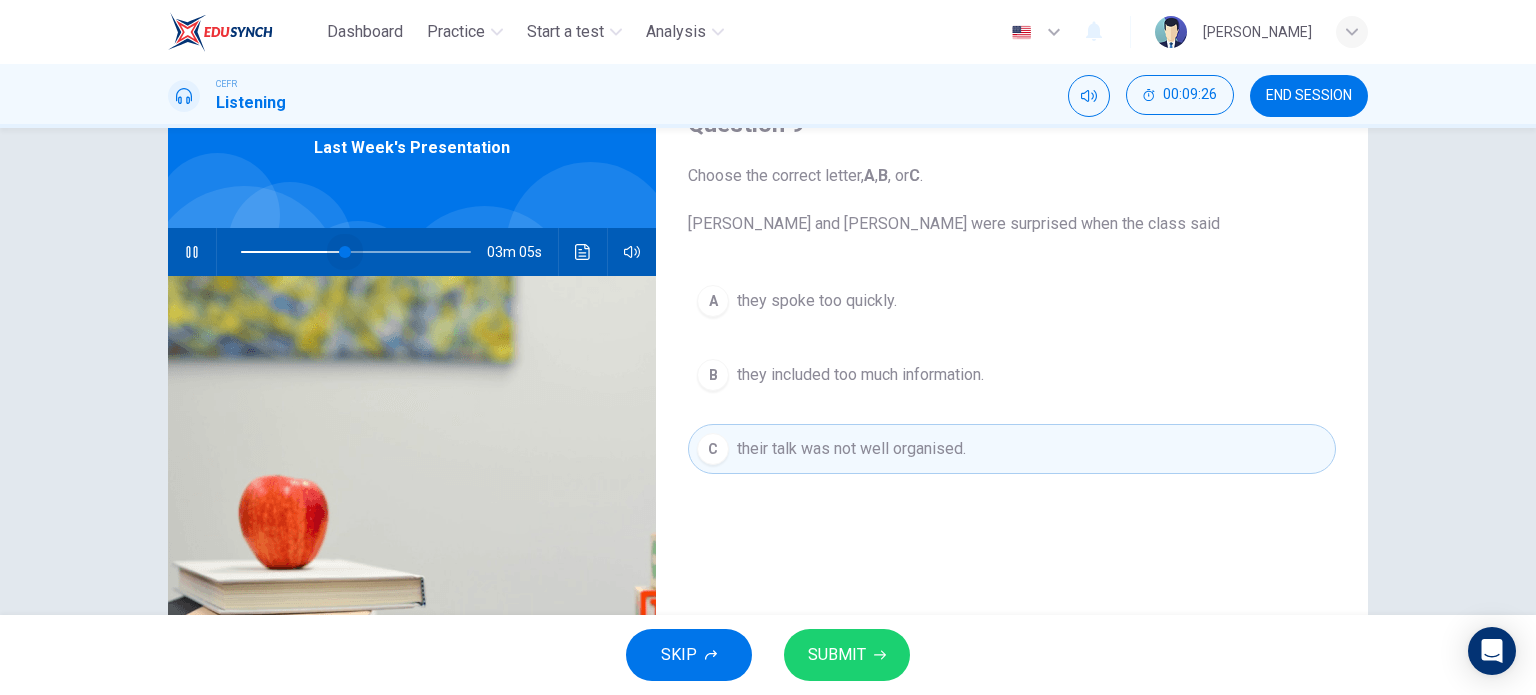 click at bounding box center (356, 252) 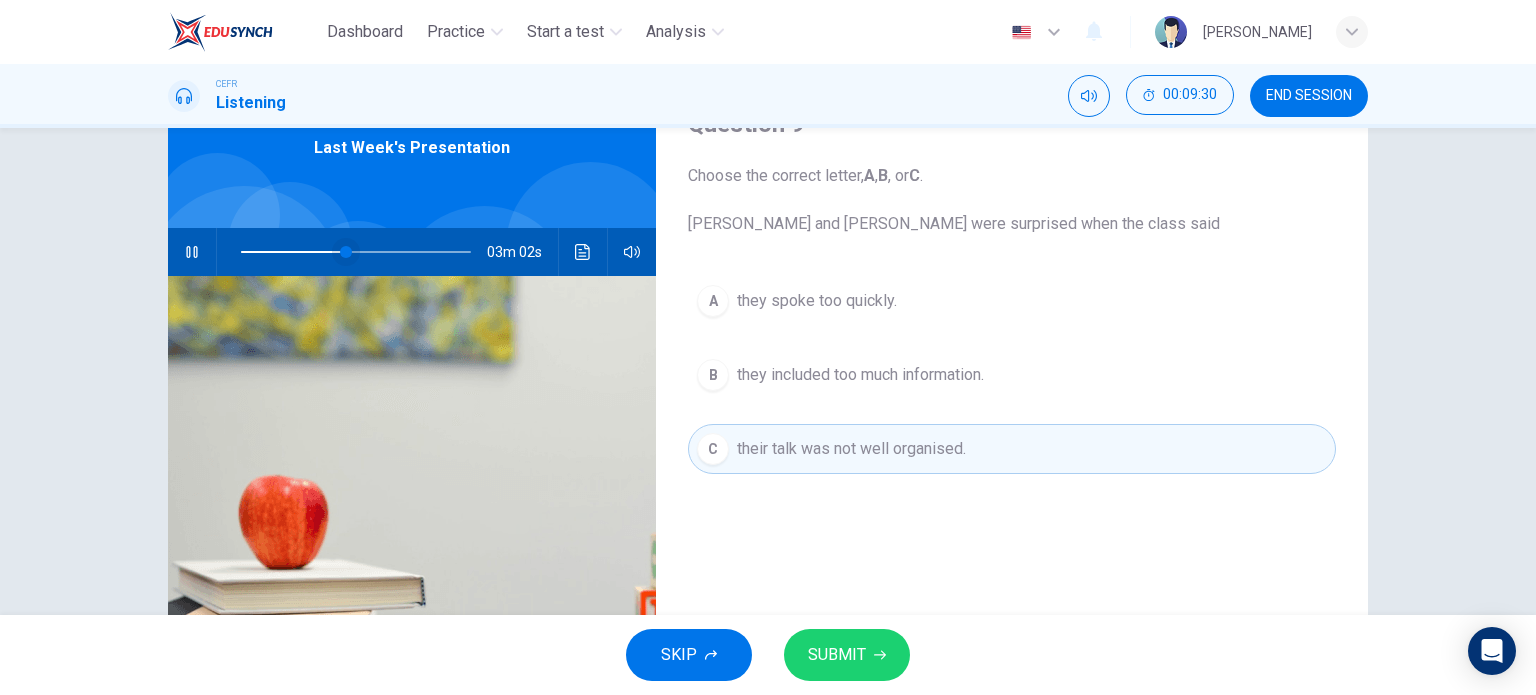 click at bounding box center (346, 252) 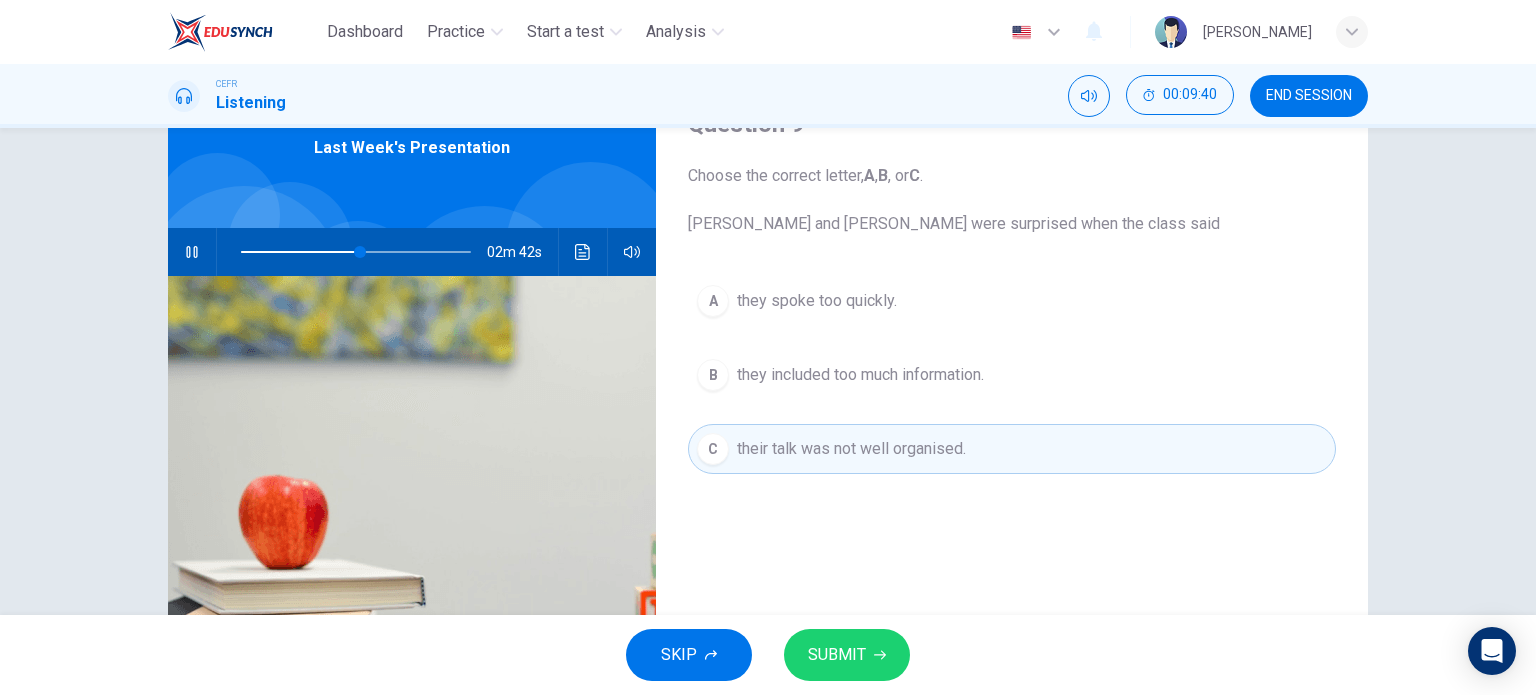 click on "they spoke too quickly." at bounding box center (817, 301) 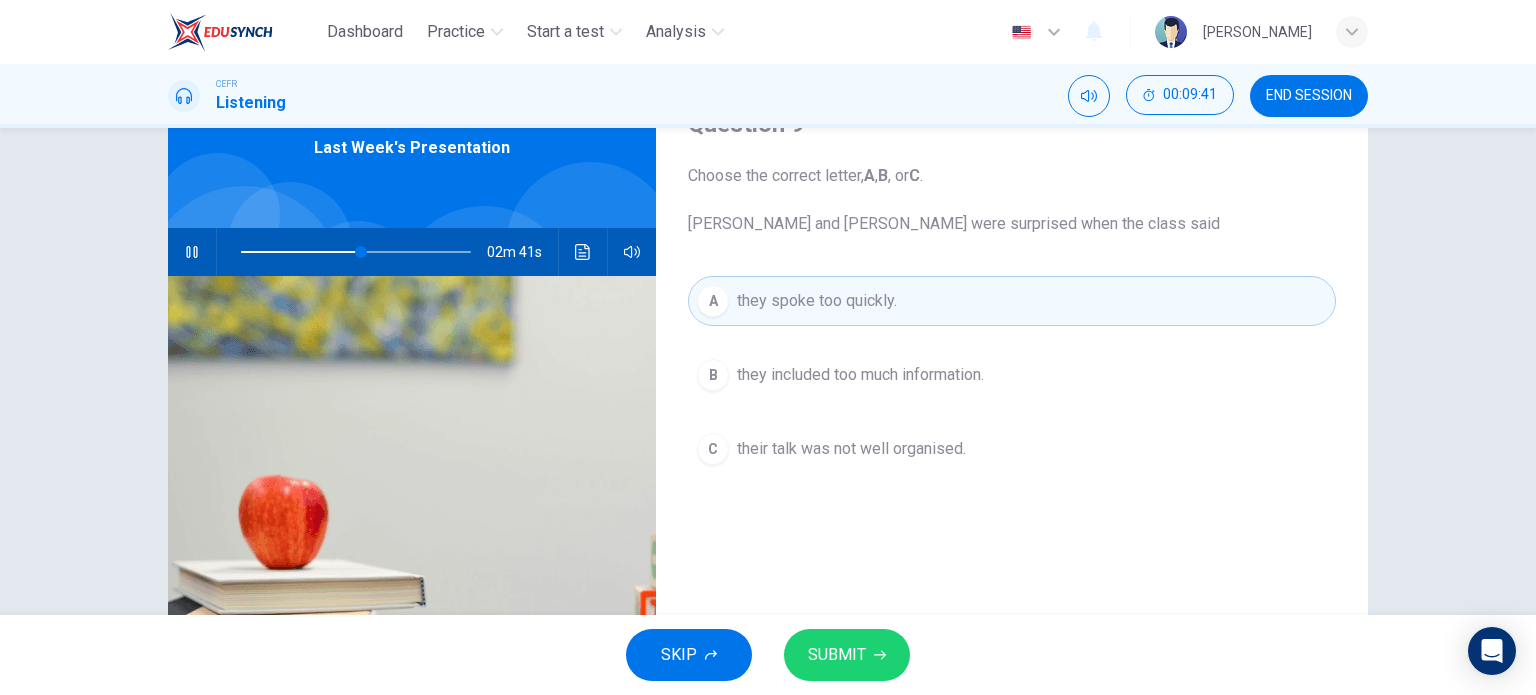 click on "SUBMIT" at bounding box center (847, 655) 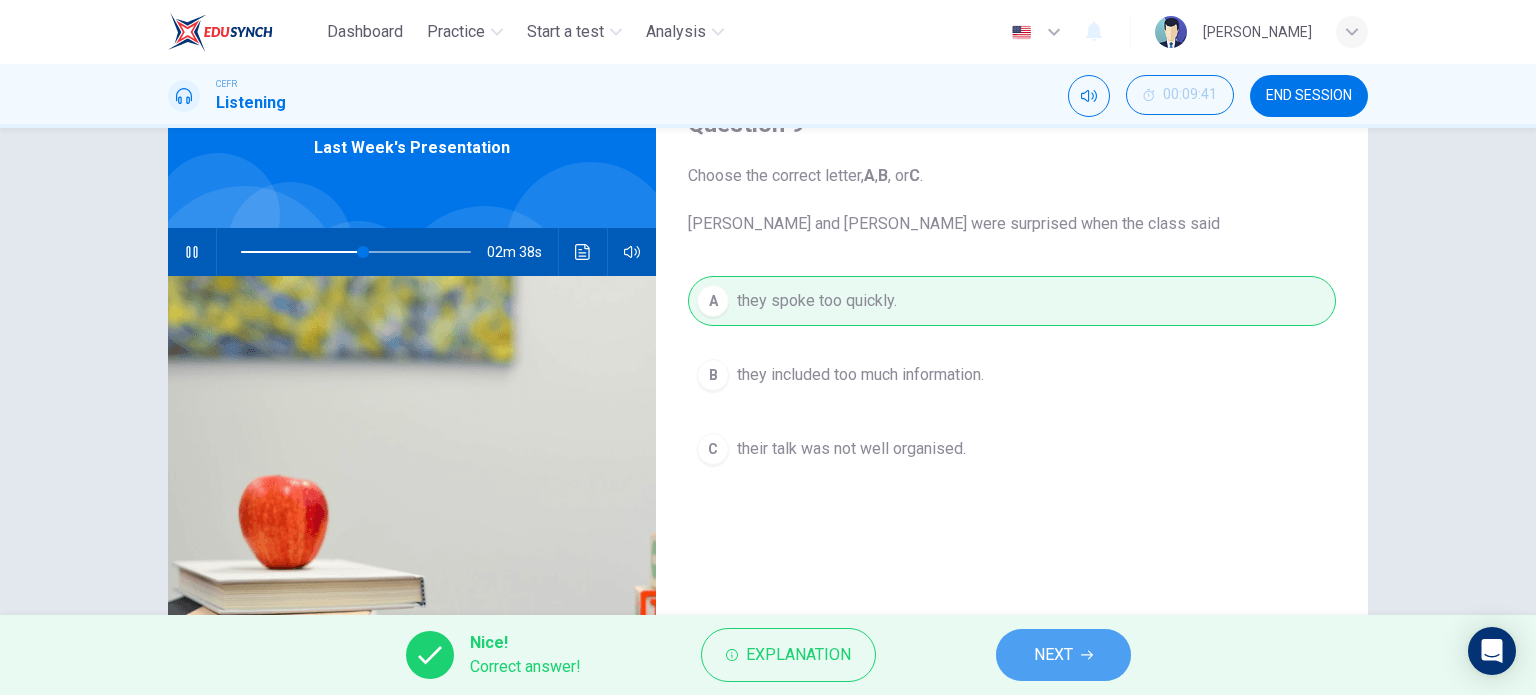 click 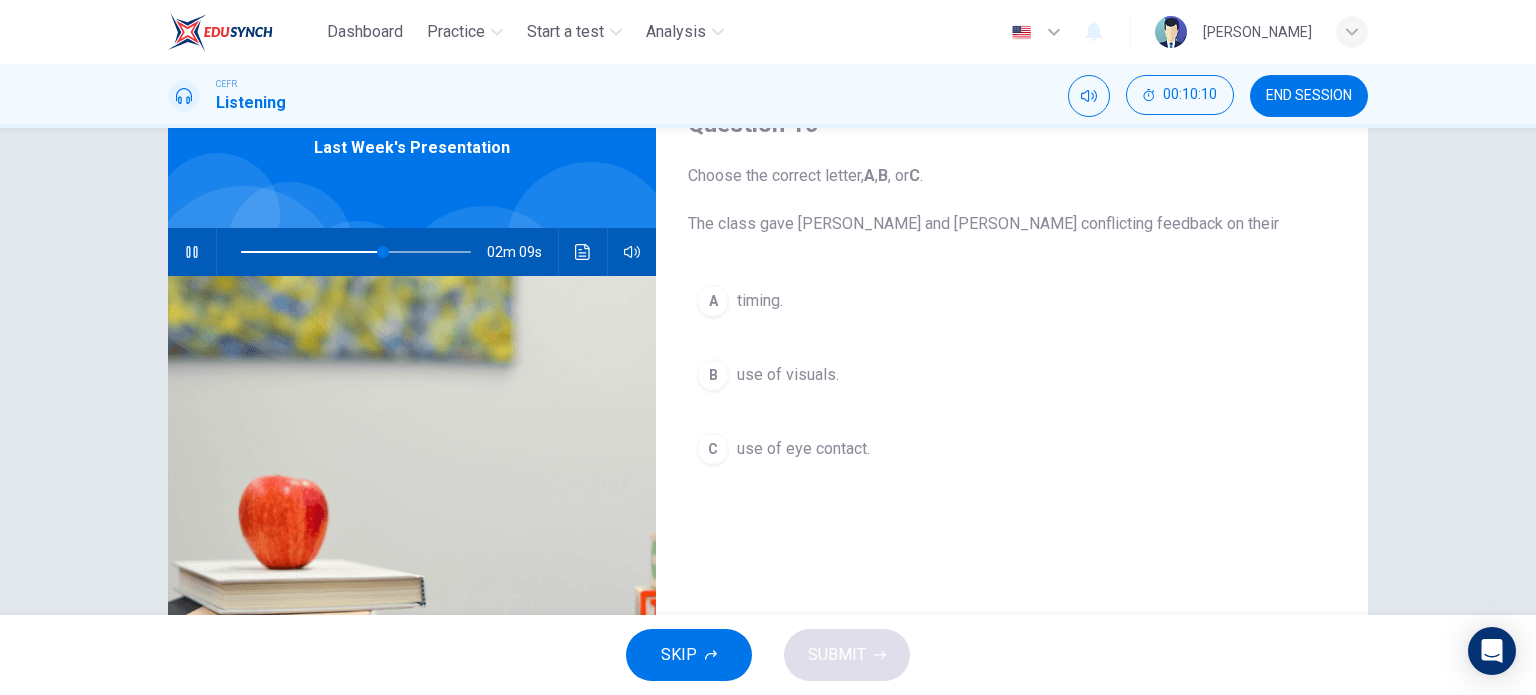 click on "use of visuals." at bounding box center (788, 375) 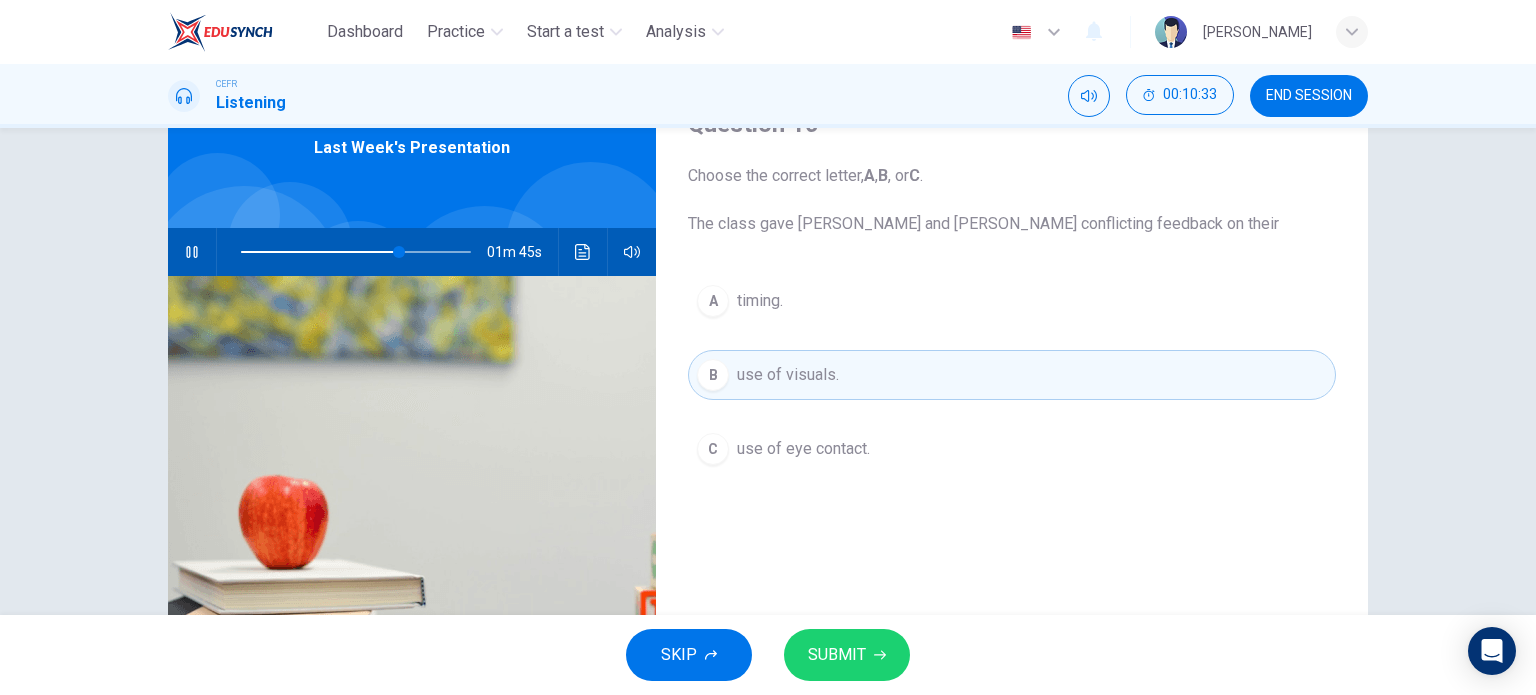 click on "SUBMIT" at bounding box center (847, 655) 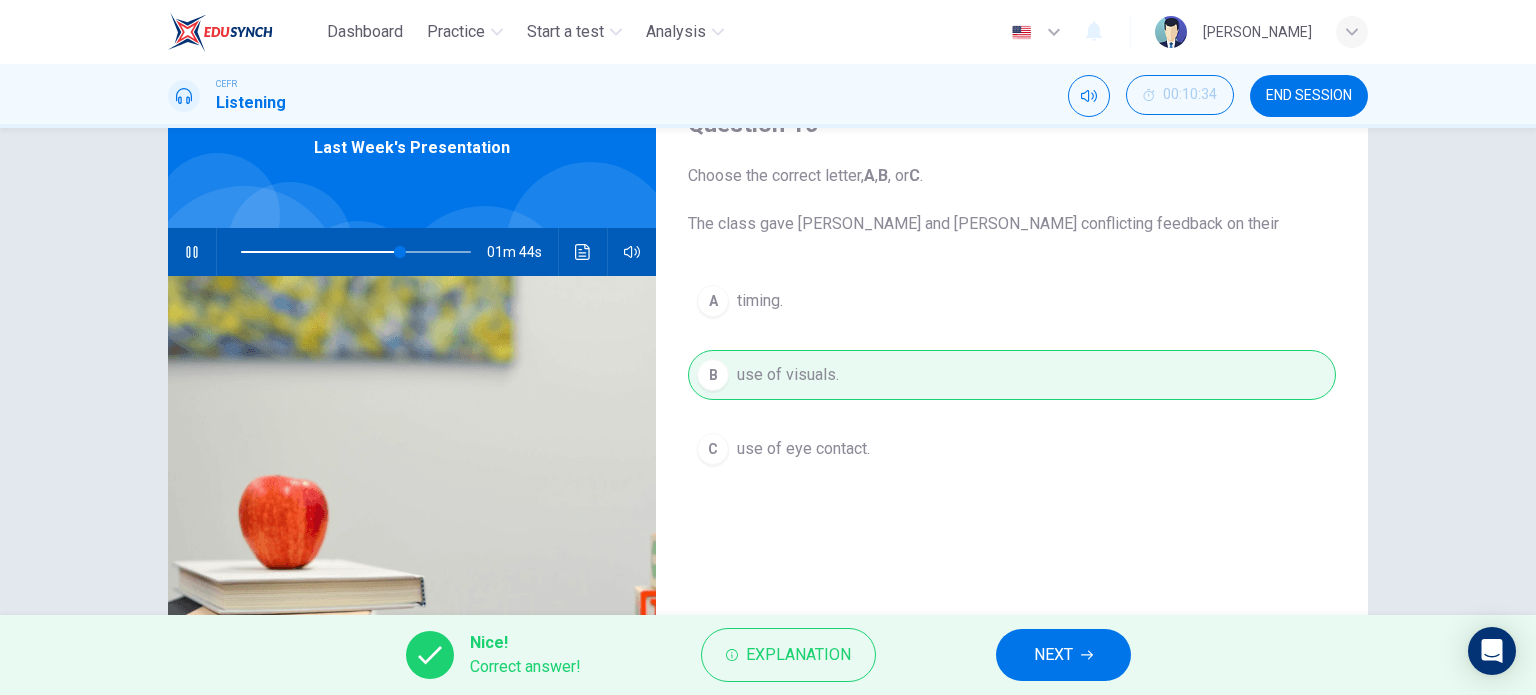 click on "NEXT" at bounding box center (1063, 655) 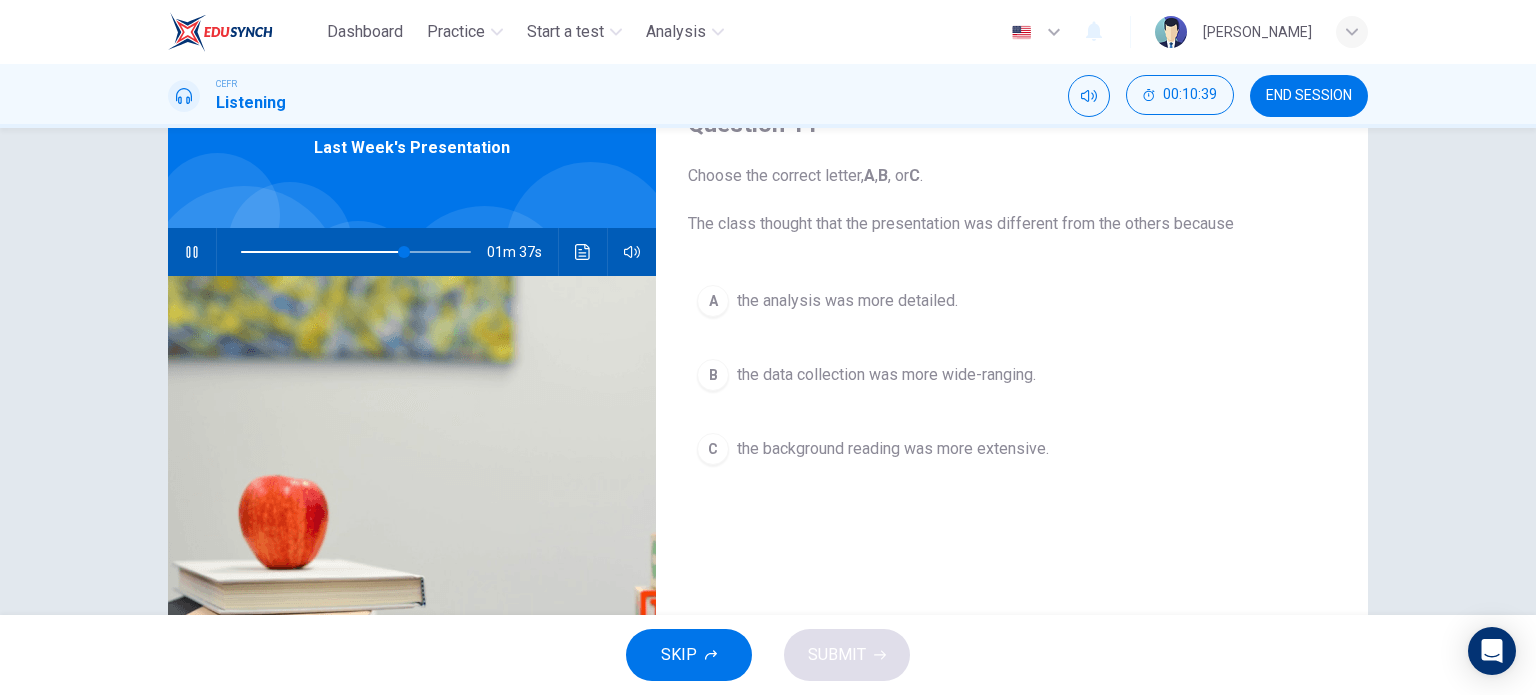 click on "the data collection was more wide-ranging." at bounding box center [886, 375] 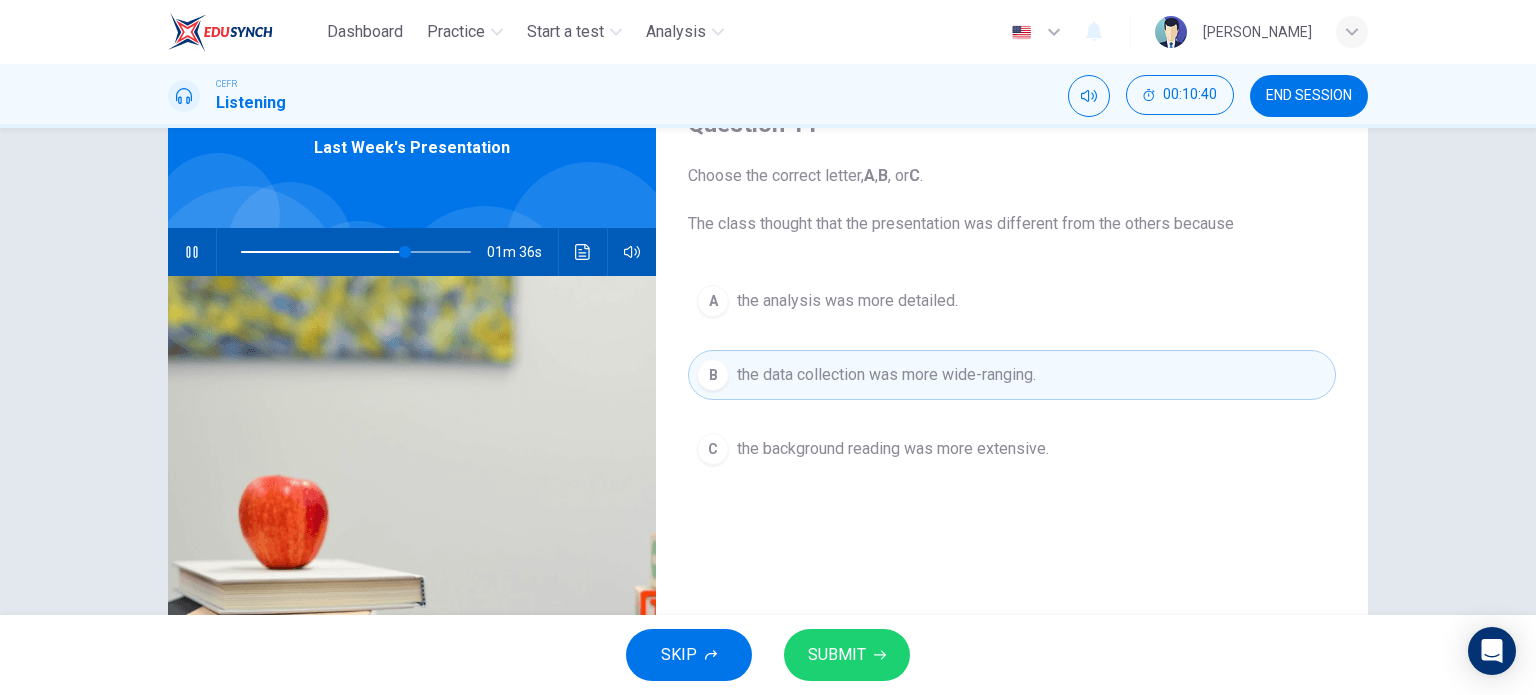 click on "SUBMIT" at bounding box center [837, 655] 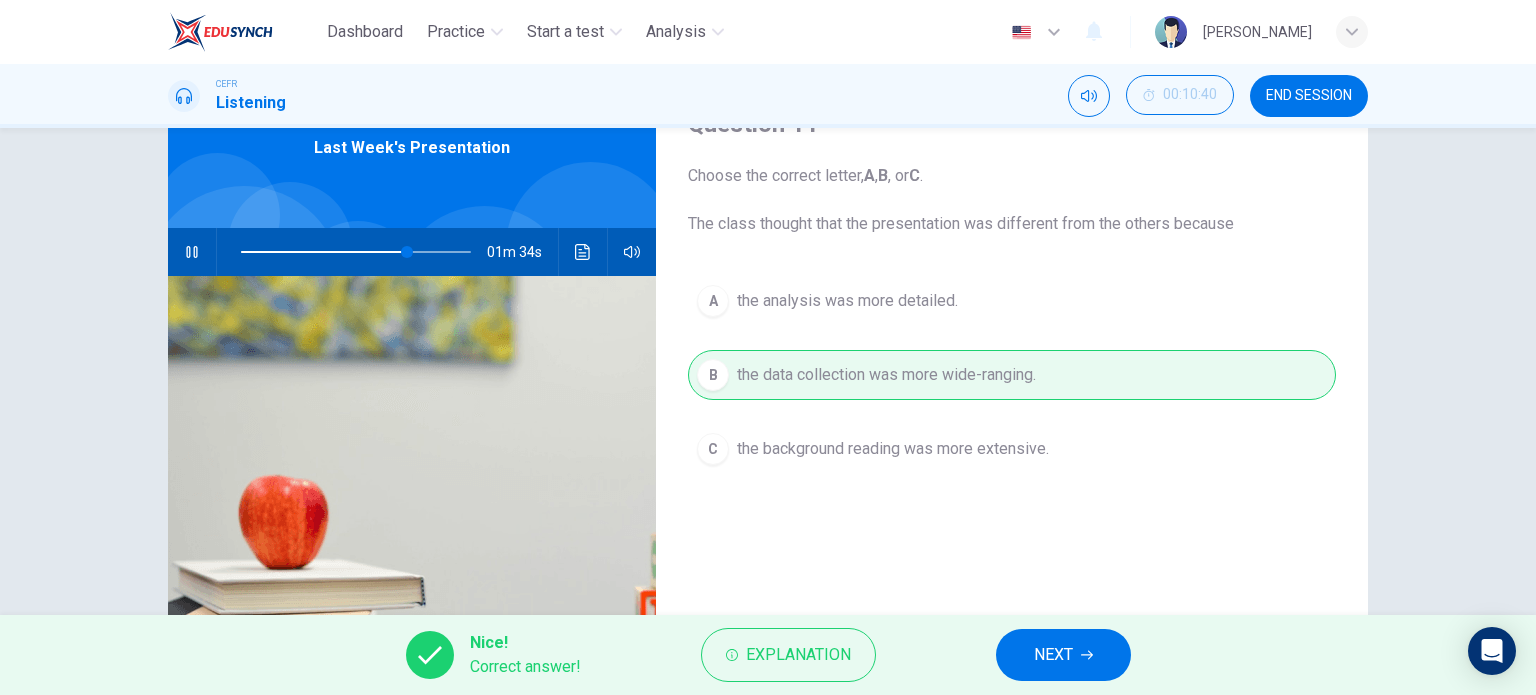 click on "NEXT" at bounding box center (1063, 655) 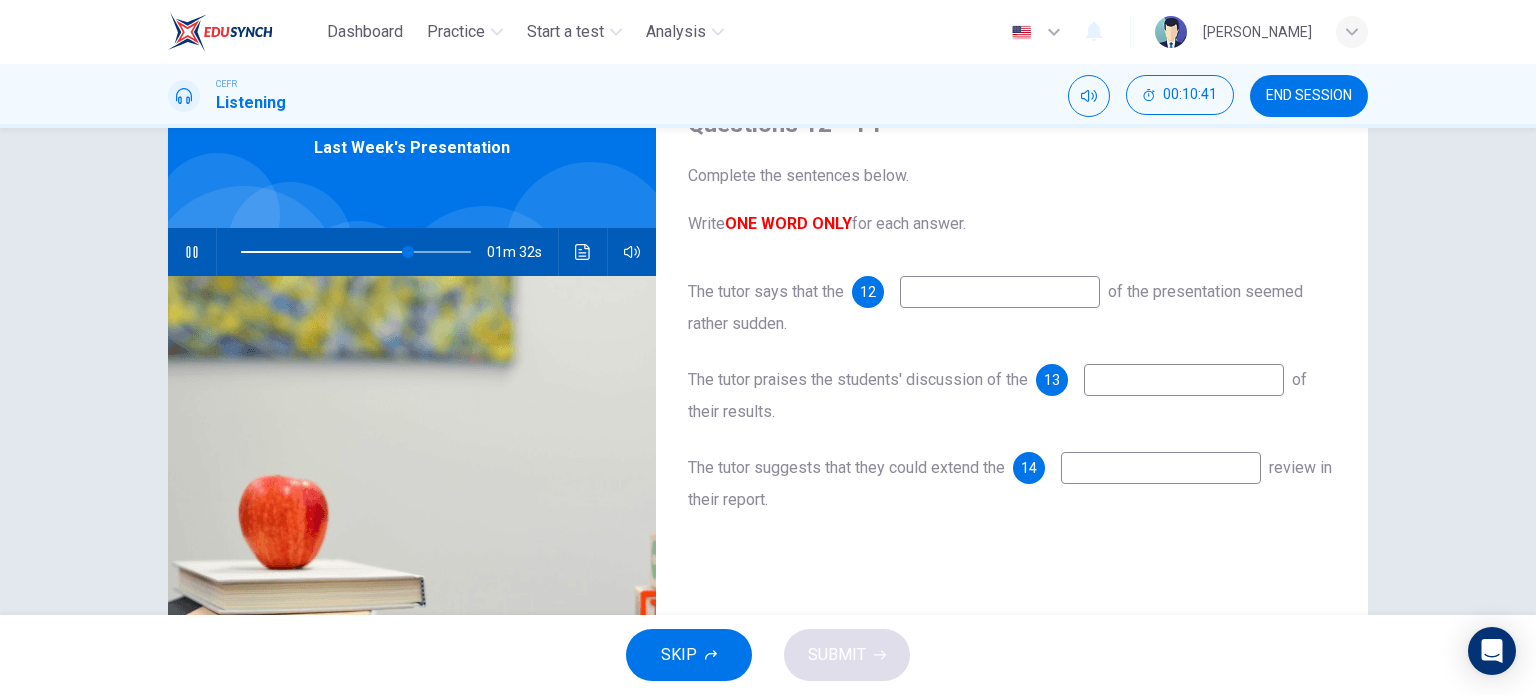 click at bounding box center [1000, 292] 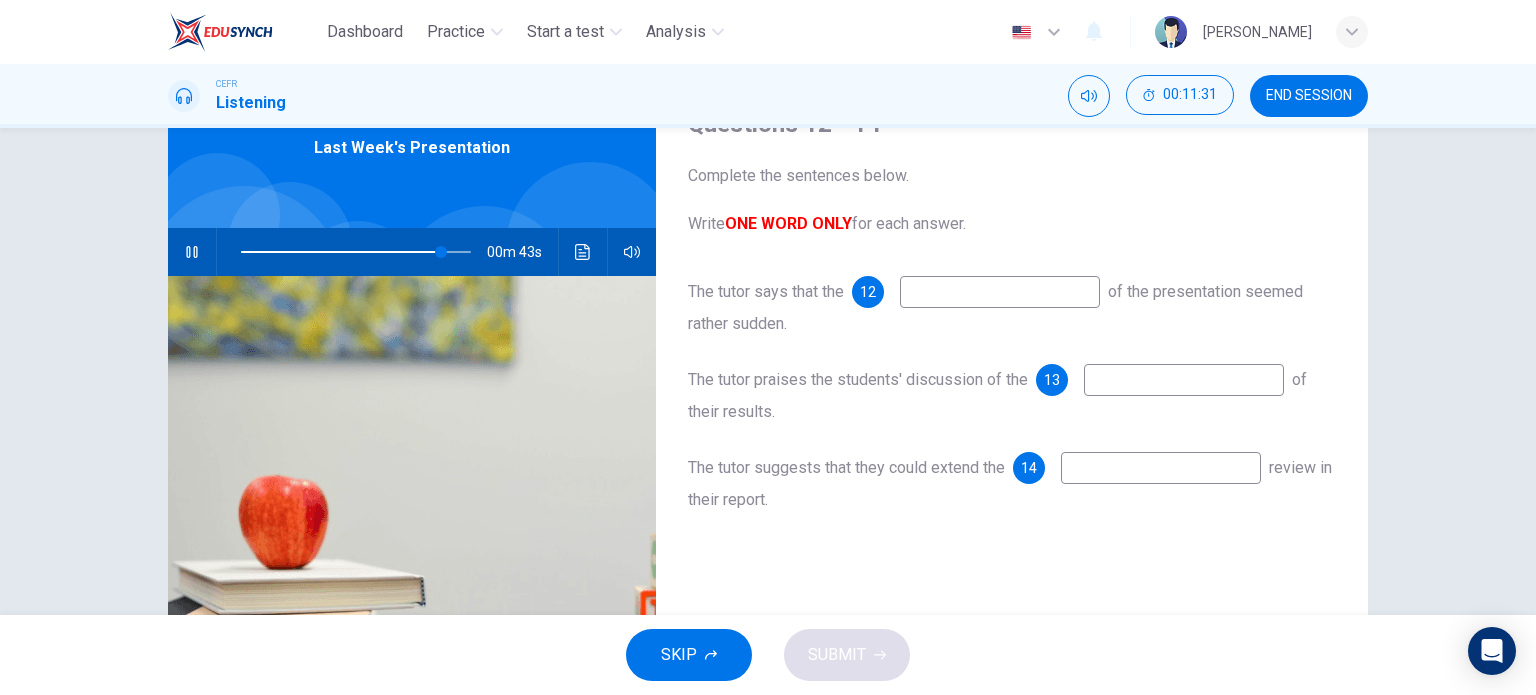 type on "87" 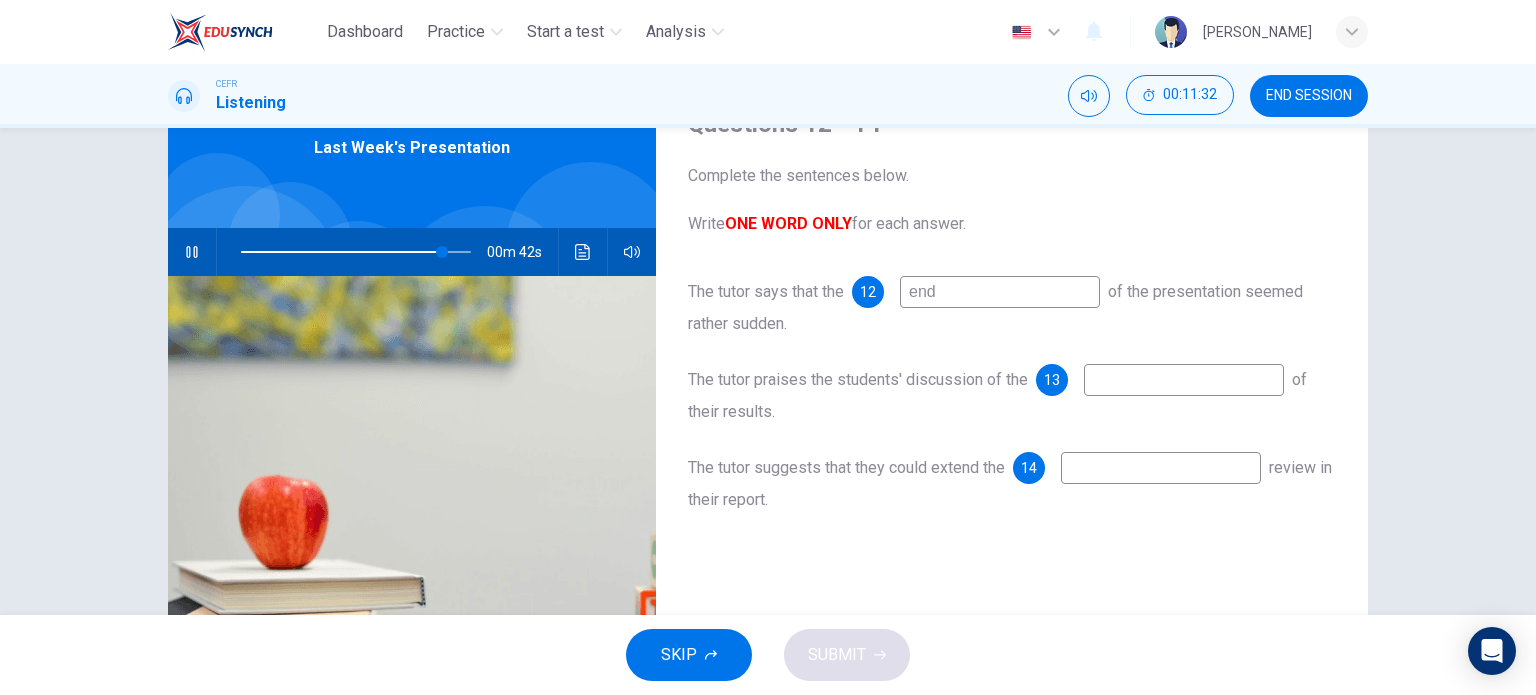 type on "endi" 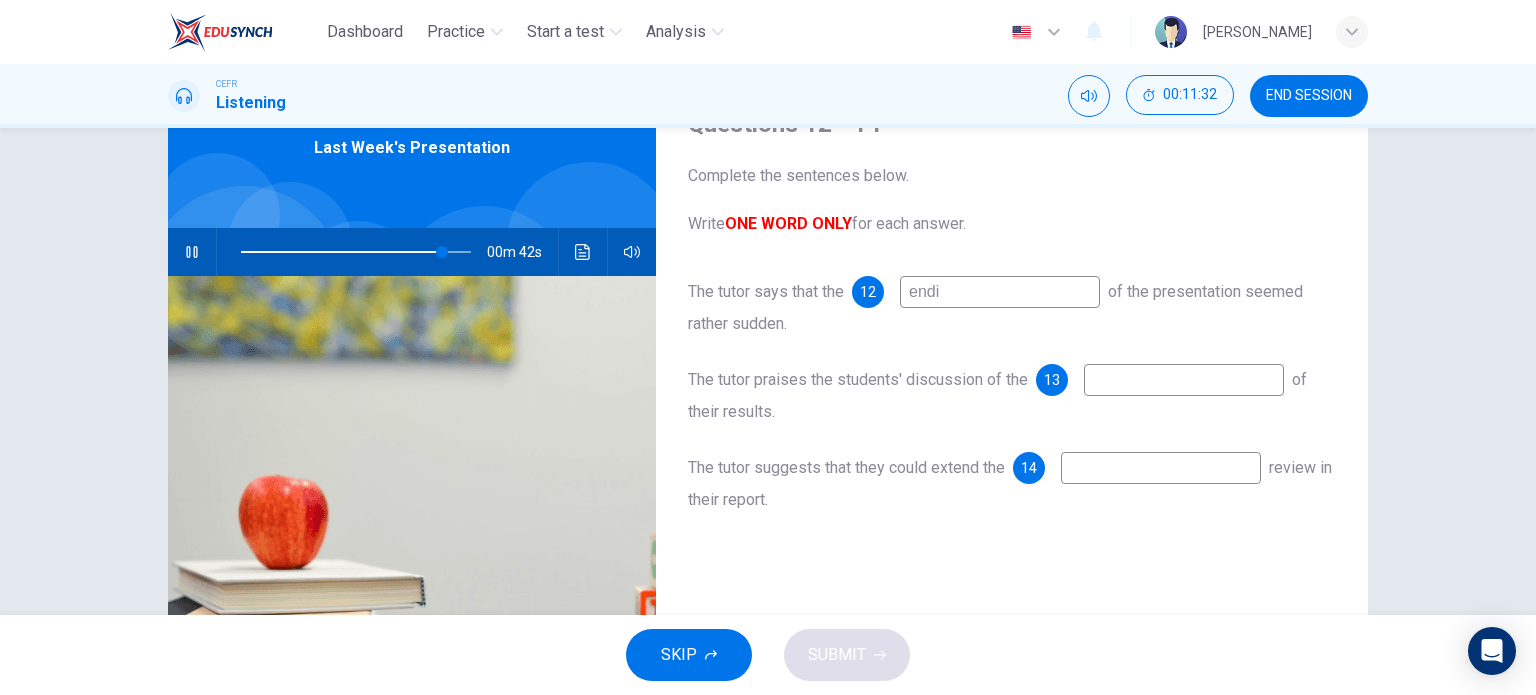 type on "88" 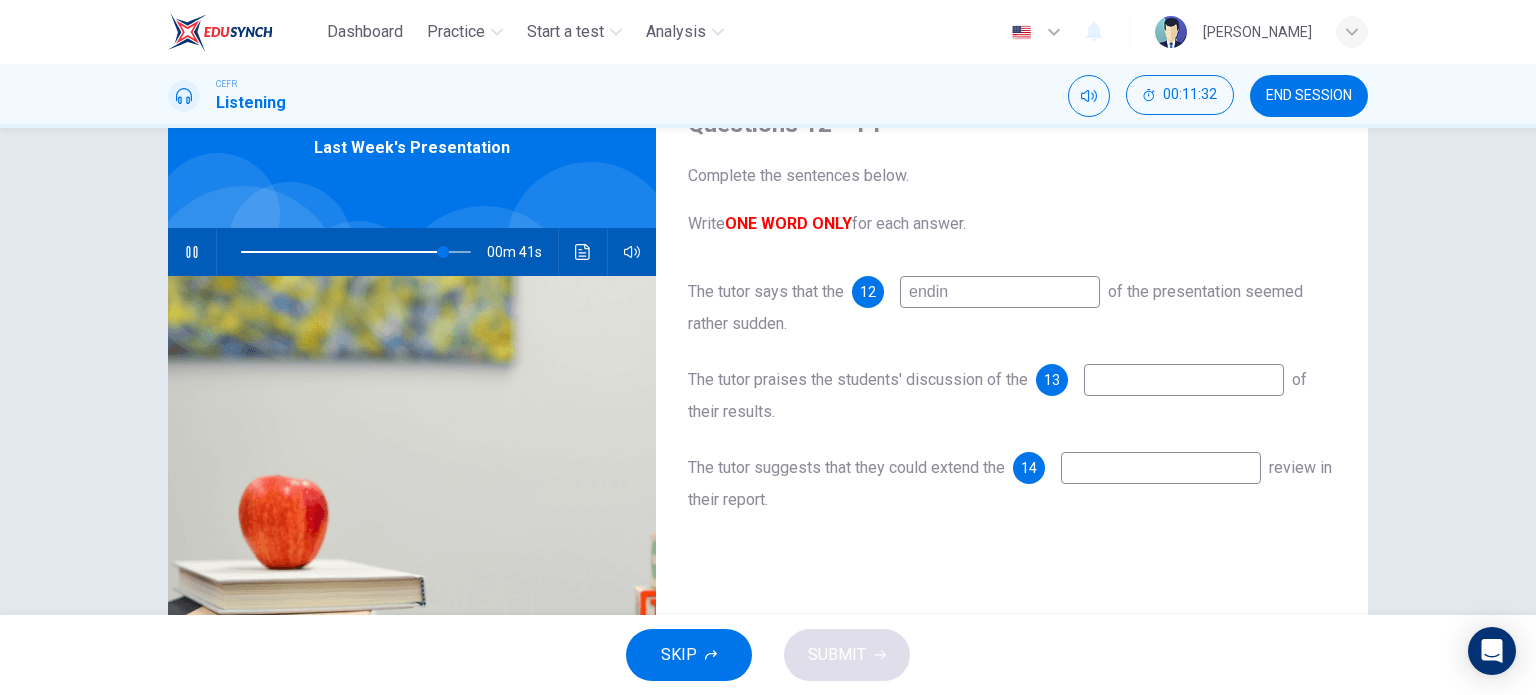 type on "ending" 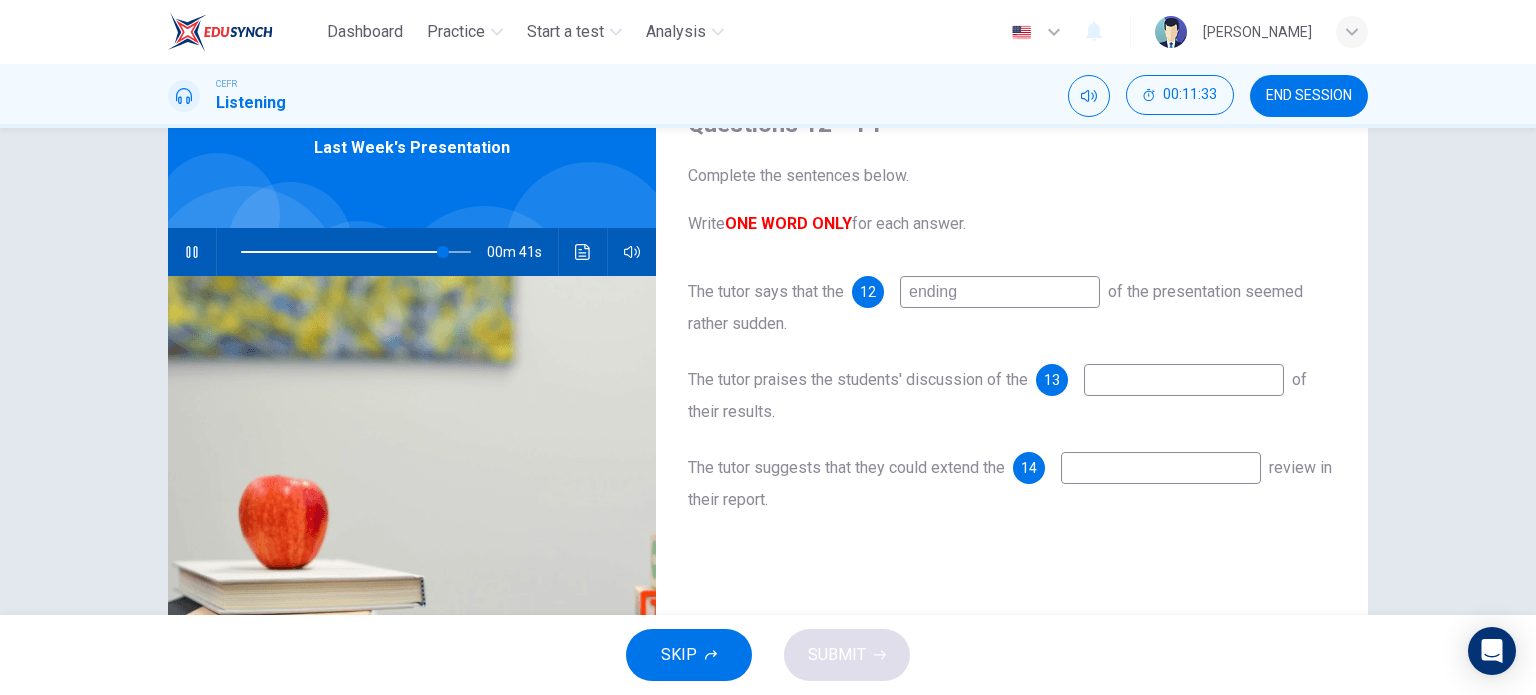 type on "88" 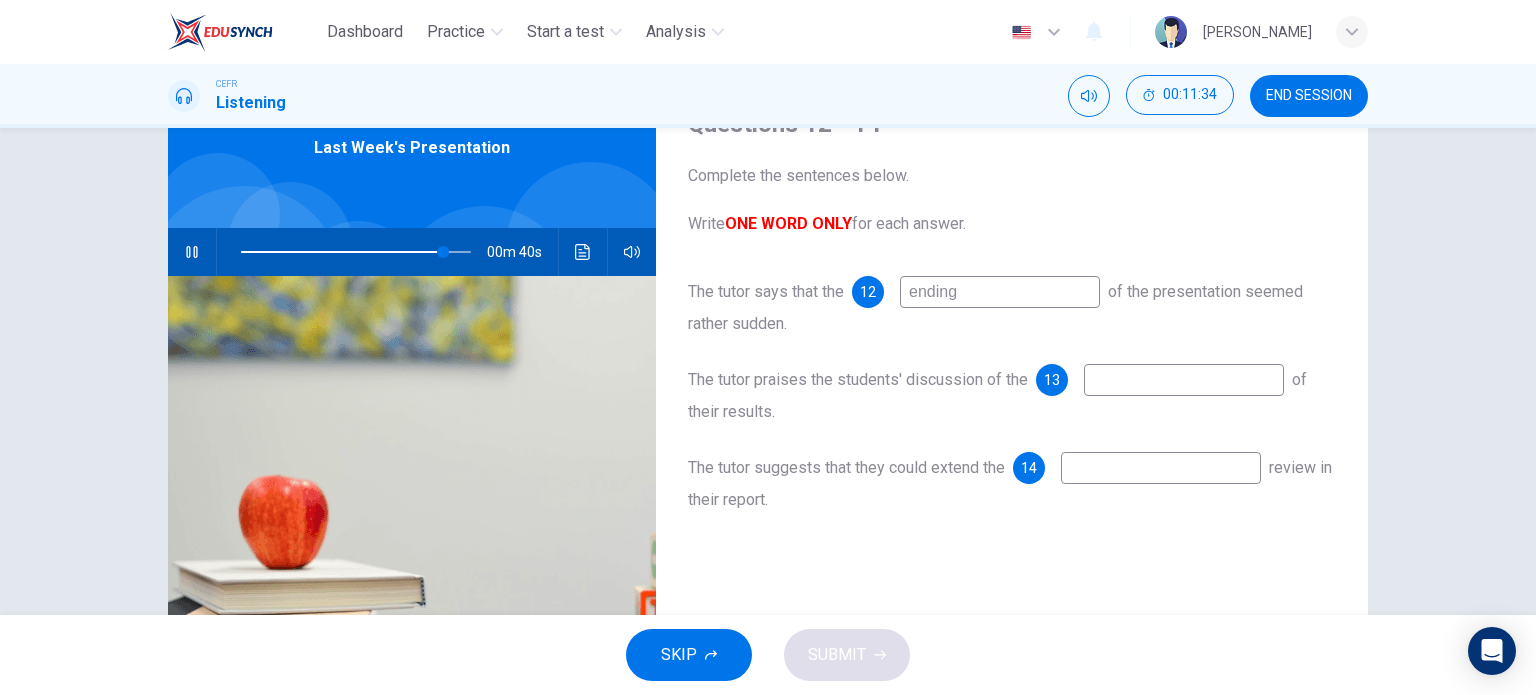 type on "ending" 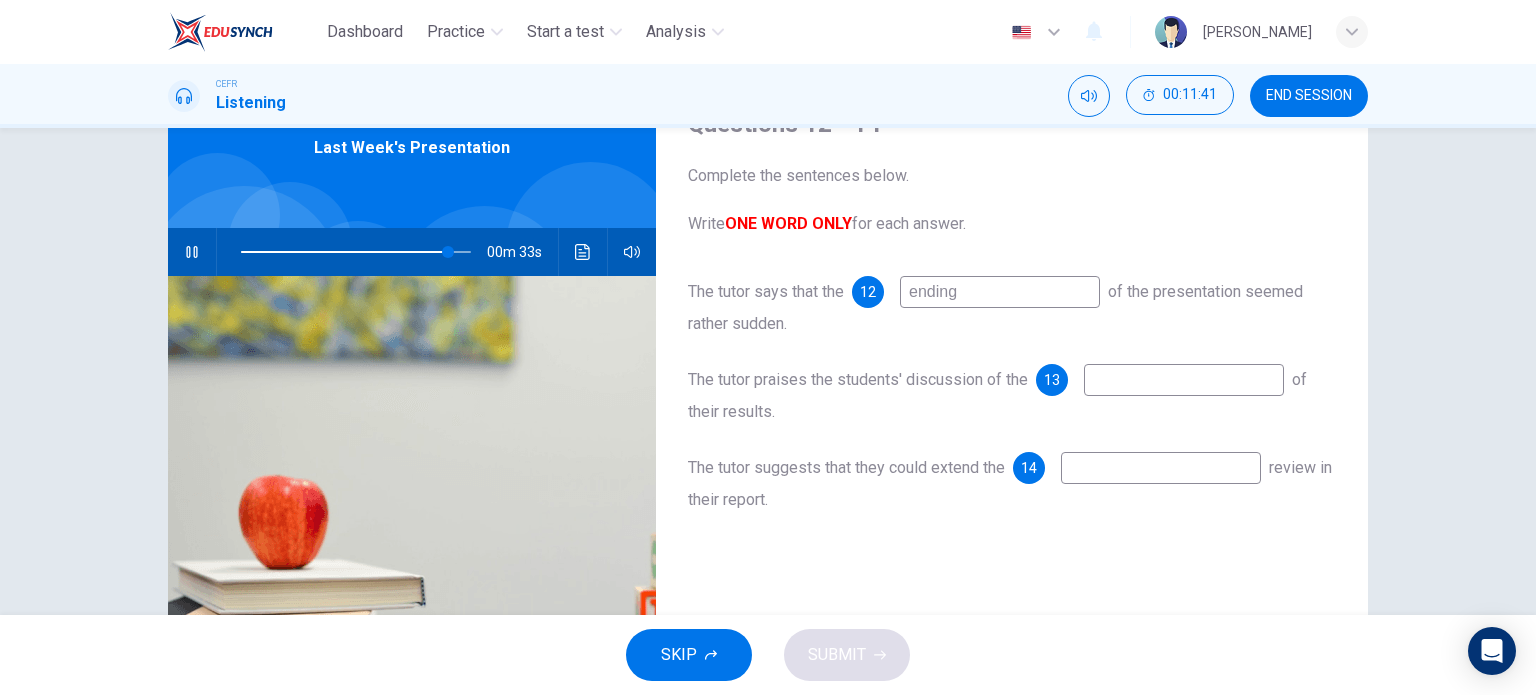 click at bounding box center [1161, 468] 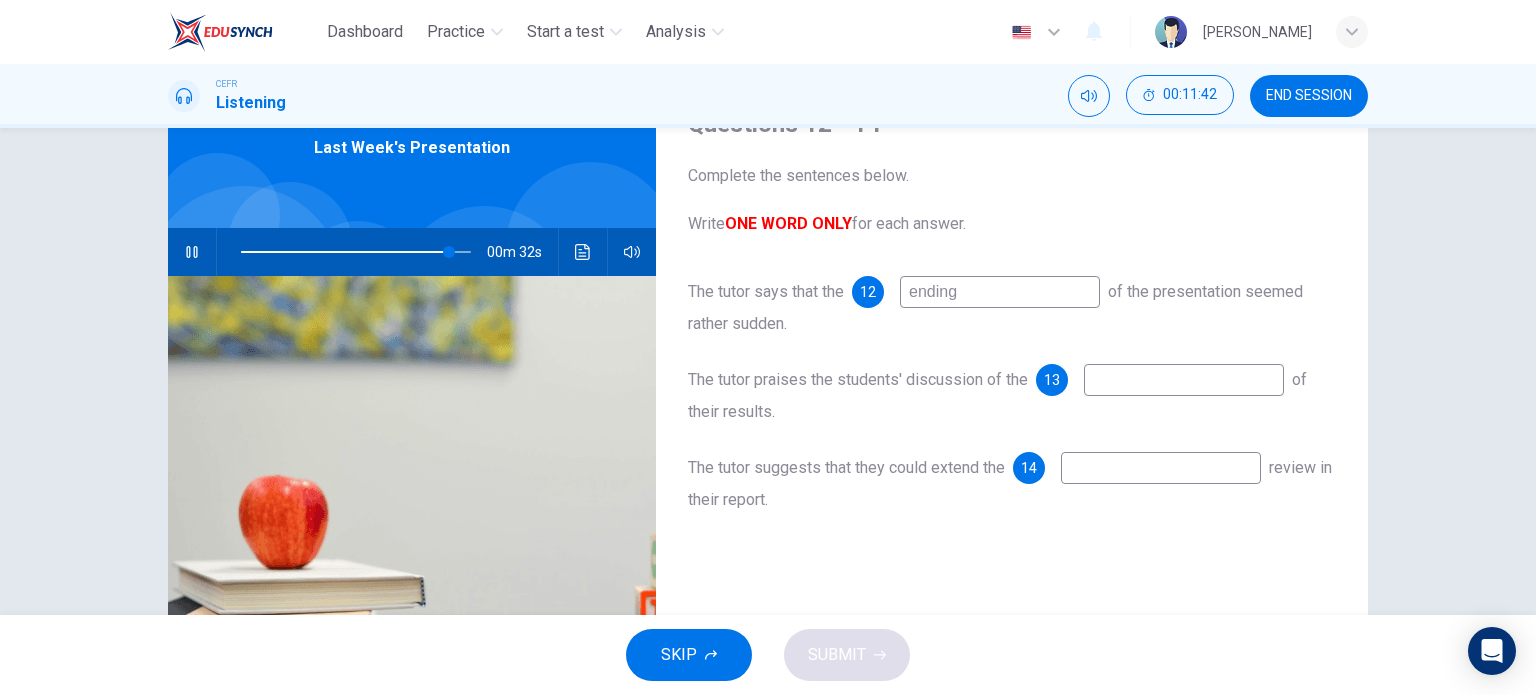 type on "91" 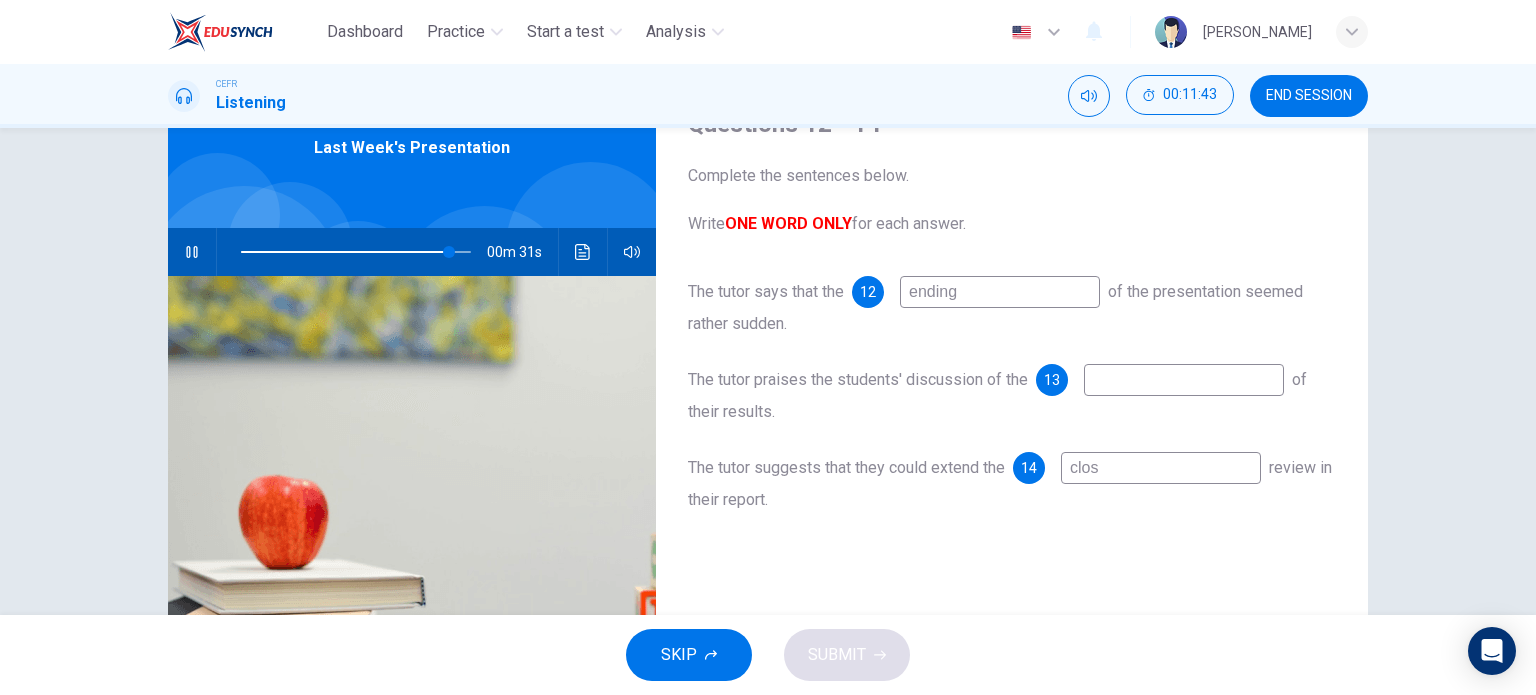 type on "closi" 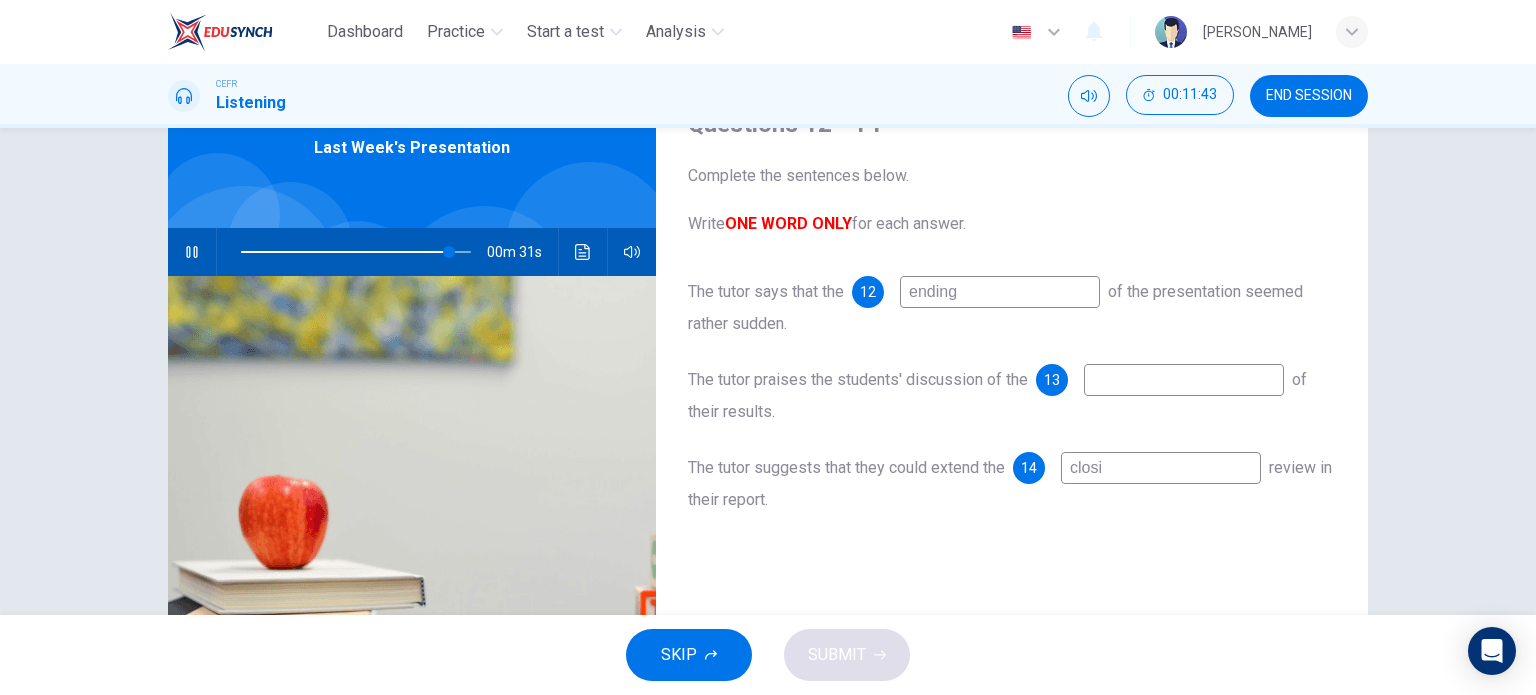 type on "91" 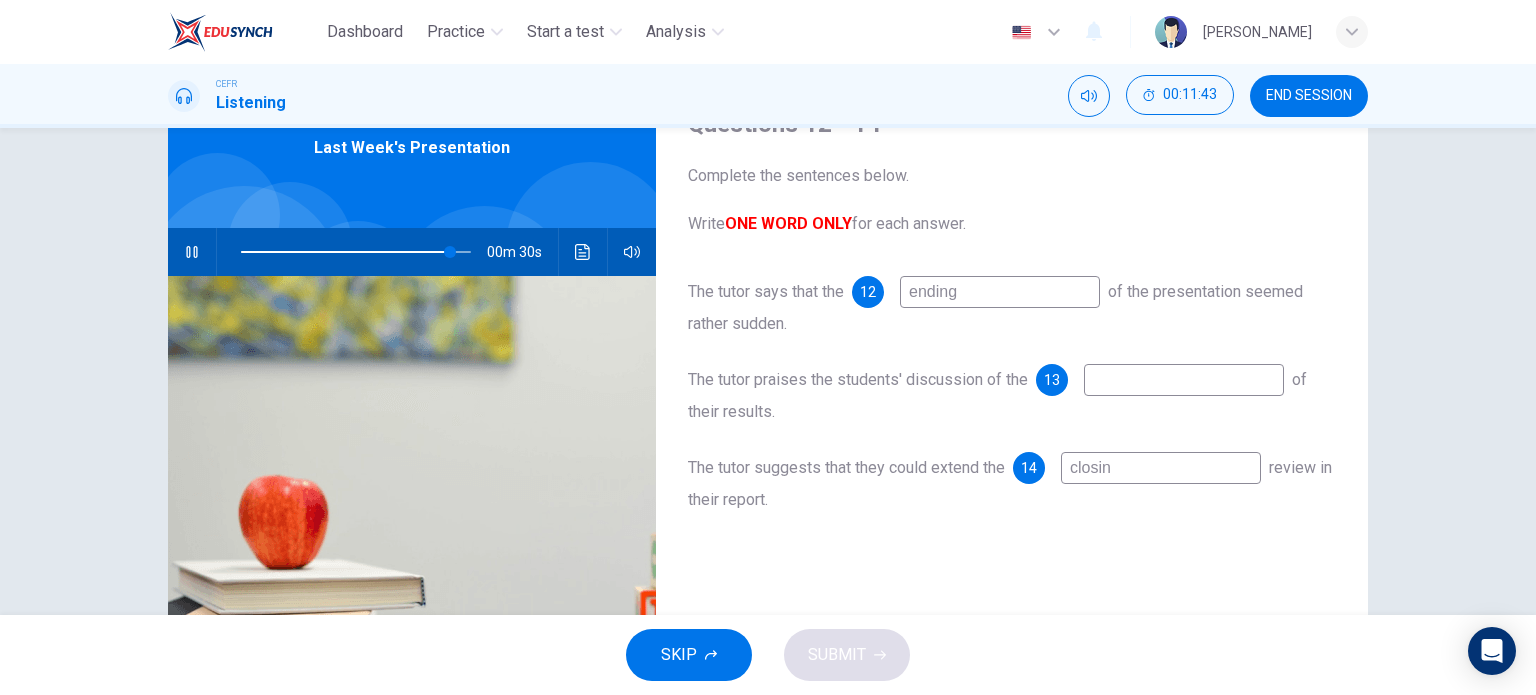 type on "closing" 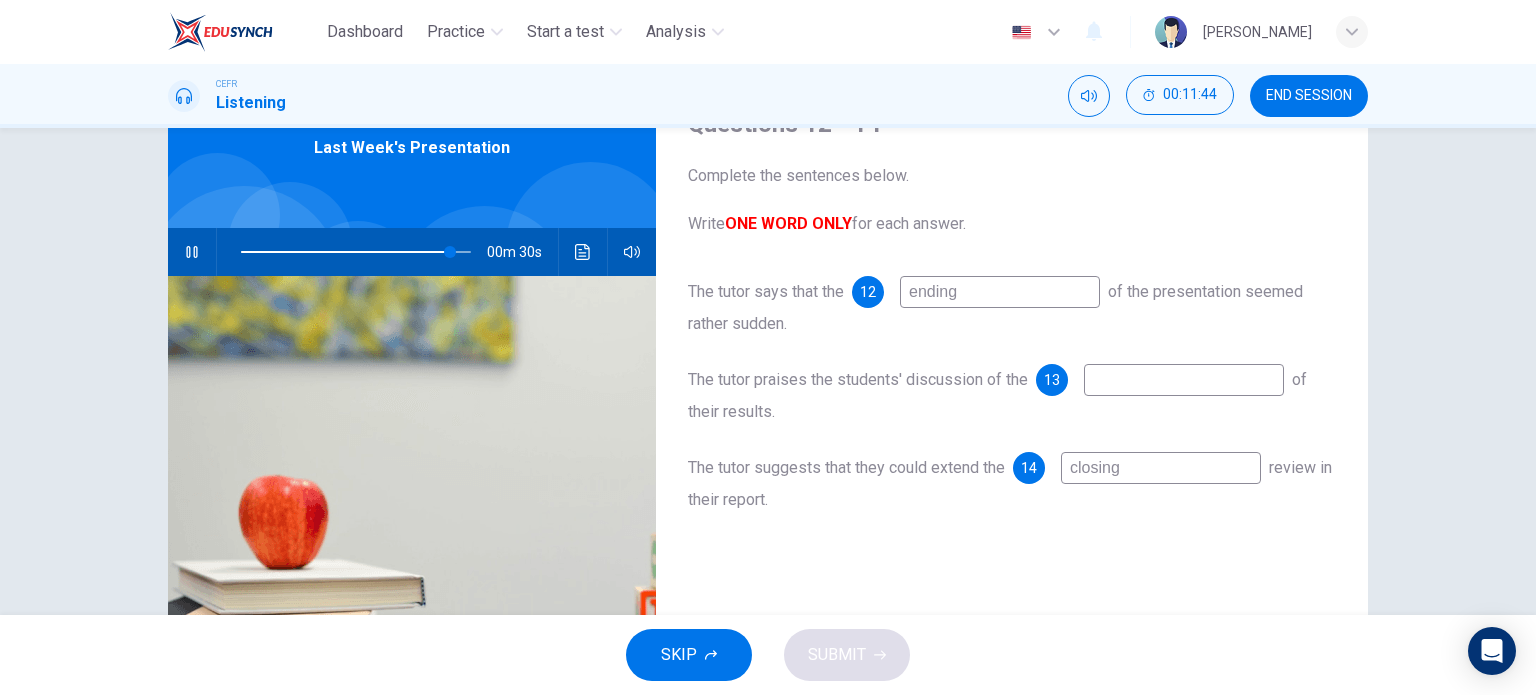 type on "91" 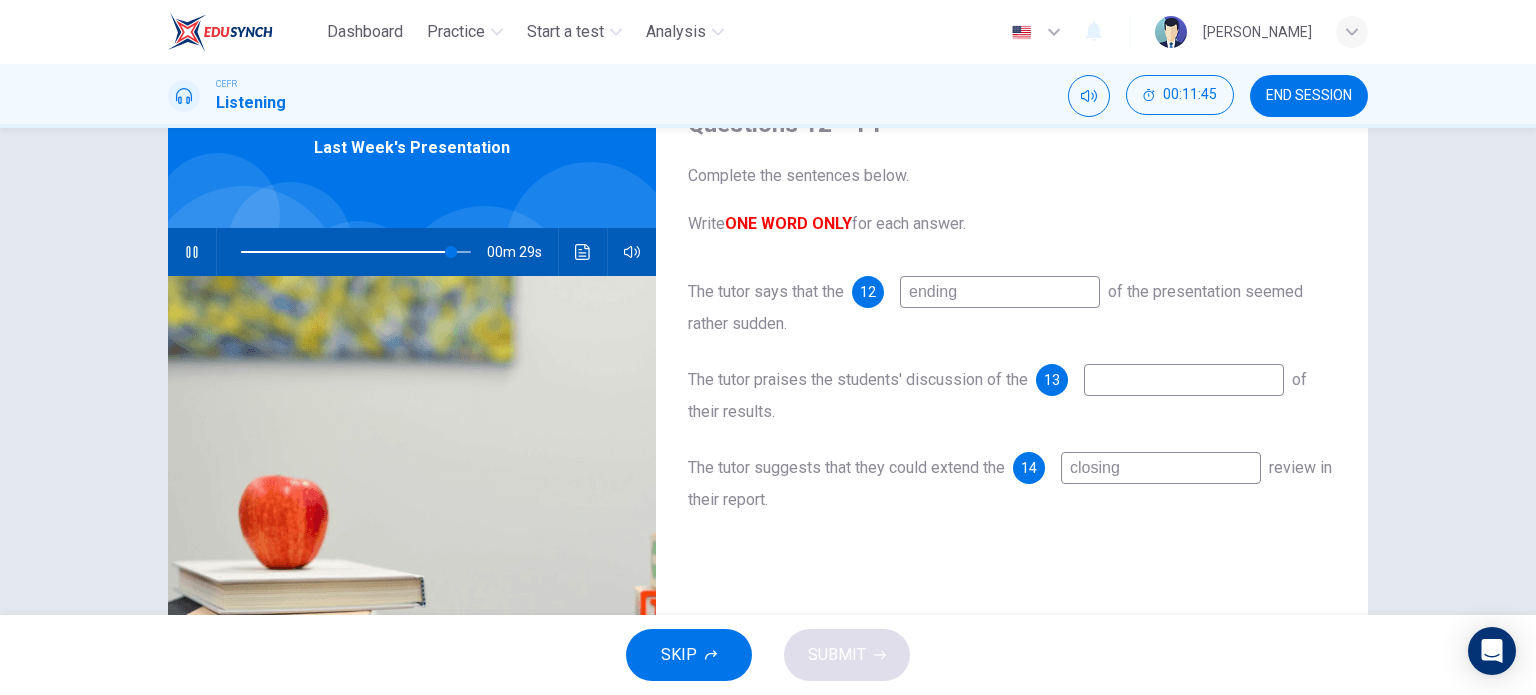type on "closin" 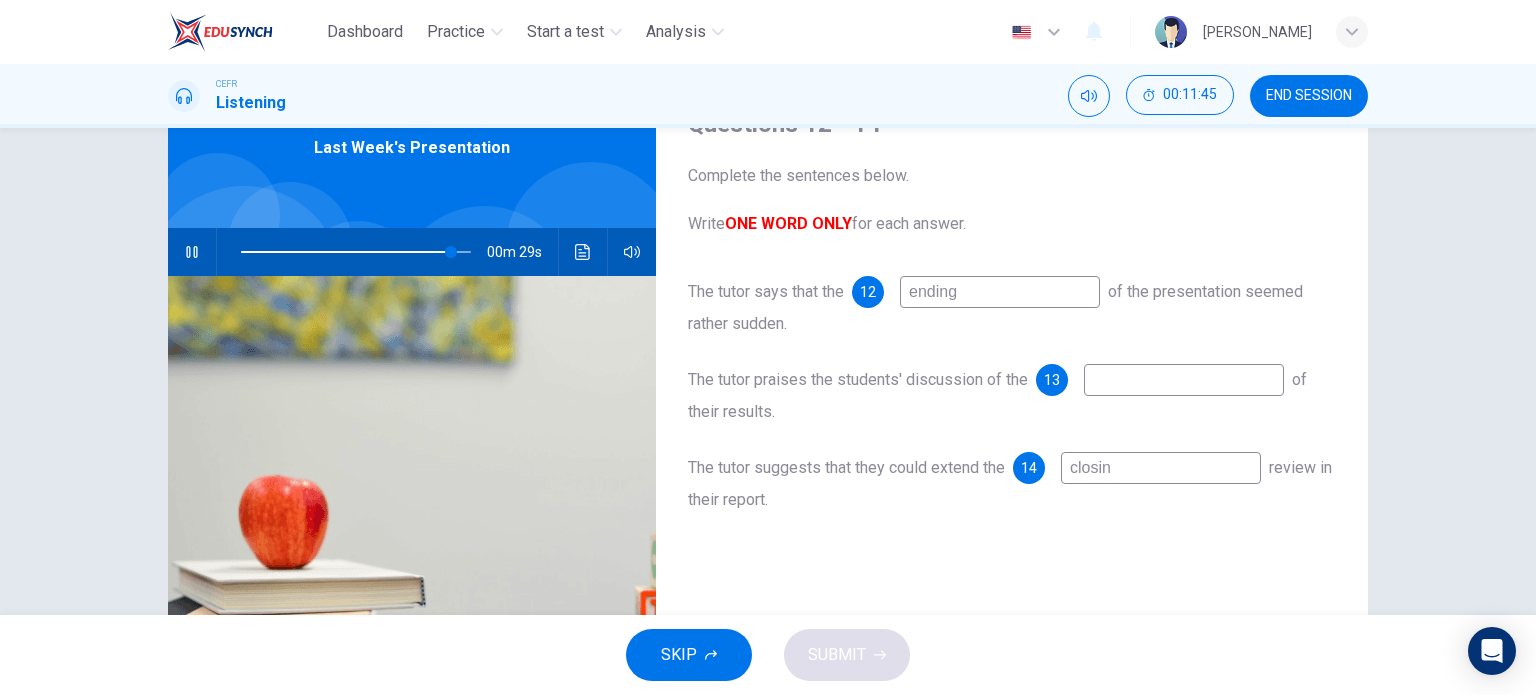 type on "92" 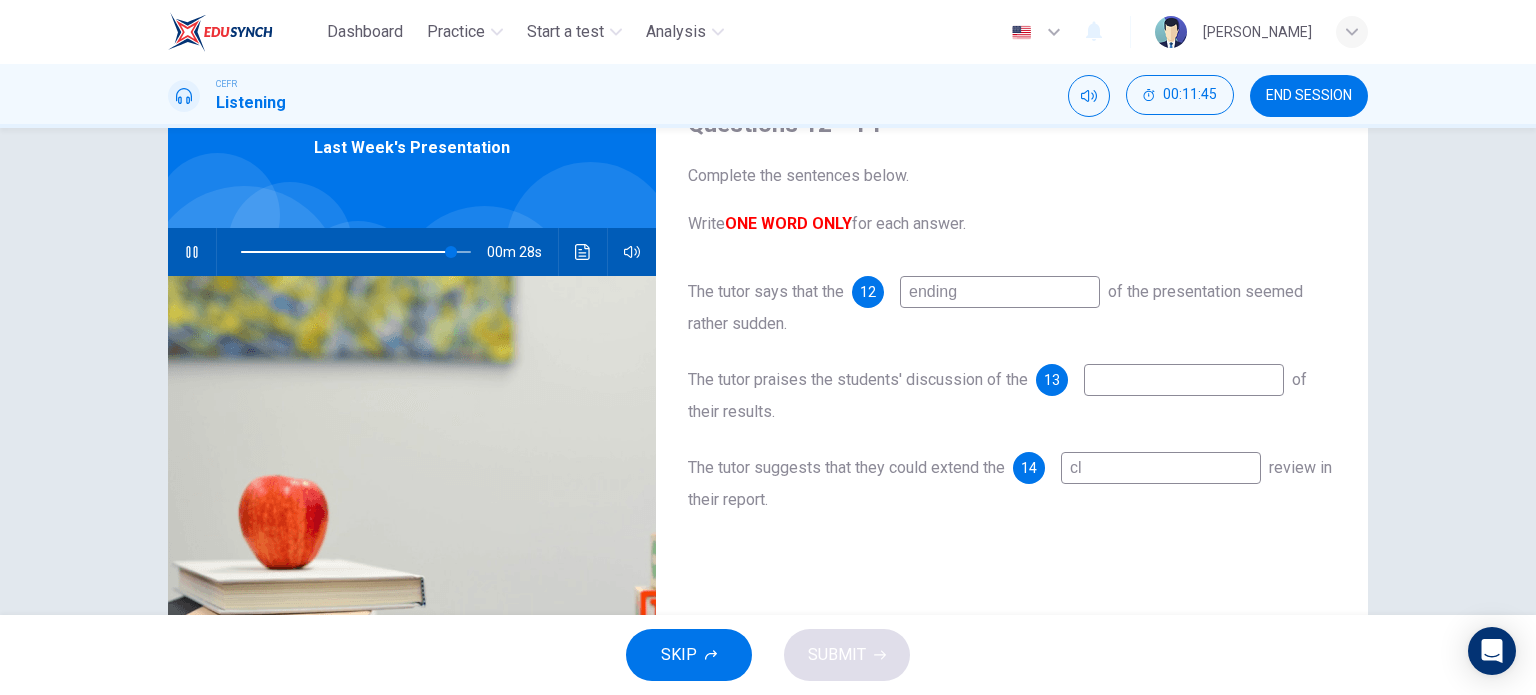 type on "c" 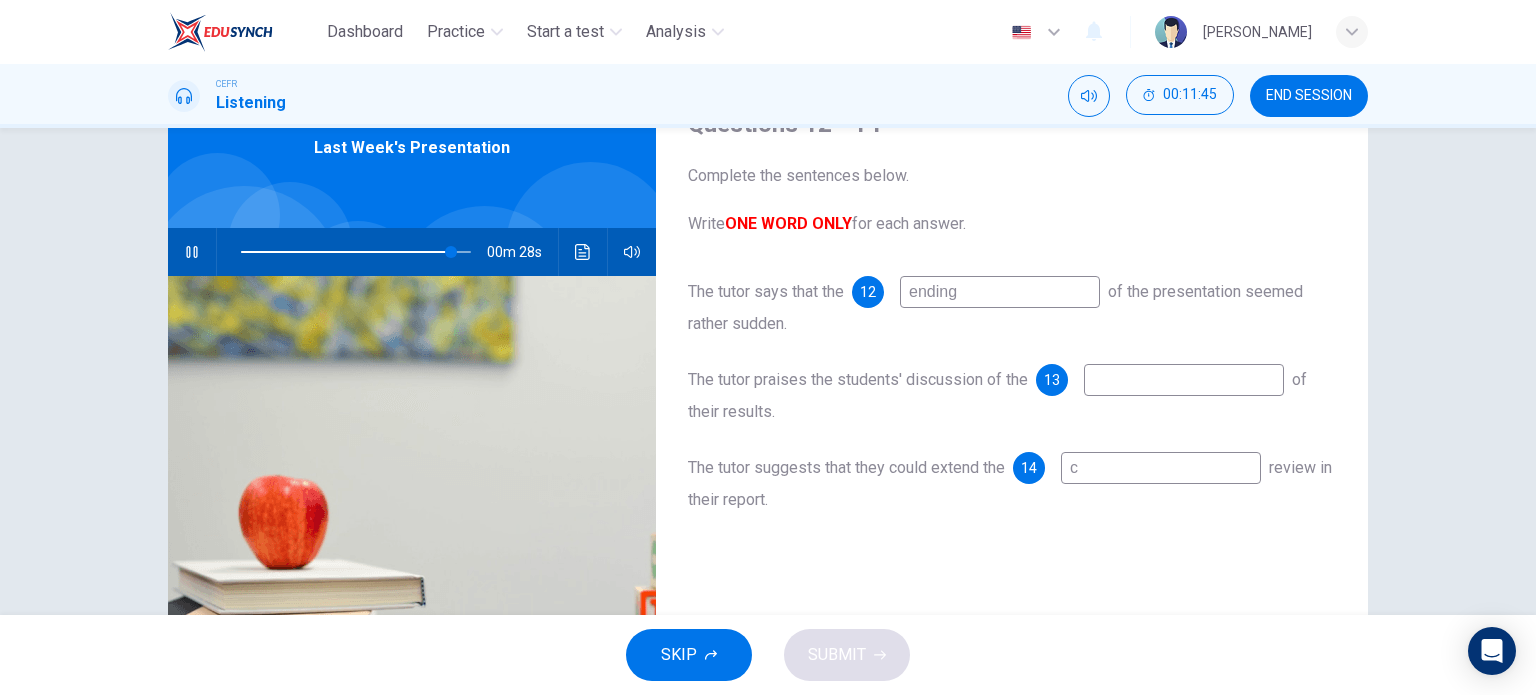 type 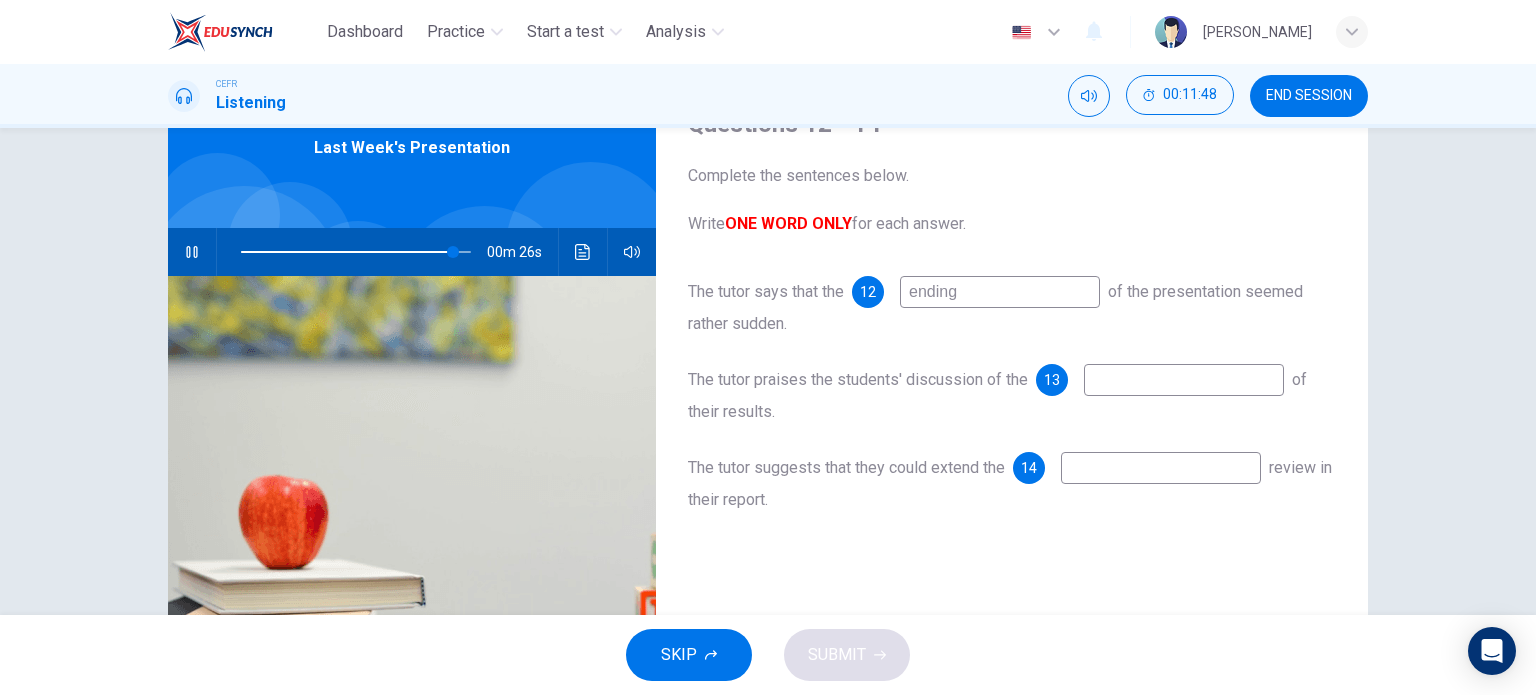 click at bounding box center (1184, 380) 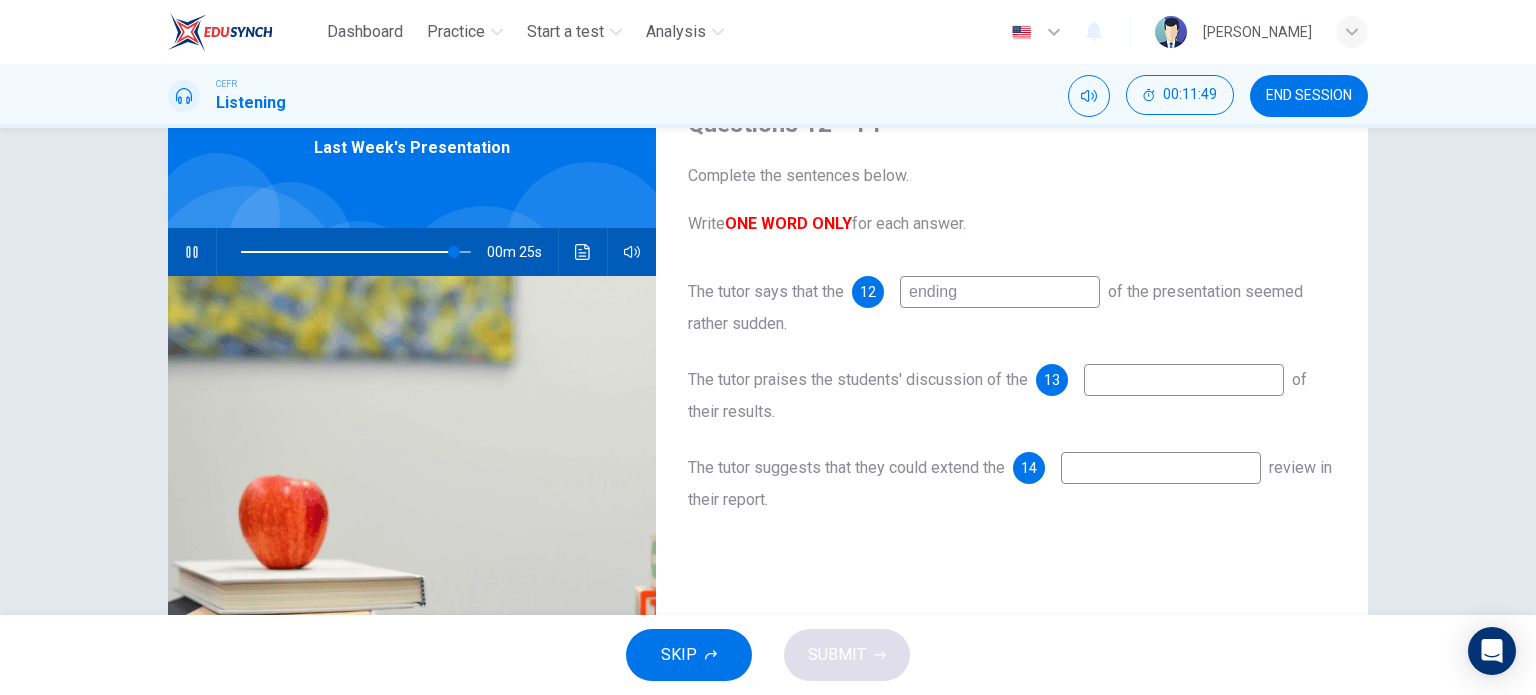 type on "93" 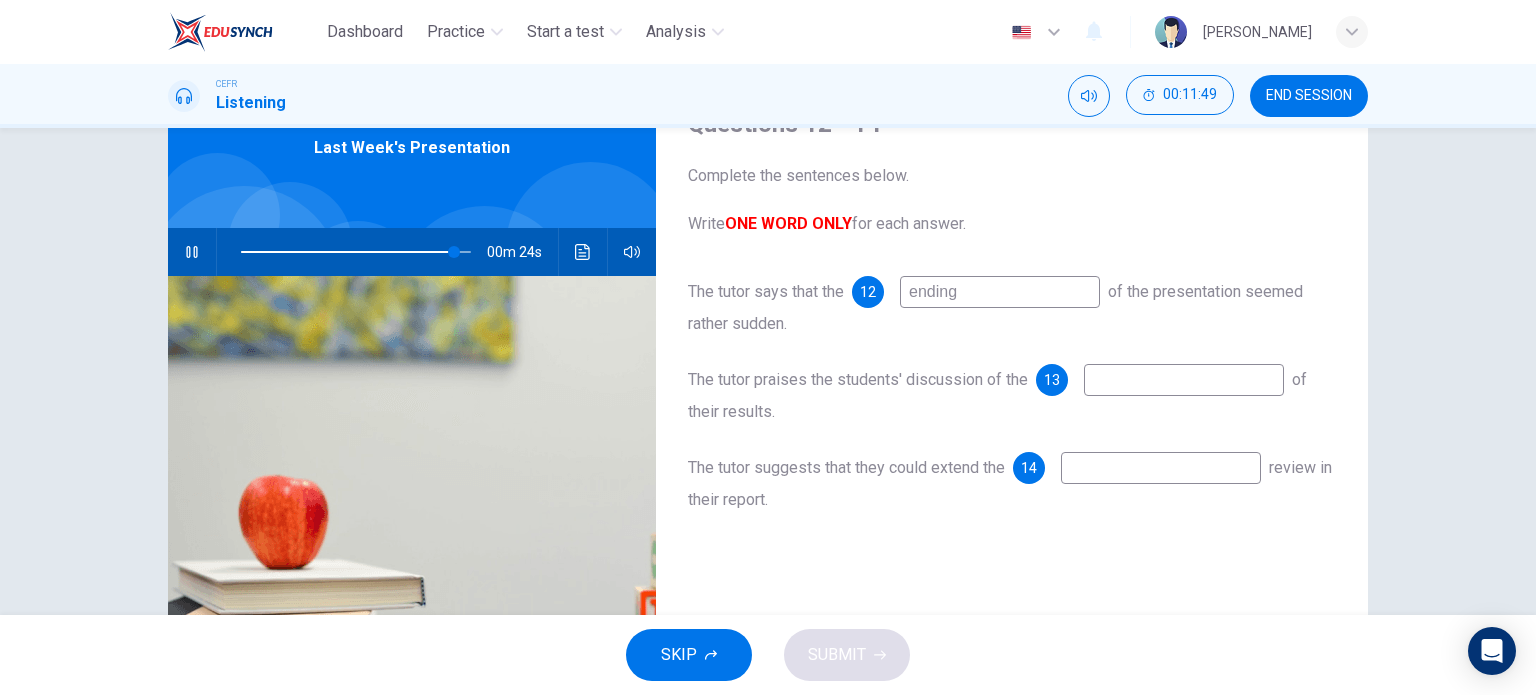 type on "e" 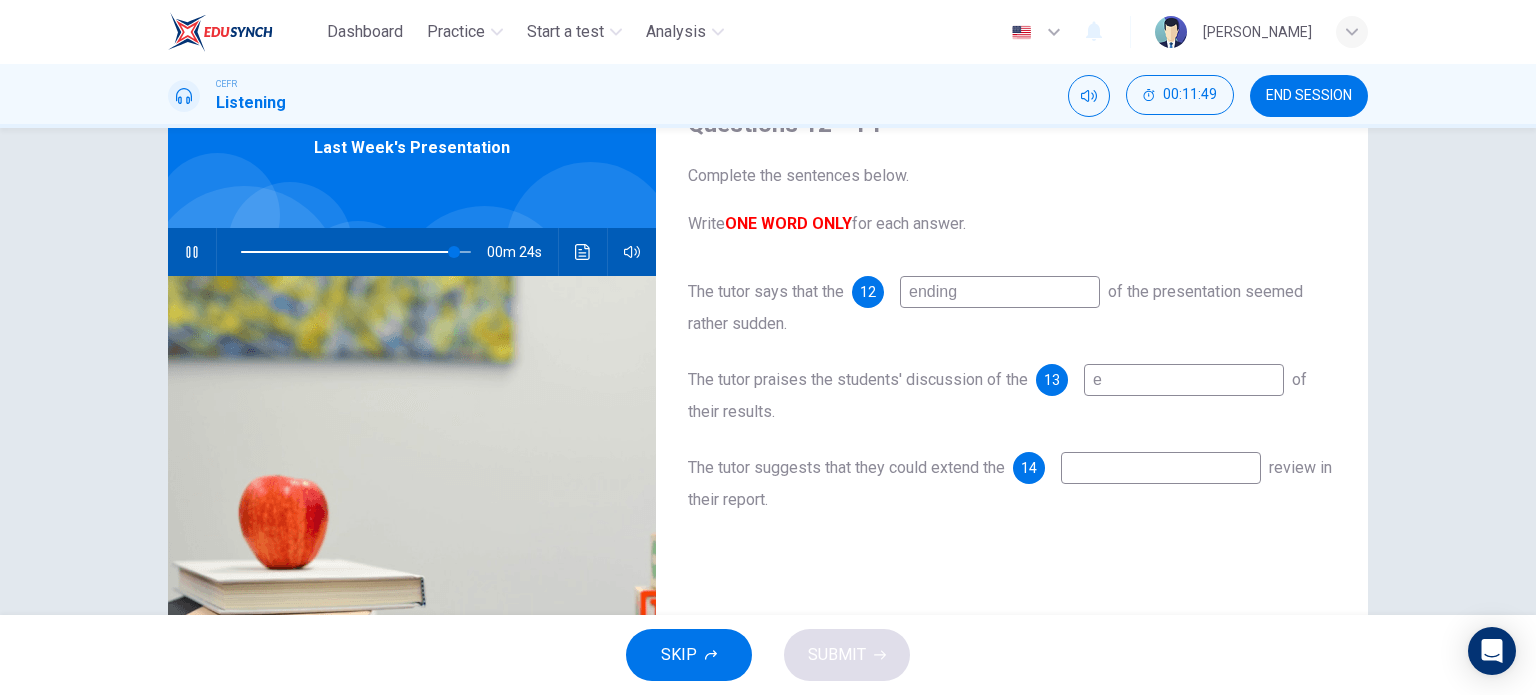 type on "93" 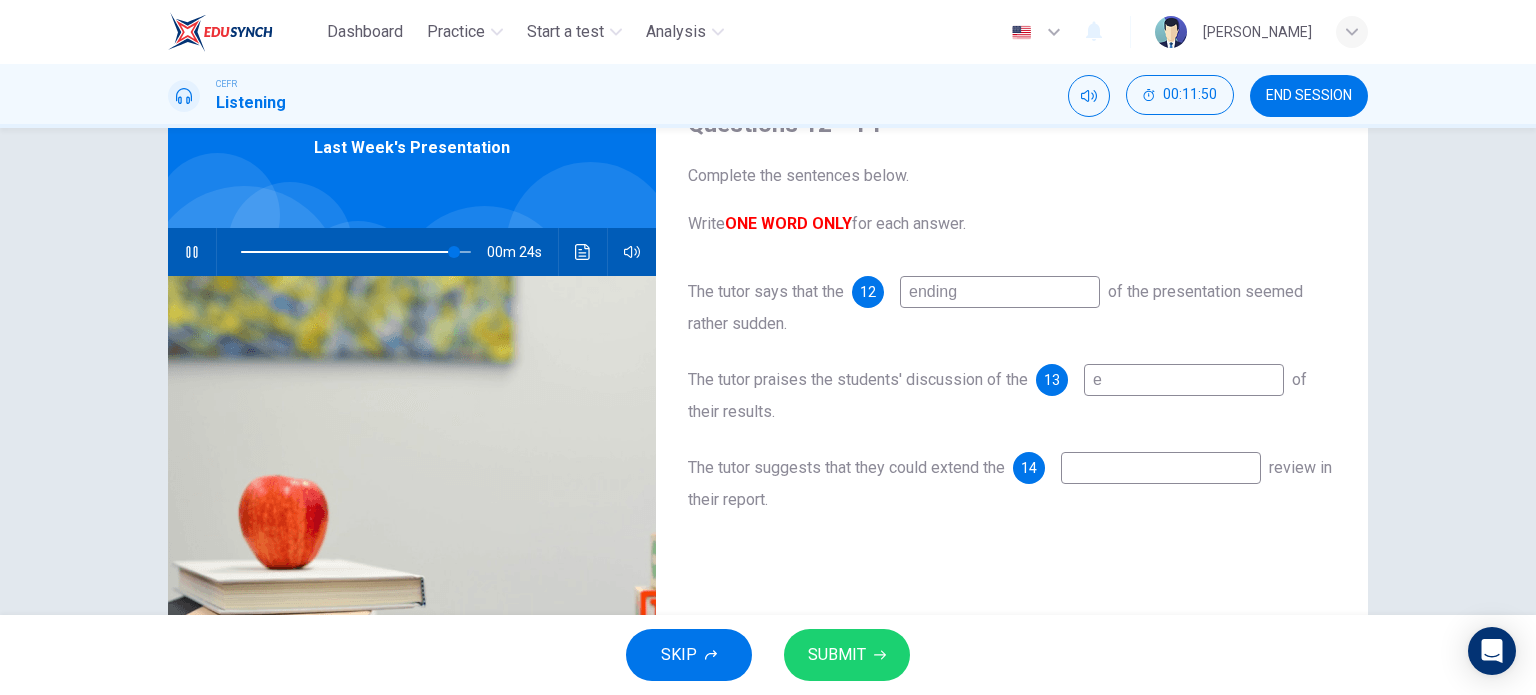 type on "ex" 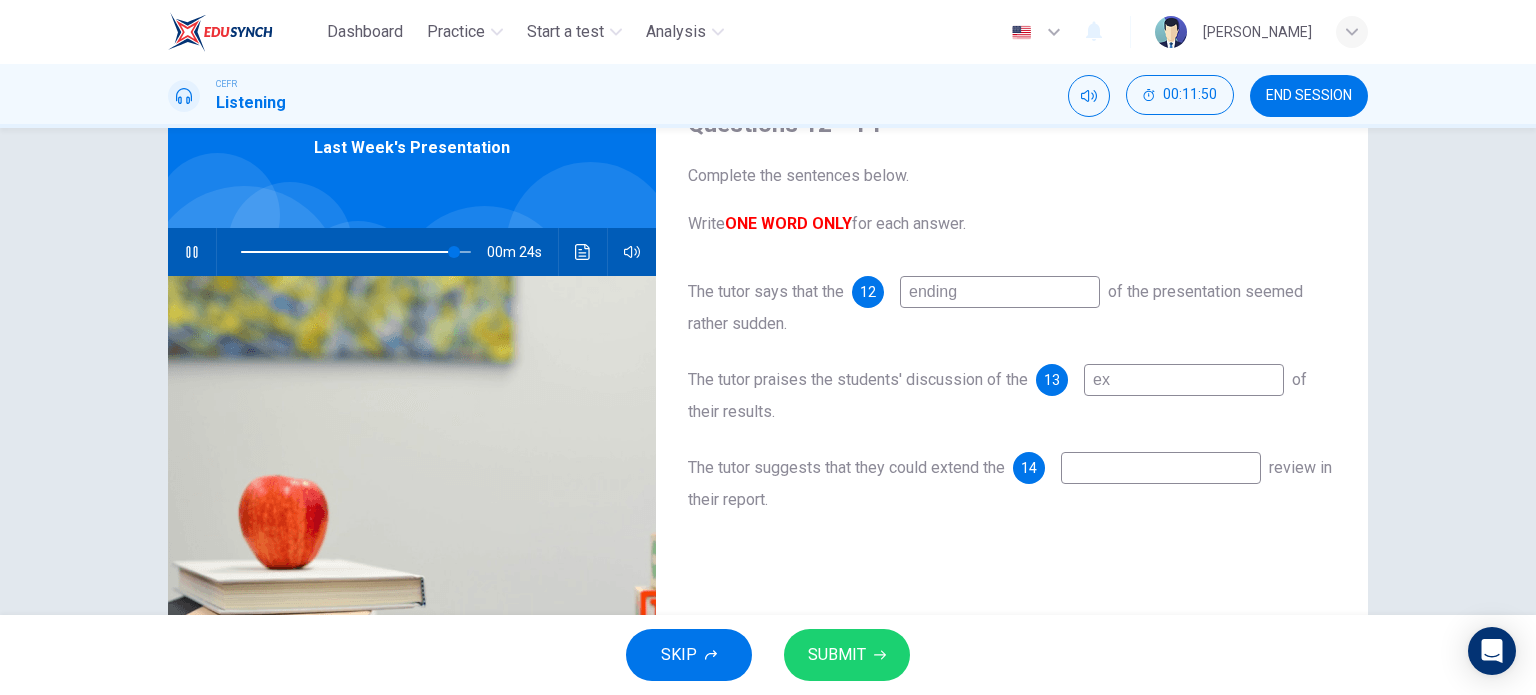 type on "93" 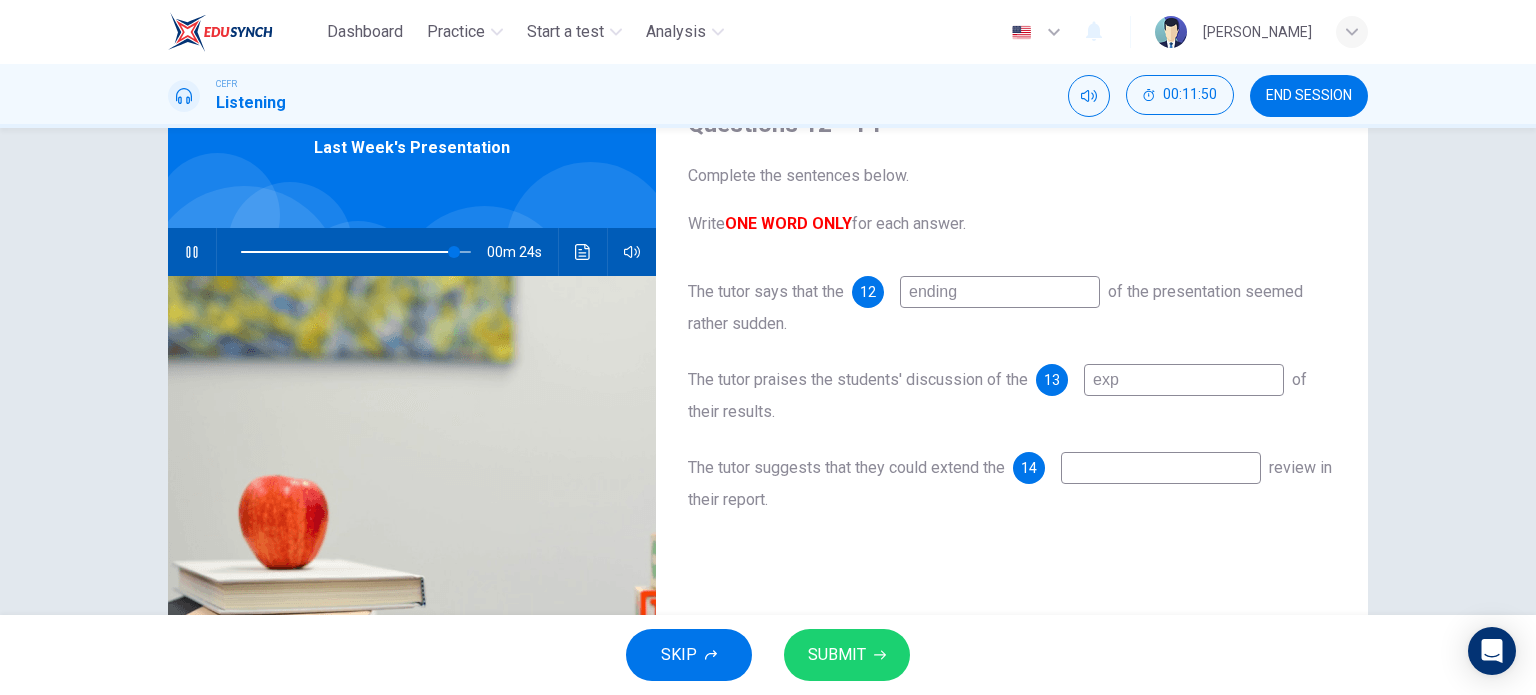 type on "93" 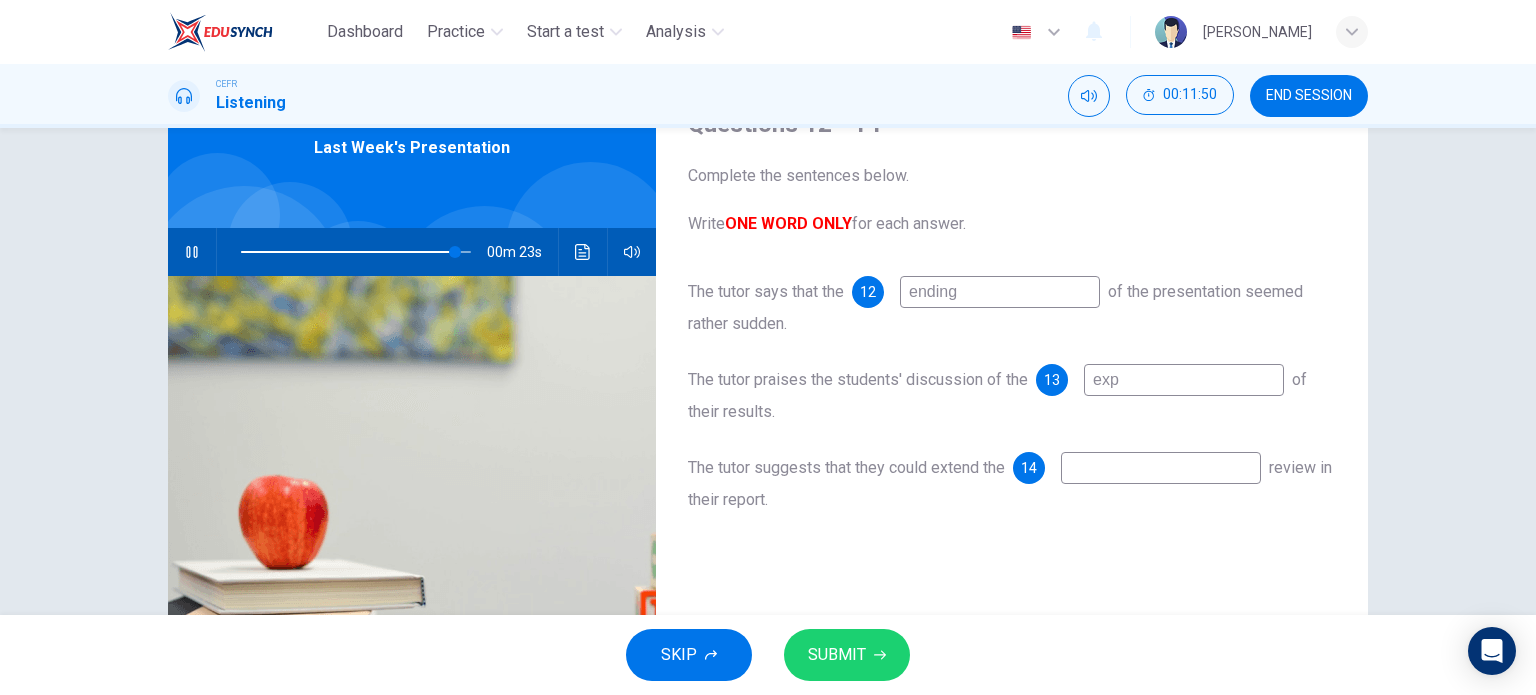 type on "expl" 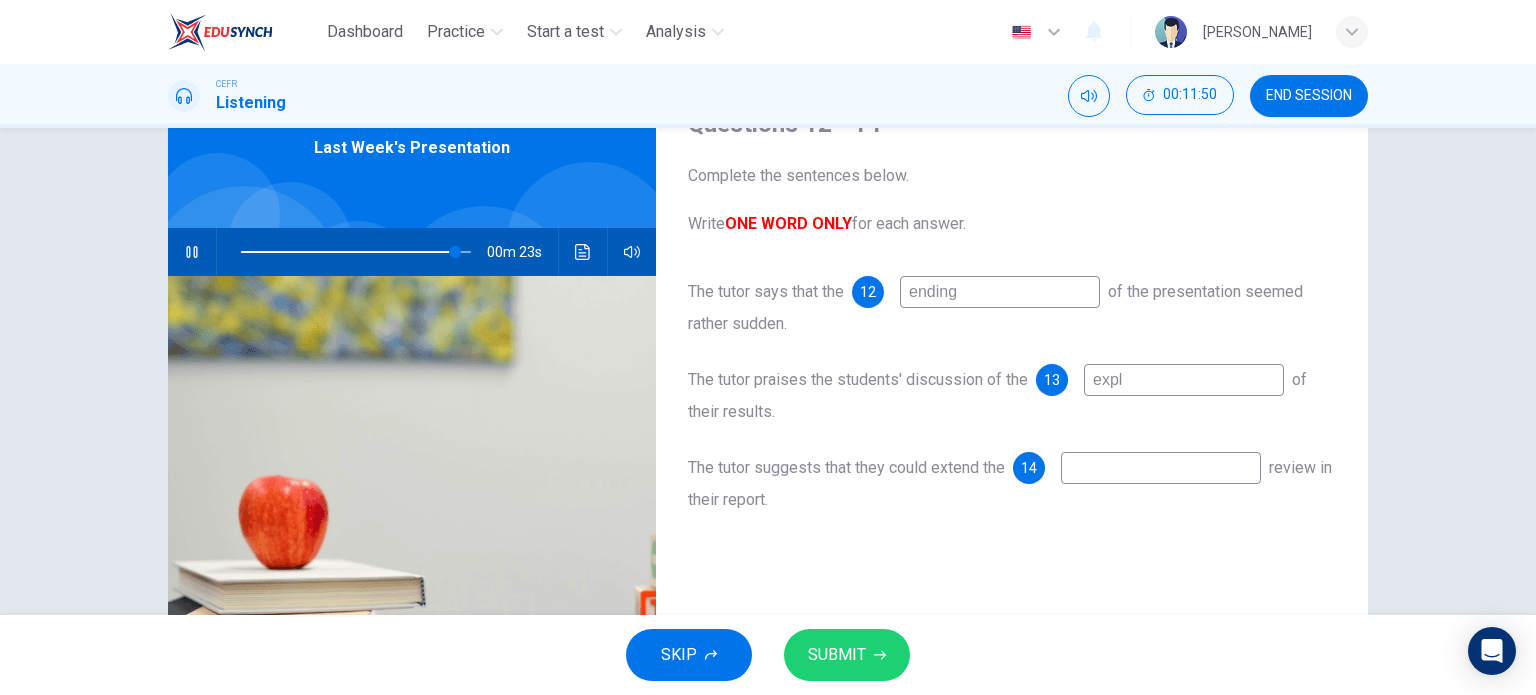 type on "93" 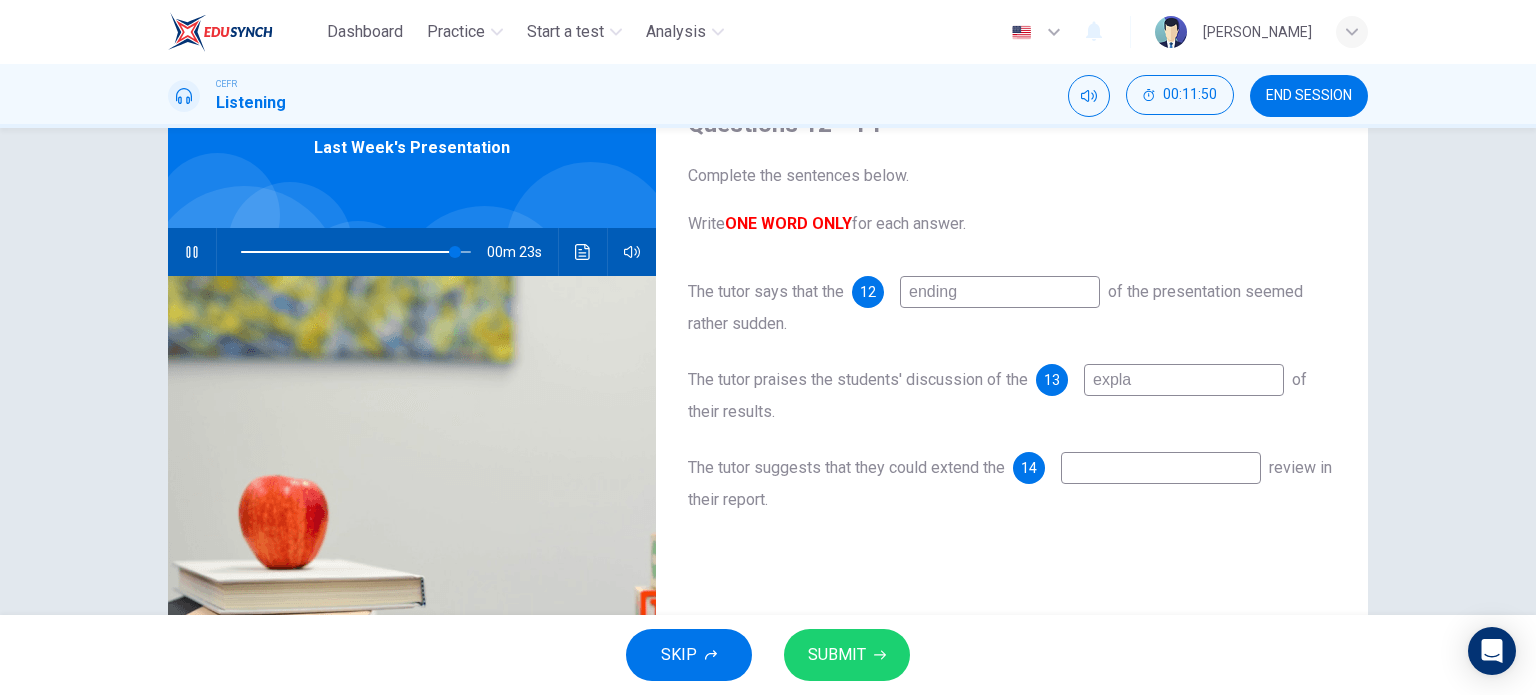 type on "93" 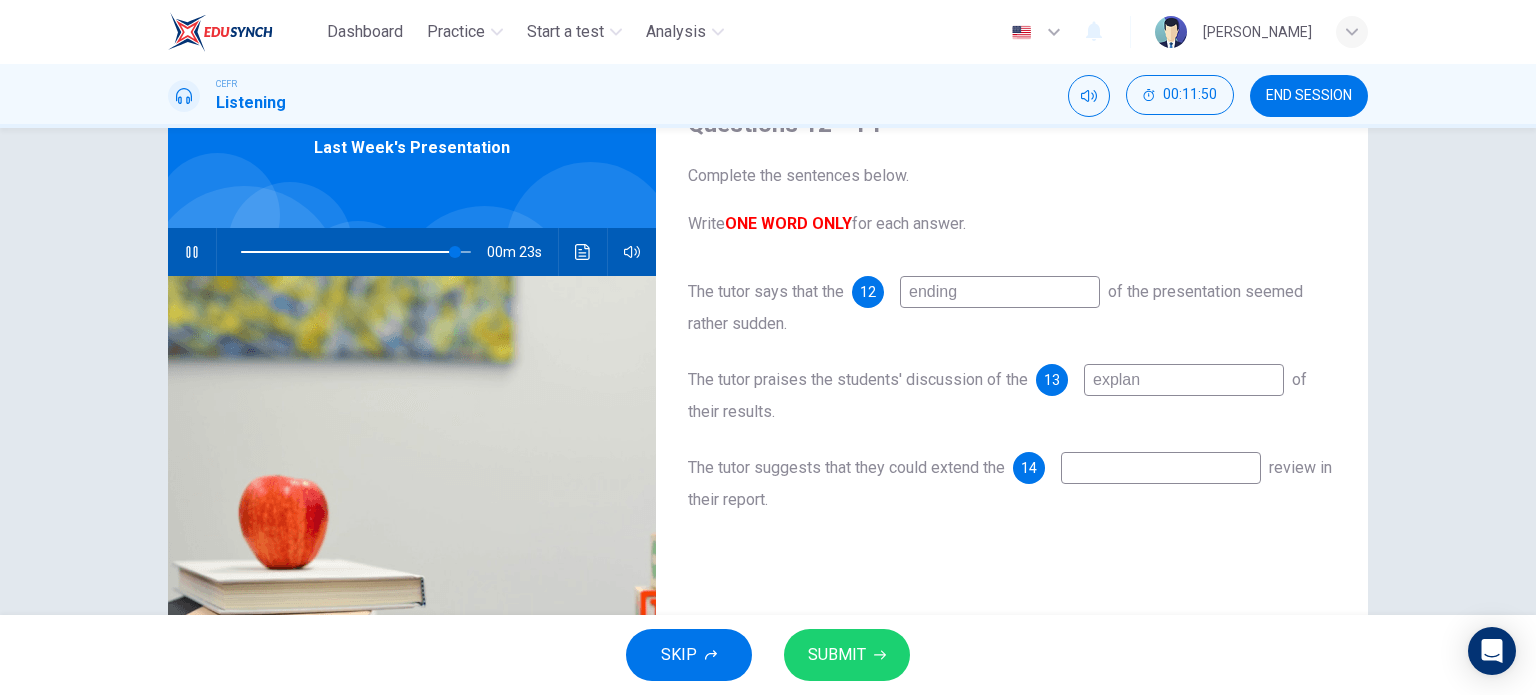 type on "93" 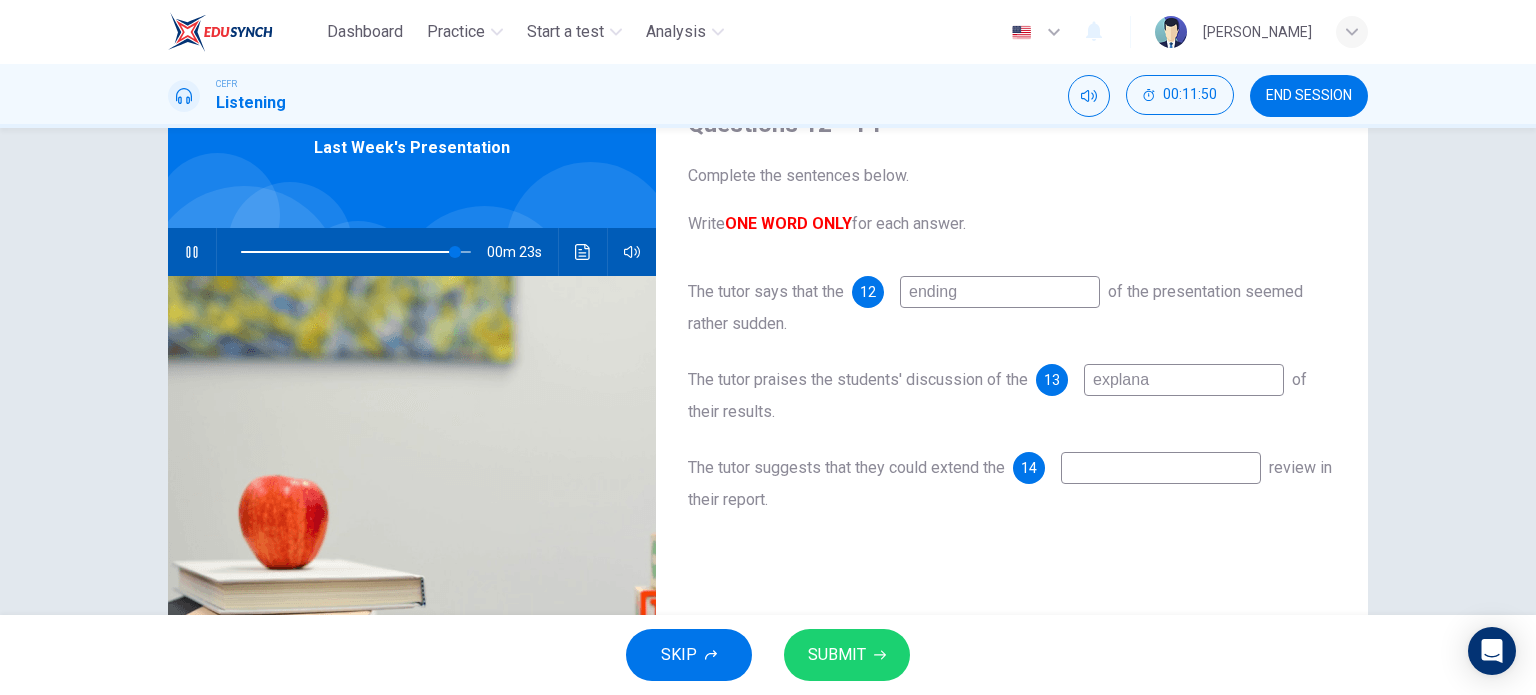 type on "93" 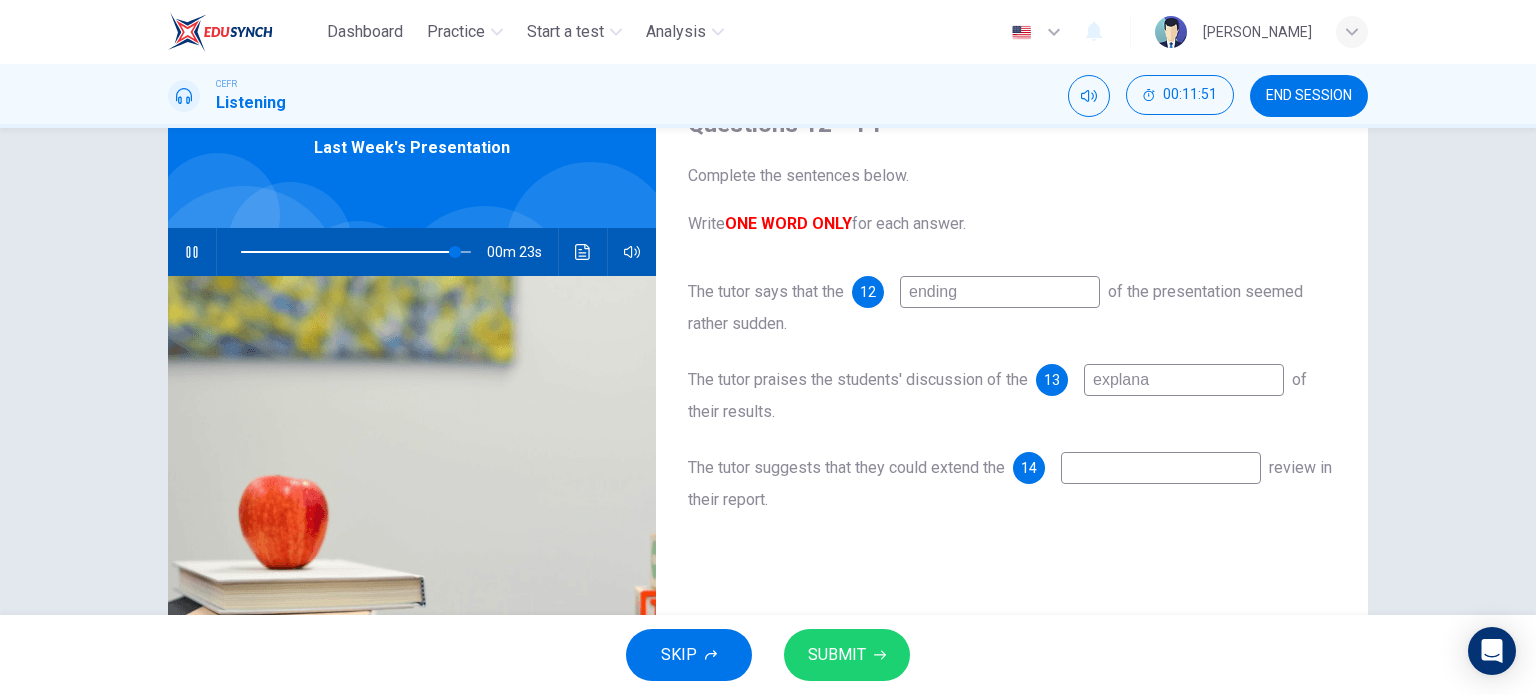 type on "explanat" 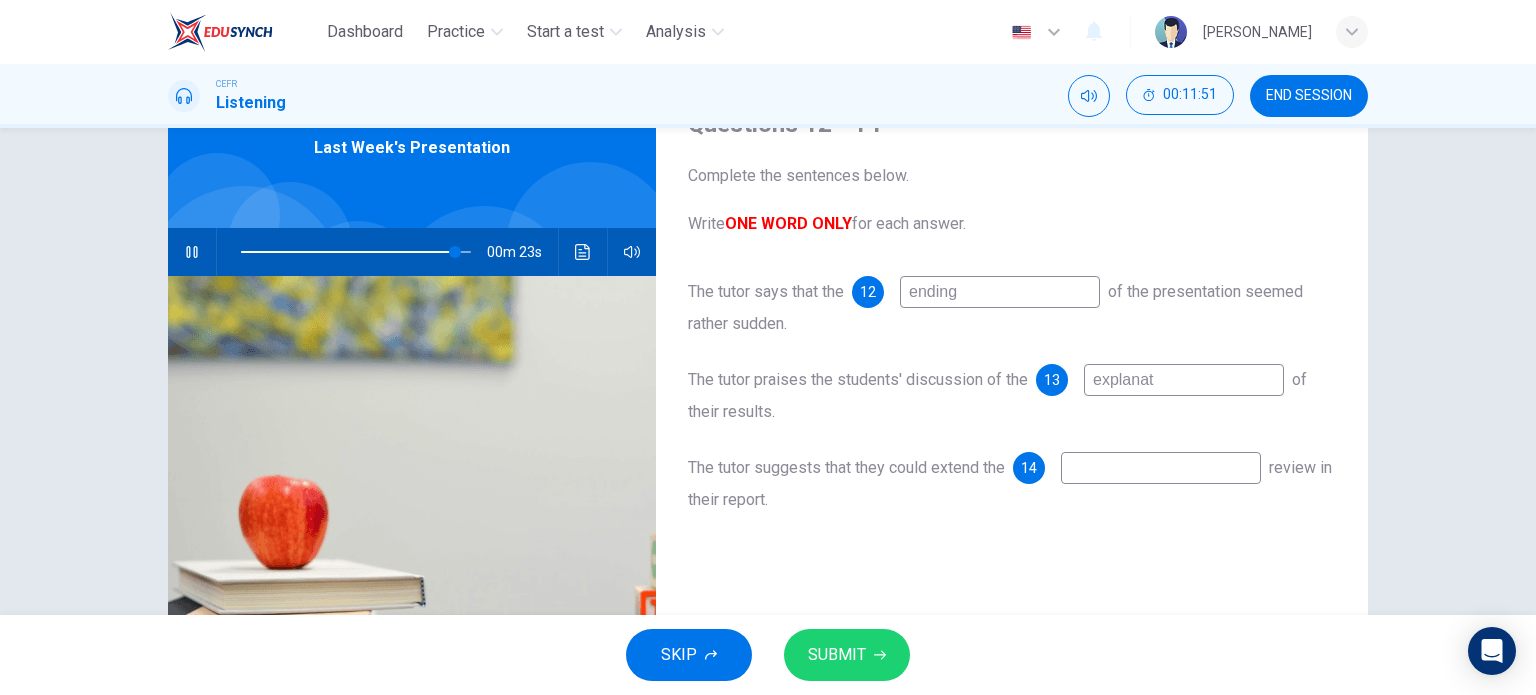 type on "93" 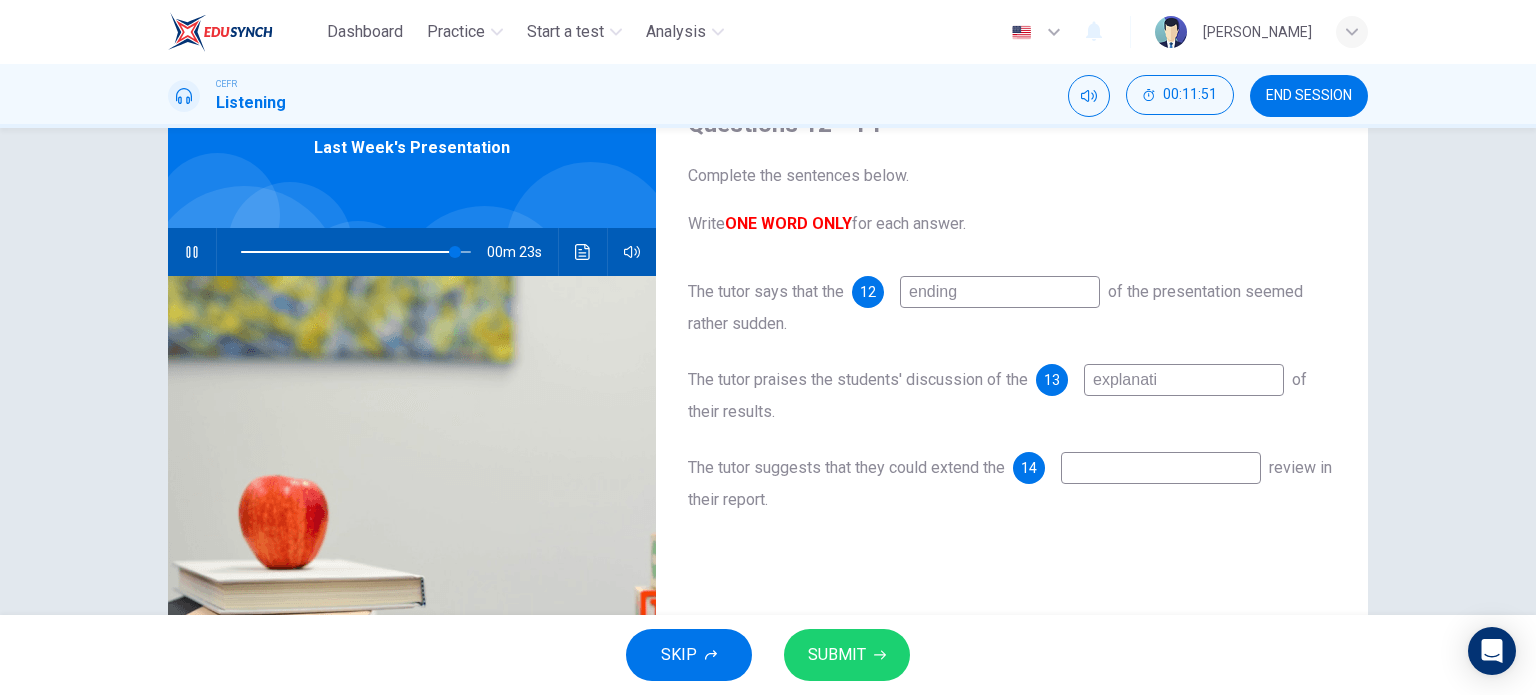 type on "93" 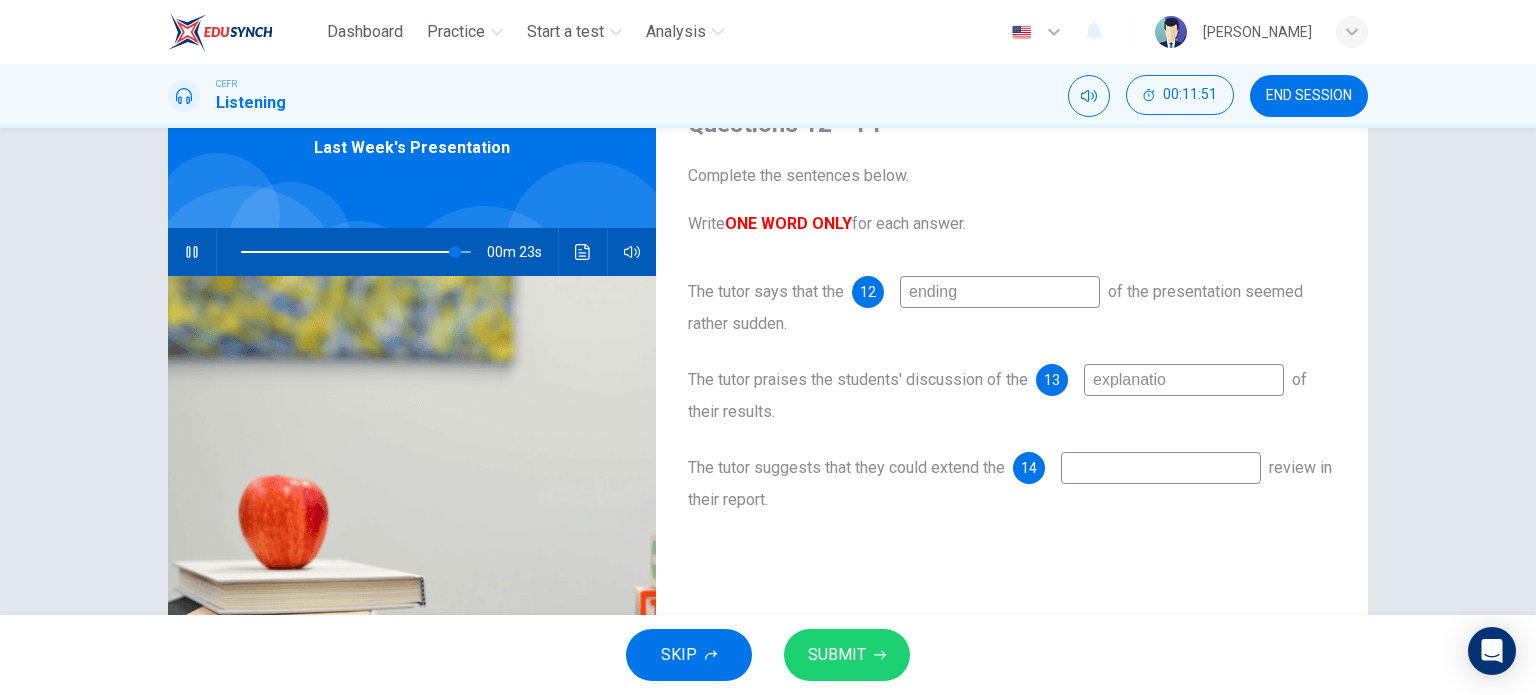type on "93" 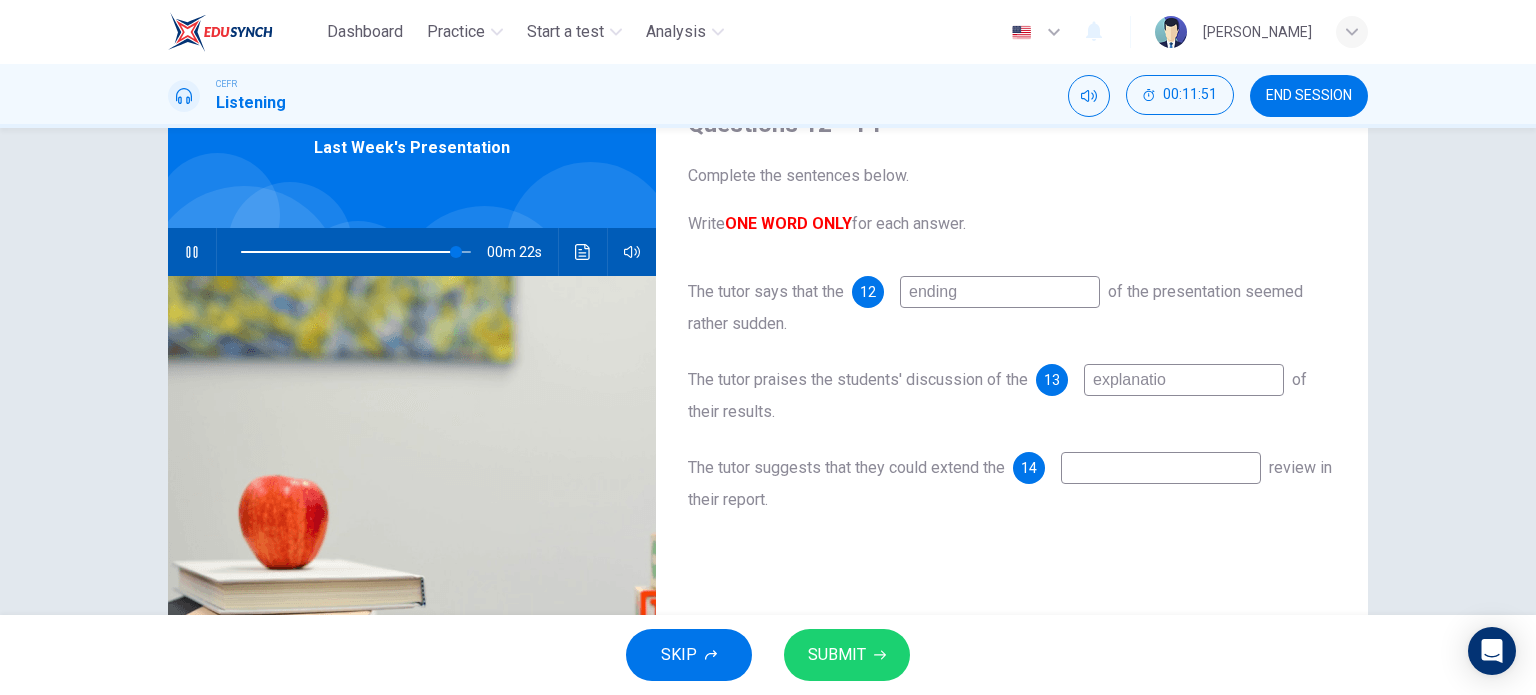 type on "explanation" 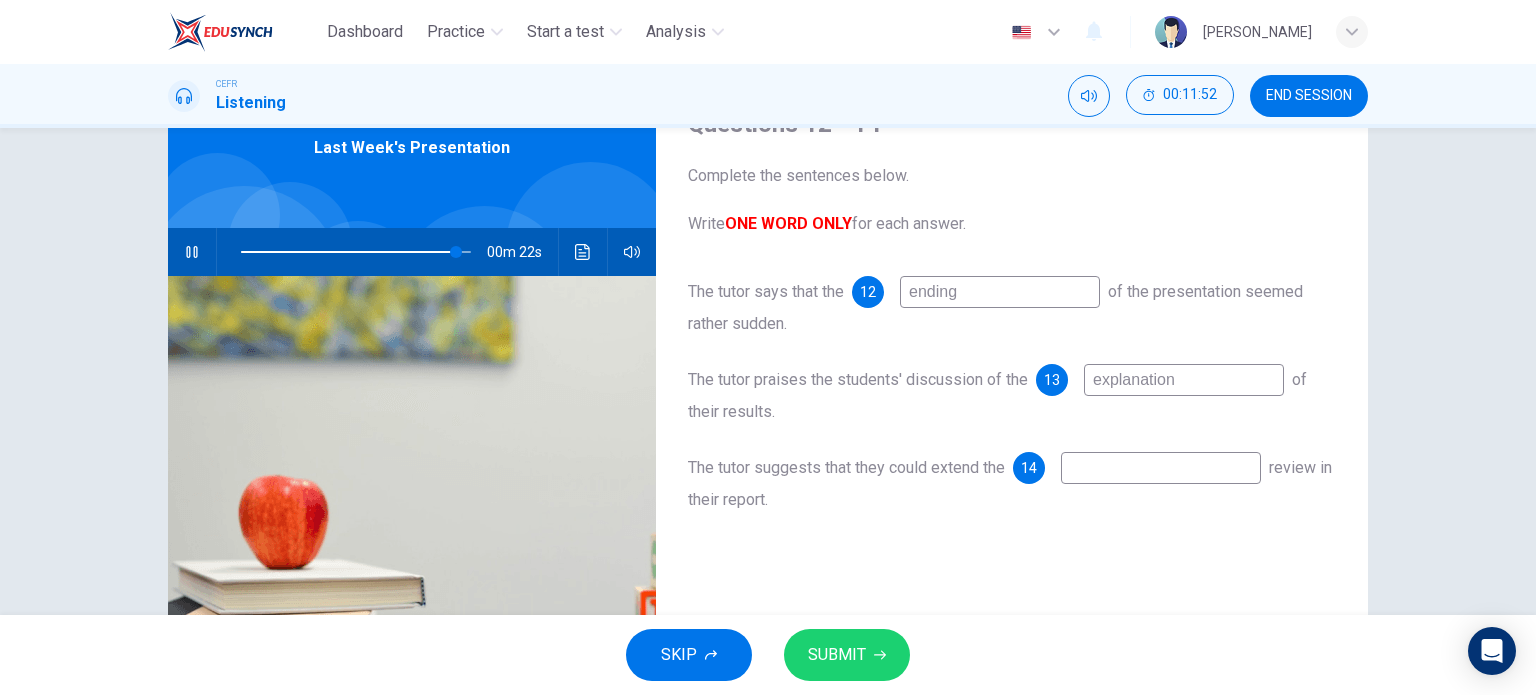 type on "94" 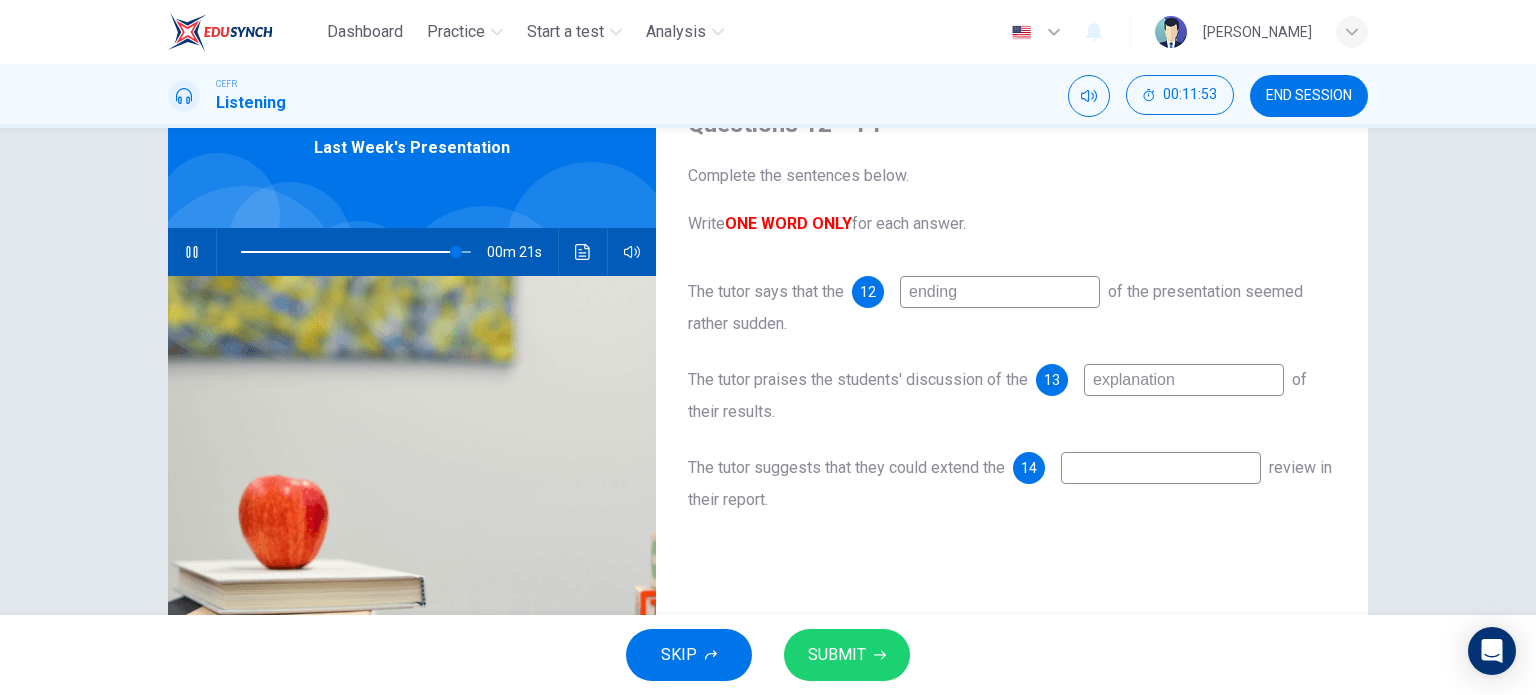 type on "explanation" 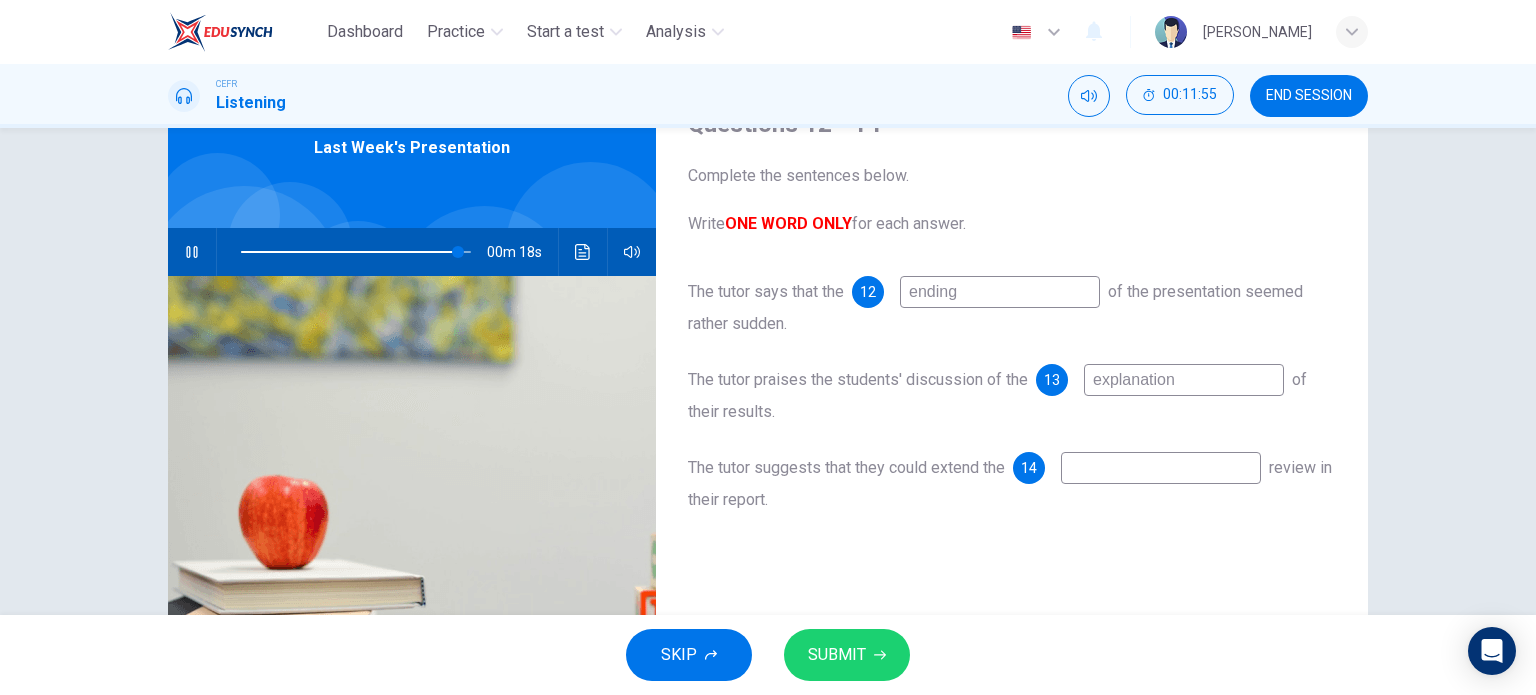 click on "explanation" at bounding box center [1184, 380] 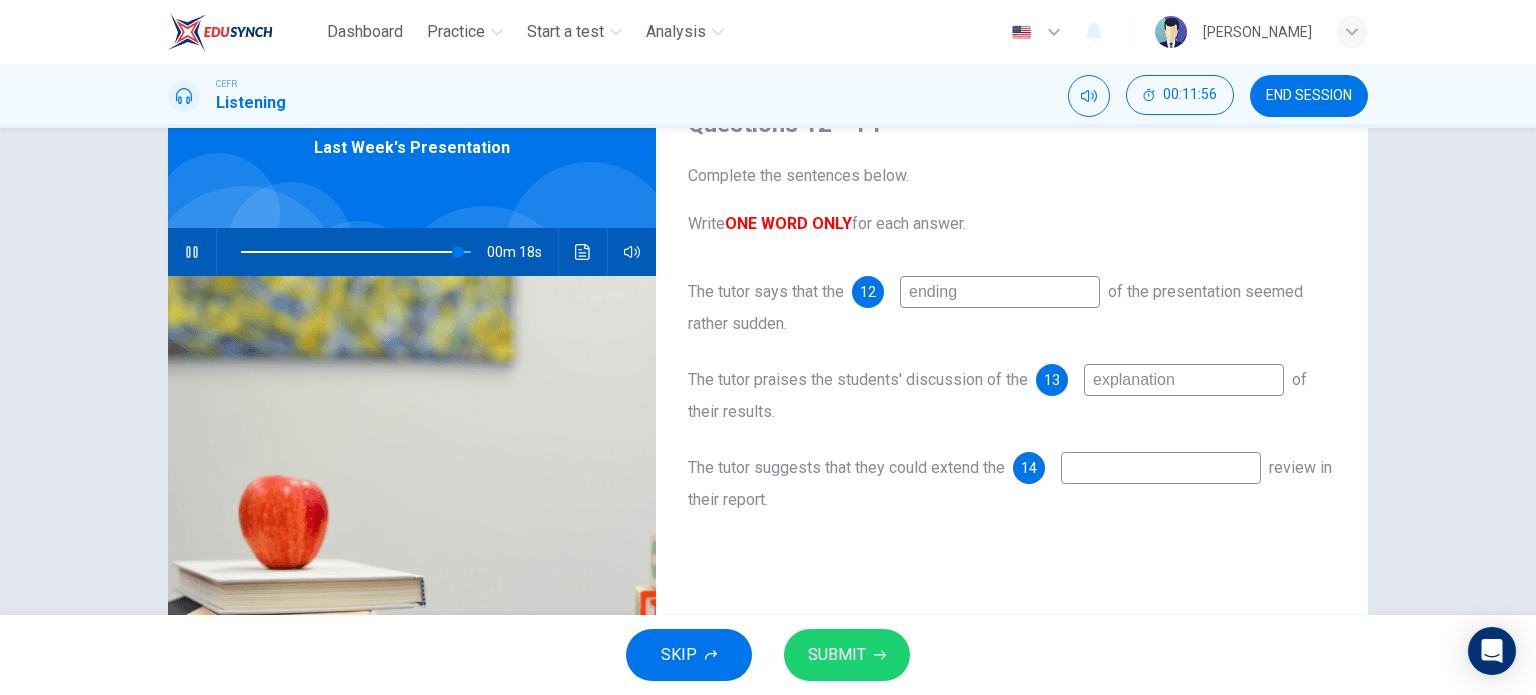 click on "explanation" at bounding box center [1184, 380] 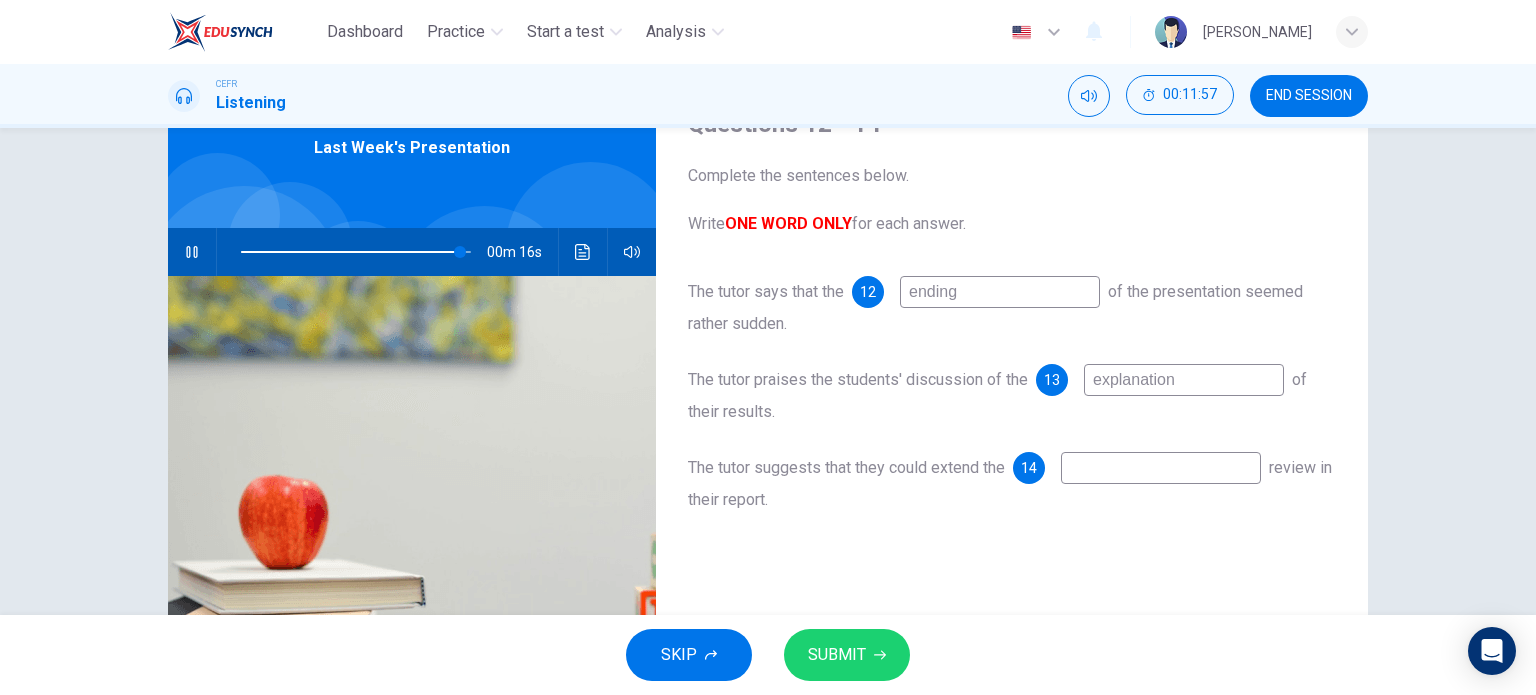 drag, startPoint x: 1201, startPoint y: 379, endPoint x: 1078, endPoint y: 375, distance: 123.065025 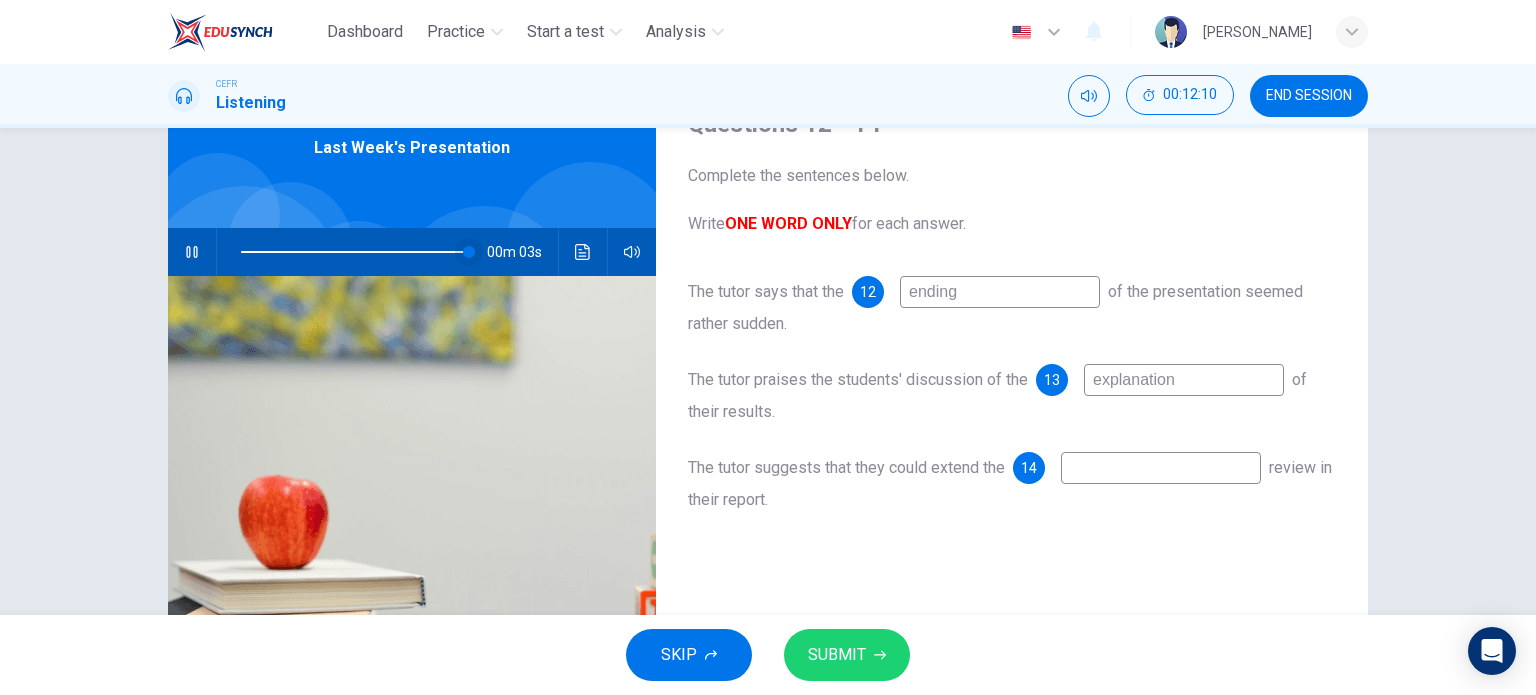 click at bounding box center [469, 252] 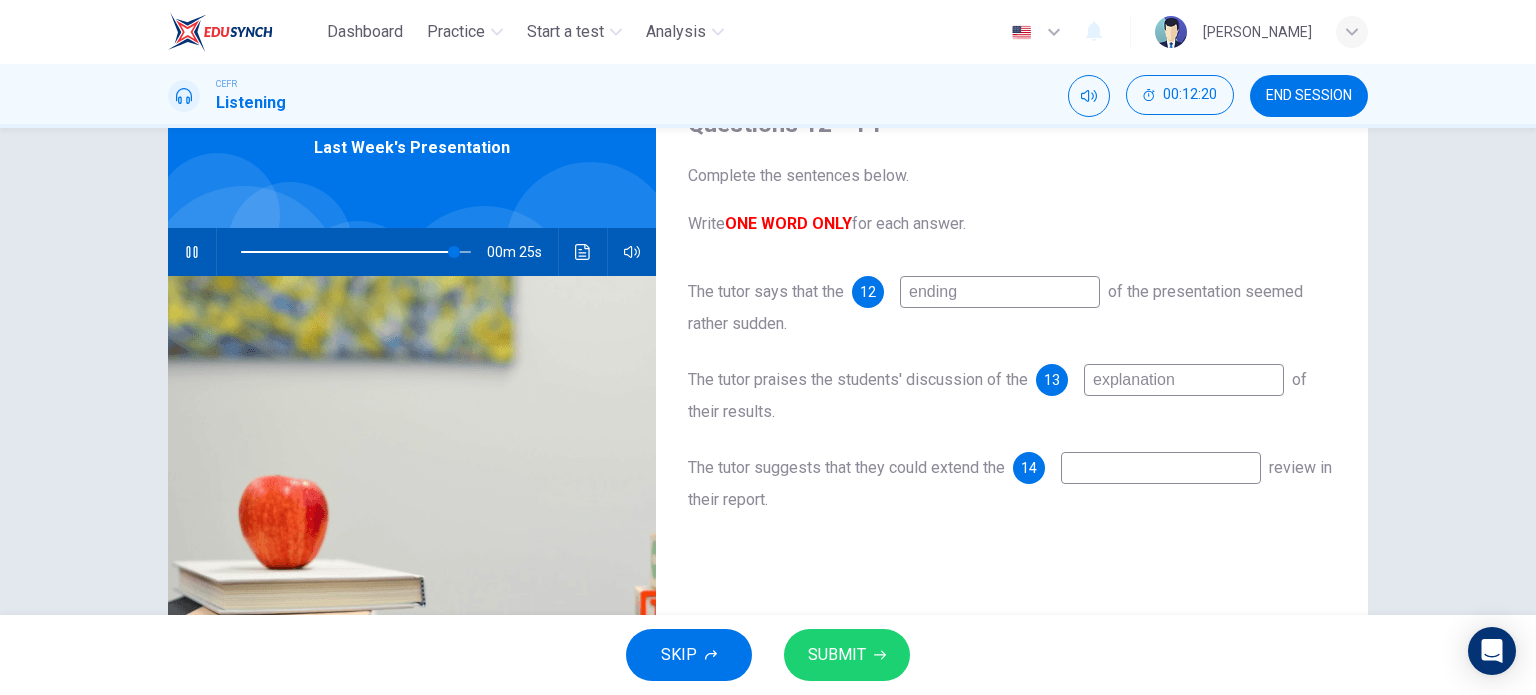 click on "explanation" at bounding box center [1184, 380] 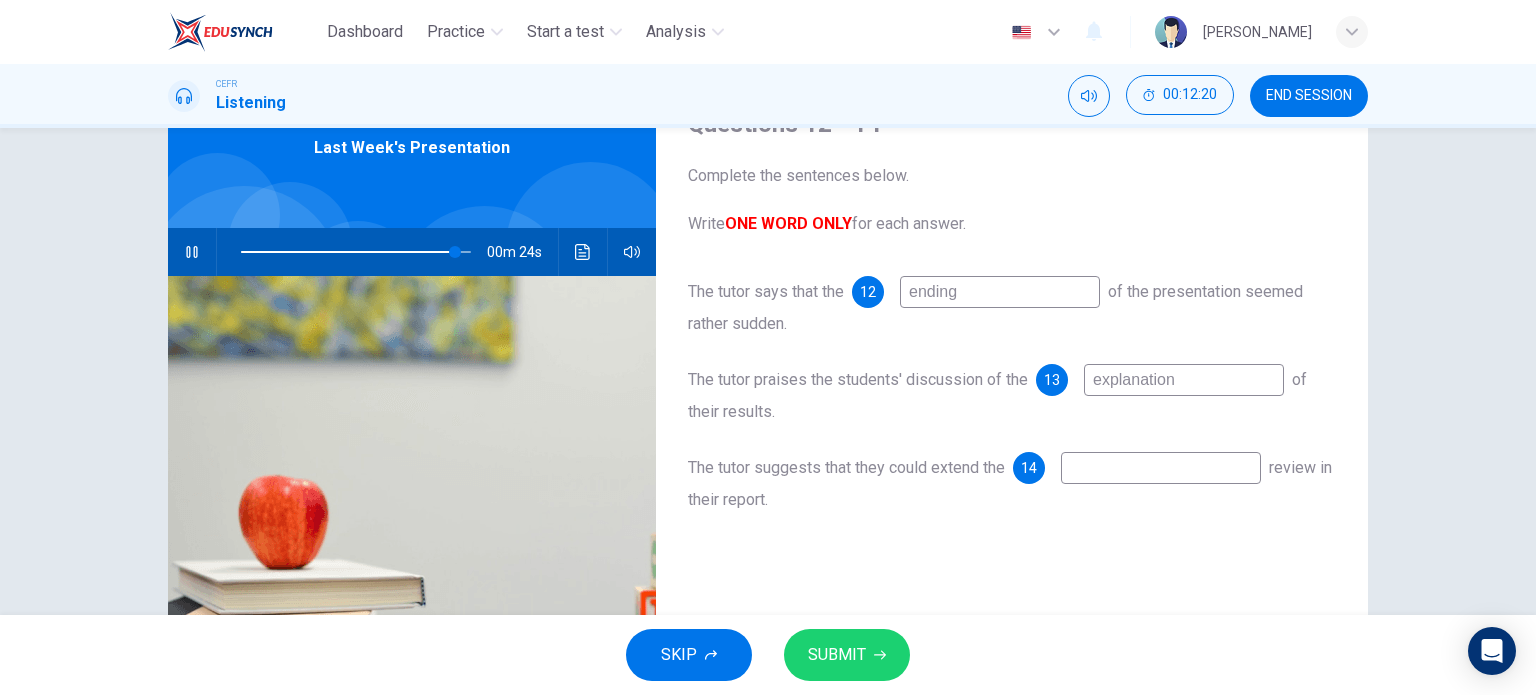 click on "explanation" at bounding box center [1184, 380] 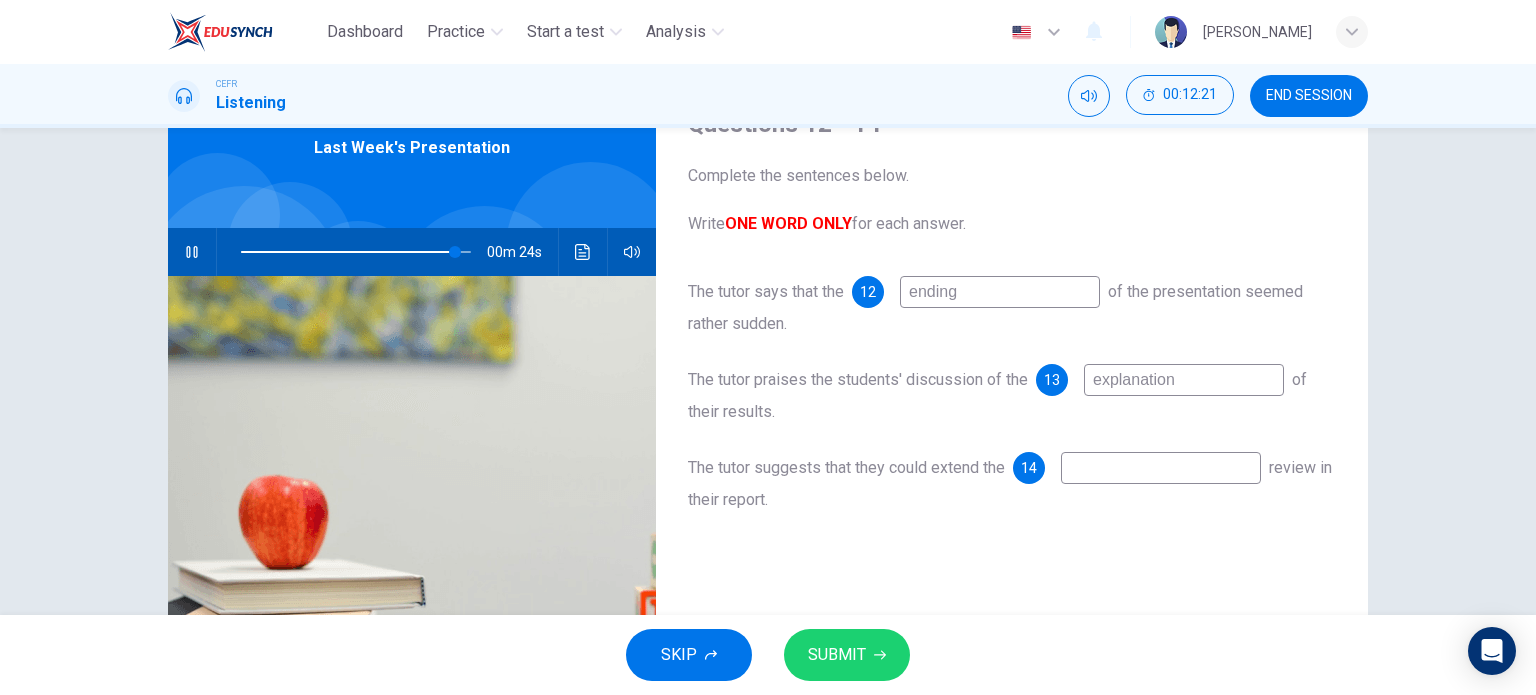 click on "explanation" at bounding box center (1184, 380) 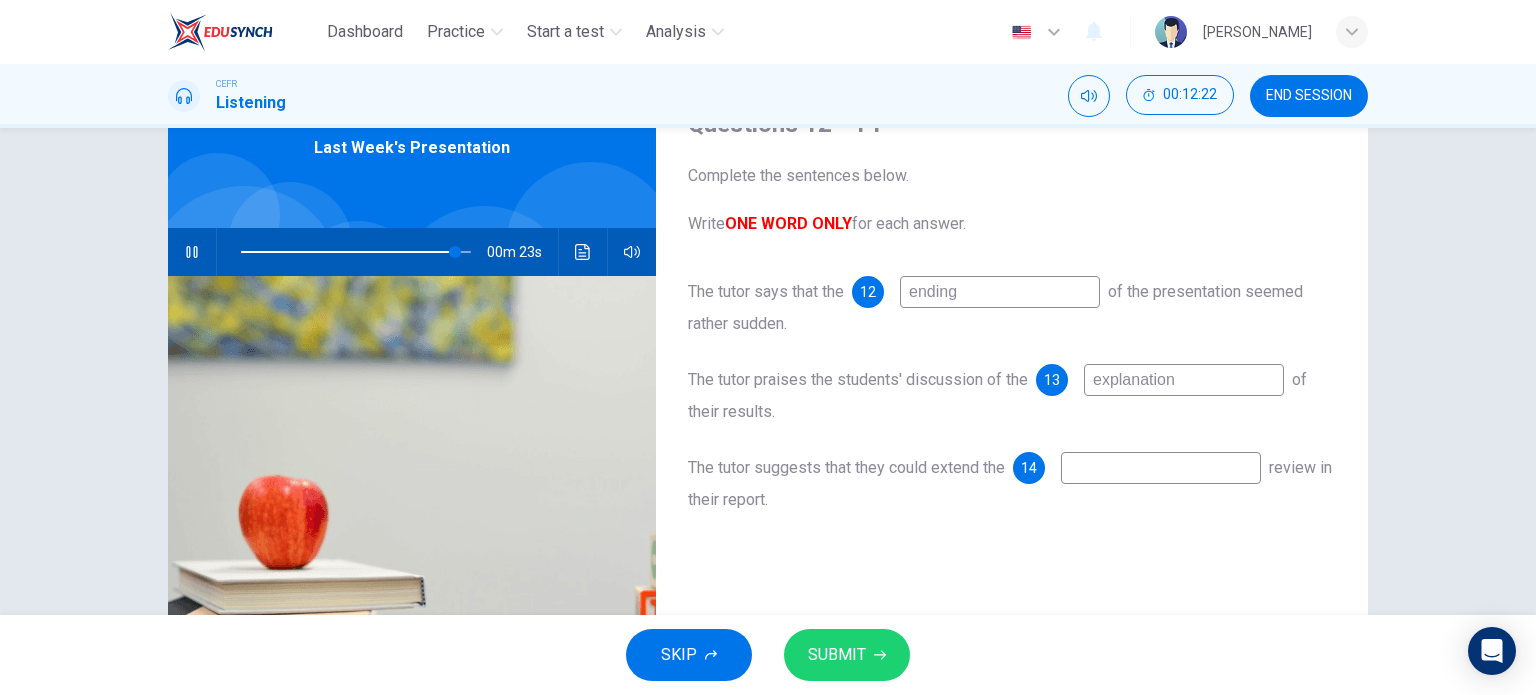type on "93" 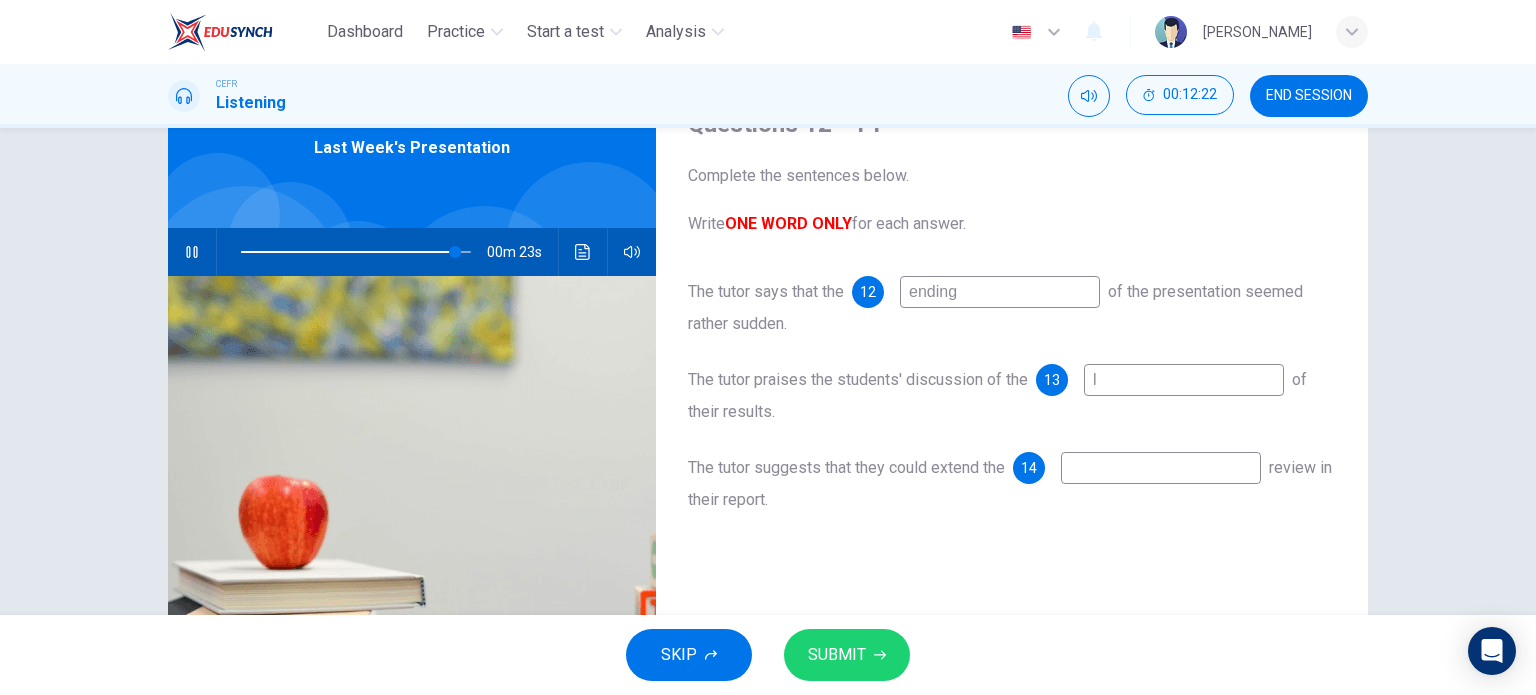 type on "li" 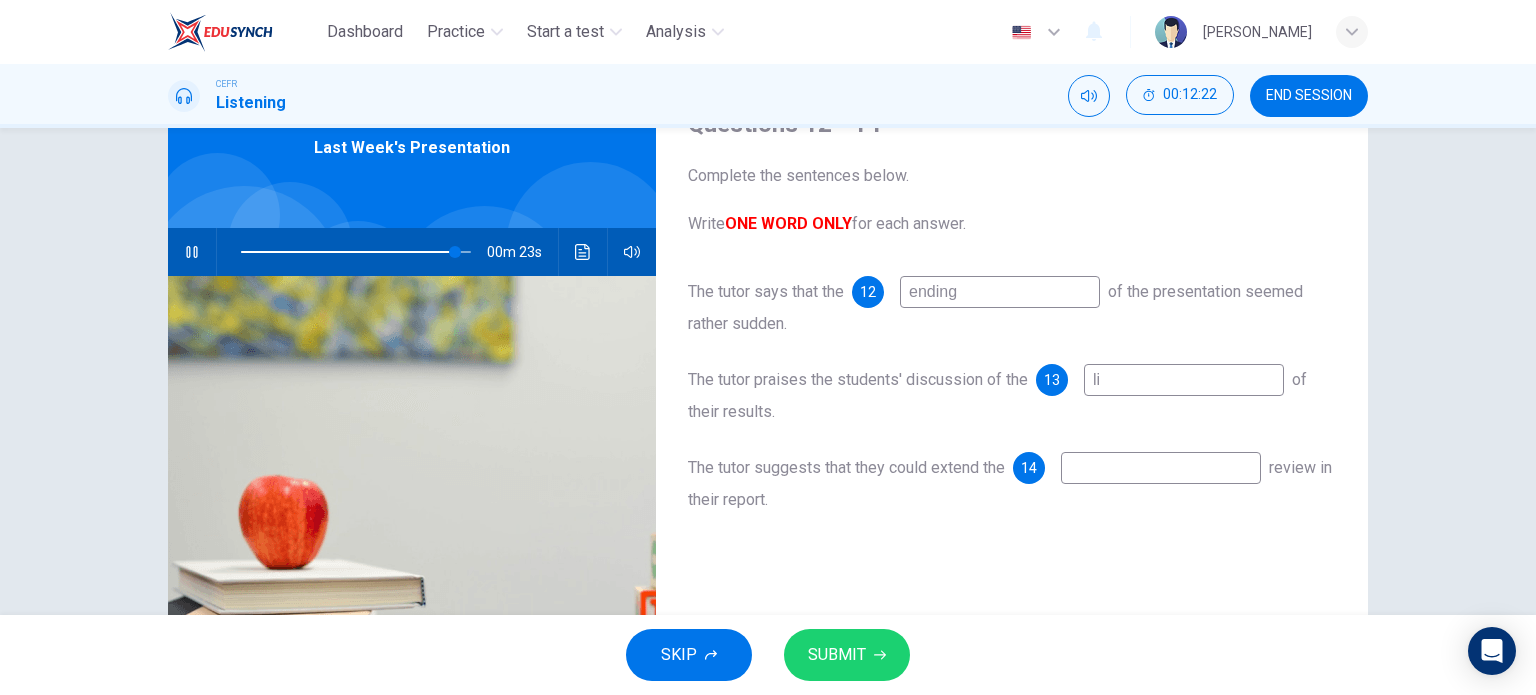 type on "93" 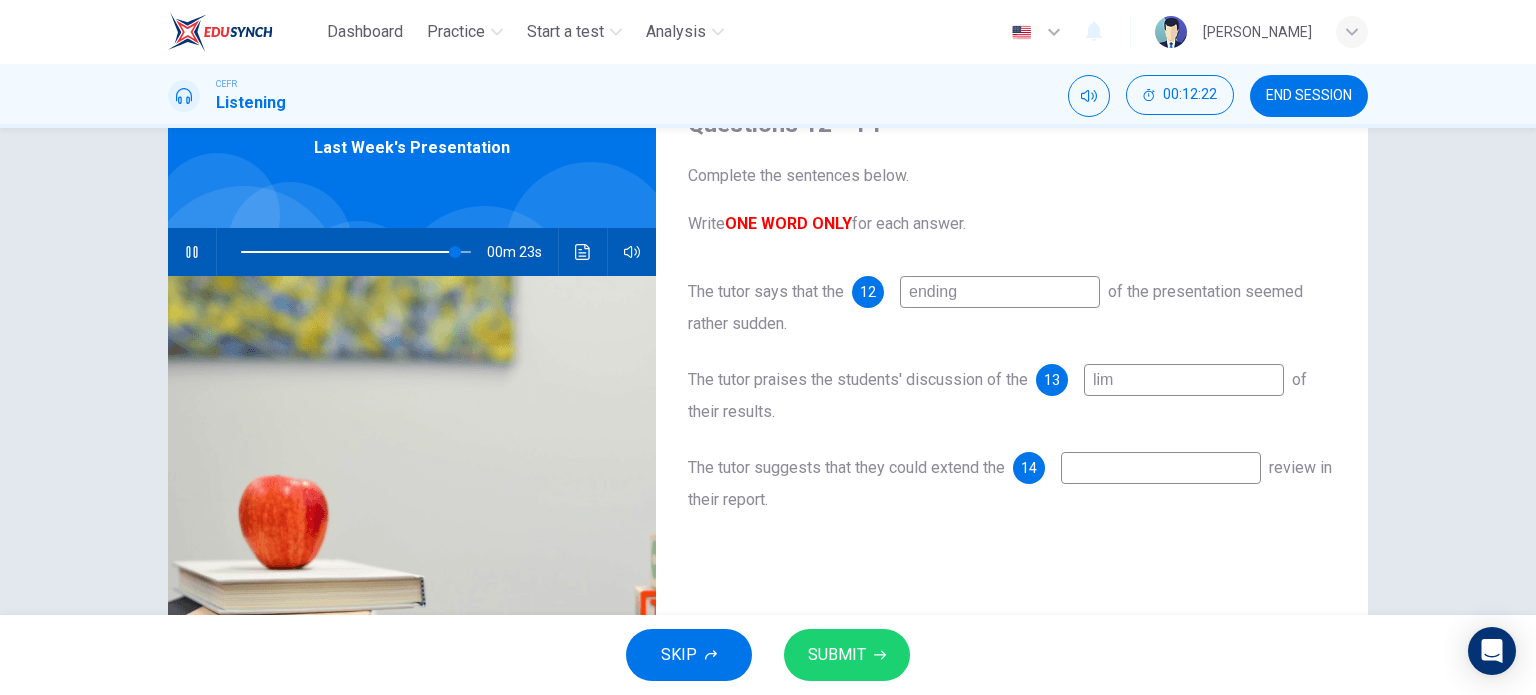 type on "93" 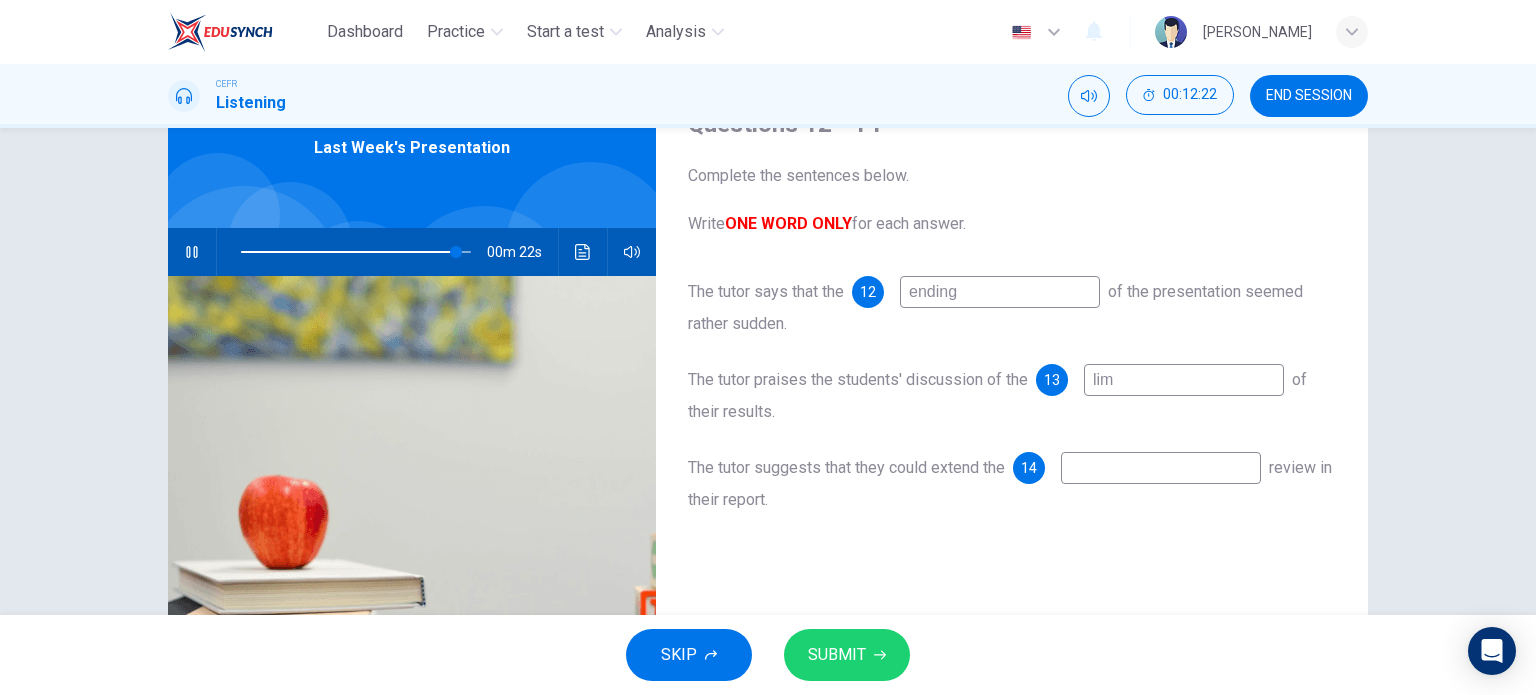 type on "limi" 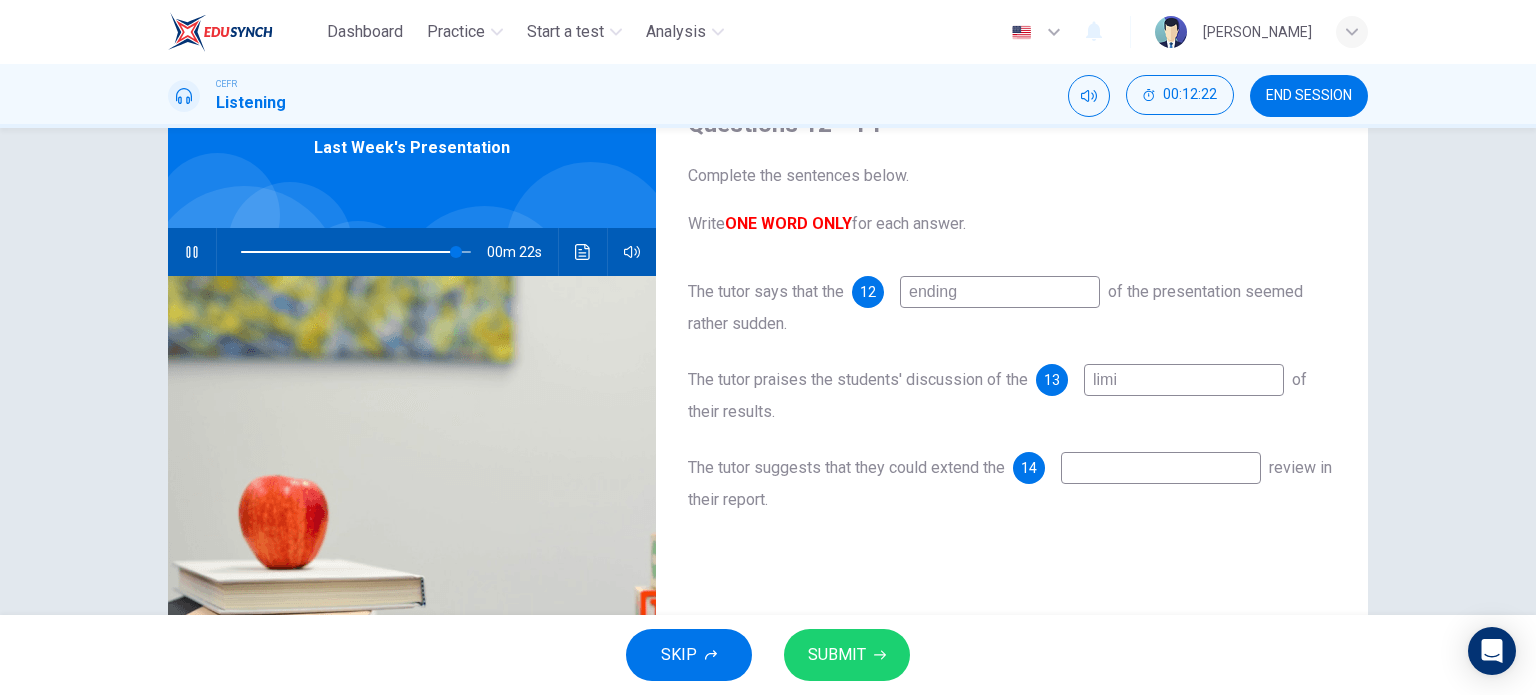 type on "93" 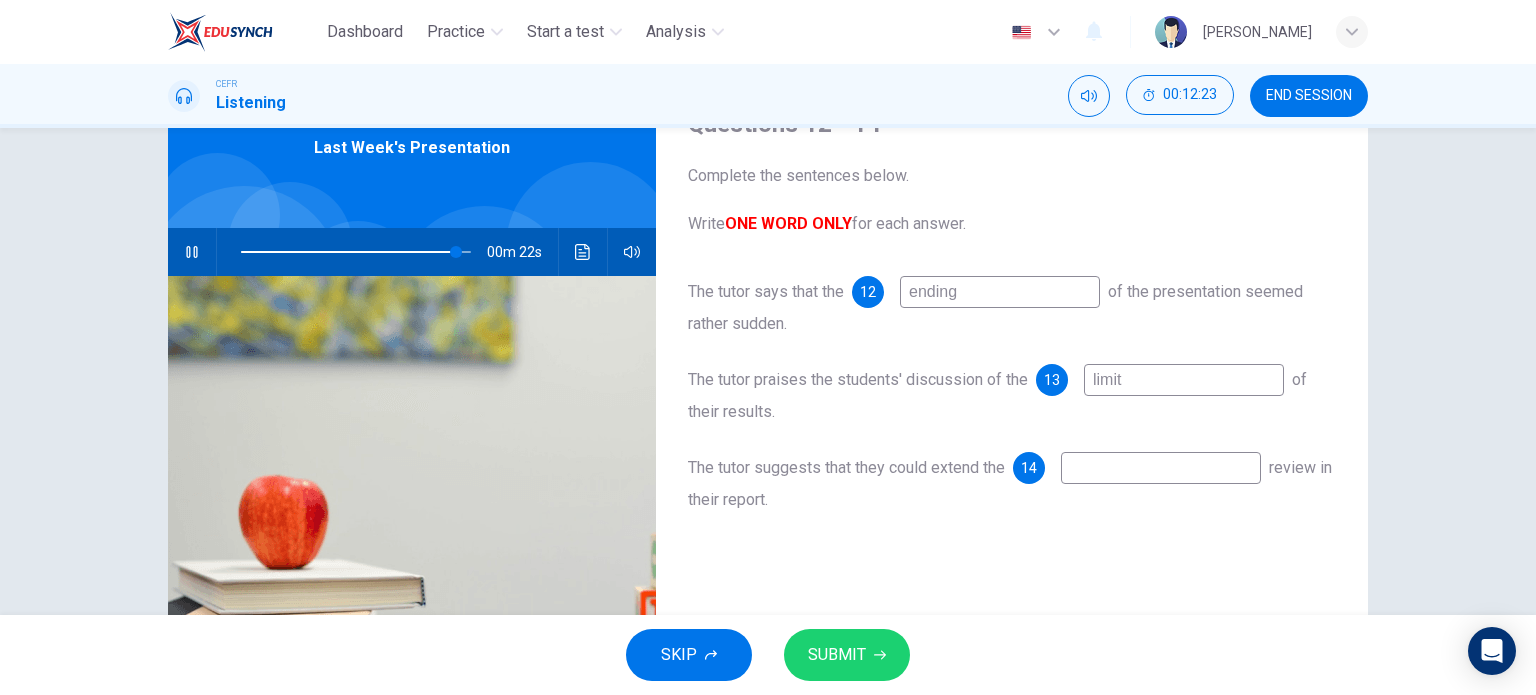 type on "93" 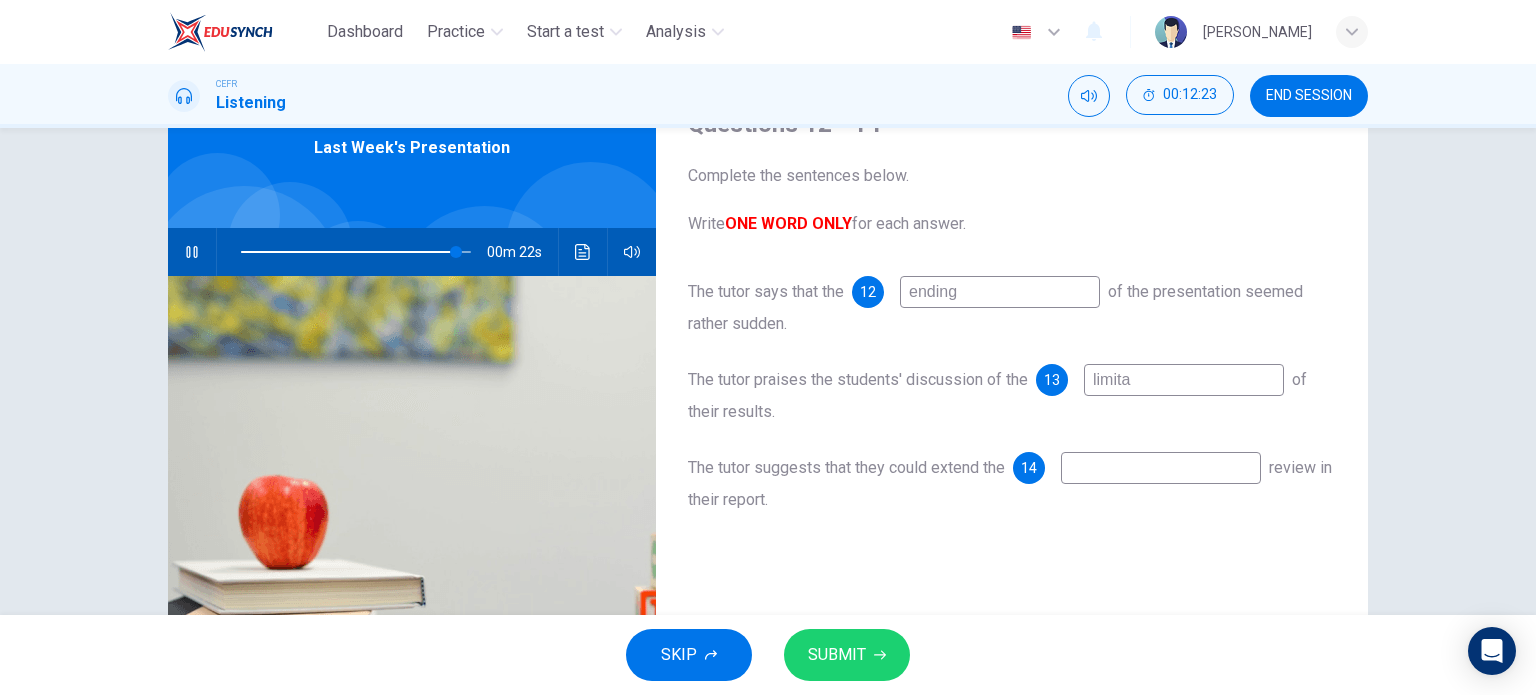 type on "limitat" 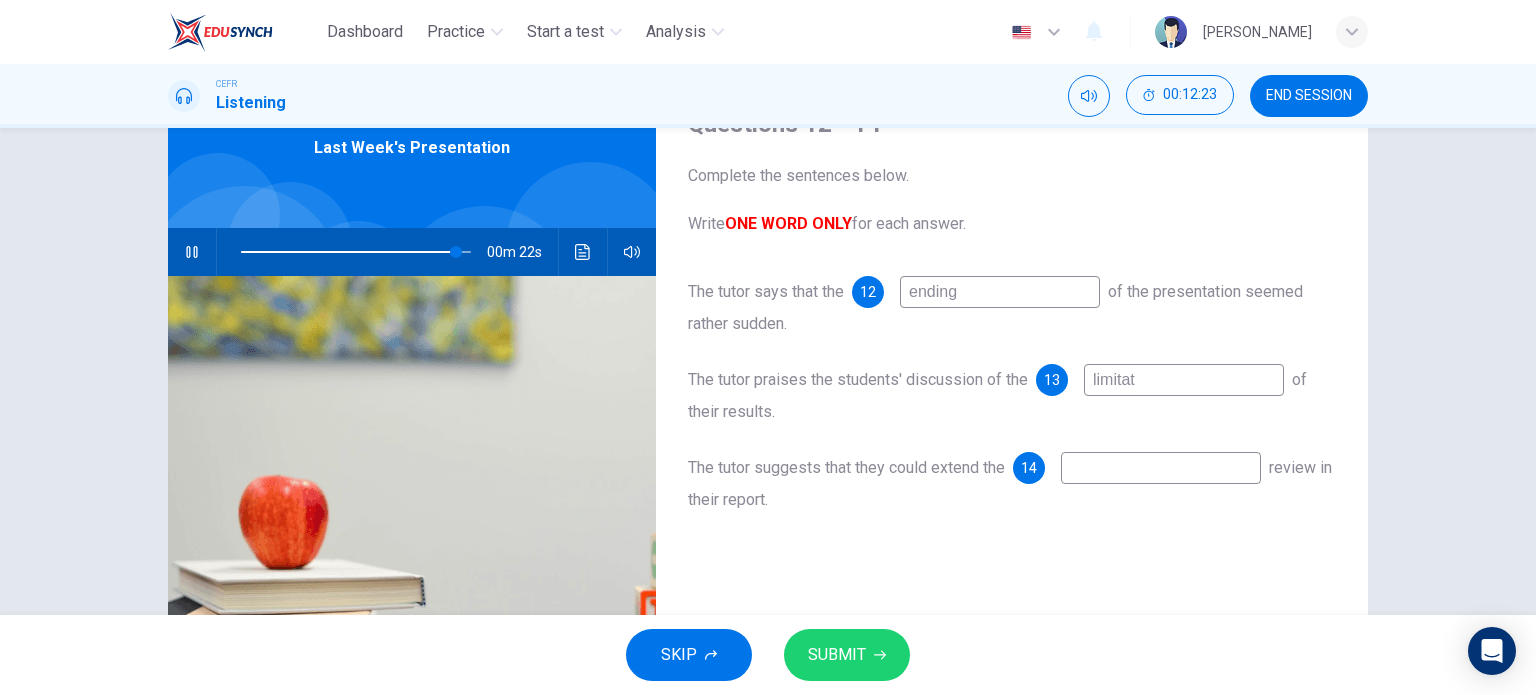 type on "94" 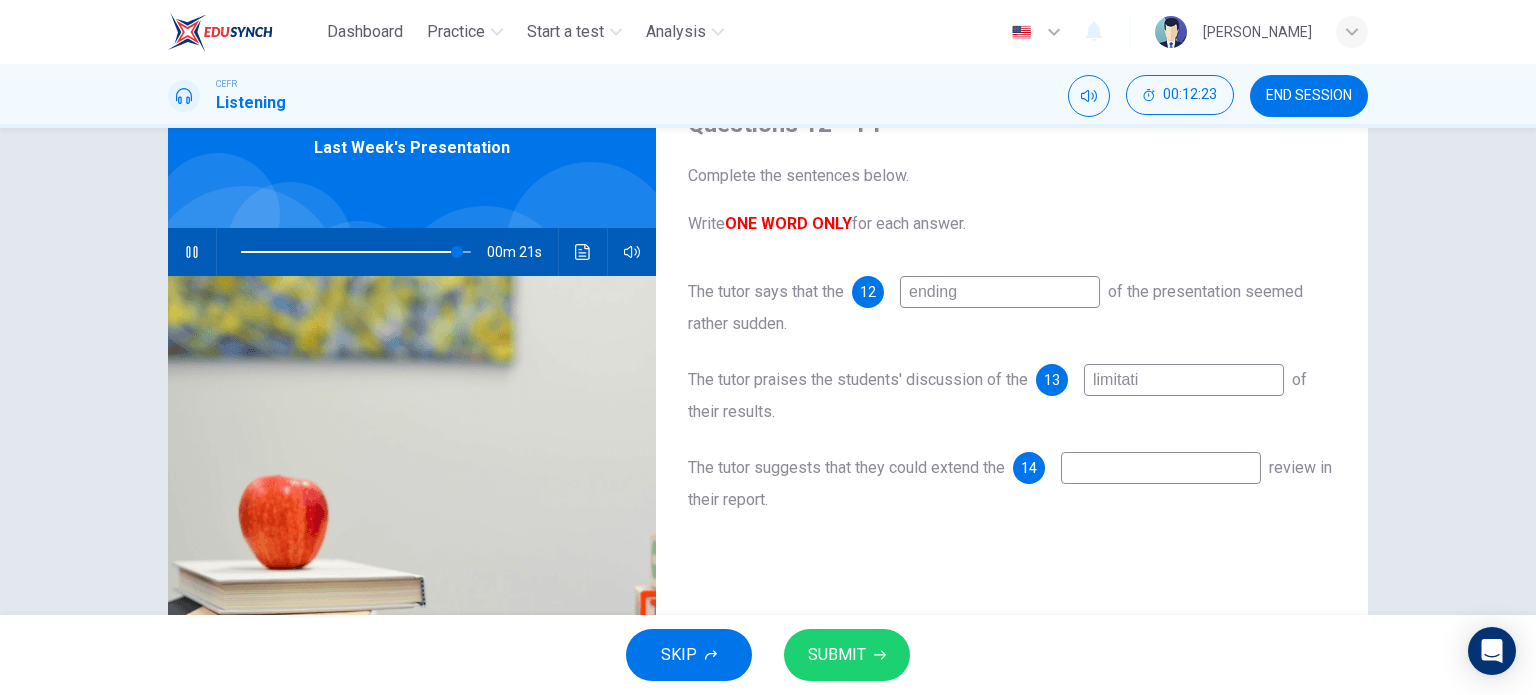 type on "94" 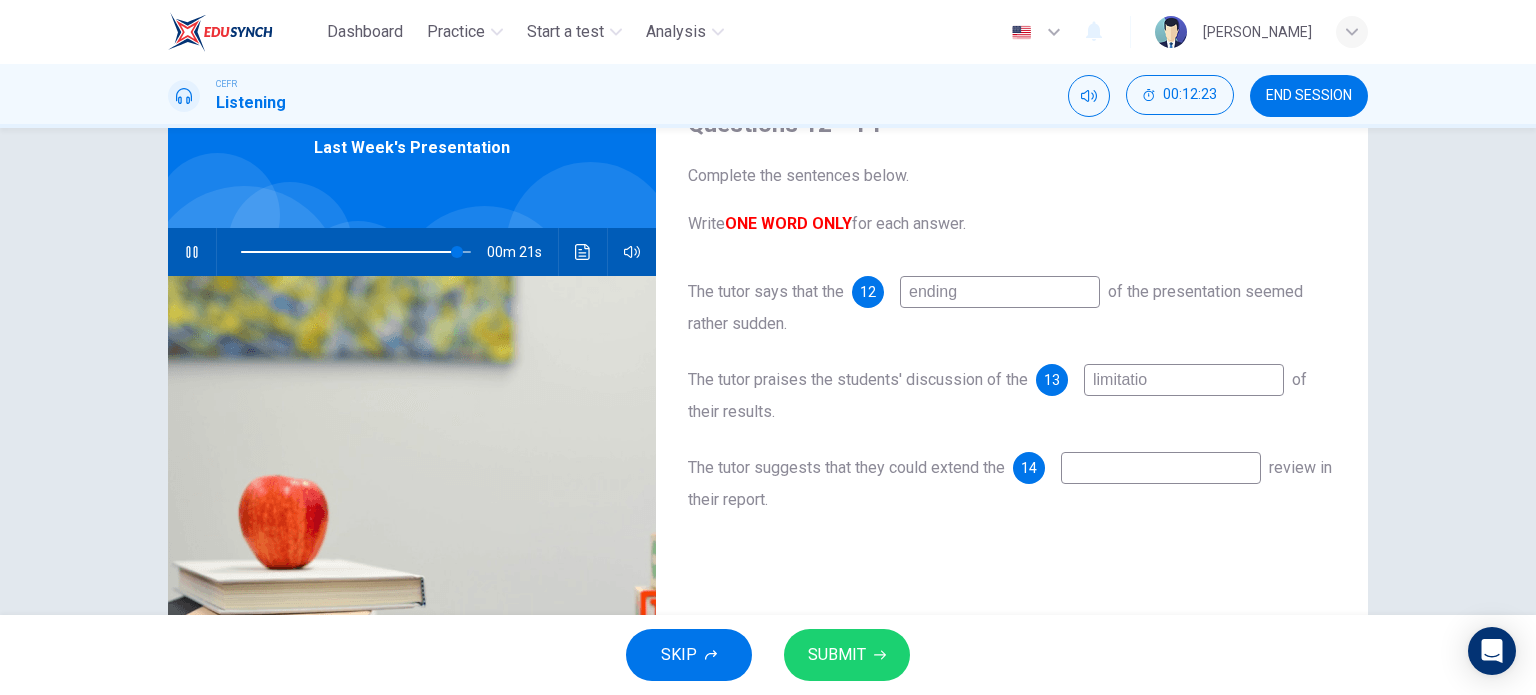 type on "94" 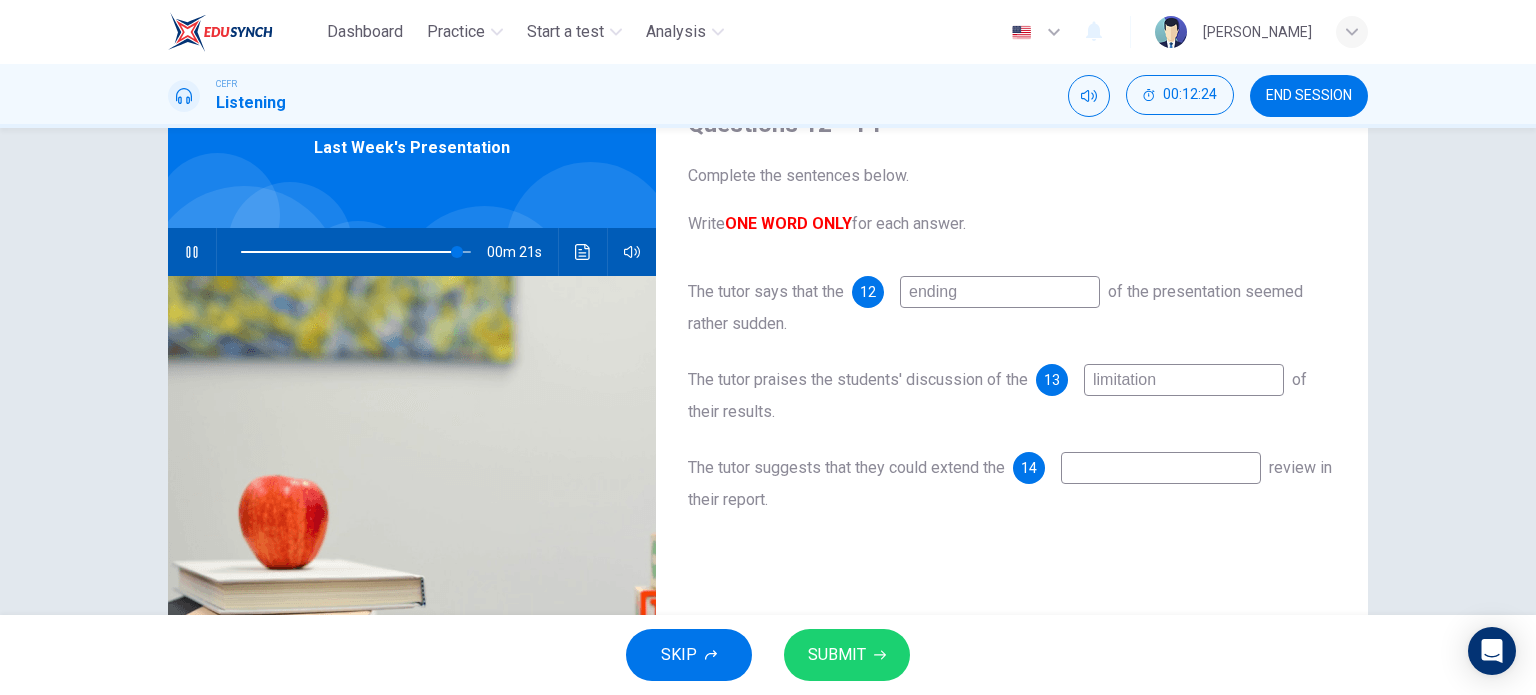 type on "limitations" 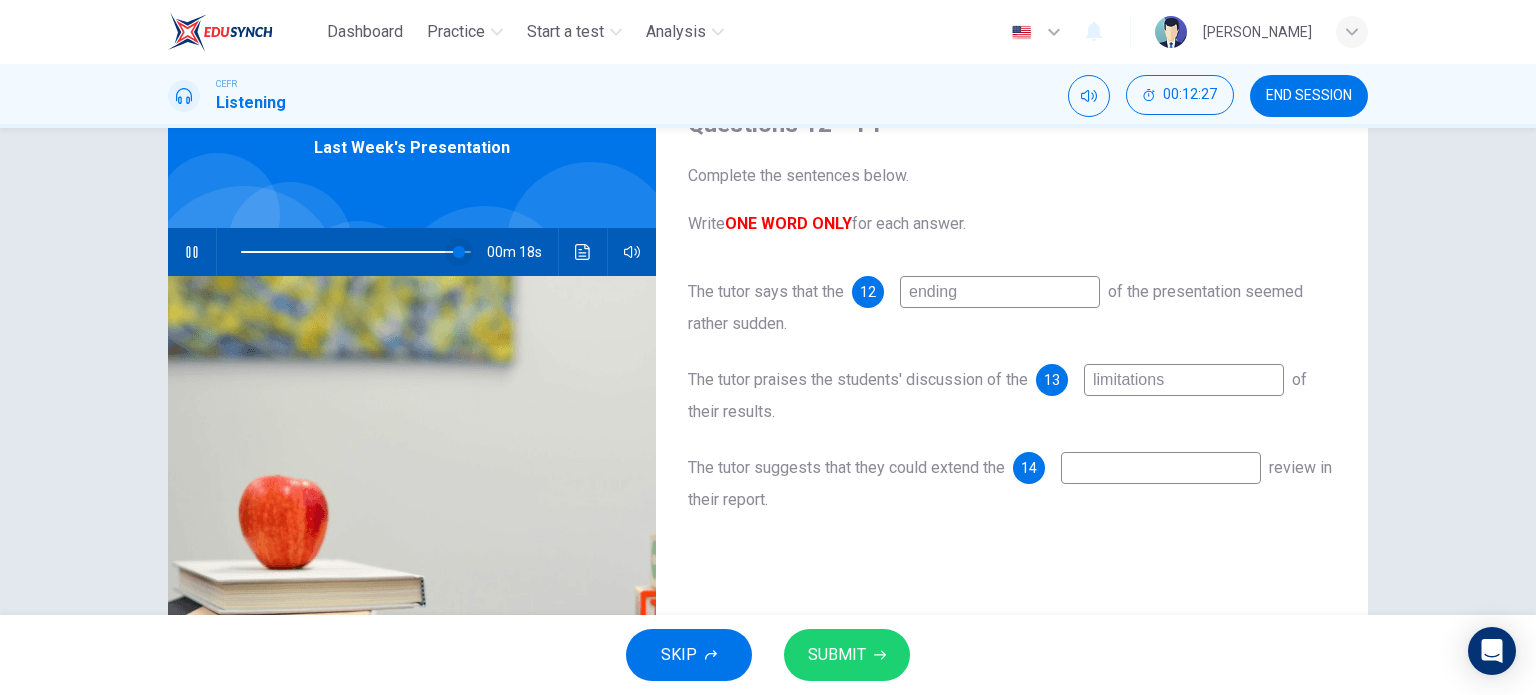 type on "95" 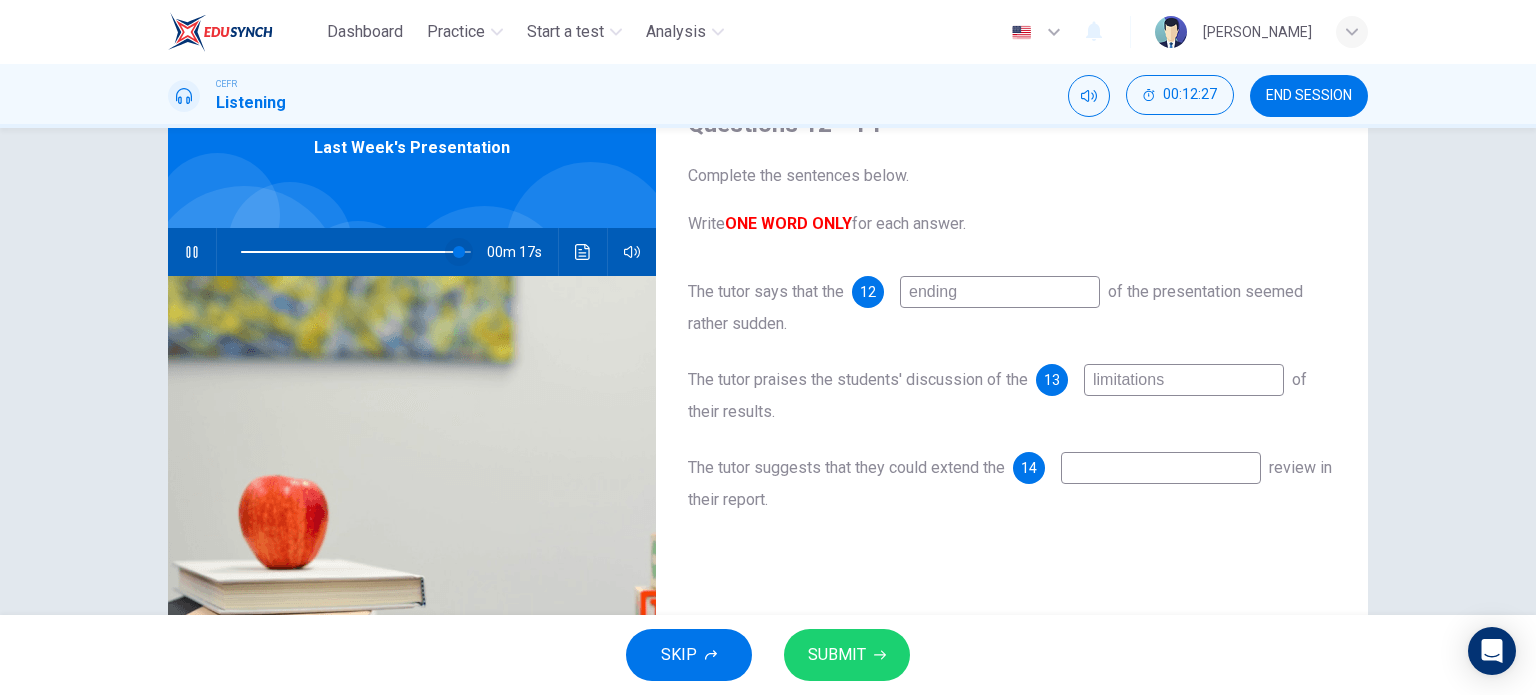type on "limitations" 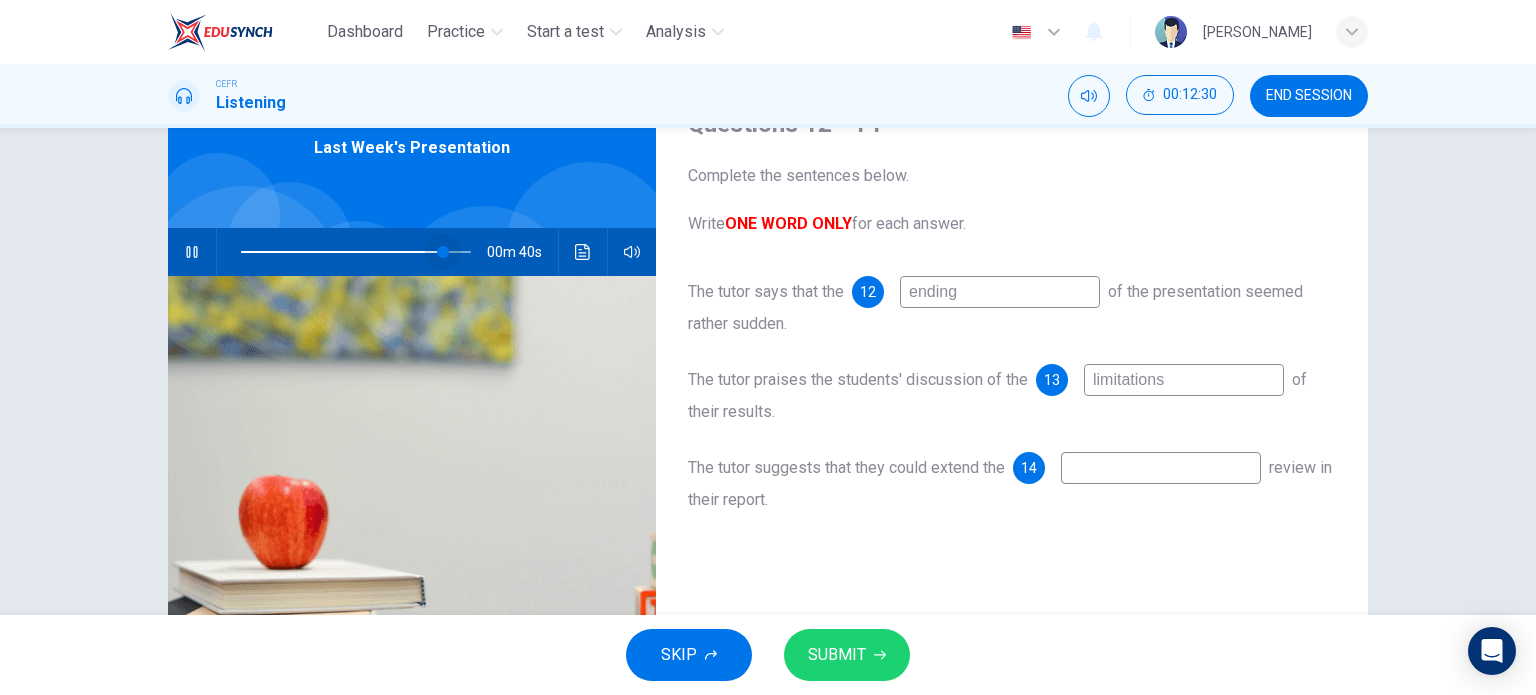 click at bounding box center (443, 252) 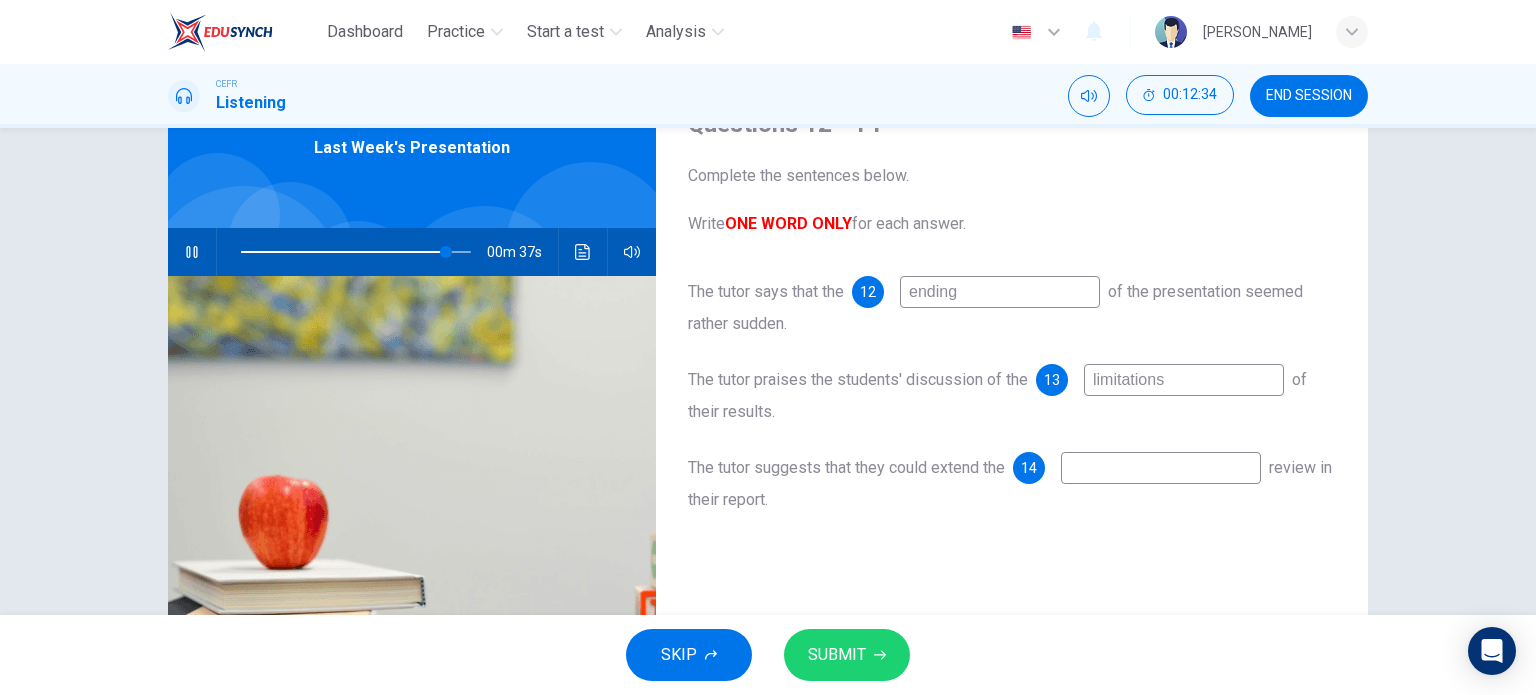 click at bounding box center [1161, 468] 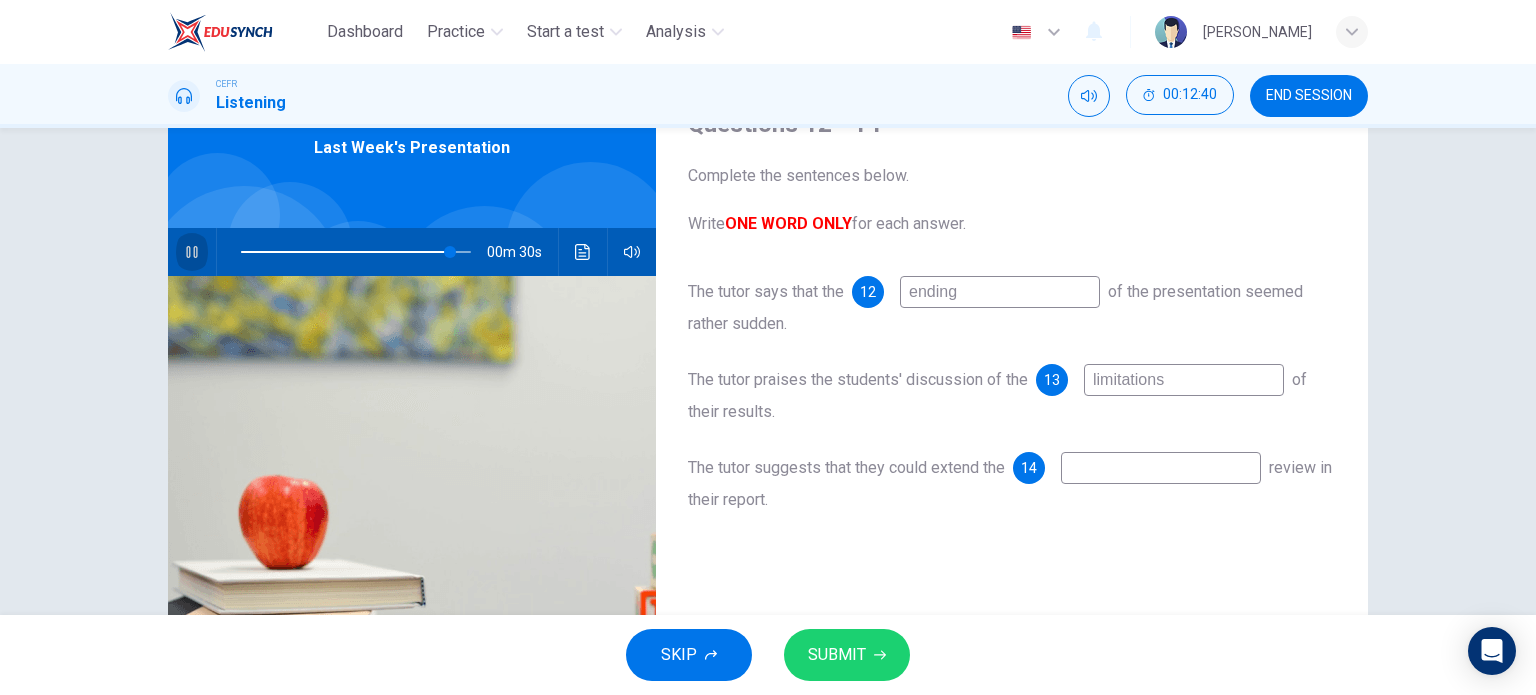 click at bounding box center (192, 252) 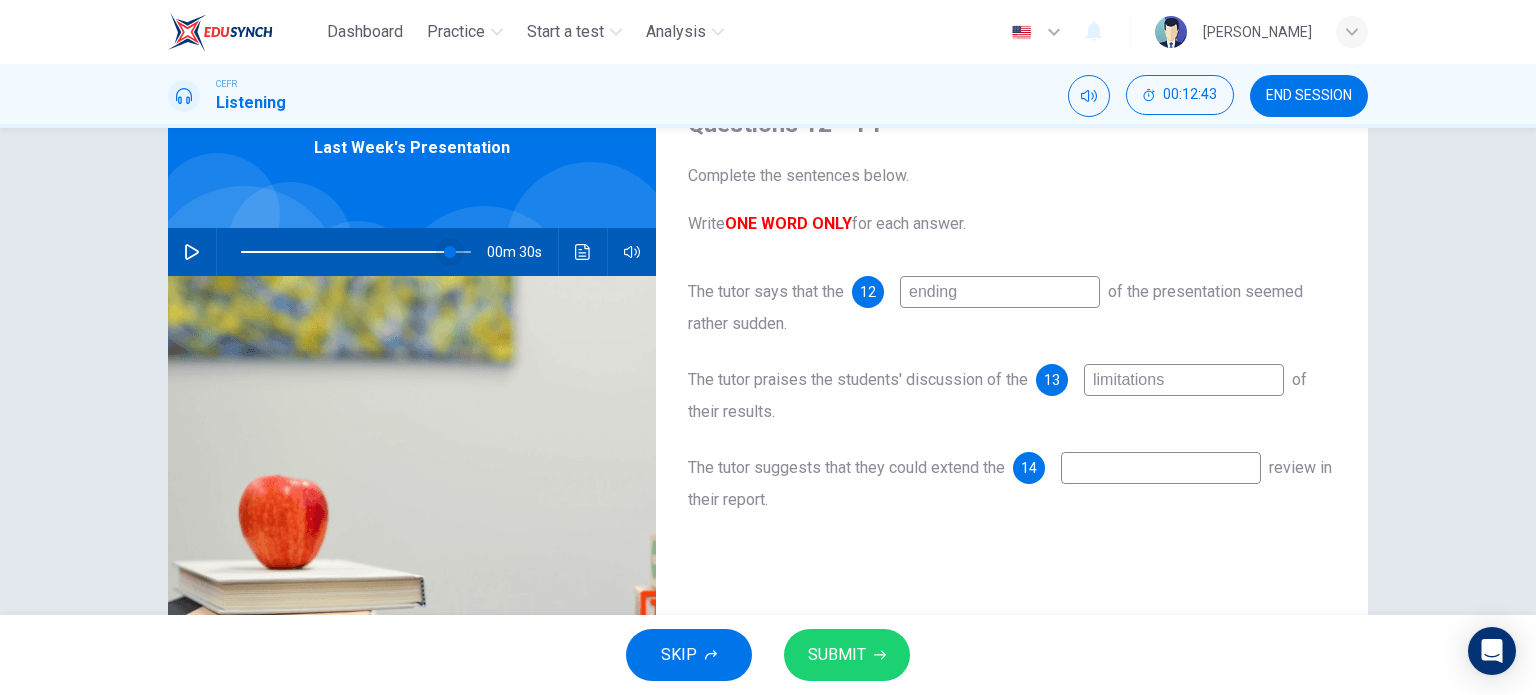 click at bounding box center [450, 252] 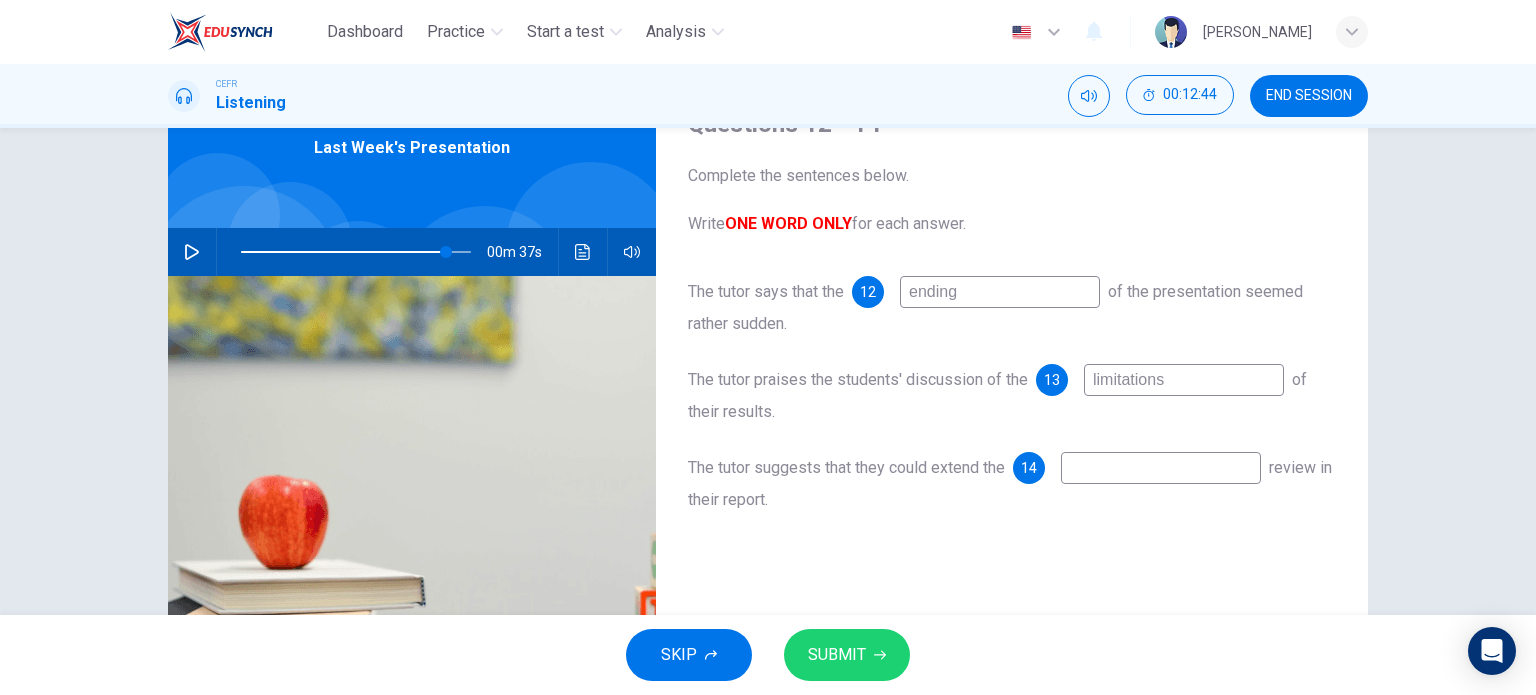 click 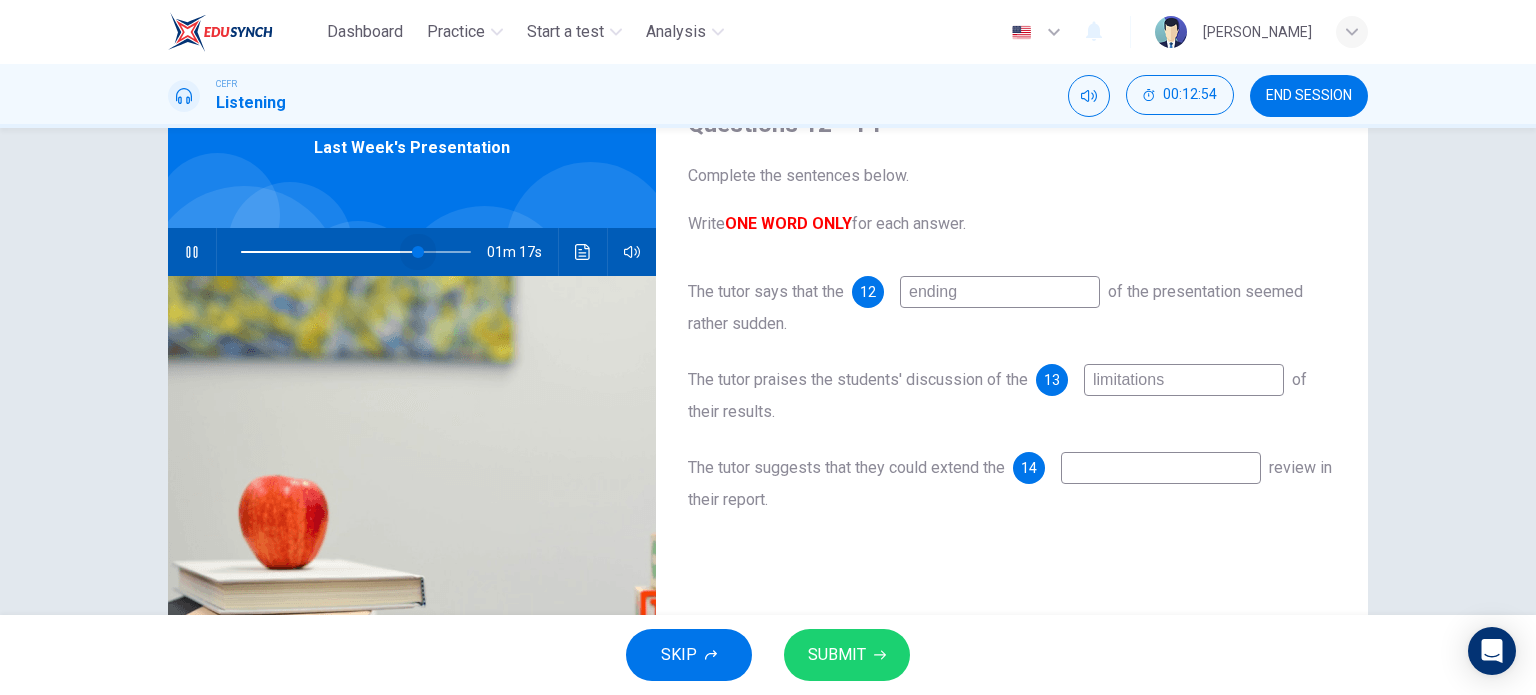 click at bounding box center [356, 252] 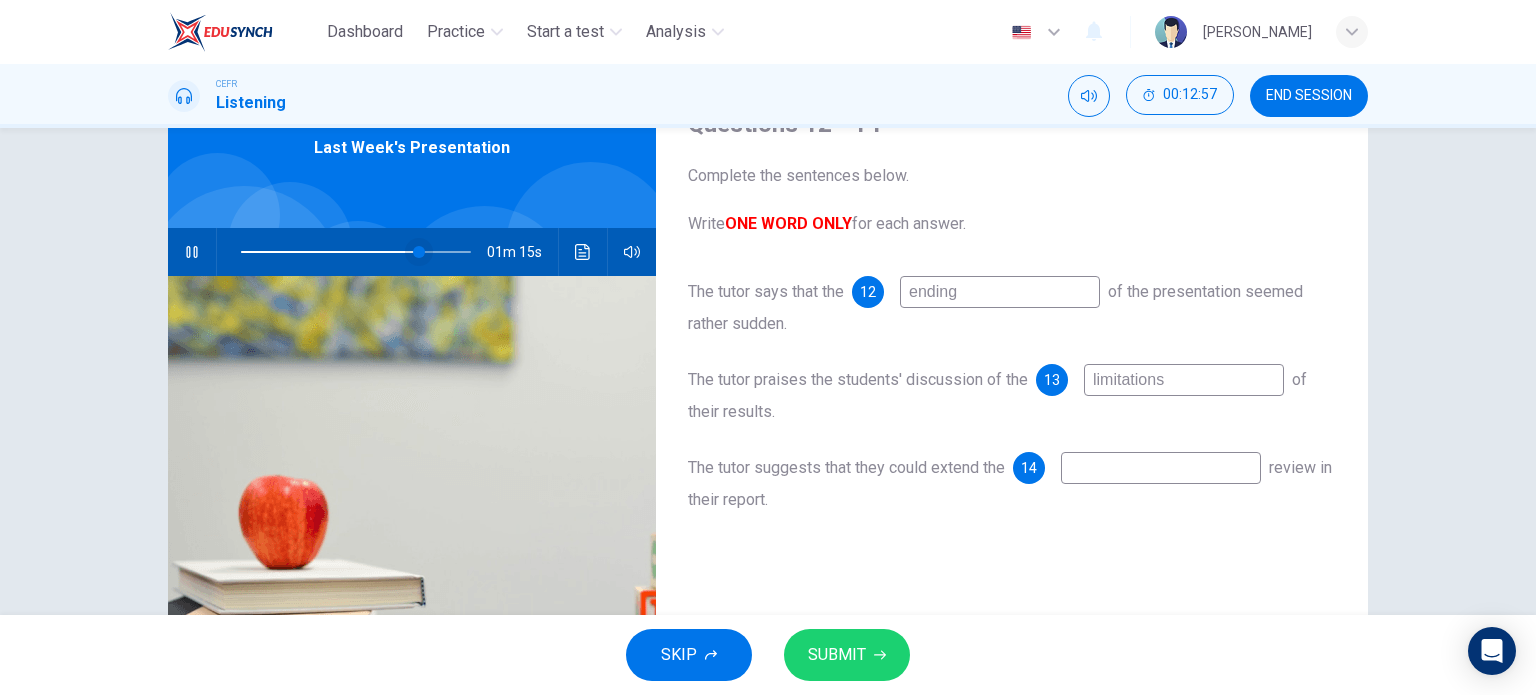 click at bounding box center [419, 252] 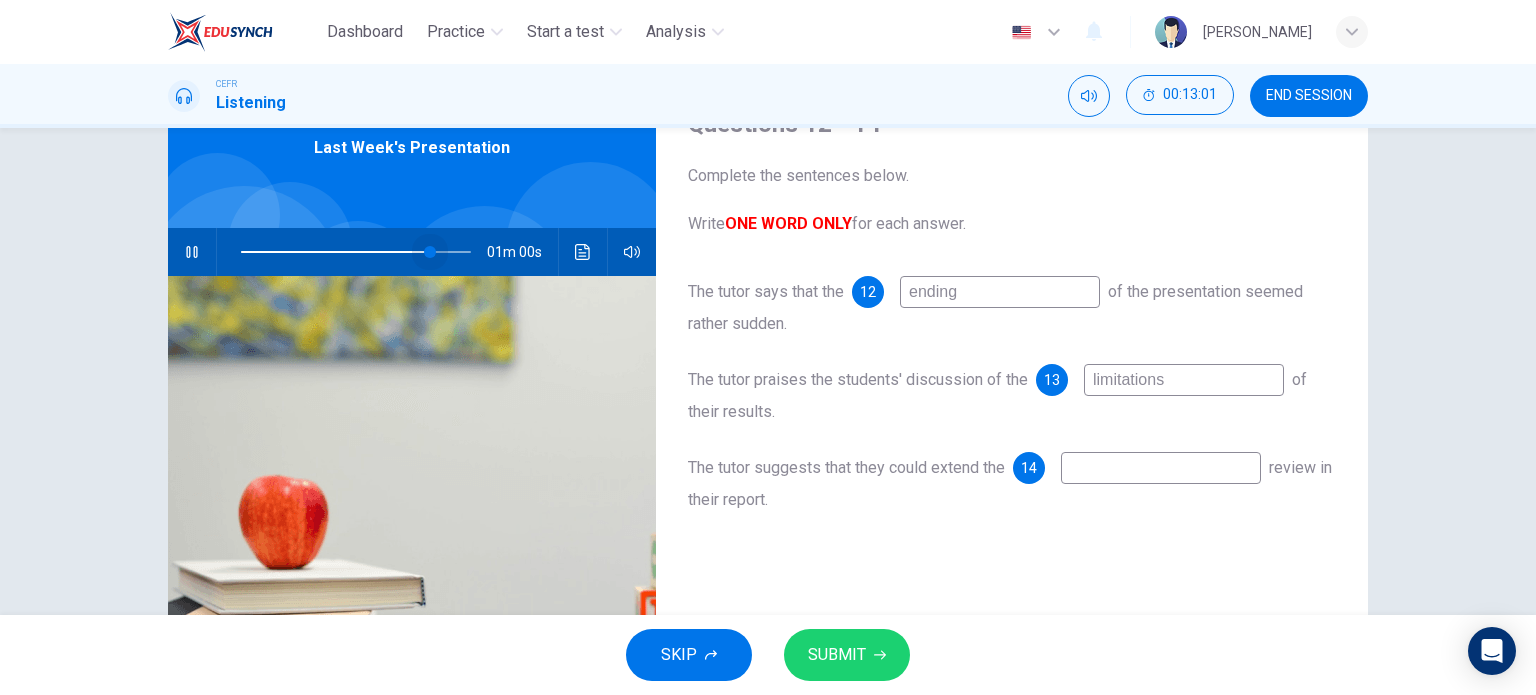 click at bounding box center (430, 252) 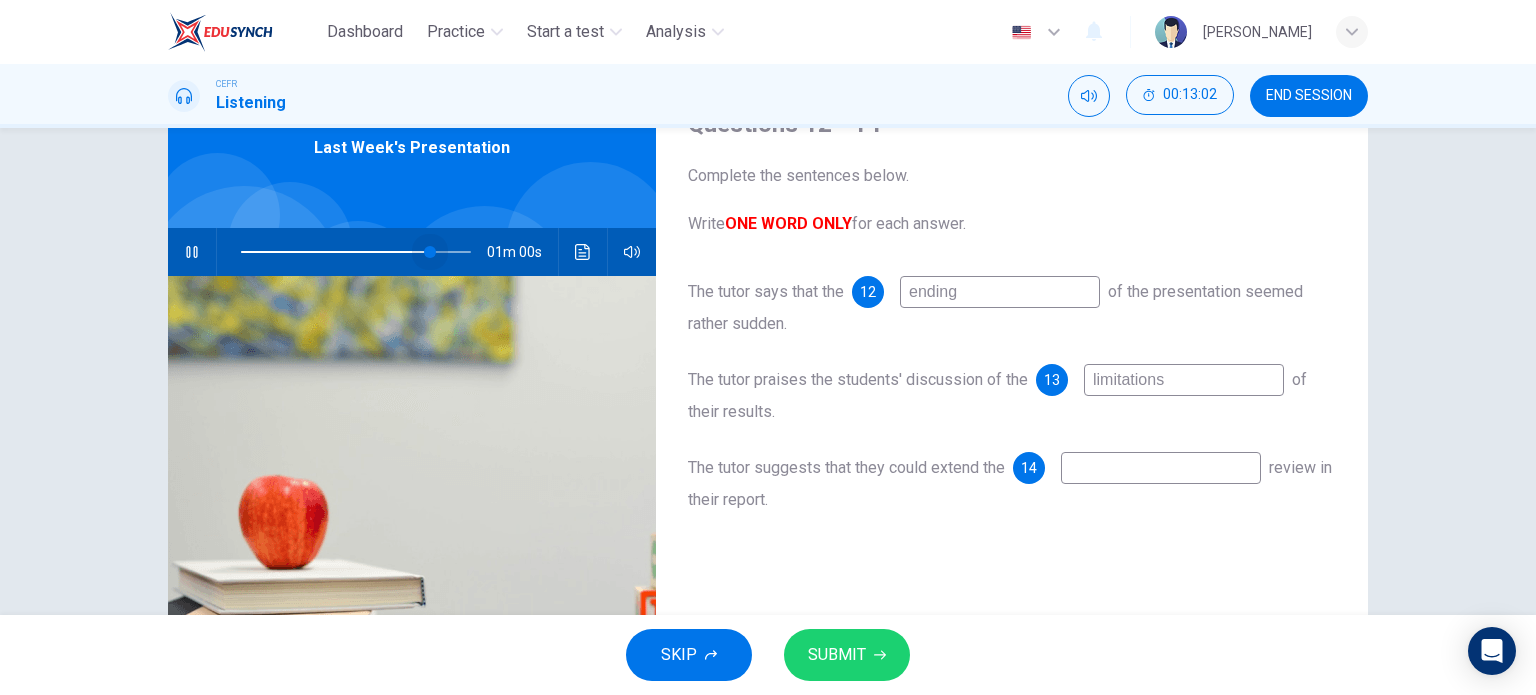 click at bounding box center (430, 252) 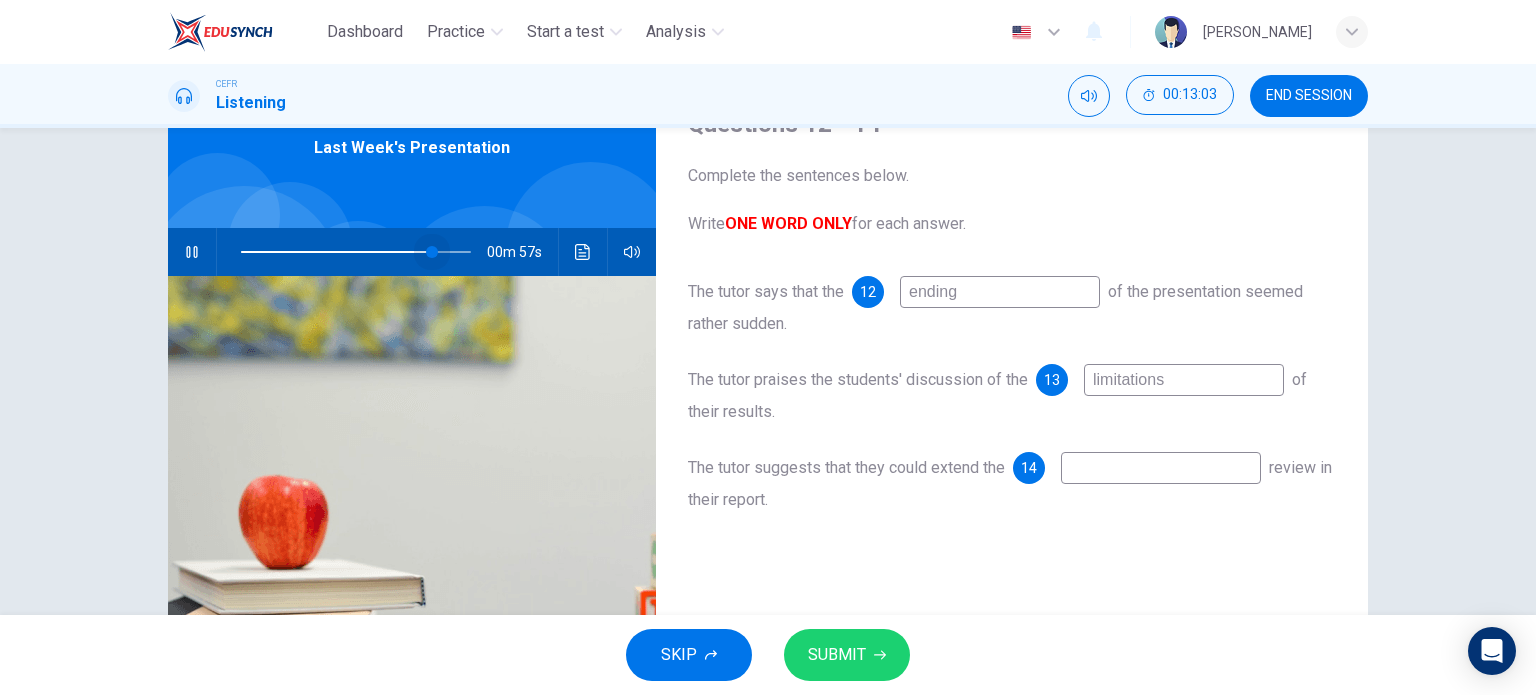 click at bounding box center (432, 252) 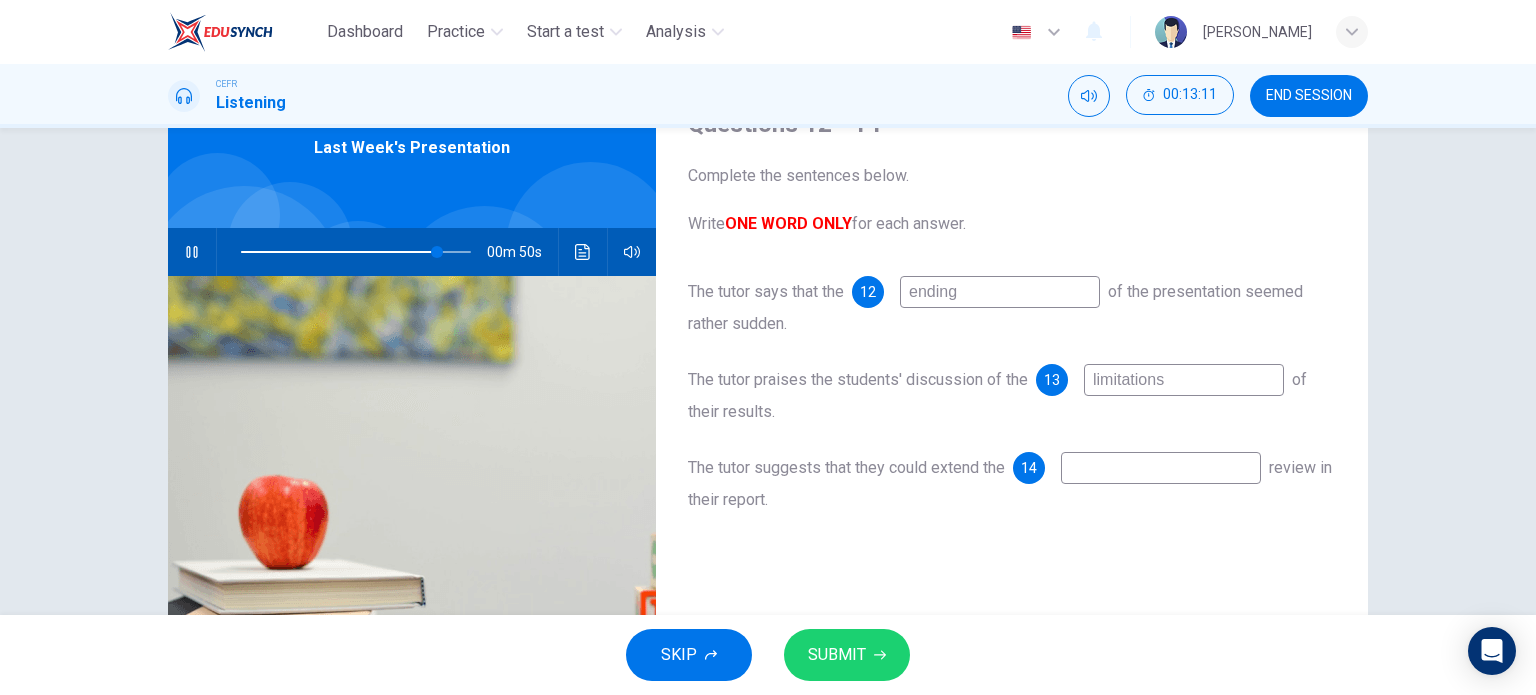click at bounding box center (1161, 468) 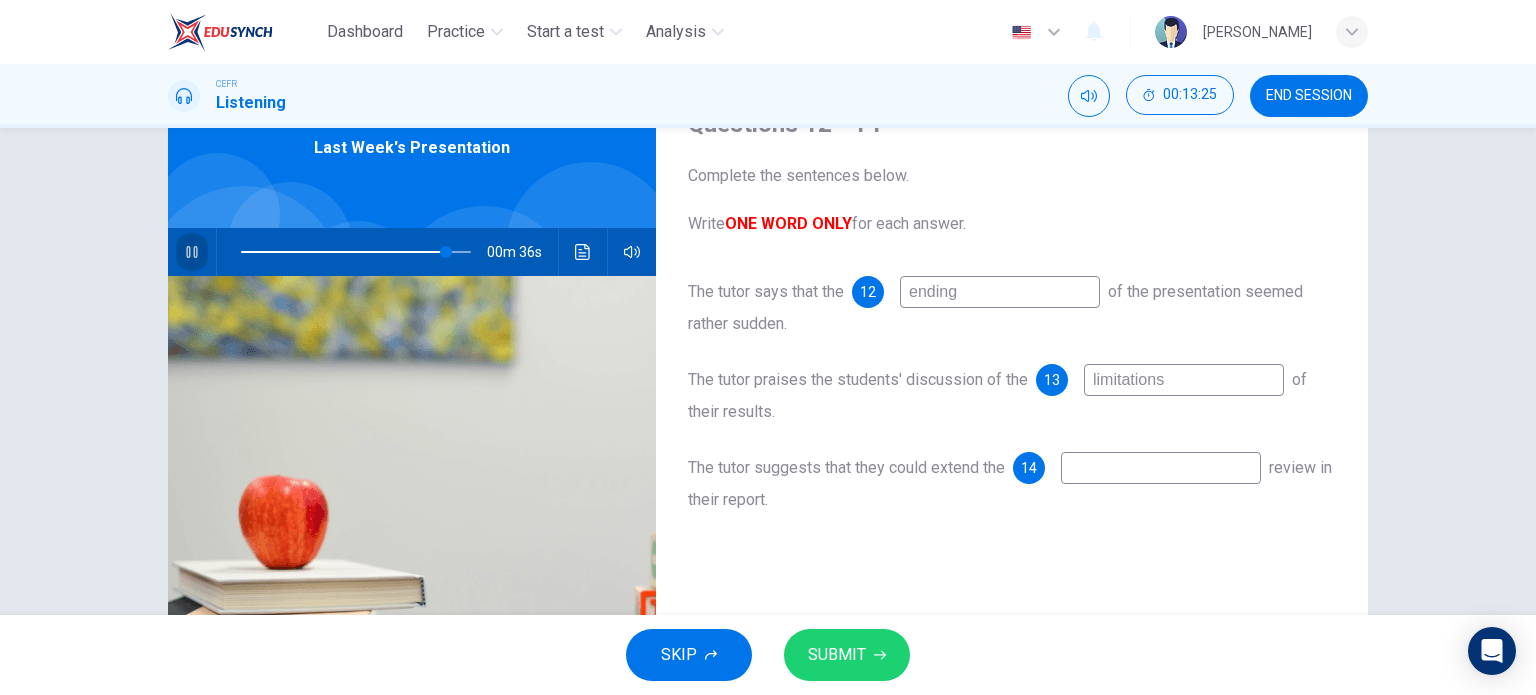 click at bounding box center (192, 252) 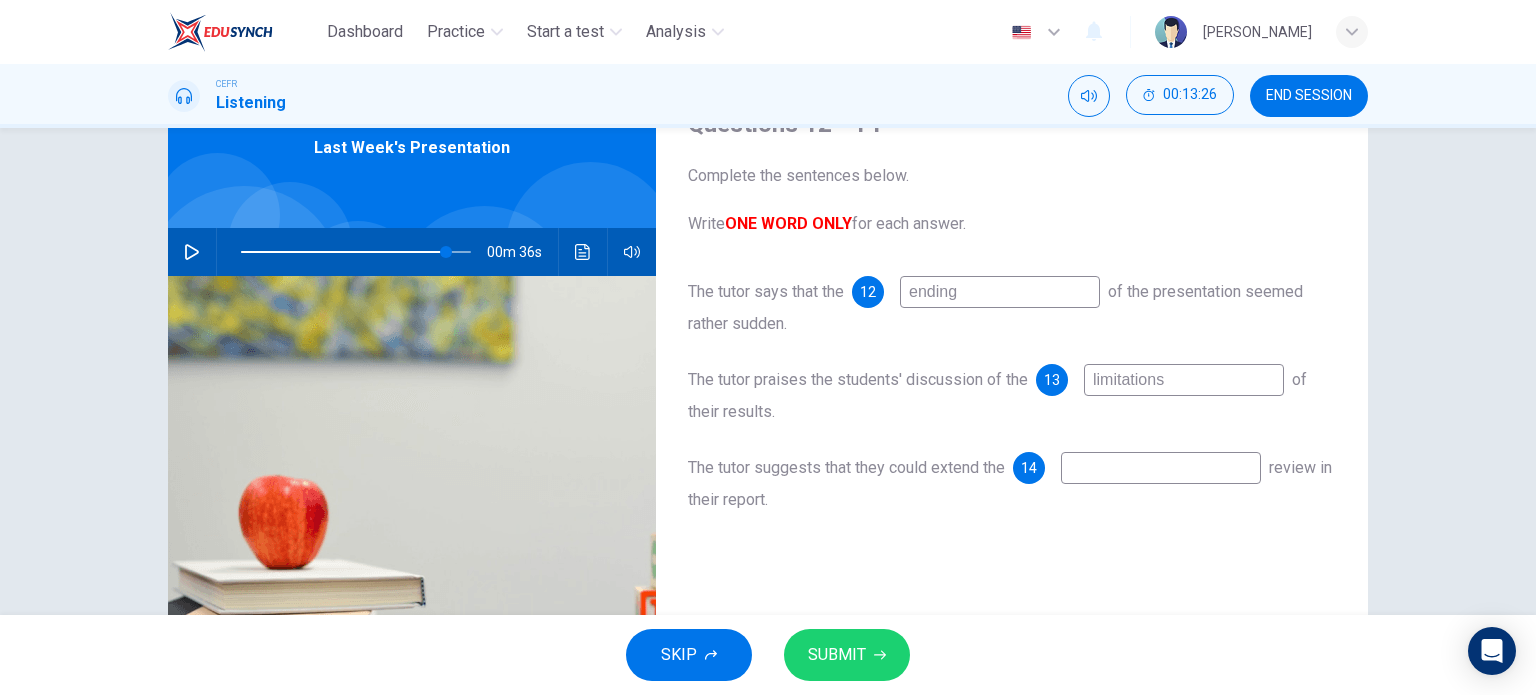 click at bounding box center (1161, 468) 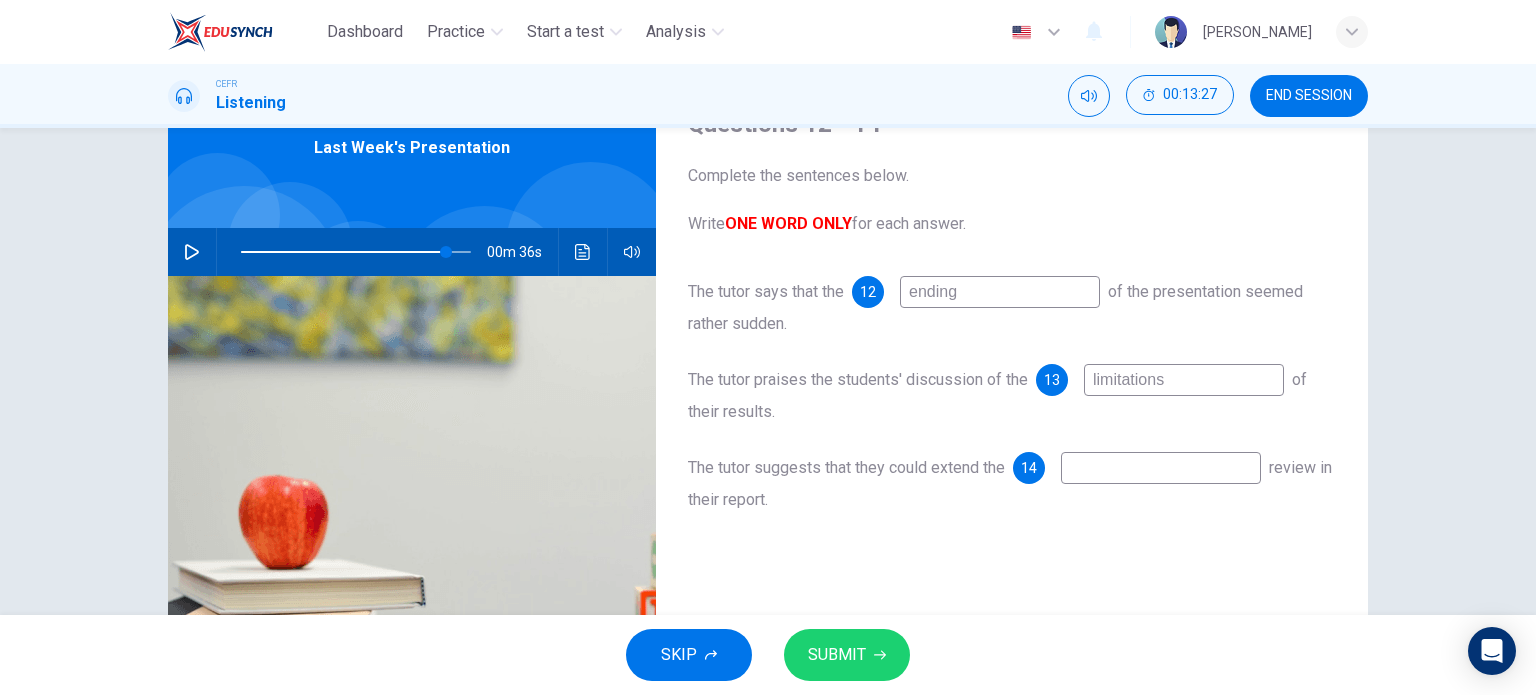 type on "89" 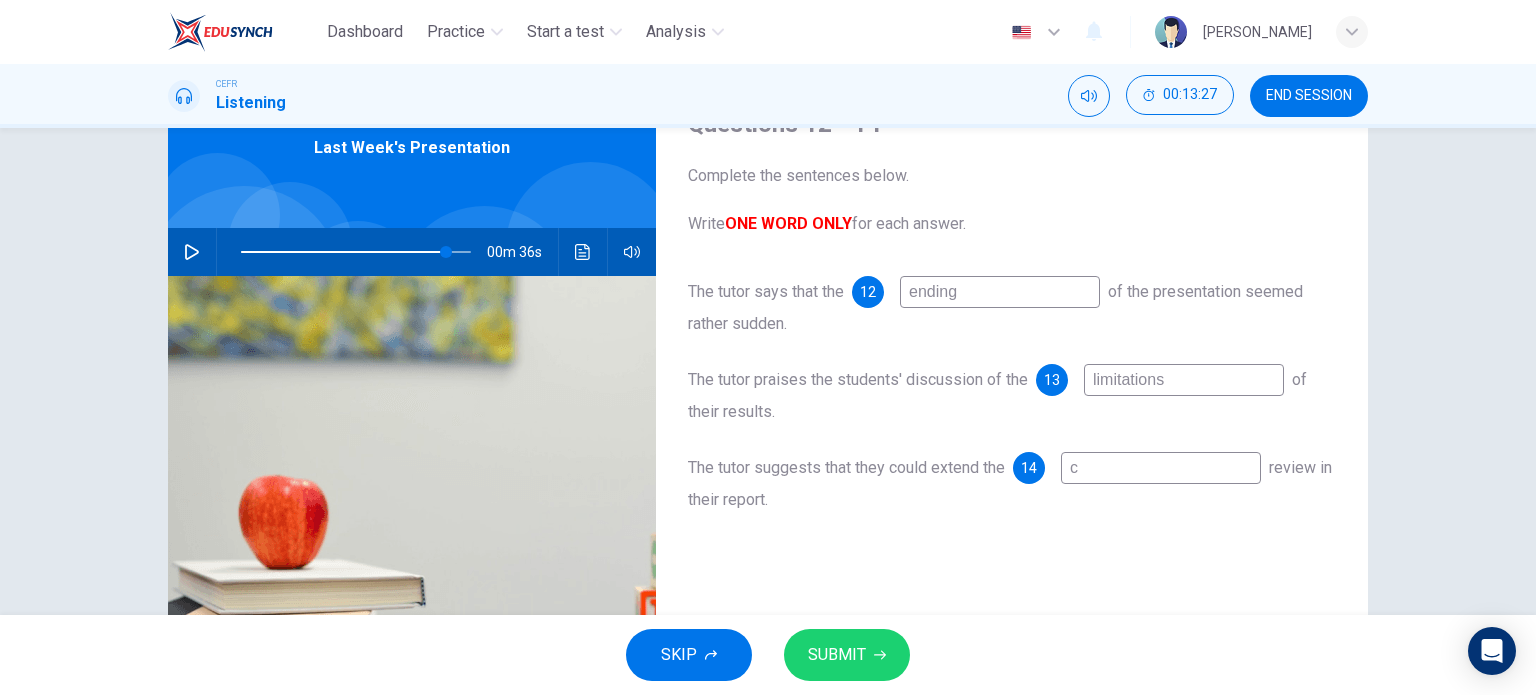 type on "cl" 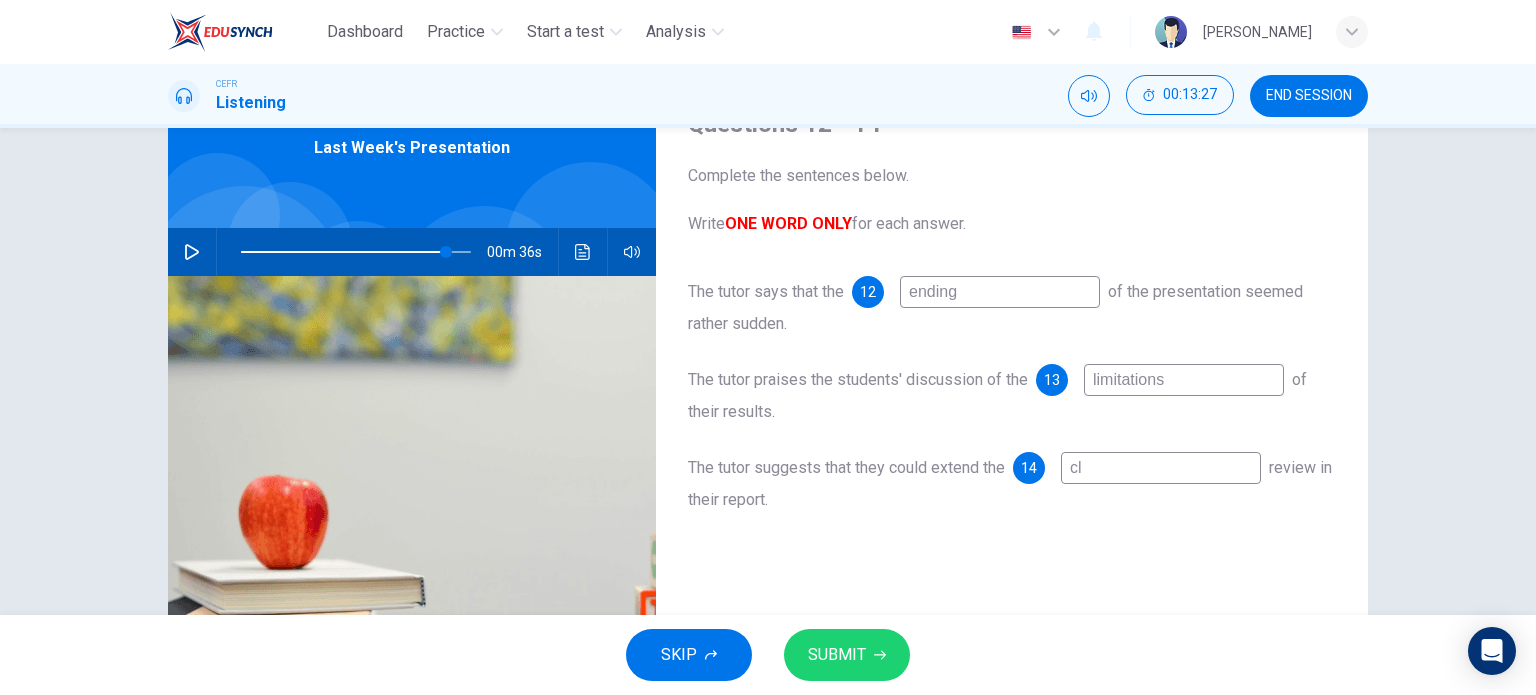 type on "89" 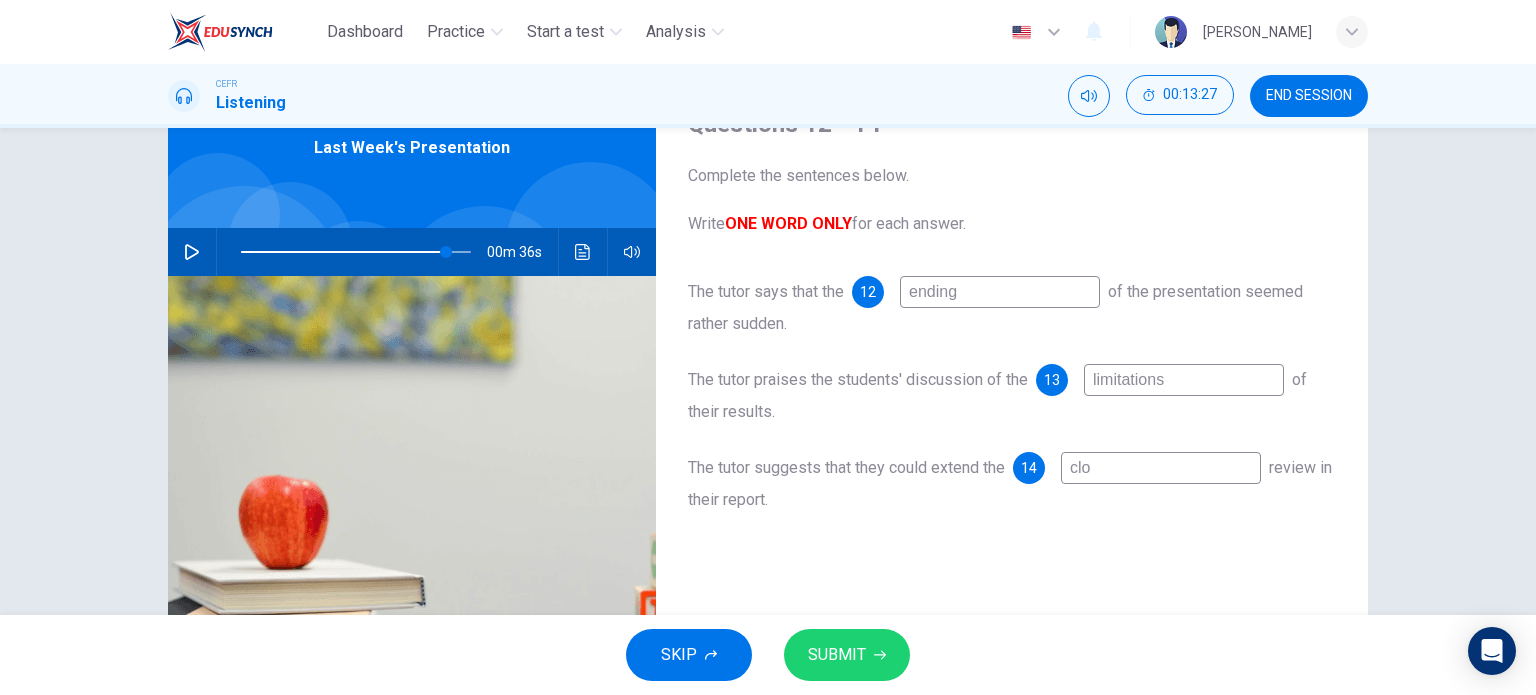type on "89" 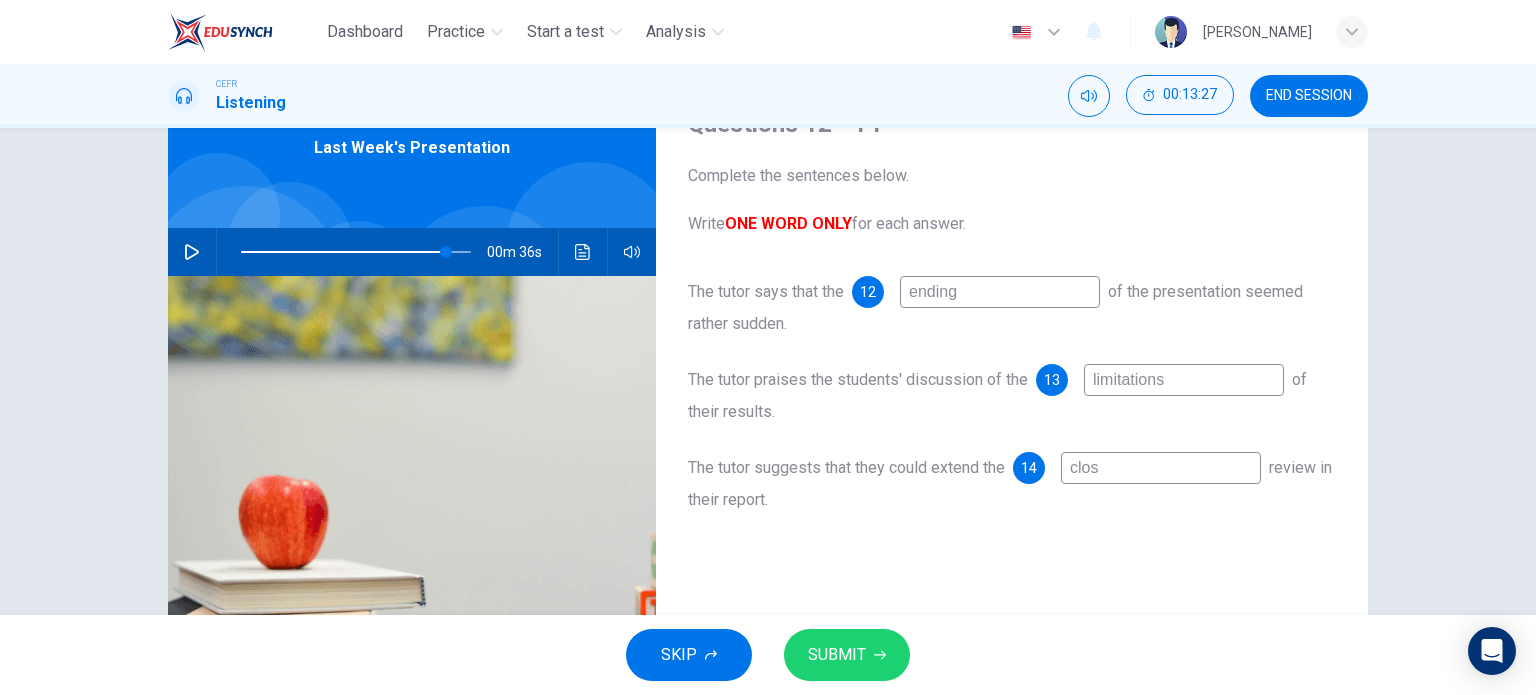 type on "89" 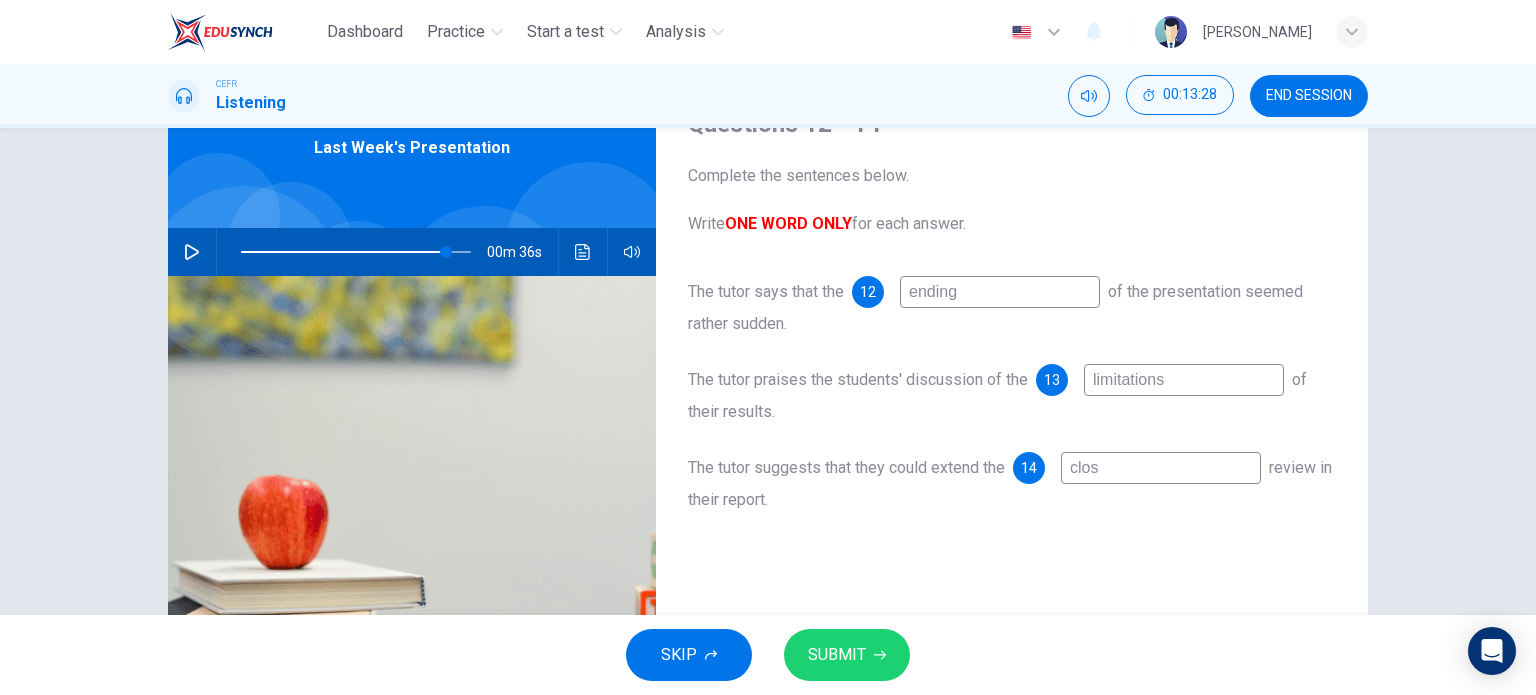 type on "closi" 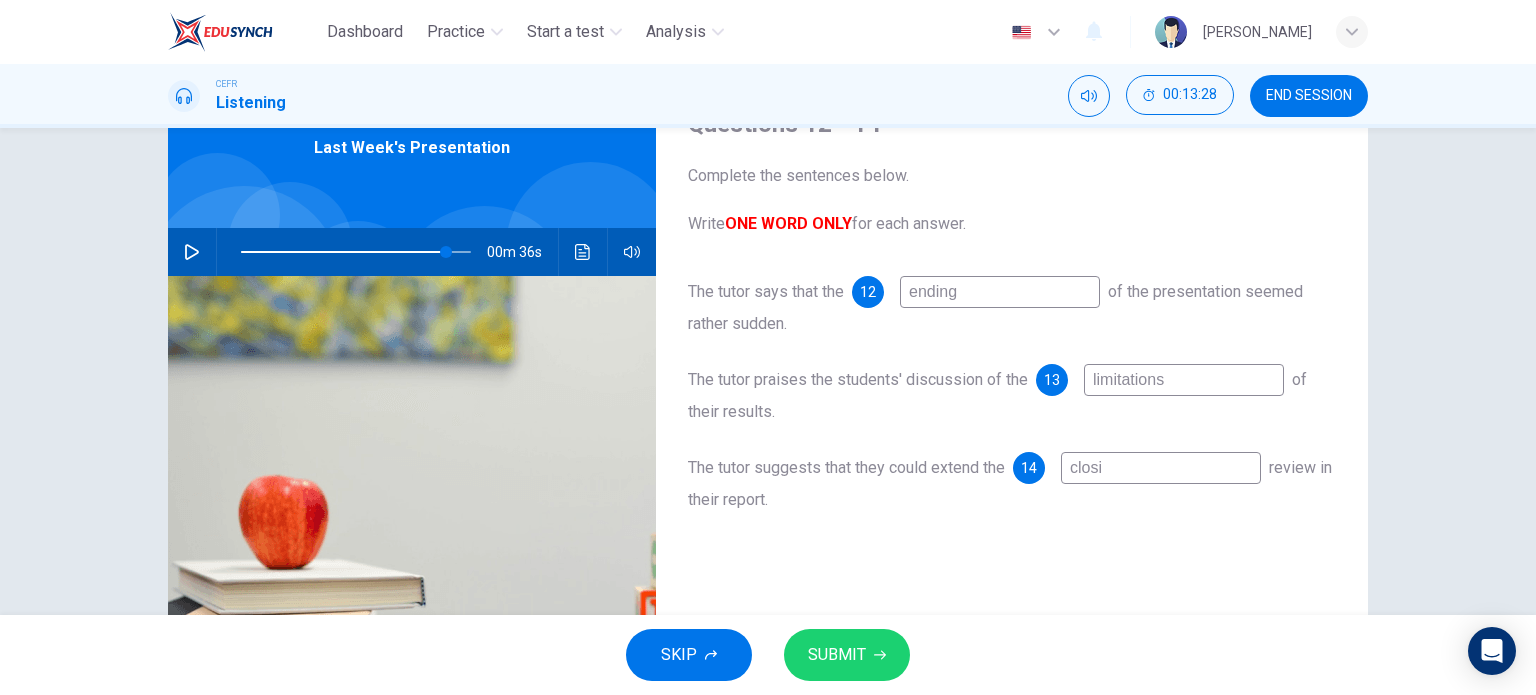 type on "89" 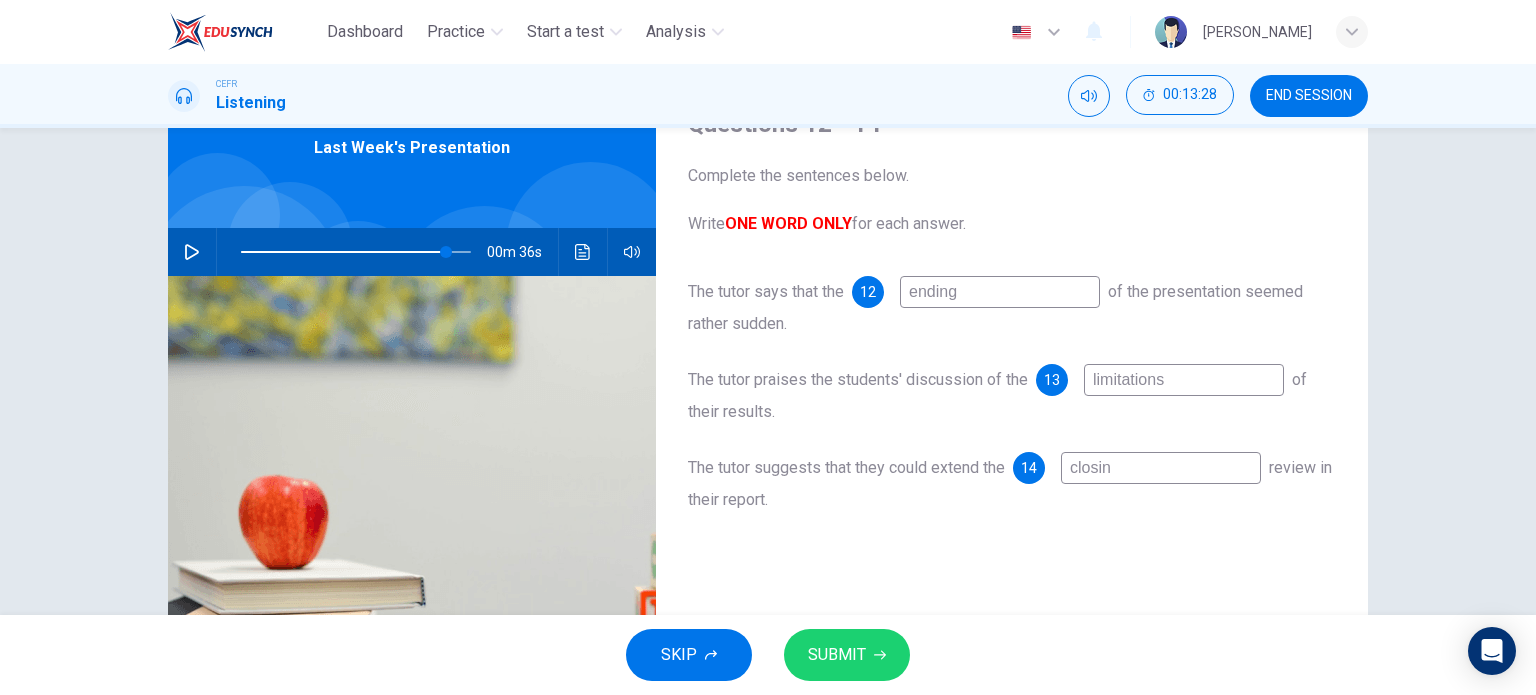 type on "89" 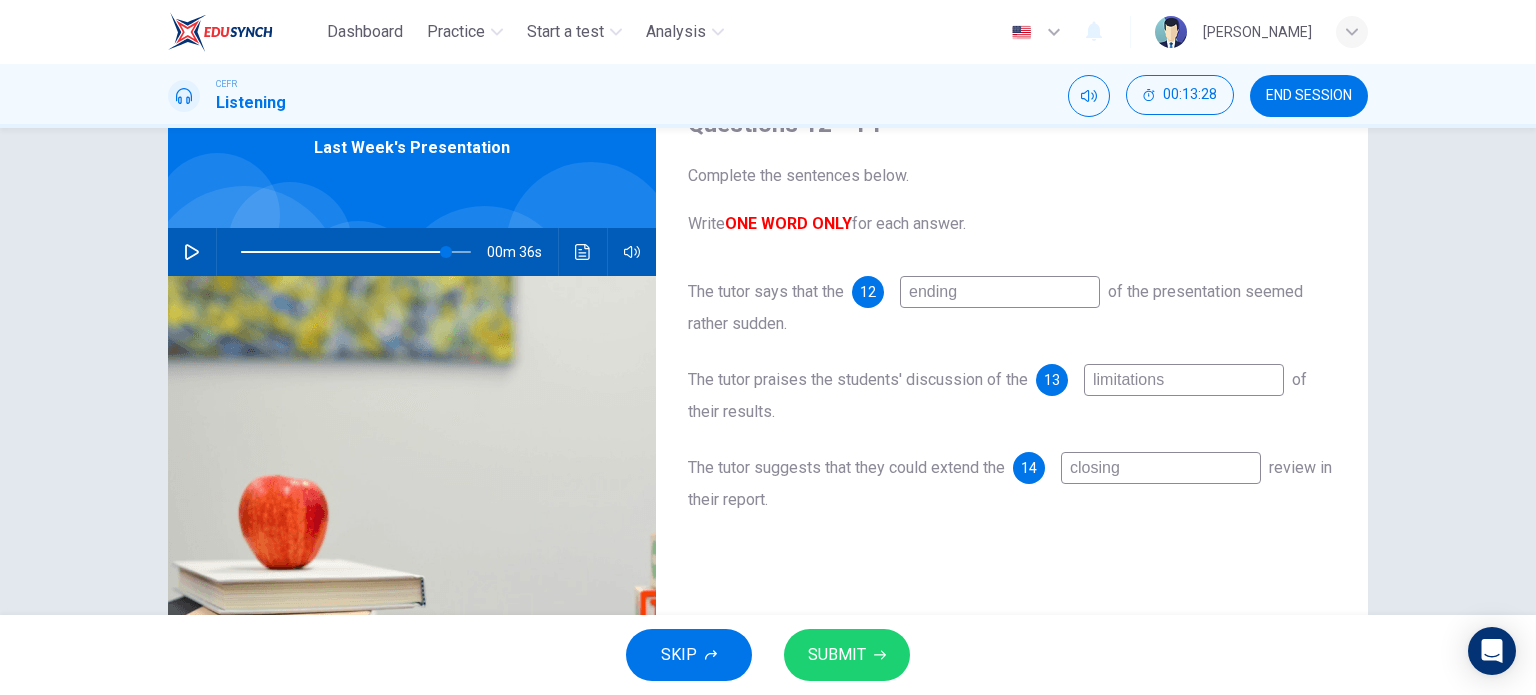 type on "89" 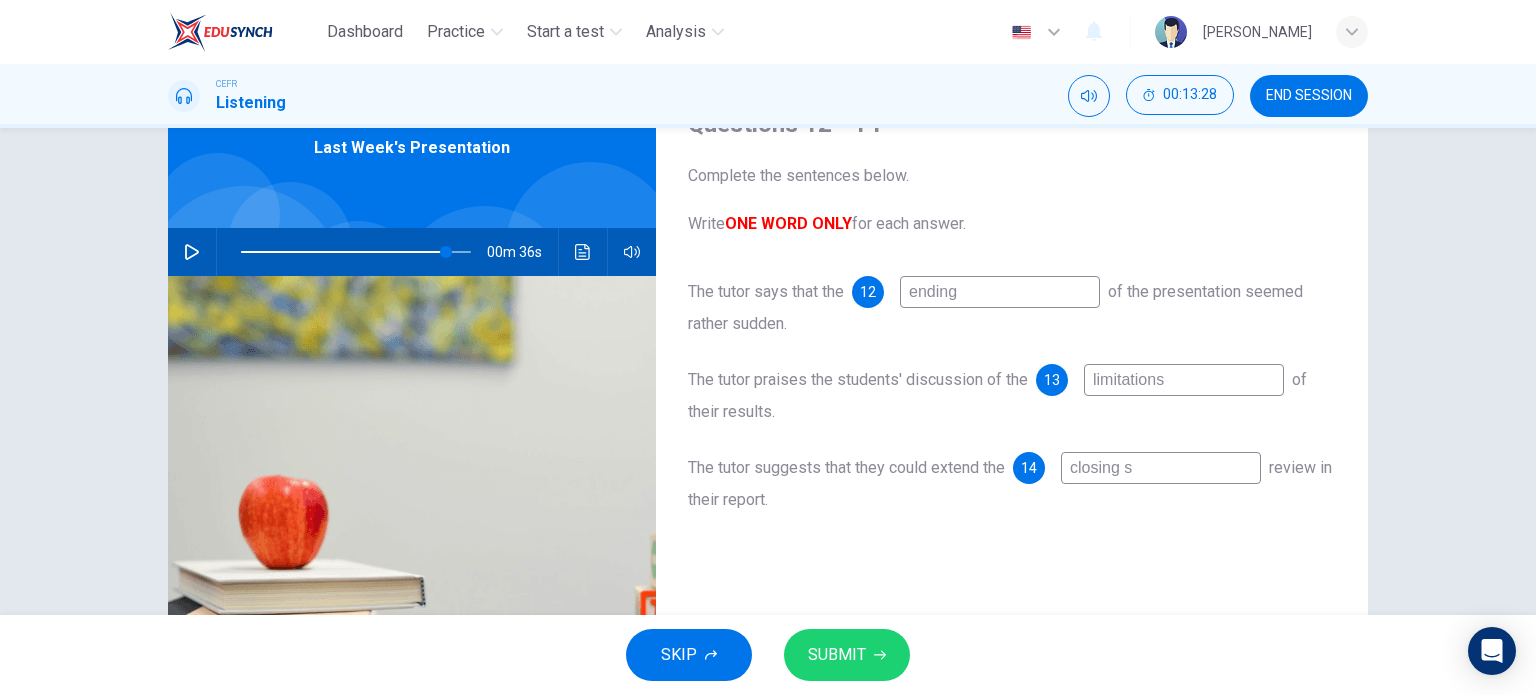 type on "closing se" 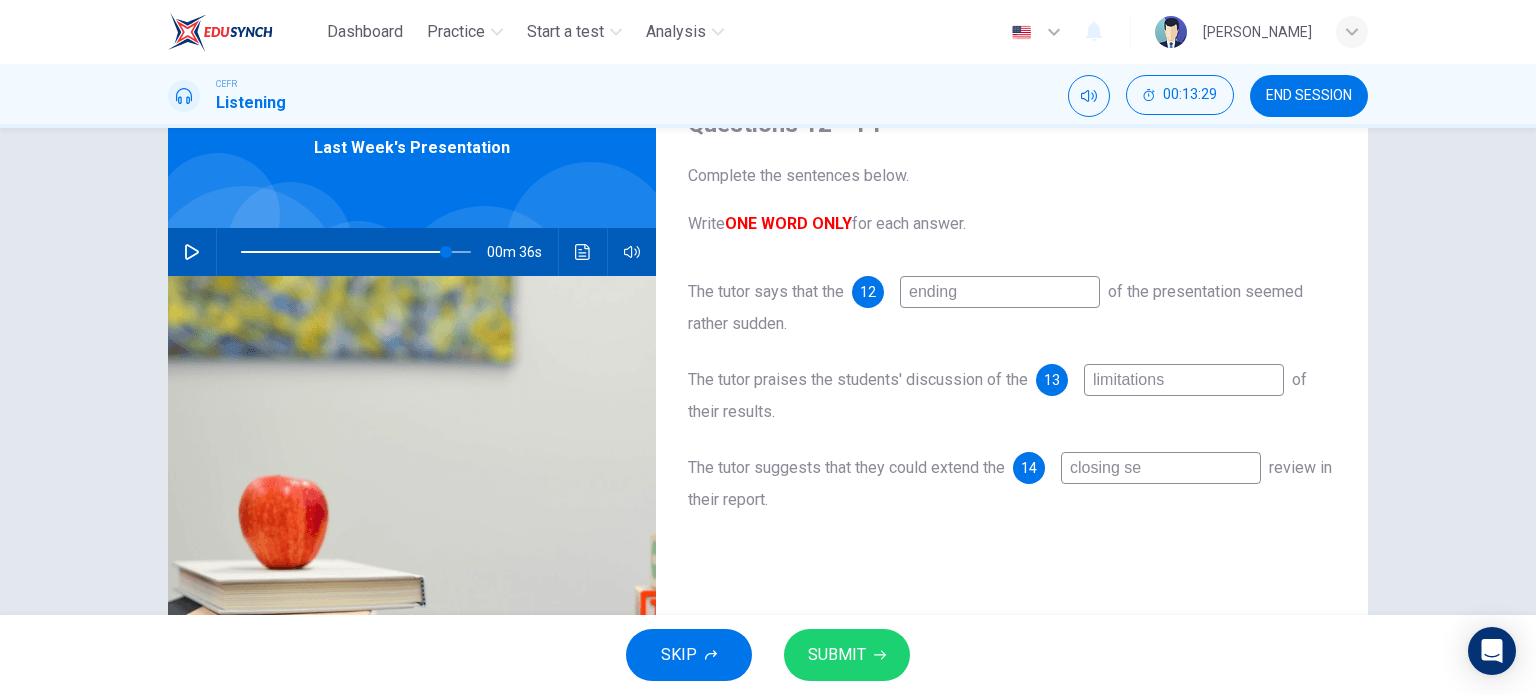 type on "89" 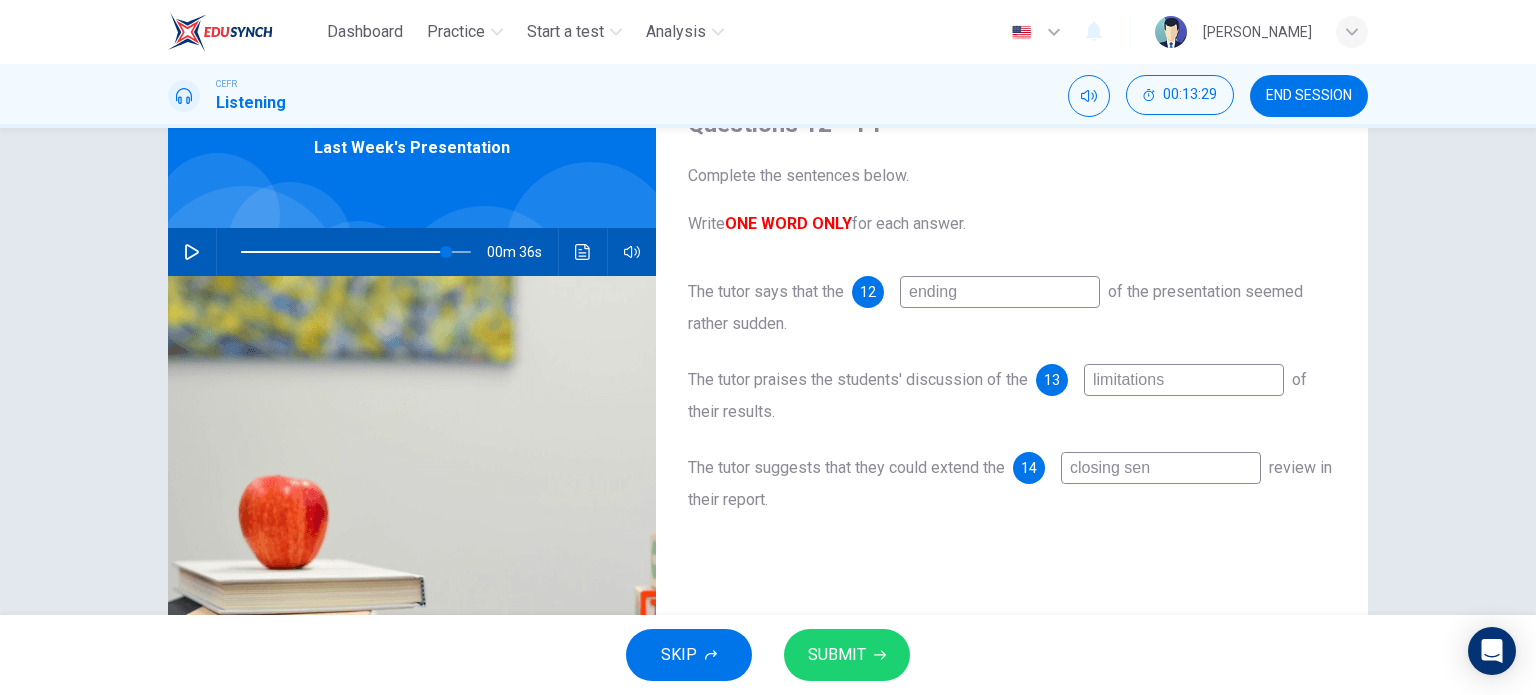 type on "89" 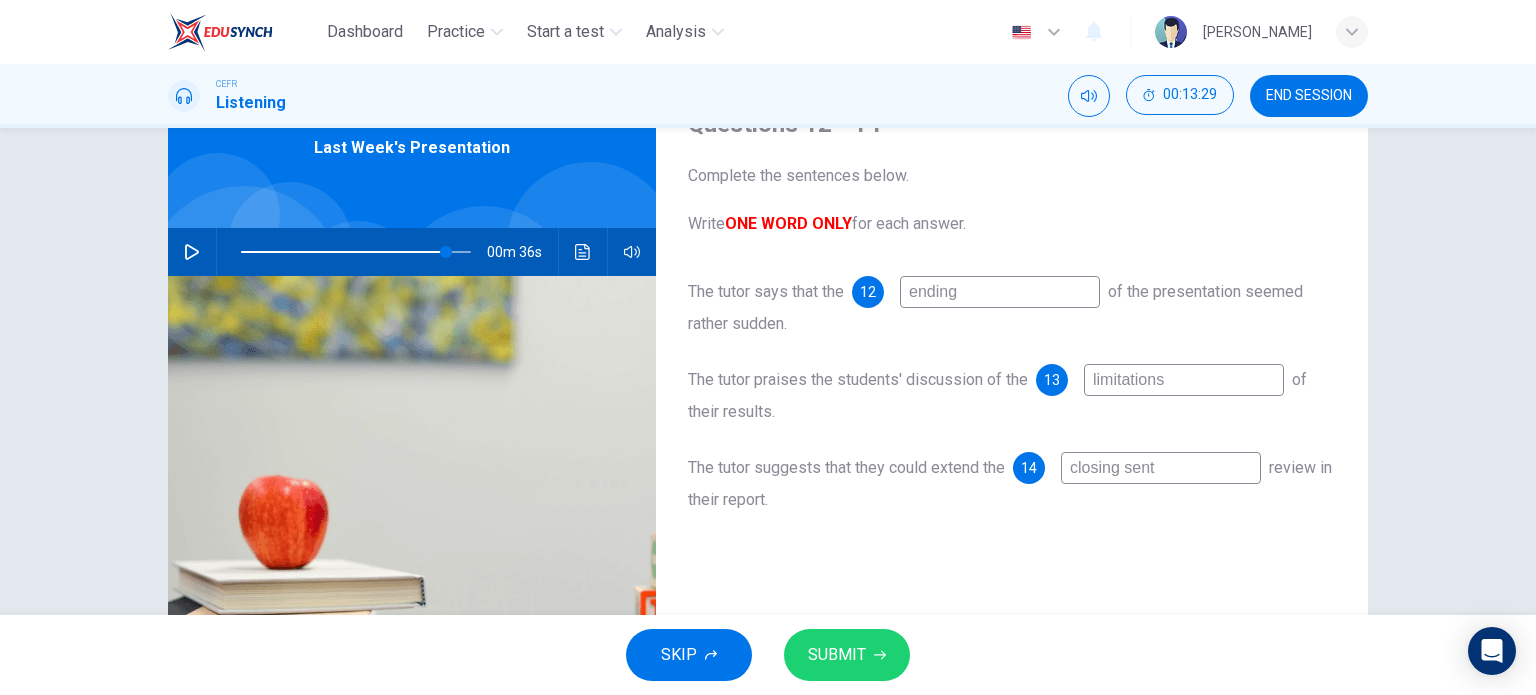type on "89" 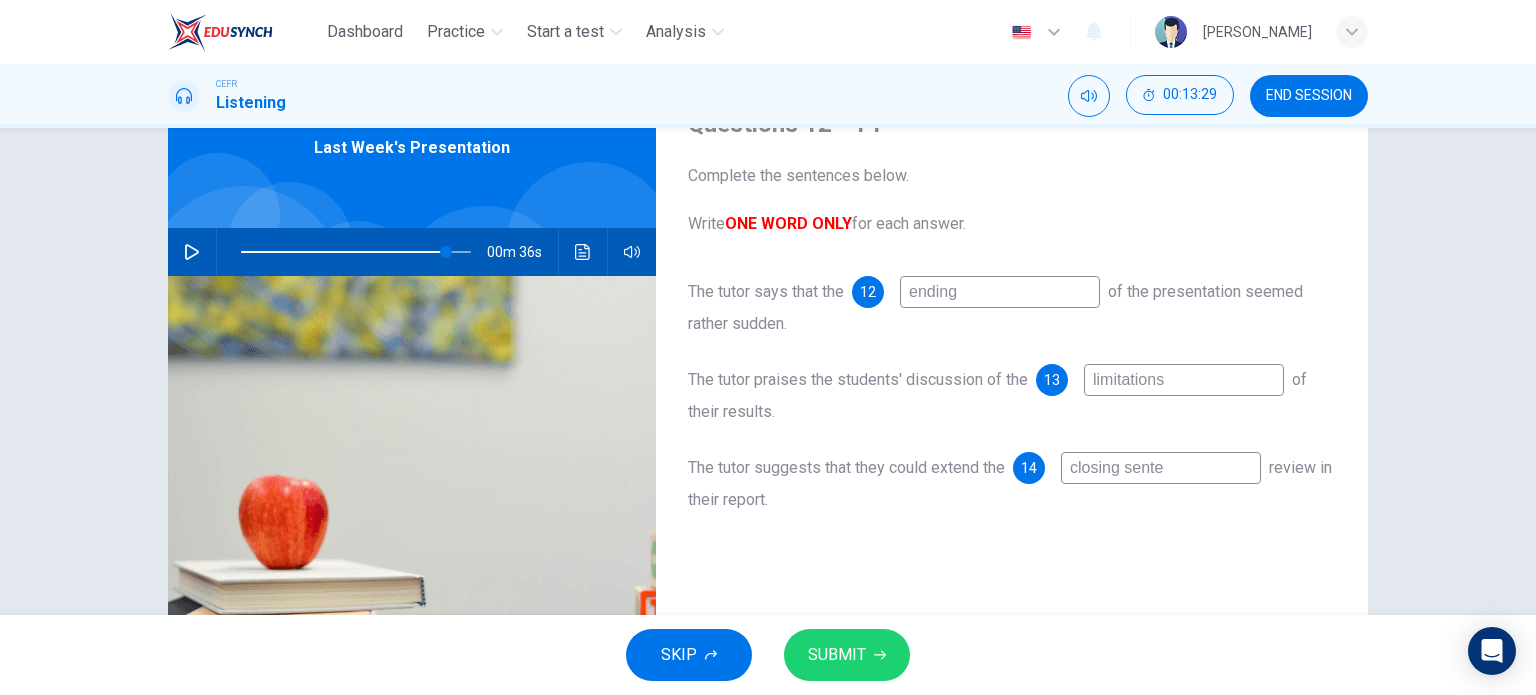 type on "89" 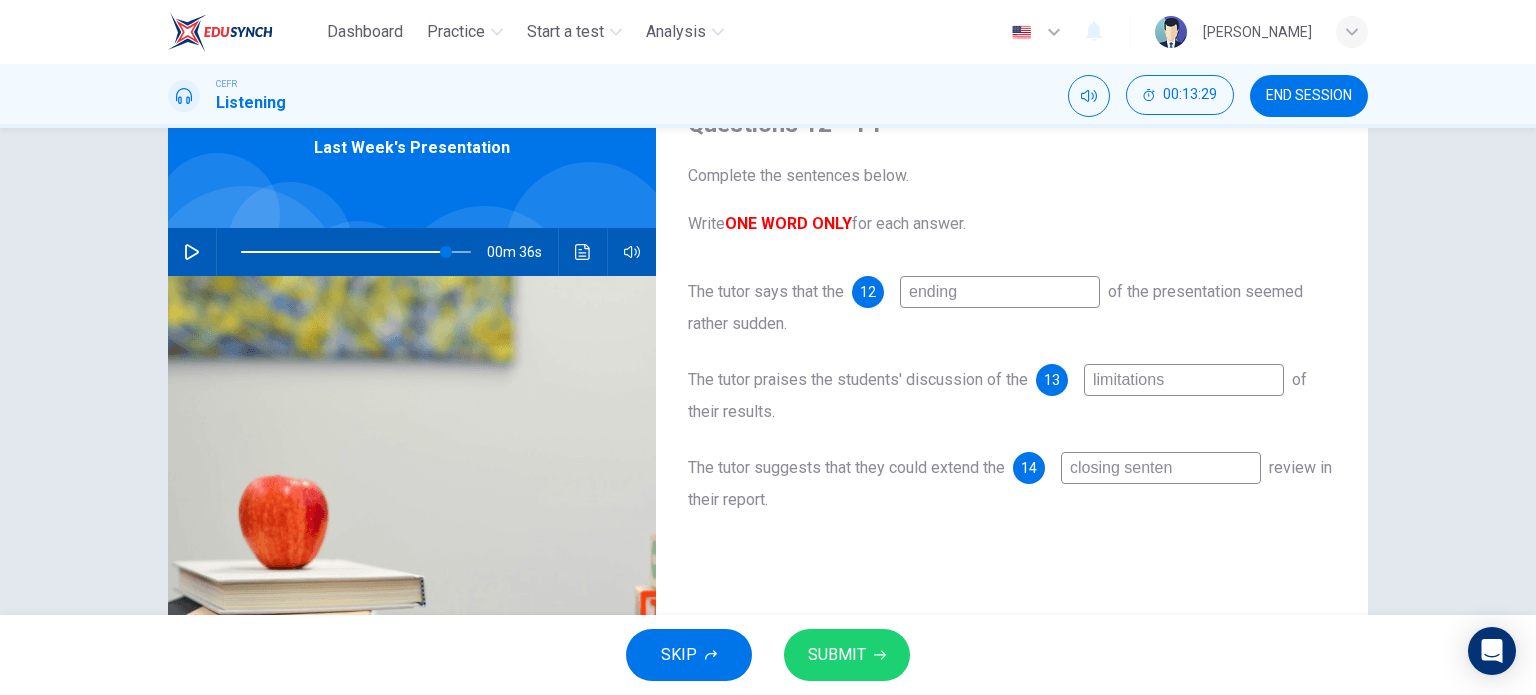 type on "89" 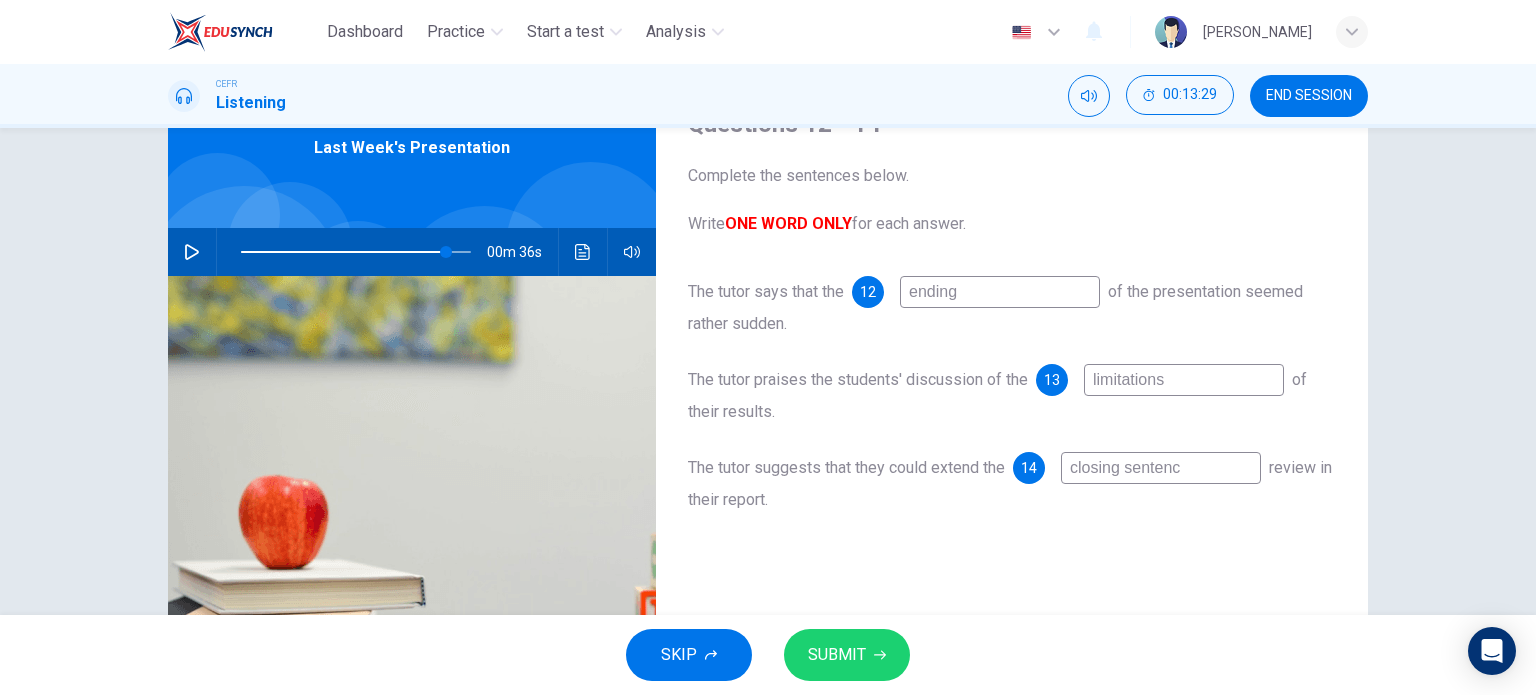 type on "89" 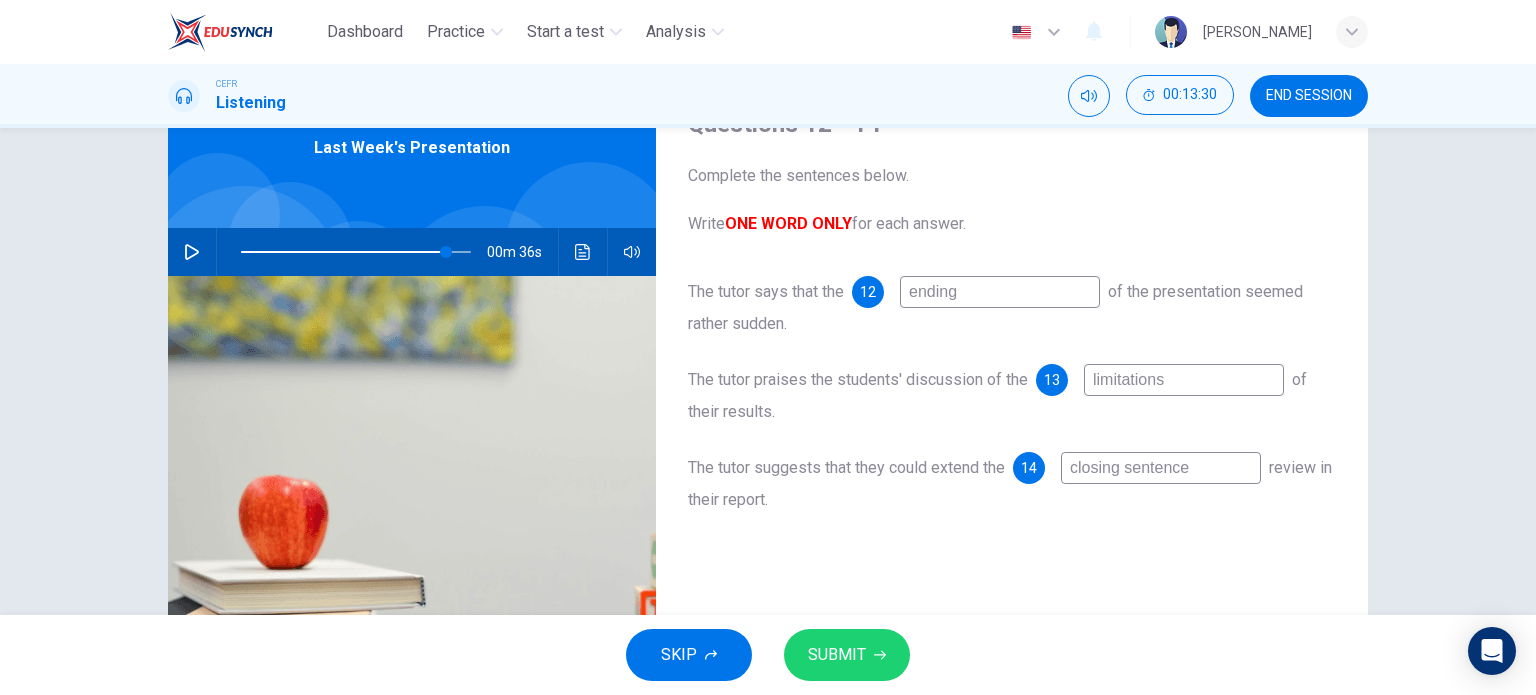 type on "closing sentences" 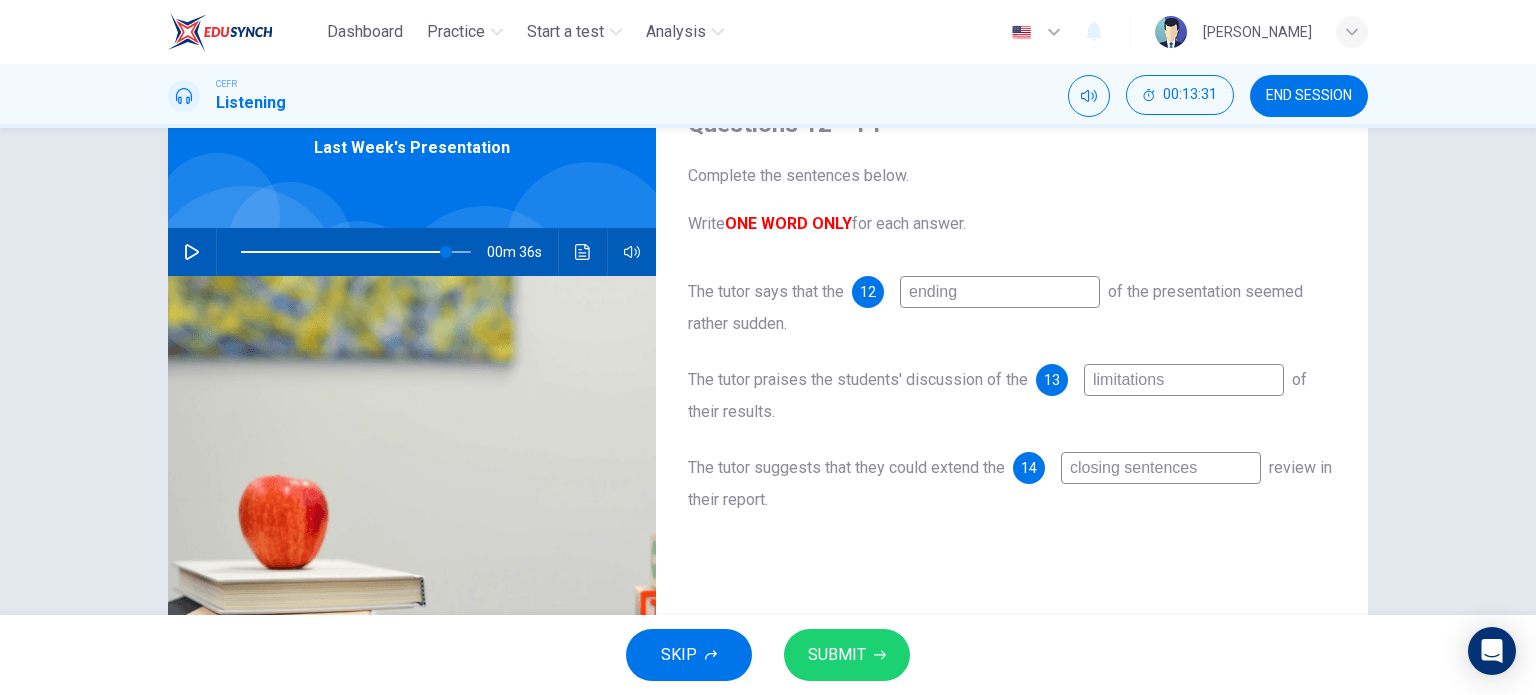 type on "89" 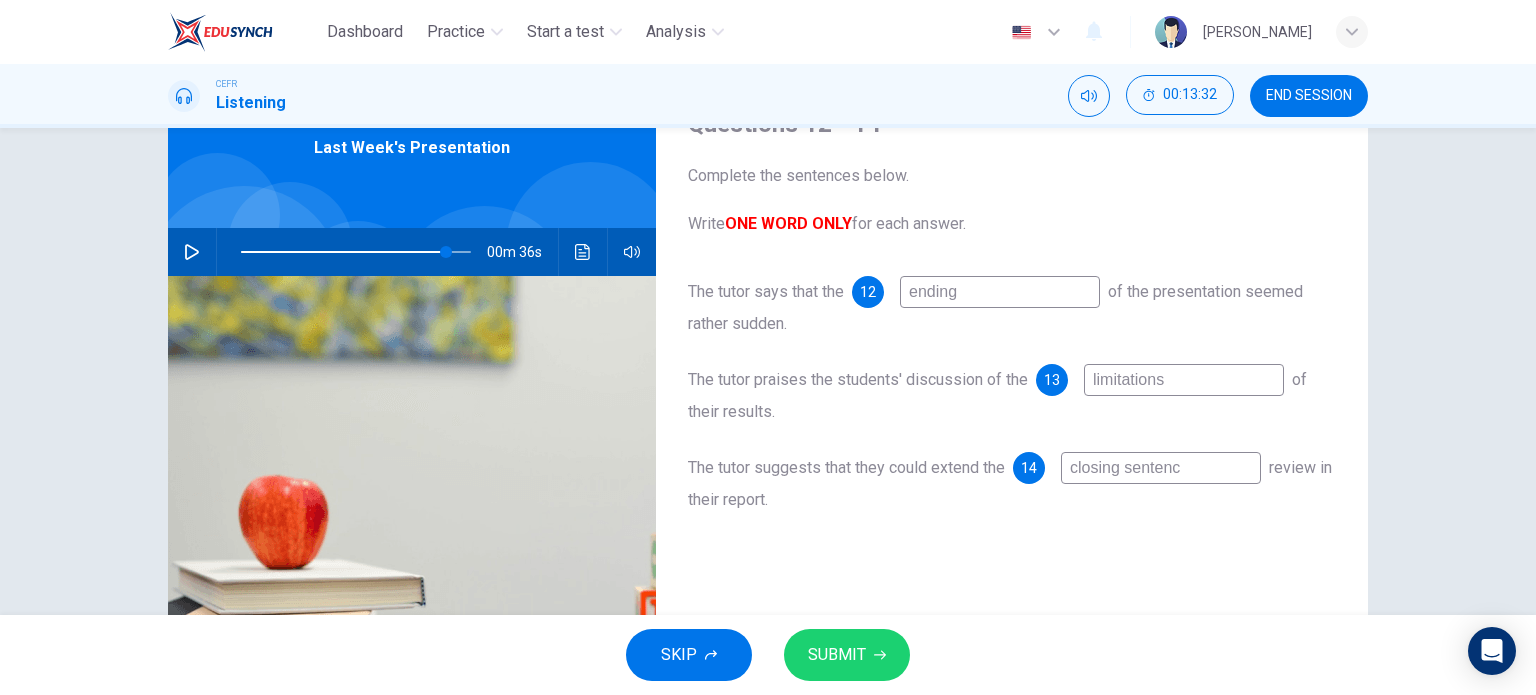 type on "closing senten" 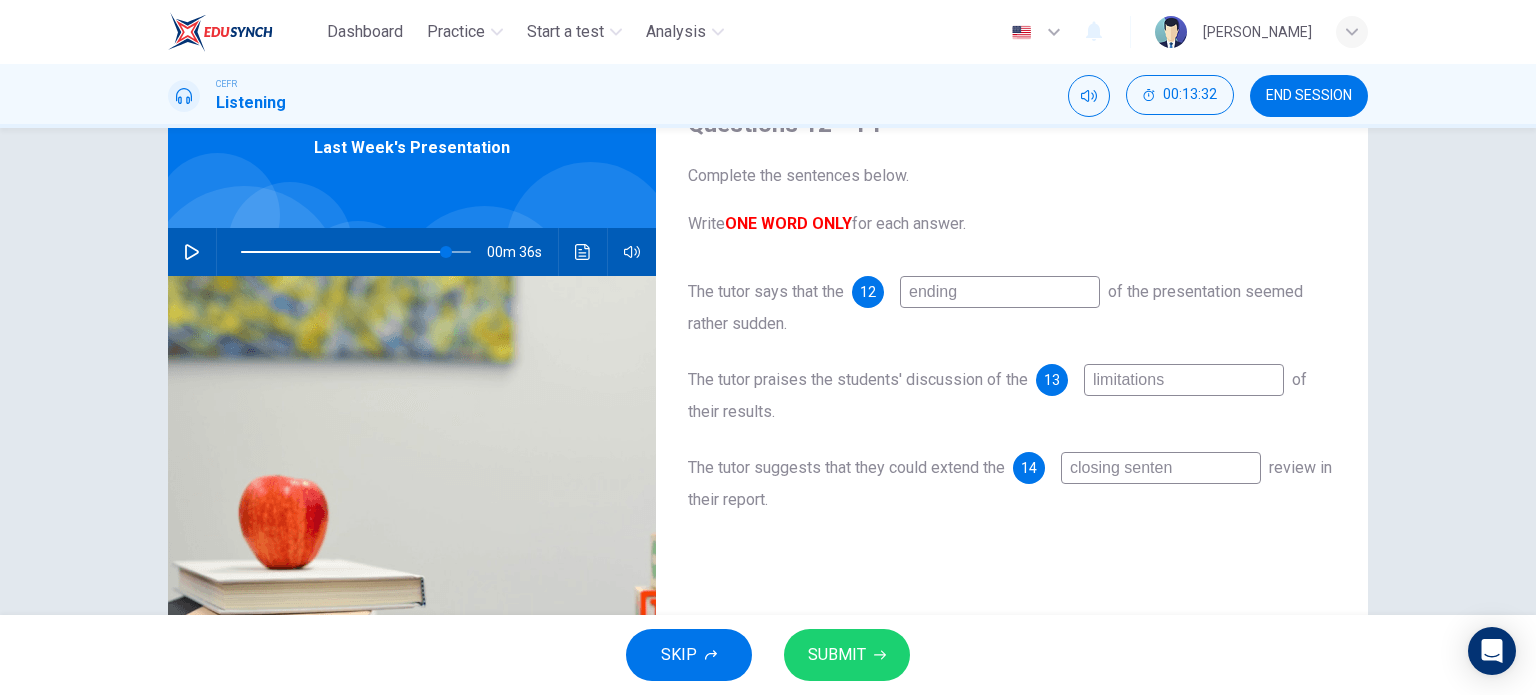 type on "89" 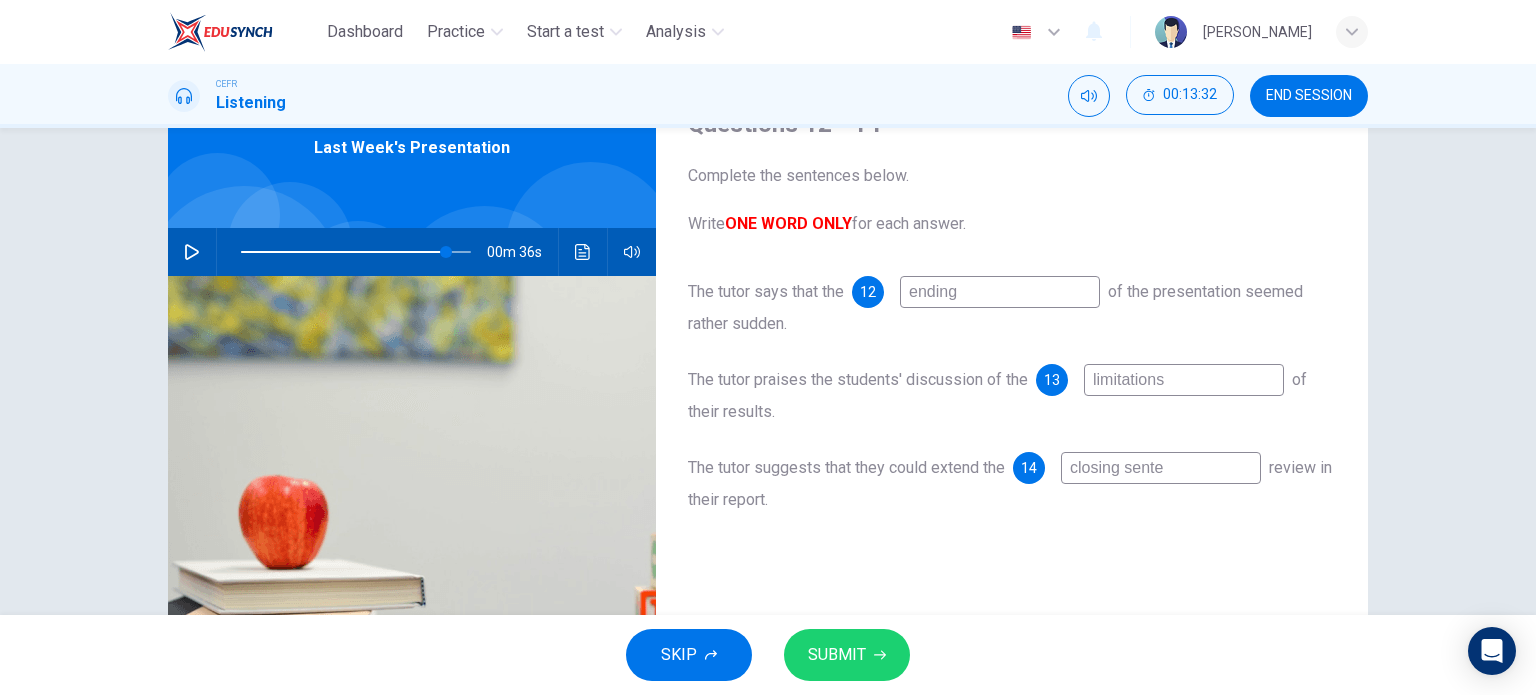 type on "closing sent" 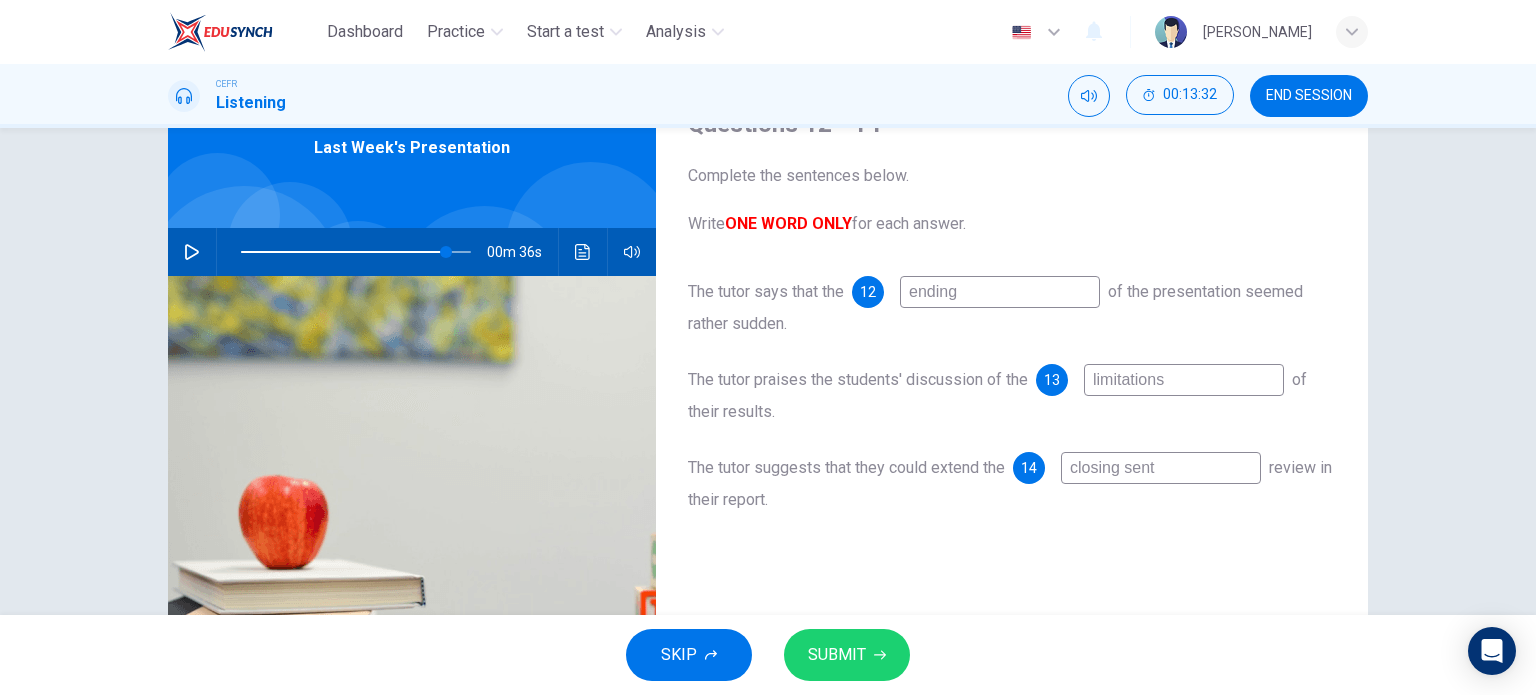 type on "89" 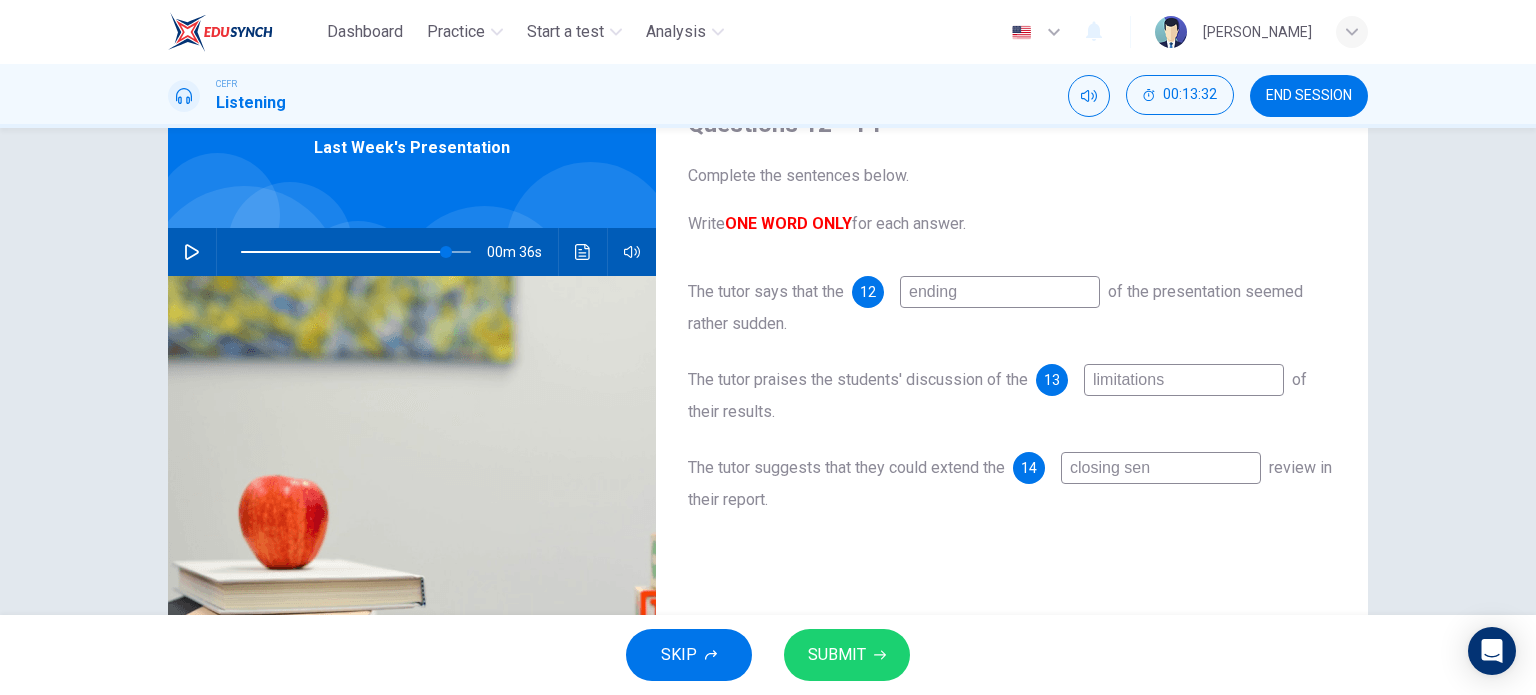 type on "89" 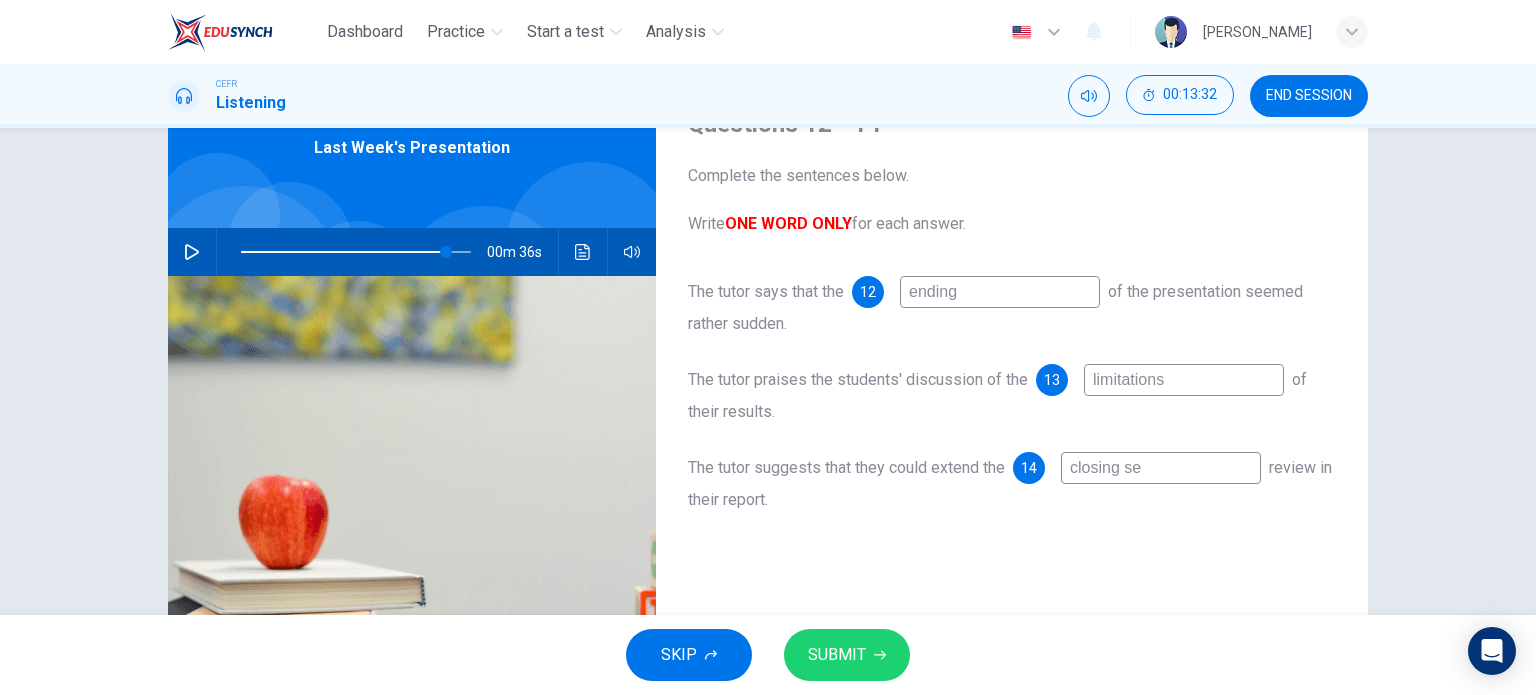 type on "89" 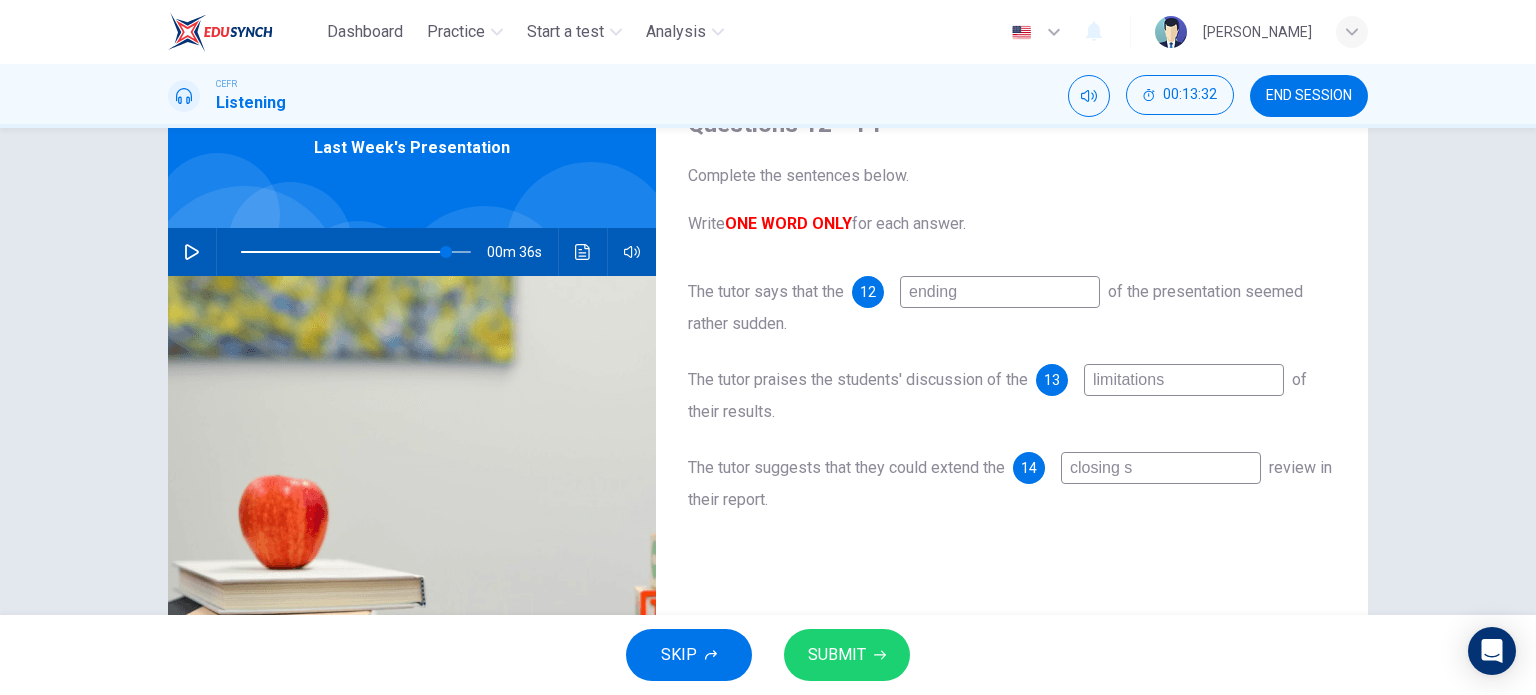 type on "89" 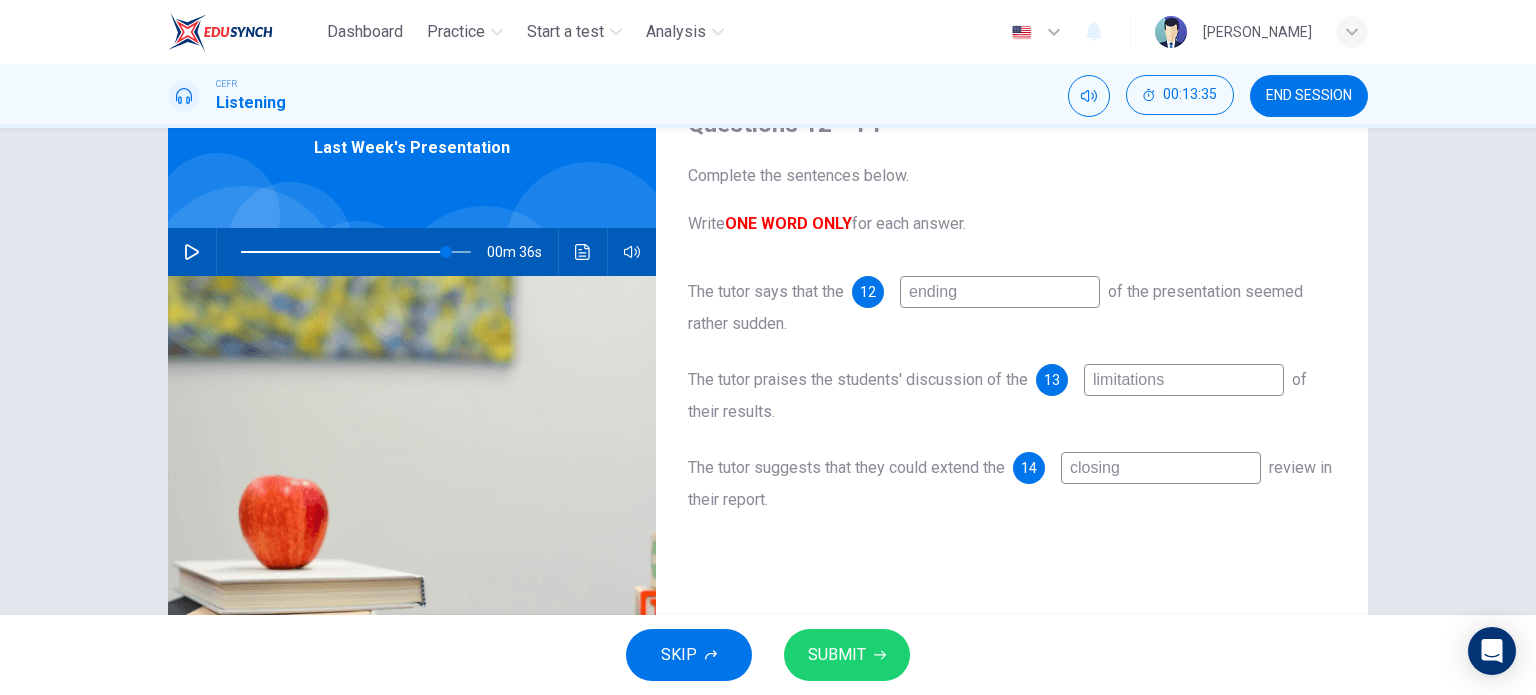 type on "89" 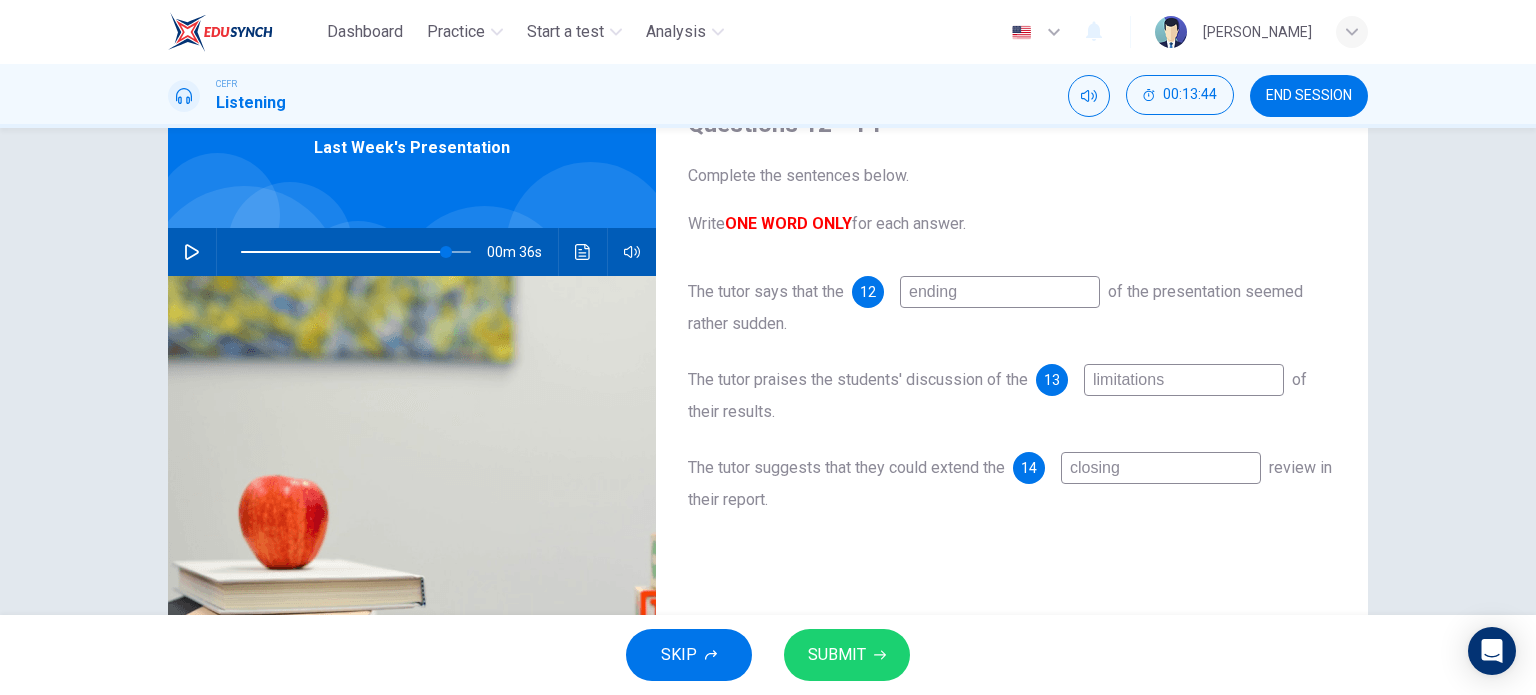 type on "closing" 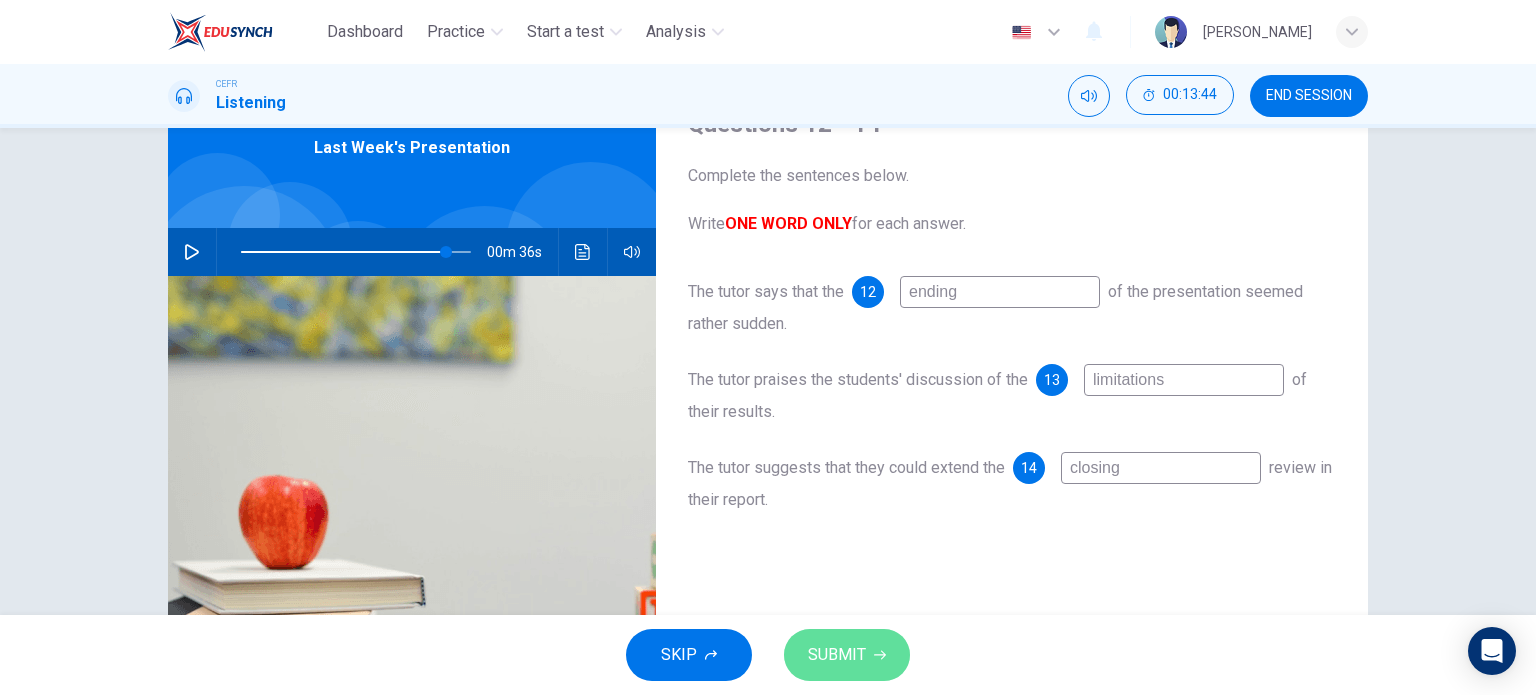 click on "SUBMIT" at bounding box center [837, 655] 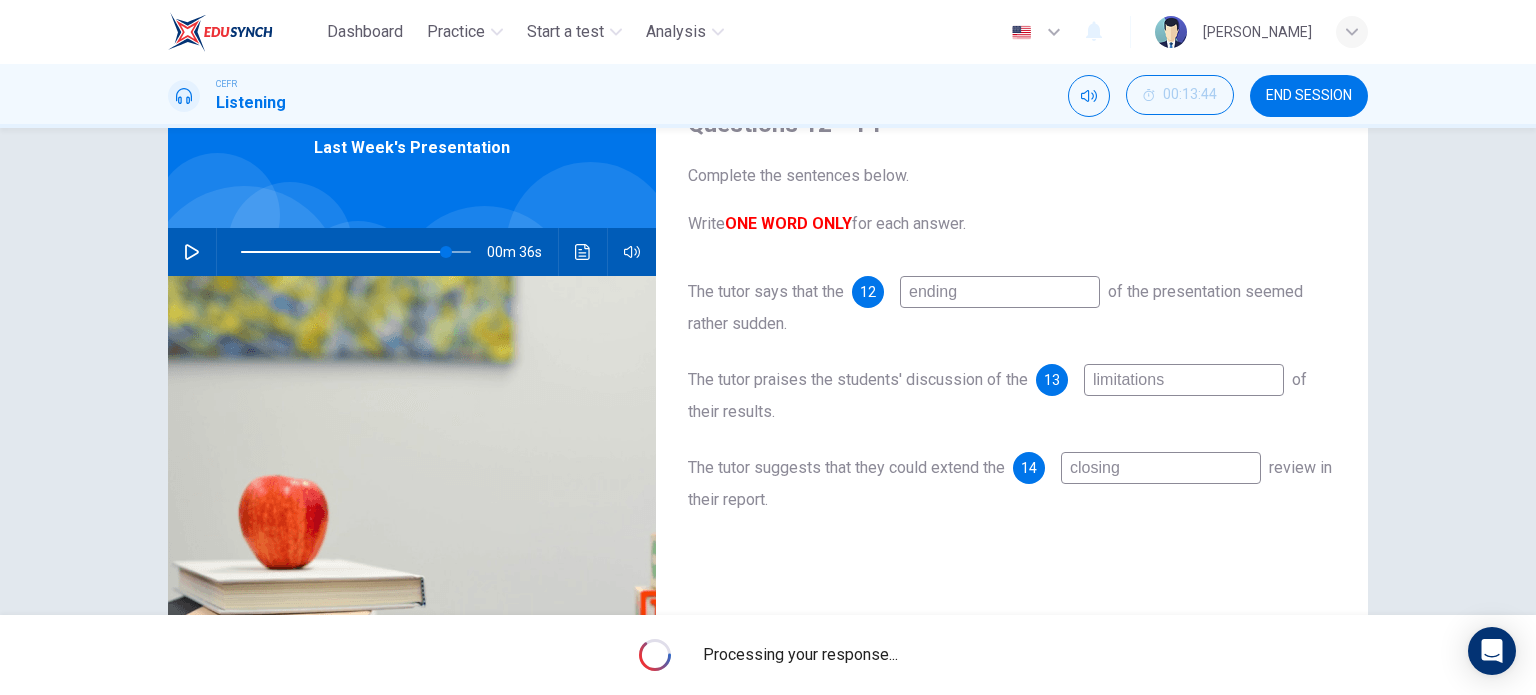 type on "89" 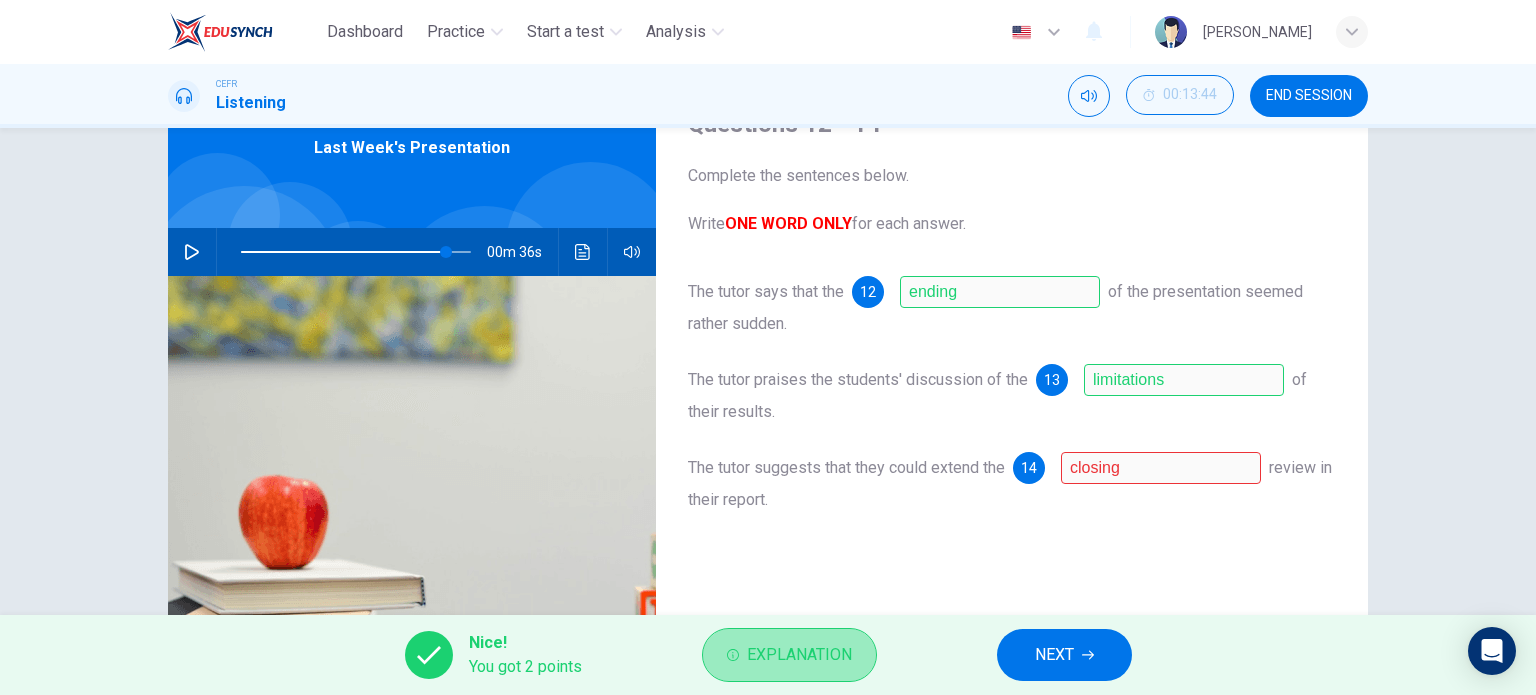 click on "Explanation" at bounding box center (799, 655) 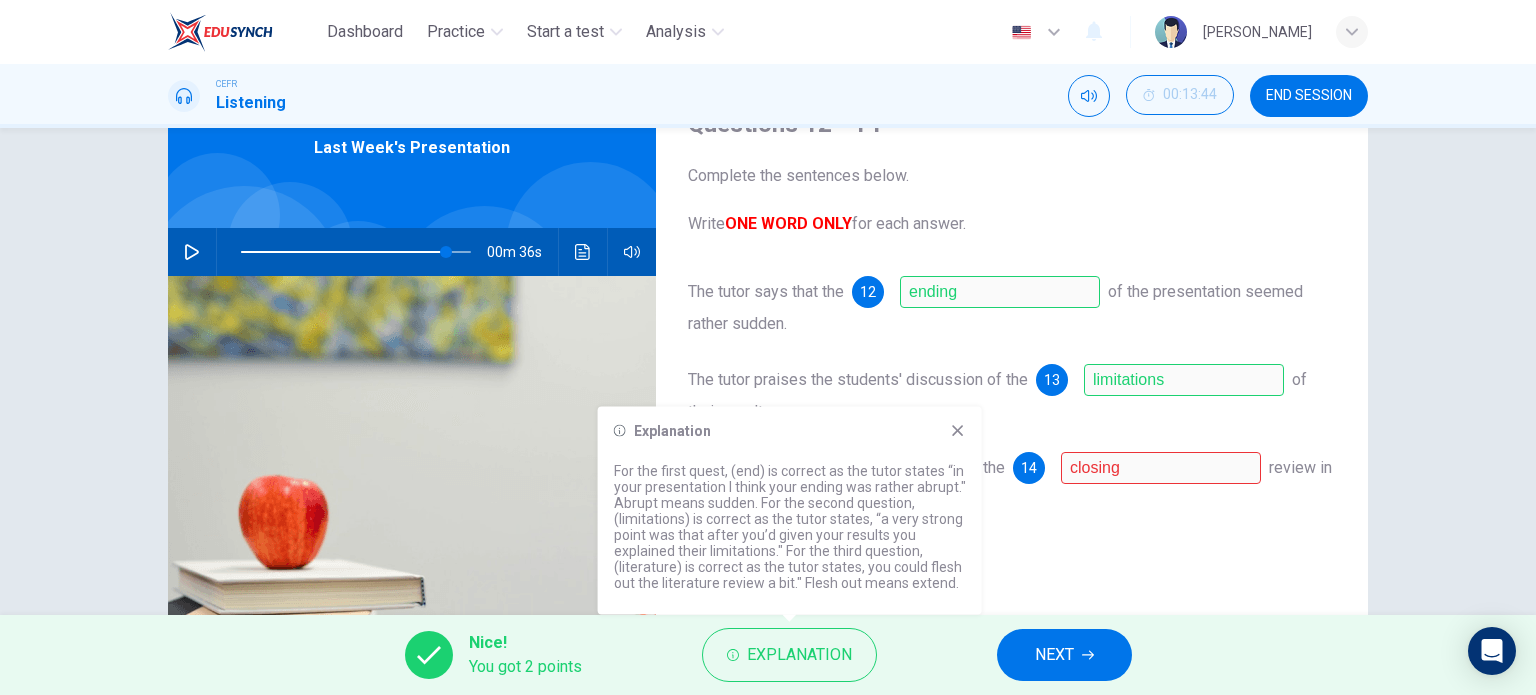 click 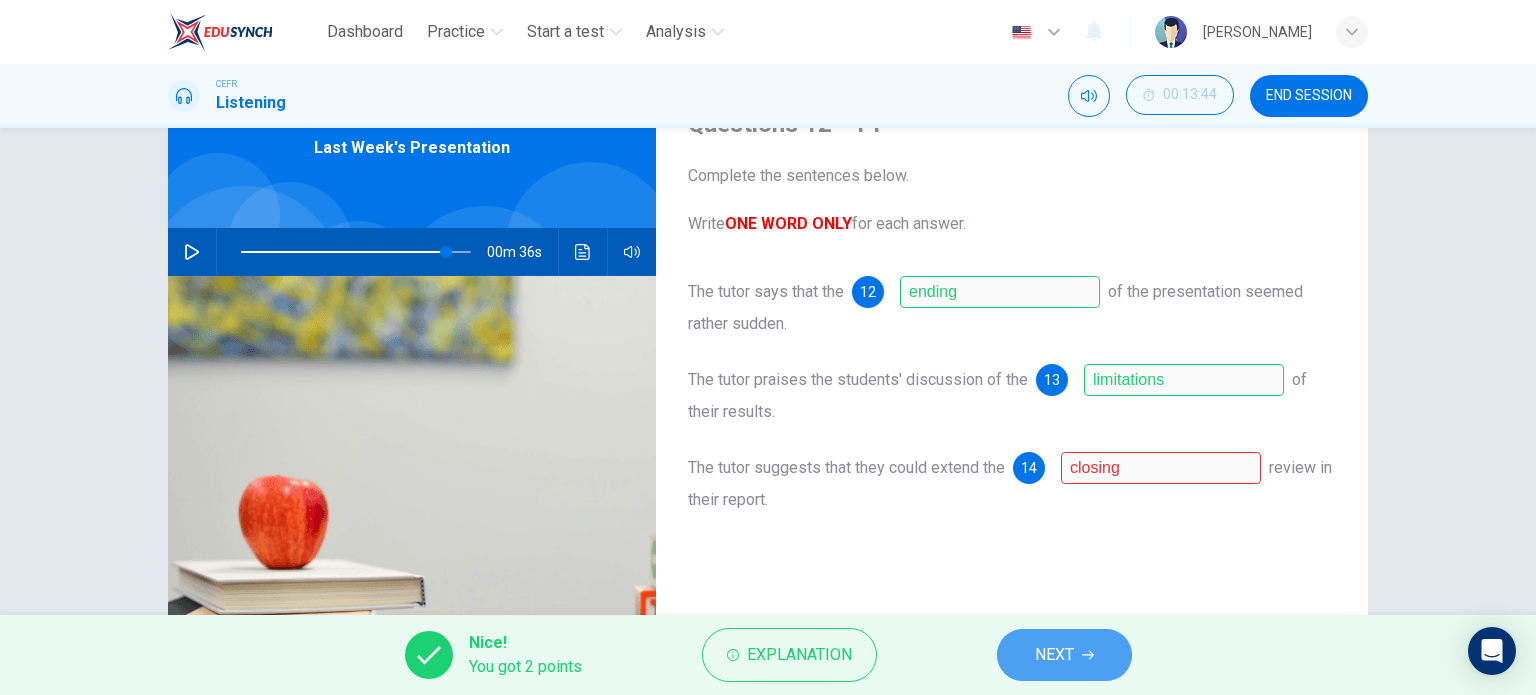 click on "NEXT" at bounding box center [1064, 655] 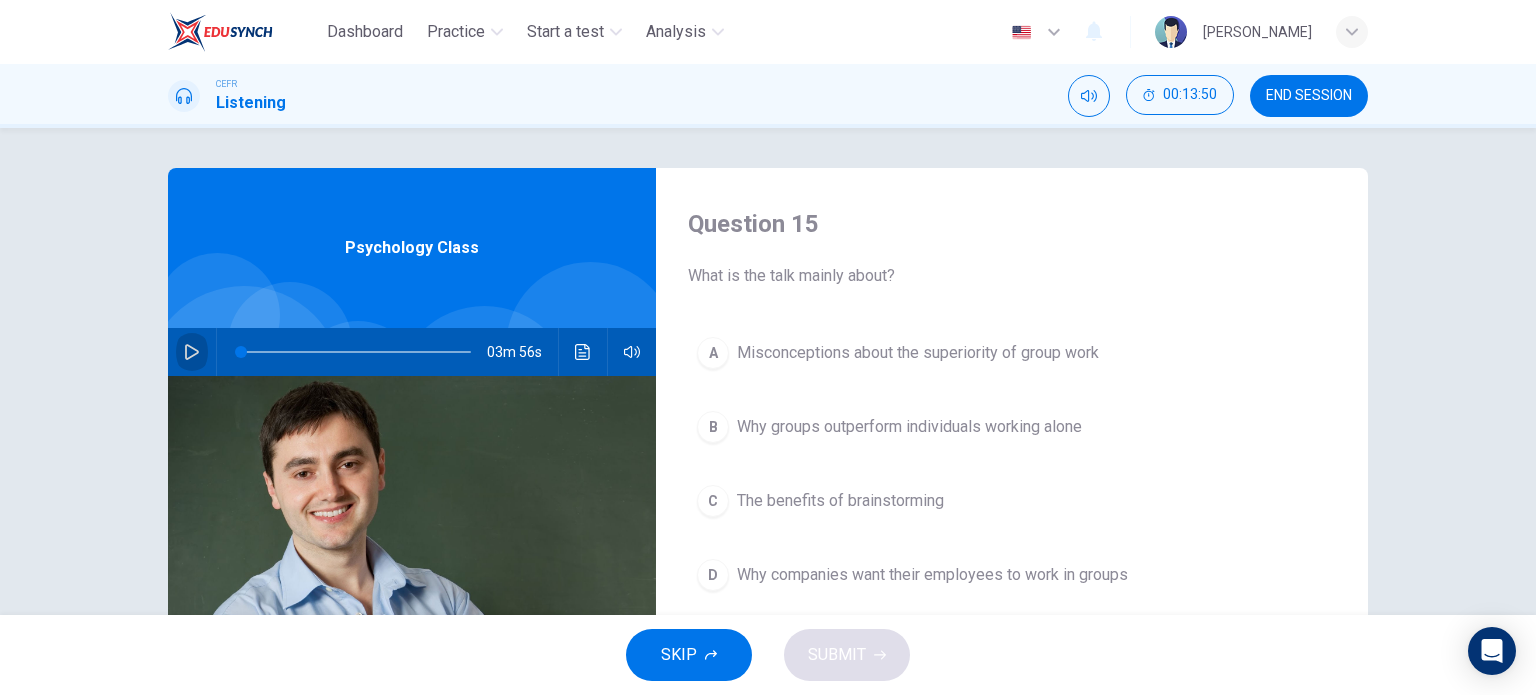 click 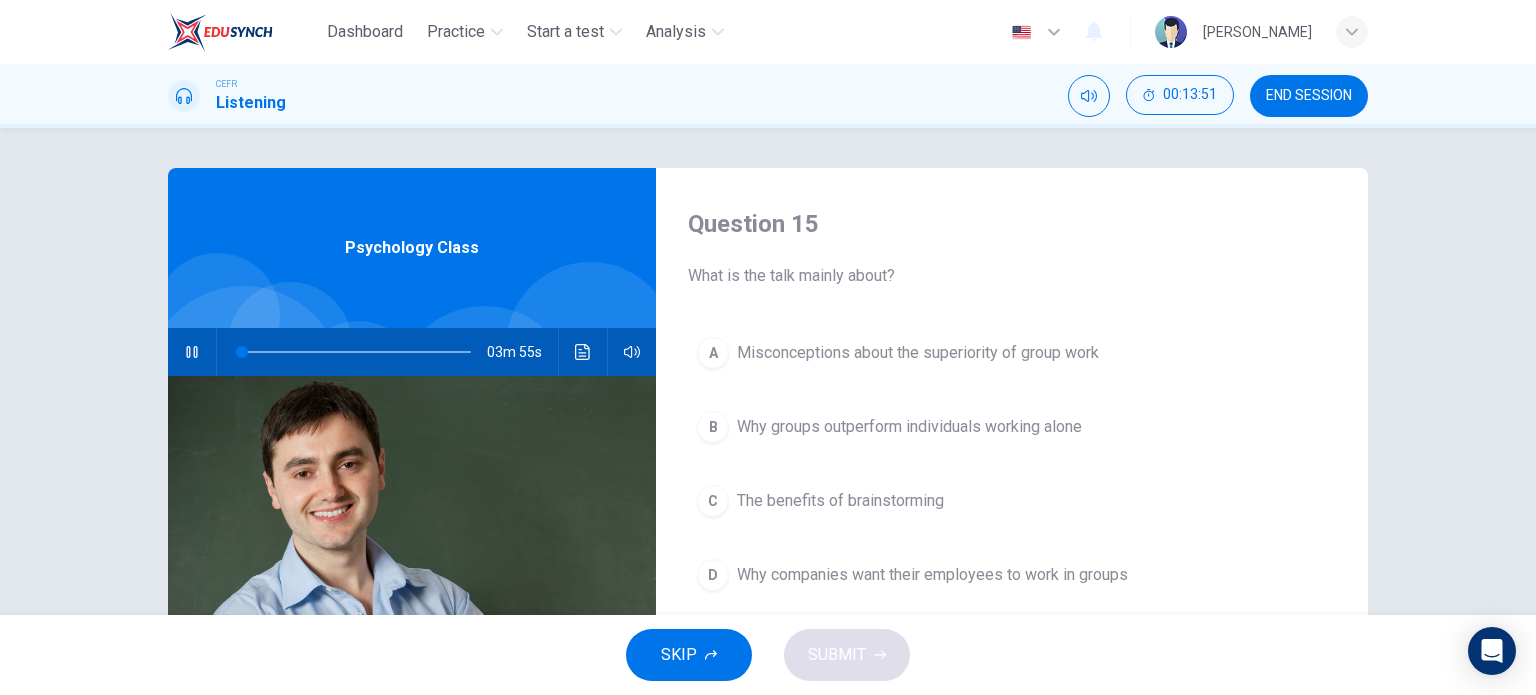 scroll, scrollTop: 100, scrollLeft: 0, axis: vertical 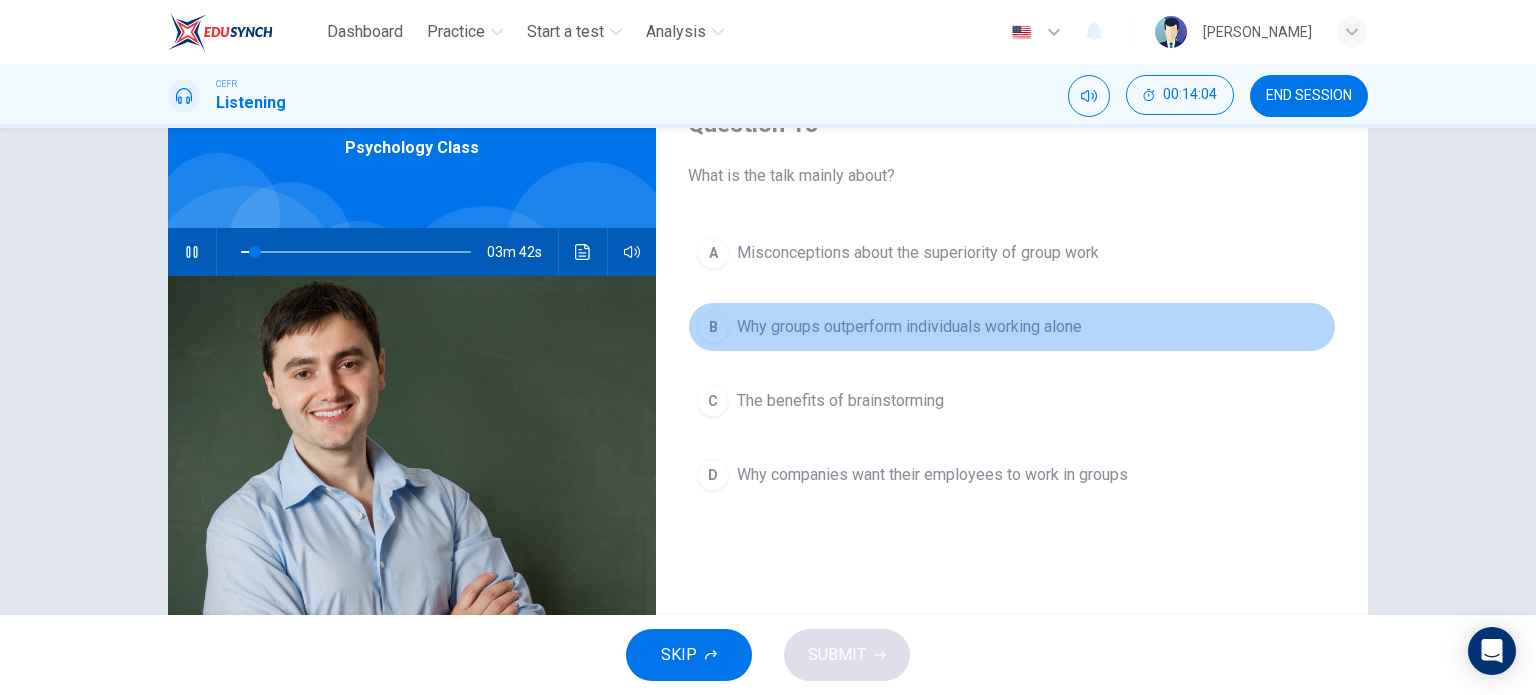 click on "Why groups outperform individuals working alone" at bounding box center (909, 327) 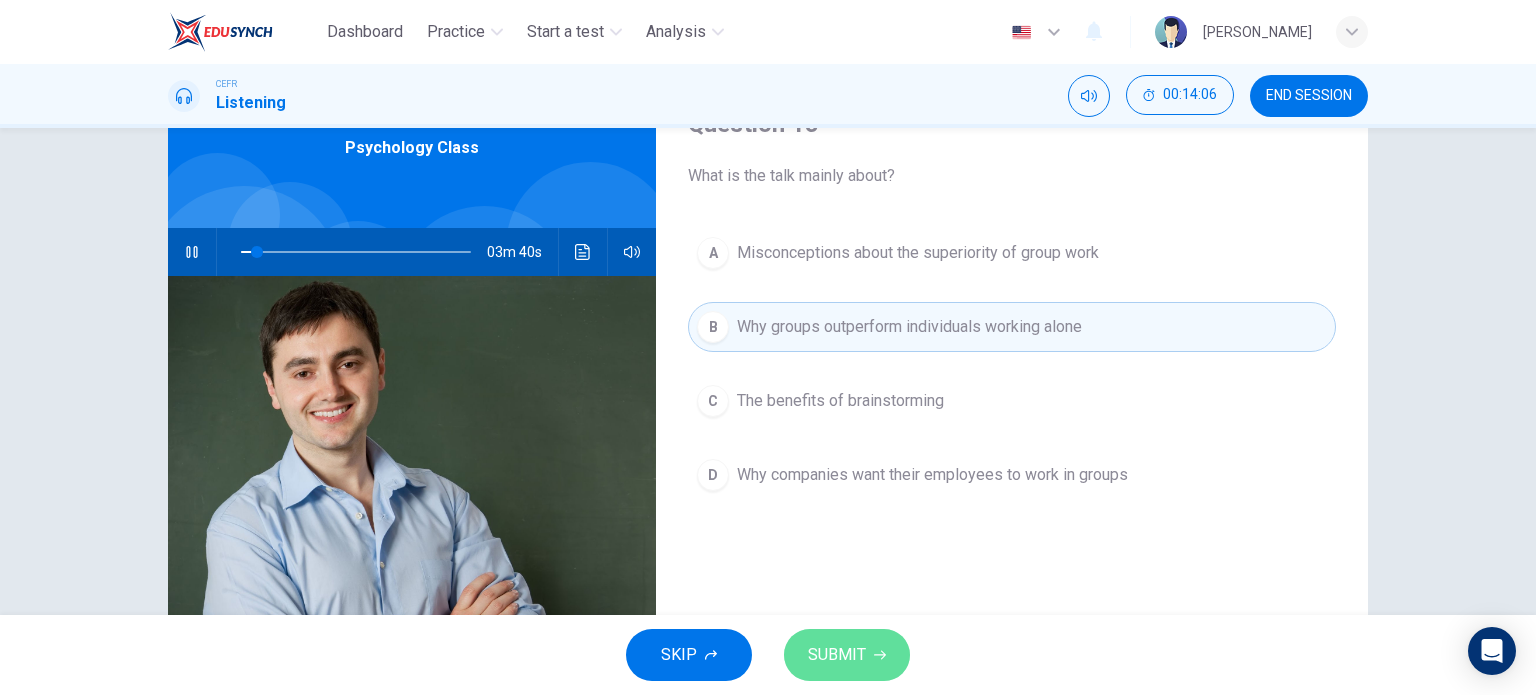 click on "SUBMIT" at bounding box center [837, 655] 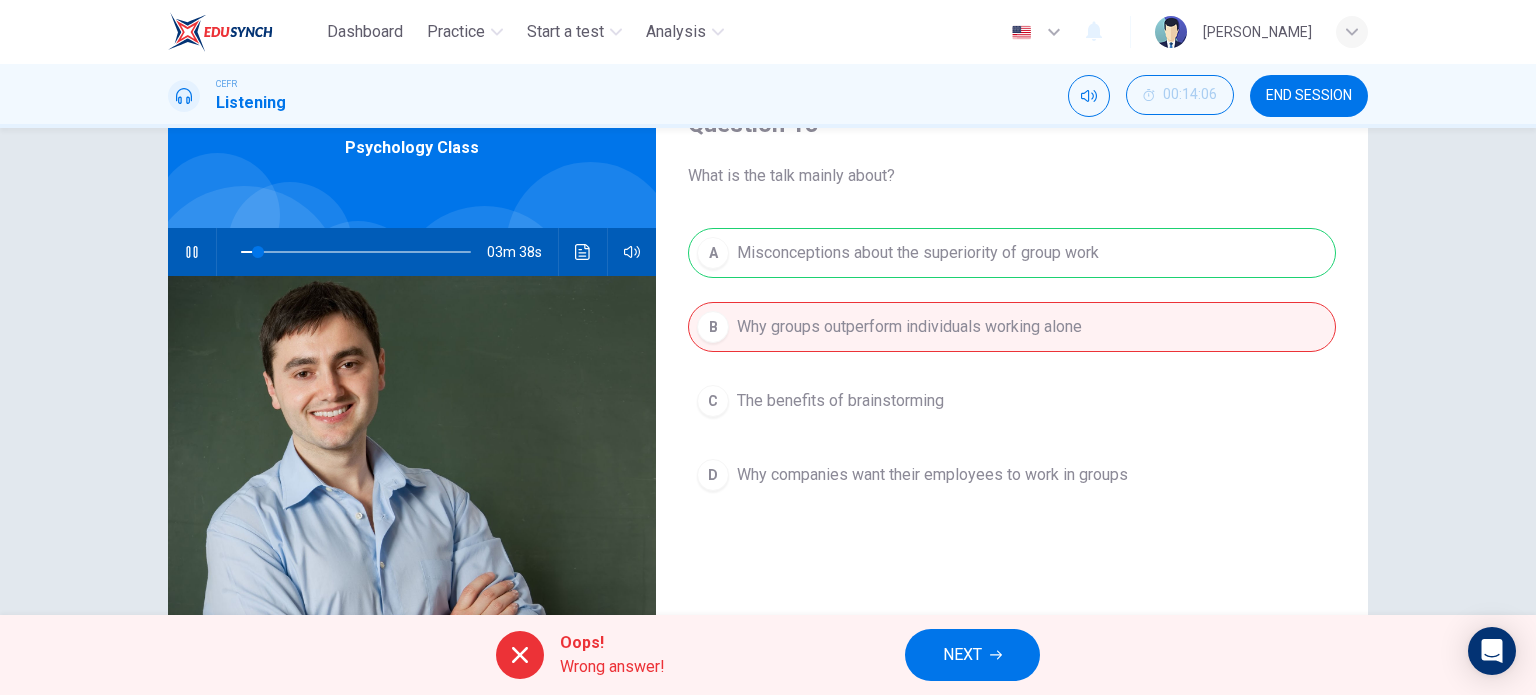 click on "Oops!" at bounding box center [612, 643] 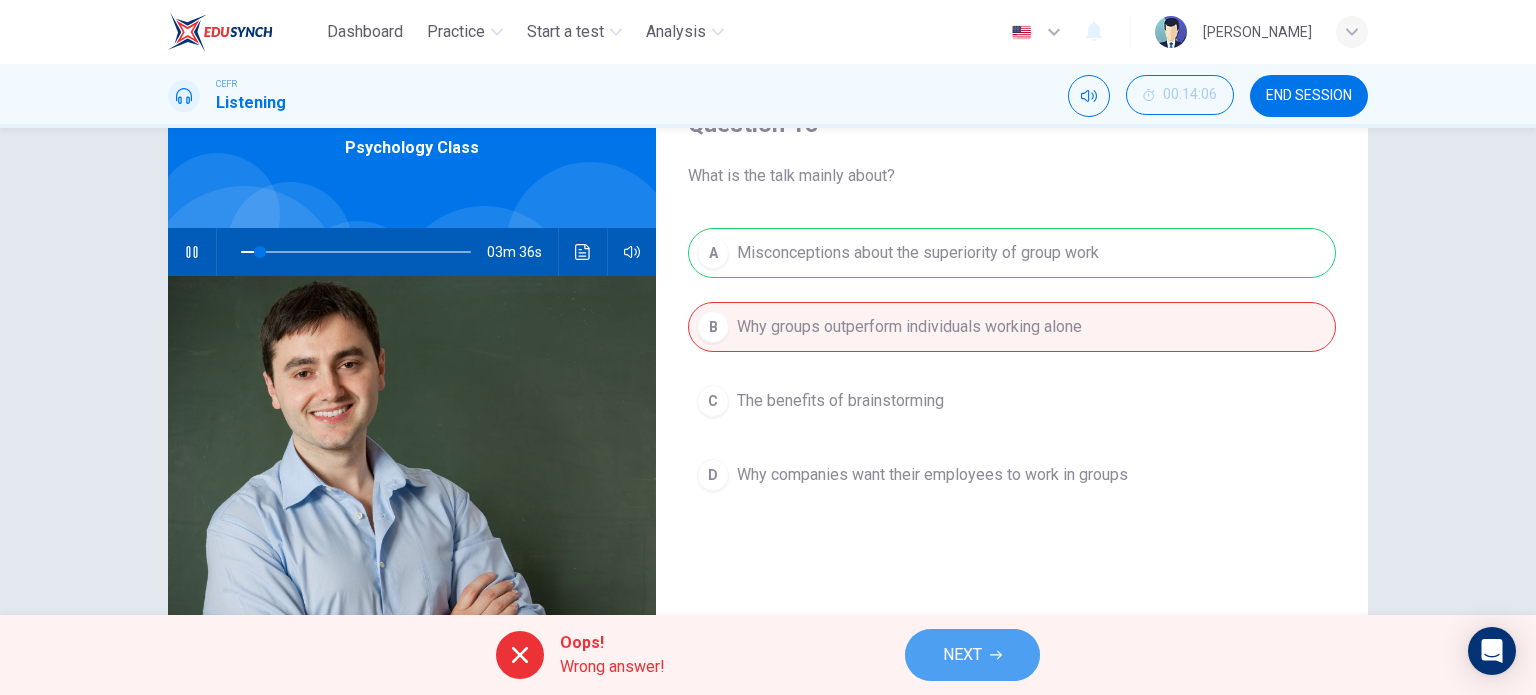 click on "NEXT" at bounding box center [962, 655] 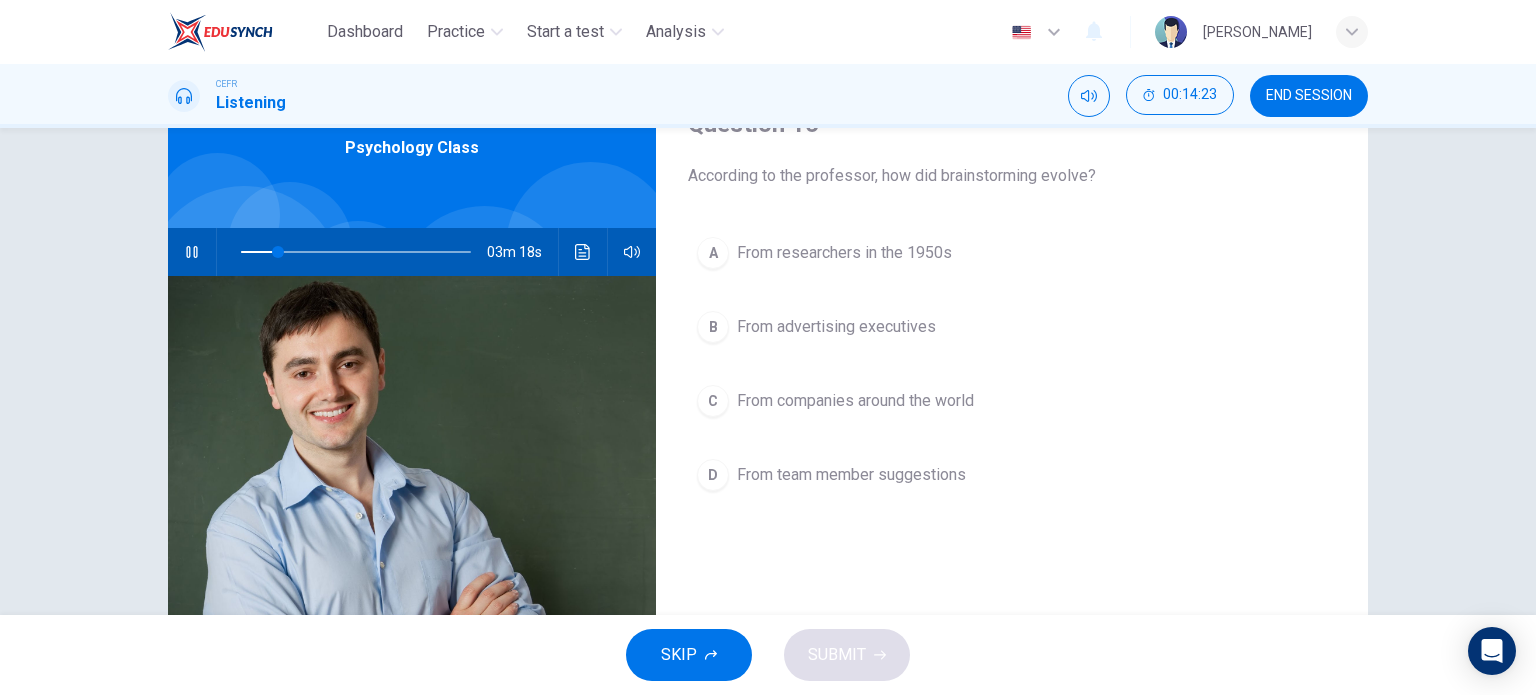 click on "From advertising executives" at bounding box center (836, 327) 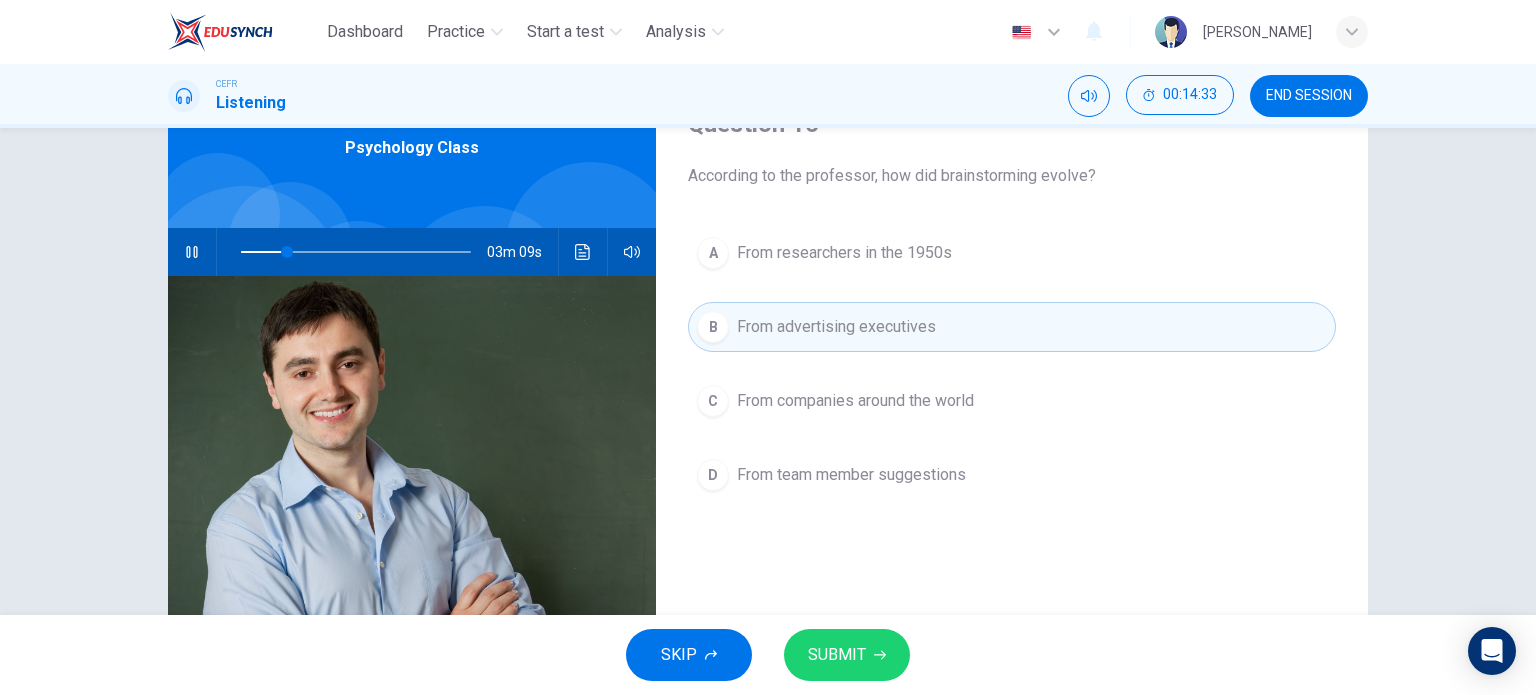 click on "SUBMIT" at bounding box center [837, 655] 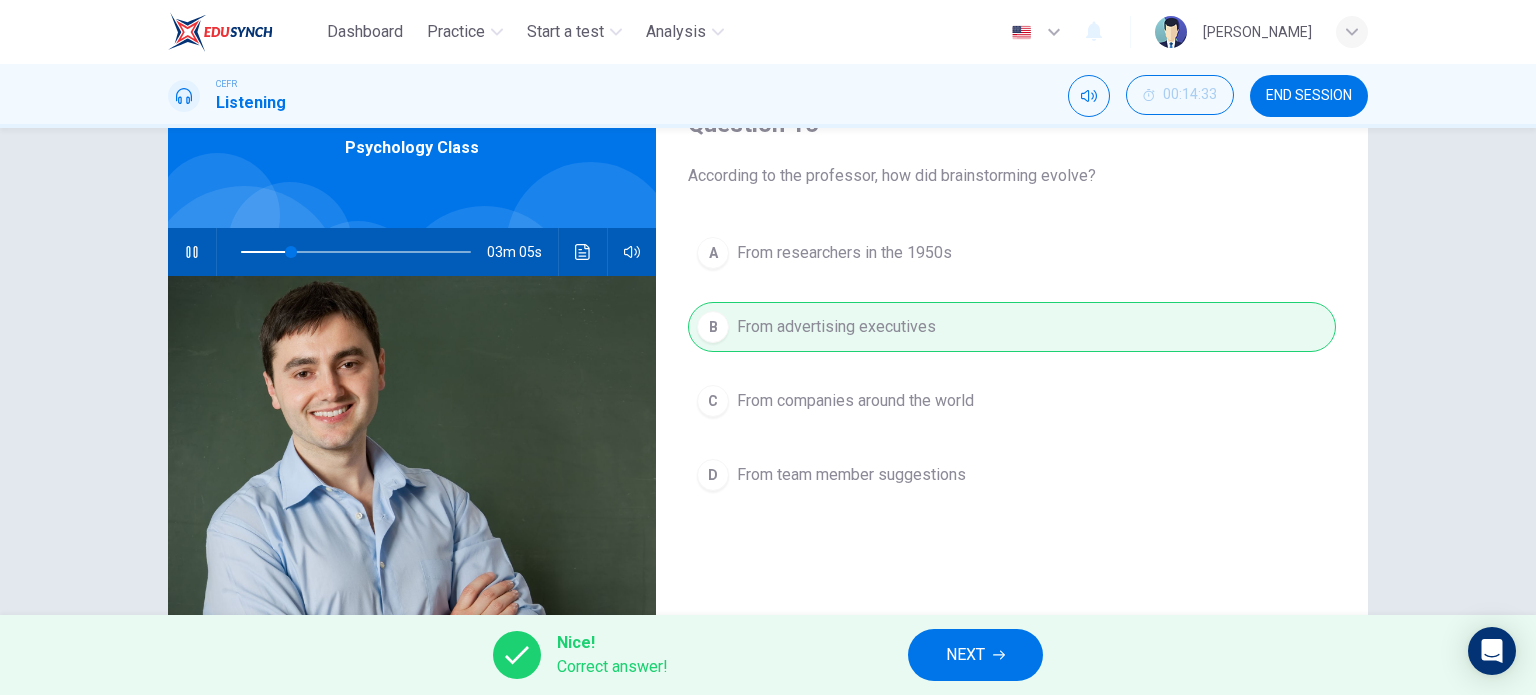 click on "NEXT" at bounding box center [965, 655] 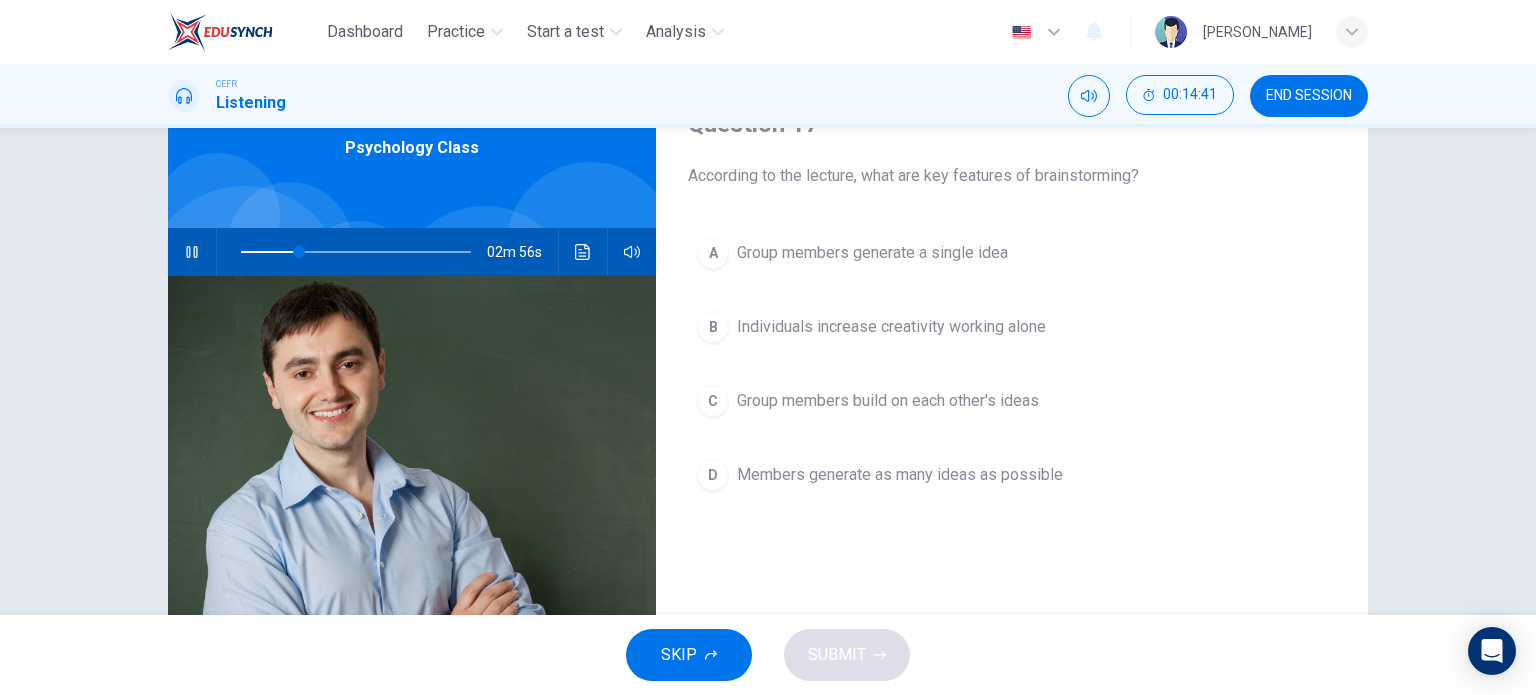 click on "C Group members build on each other's ideas" at bounding box center [1012, 401] 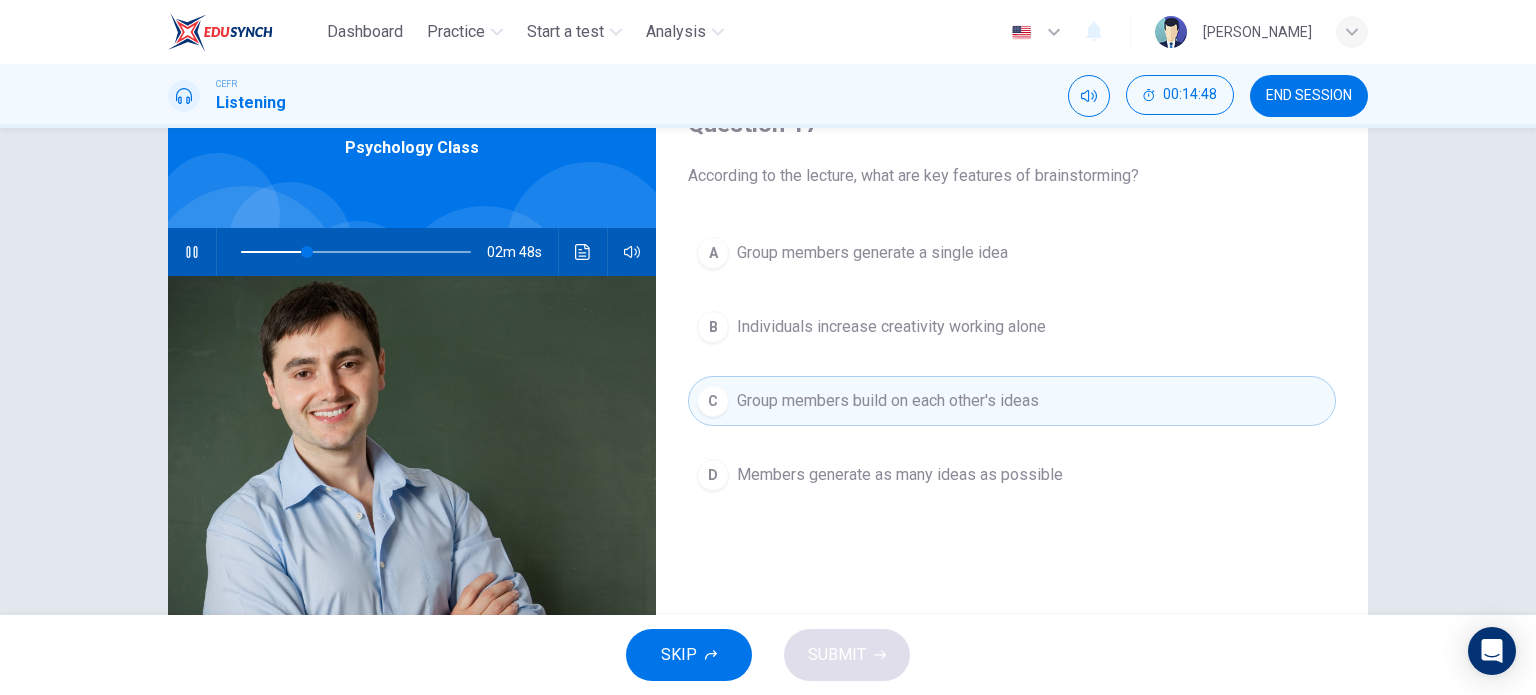 click on "D Members generate as many ideas as possible" at bounding box center [1012, 475] 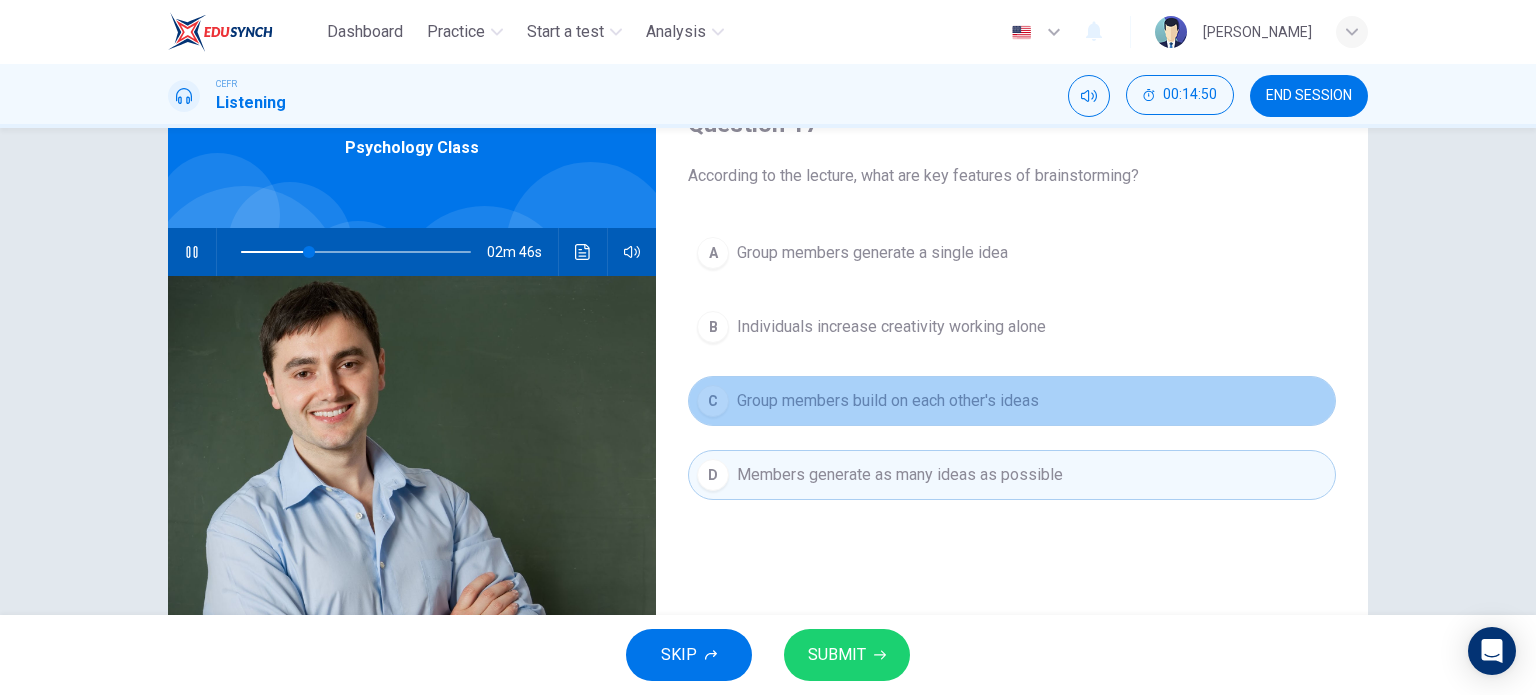 click on "Group members build on each other's ideas" at bounding box center [888, 401] 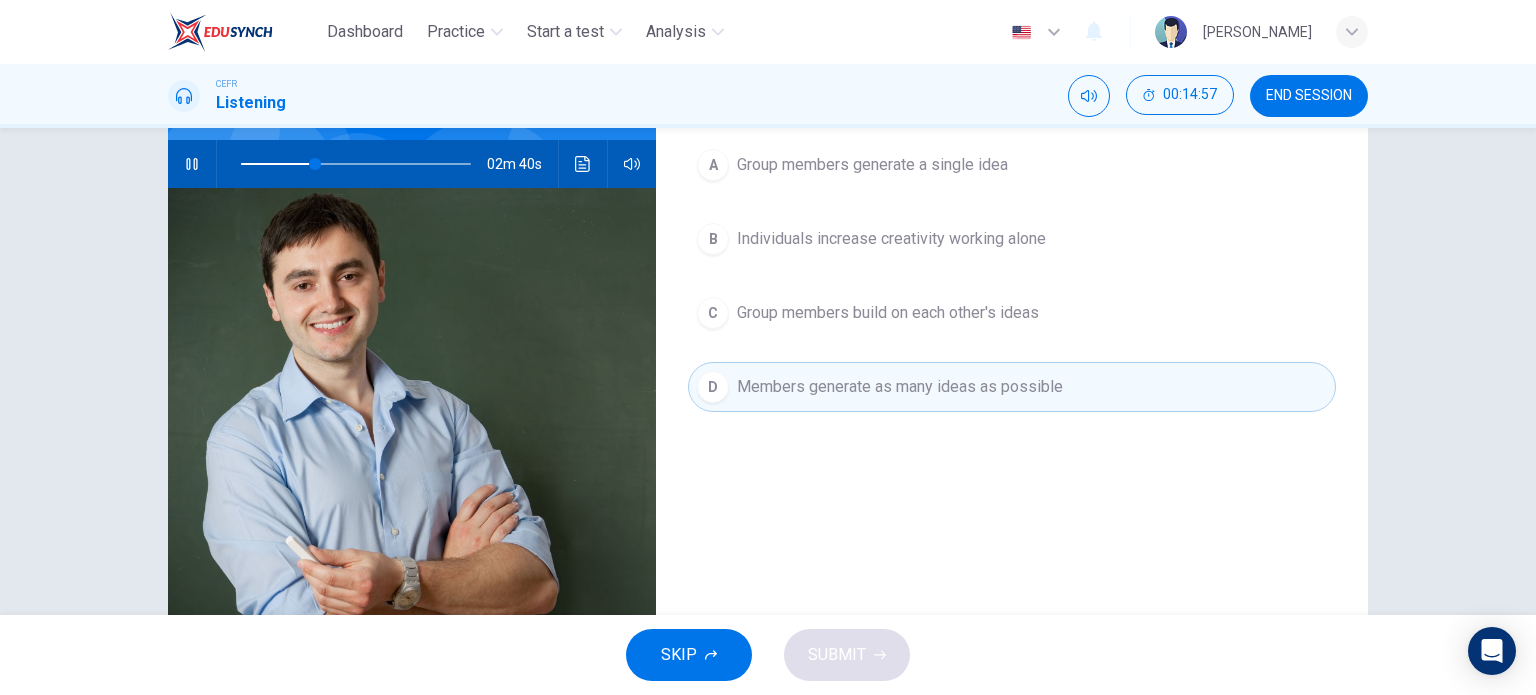 scroll, scrollTop: 88, scrollLeft: 0, axis: vertical 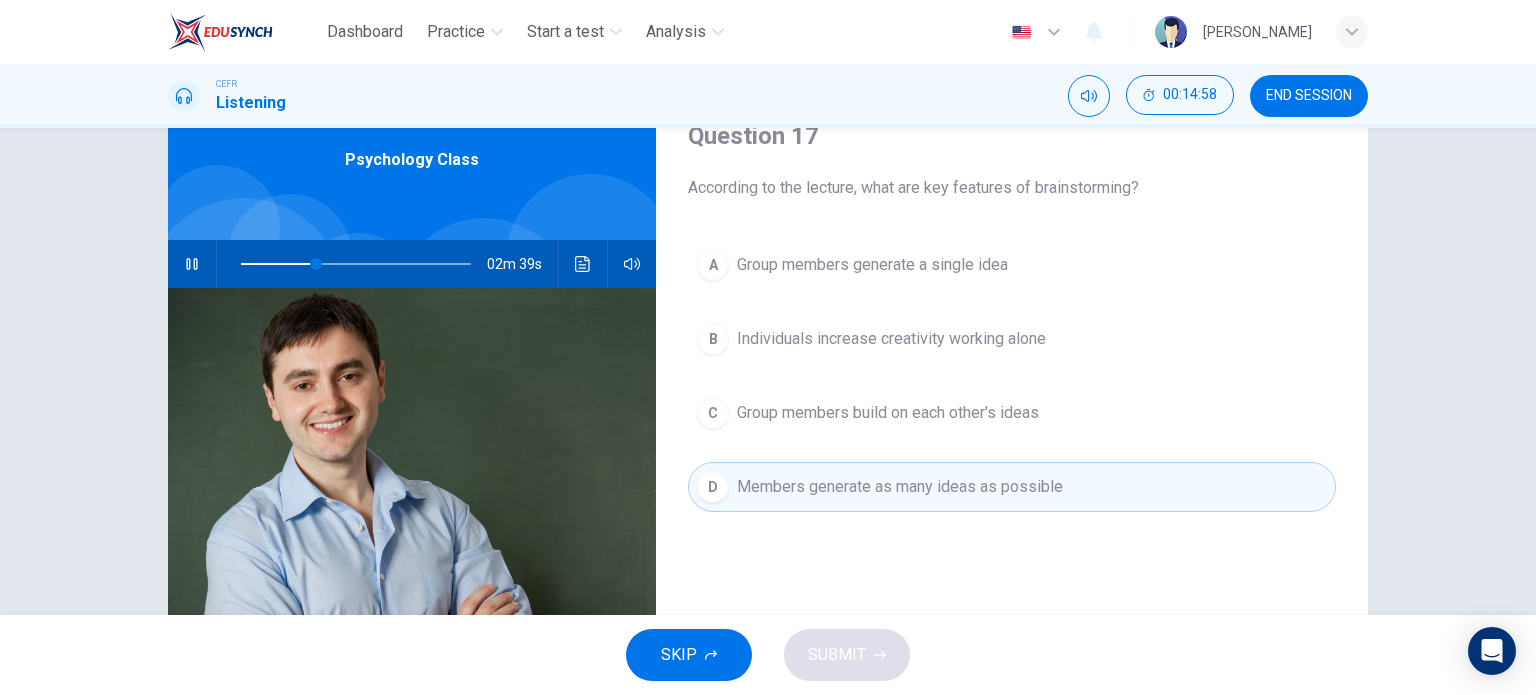 click on "C Group members build on each other's ideas" at bounding box center (1012, 413) 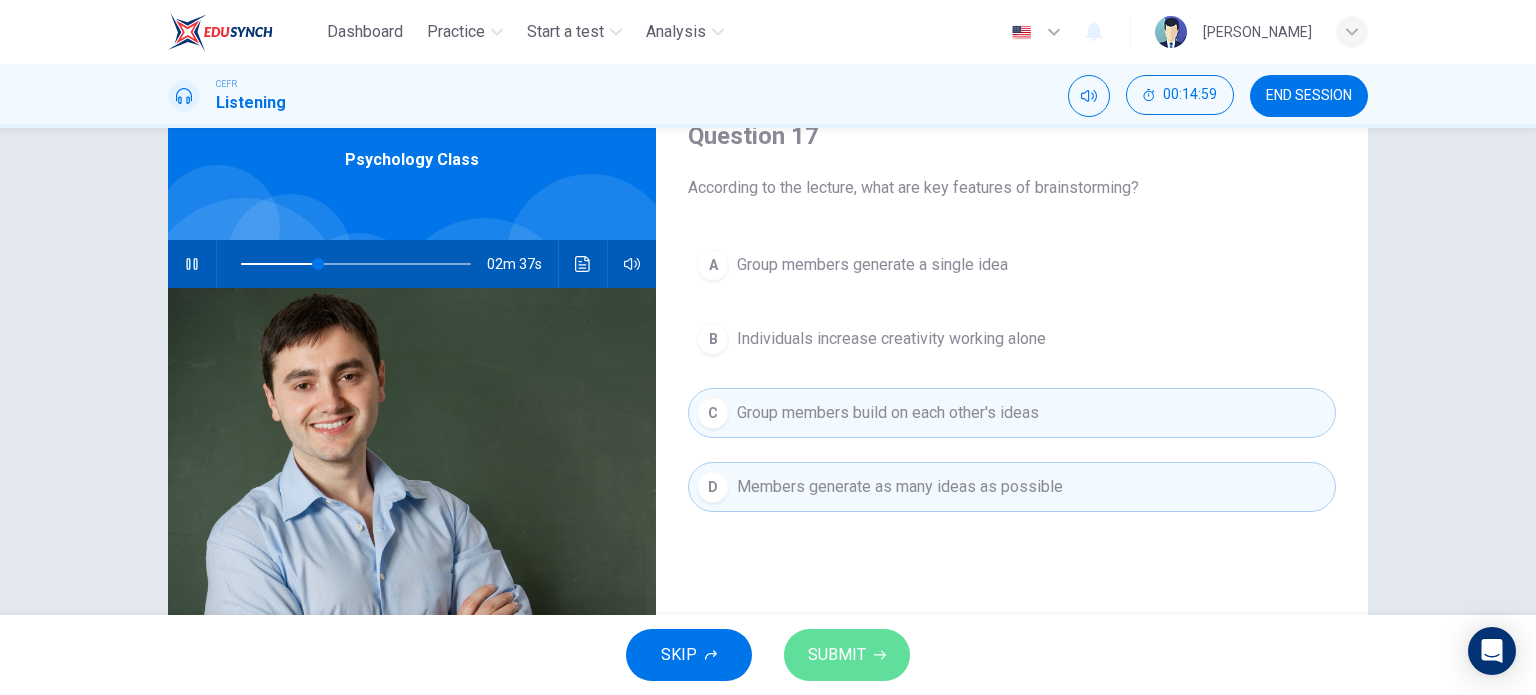 click on "SUBMIT" at bounding box center (837, 655) 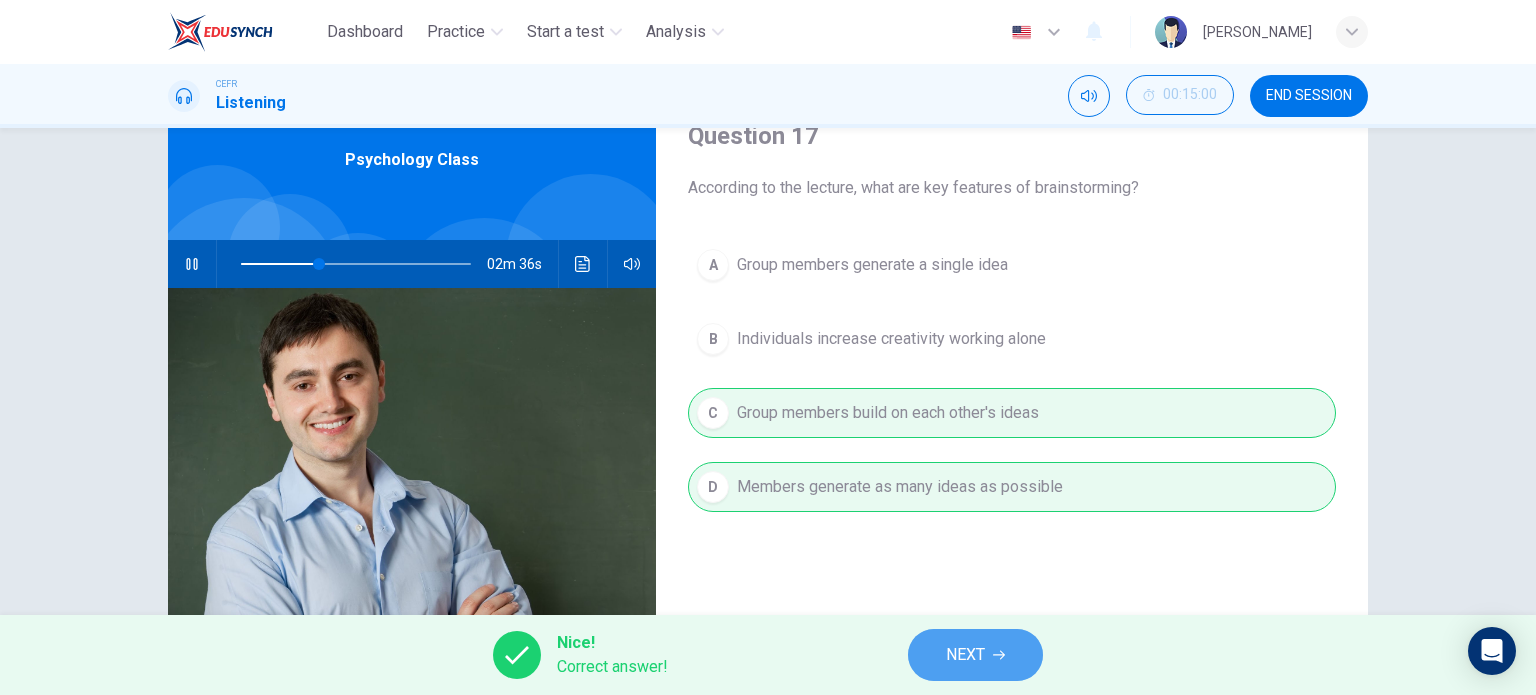 click on "NEXT" at bounding box center (965, 655) 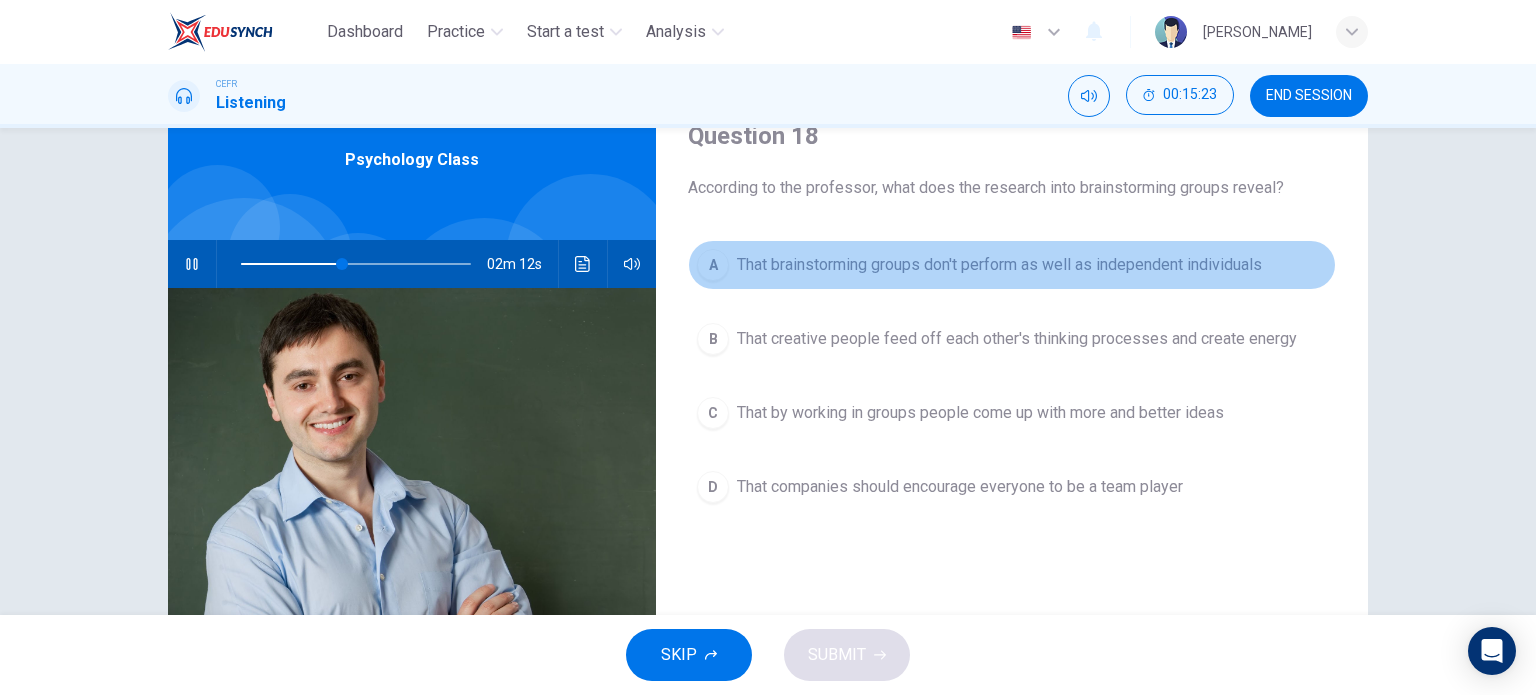 click on "A That brainstorming groups don't perform as well as independent individuals" at bounding box center [1012, 265] 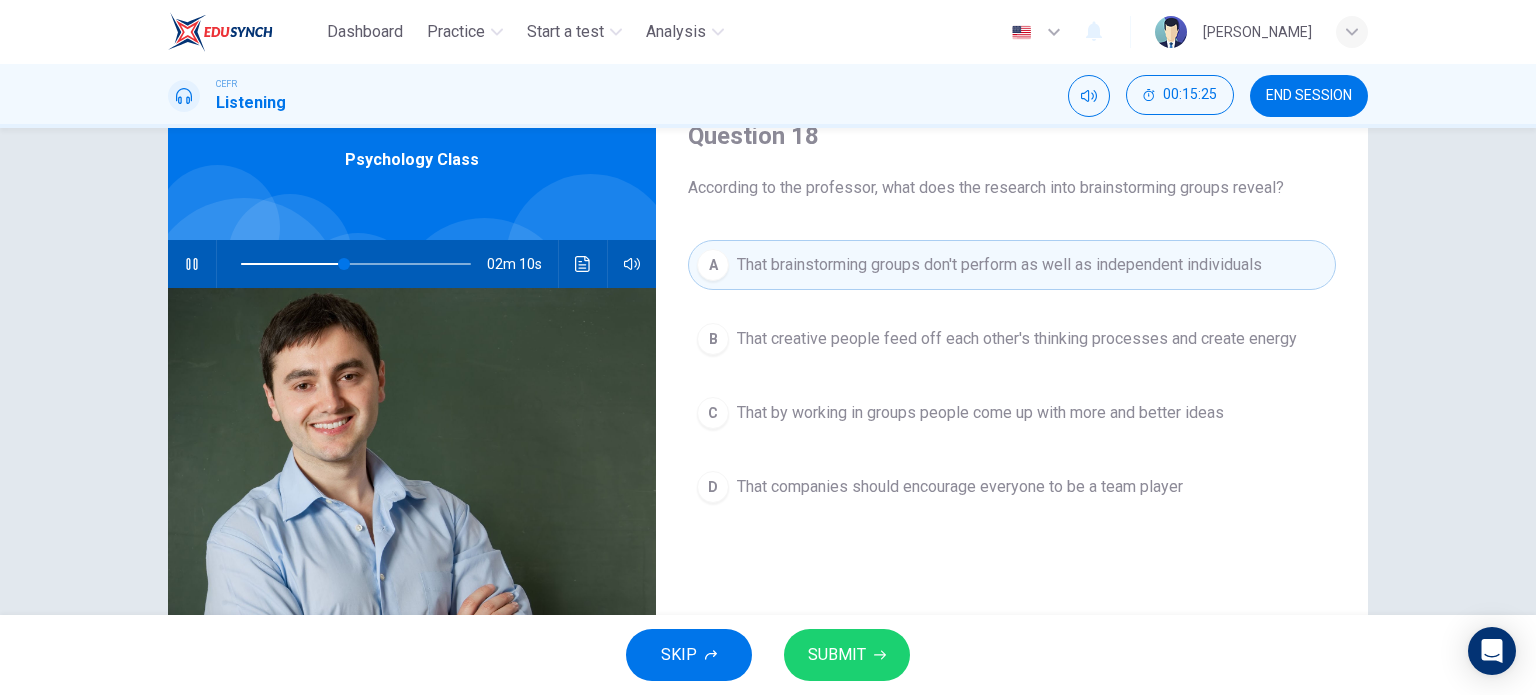 click 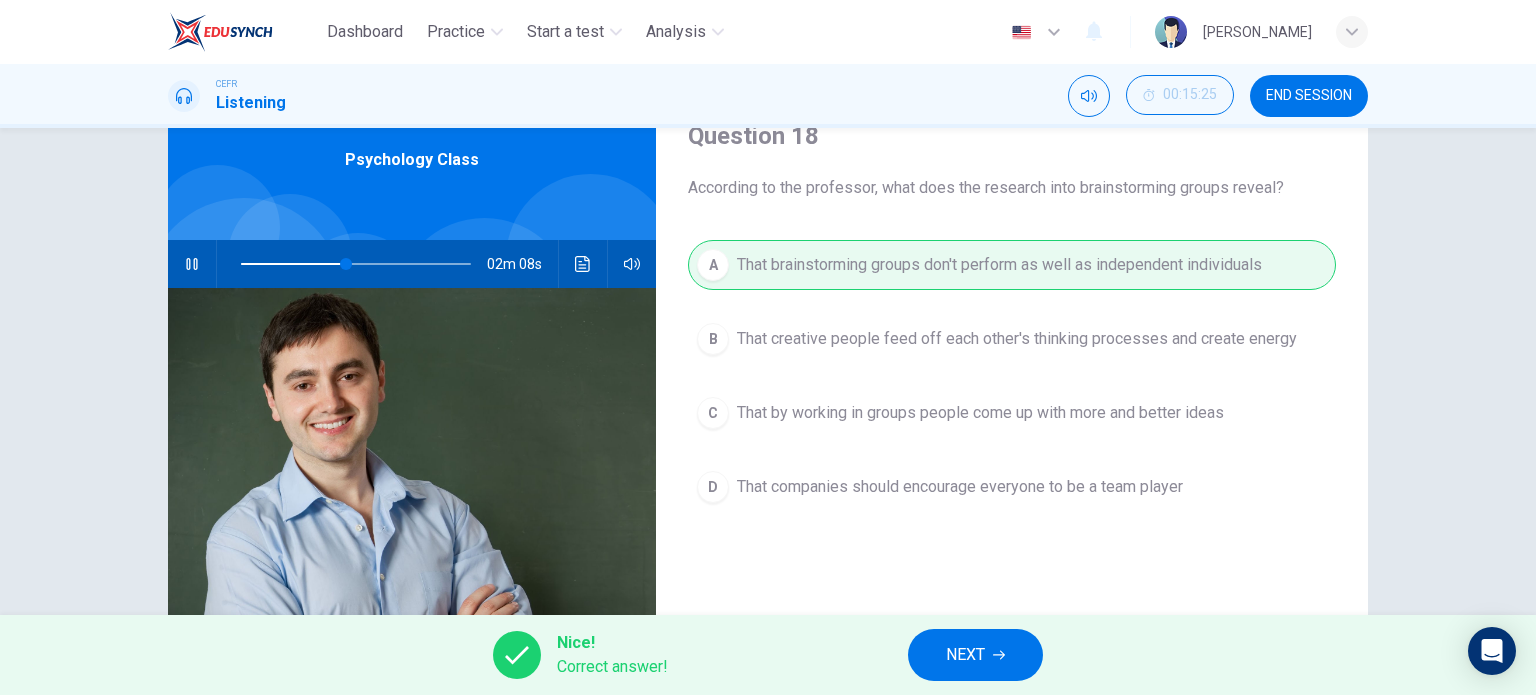 click on "NEXT" at bounding box center (975, 655) 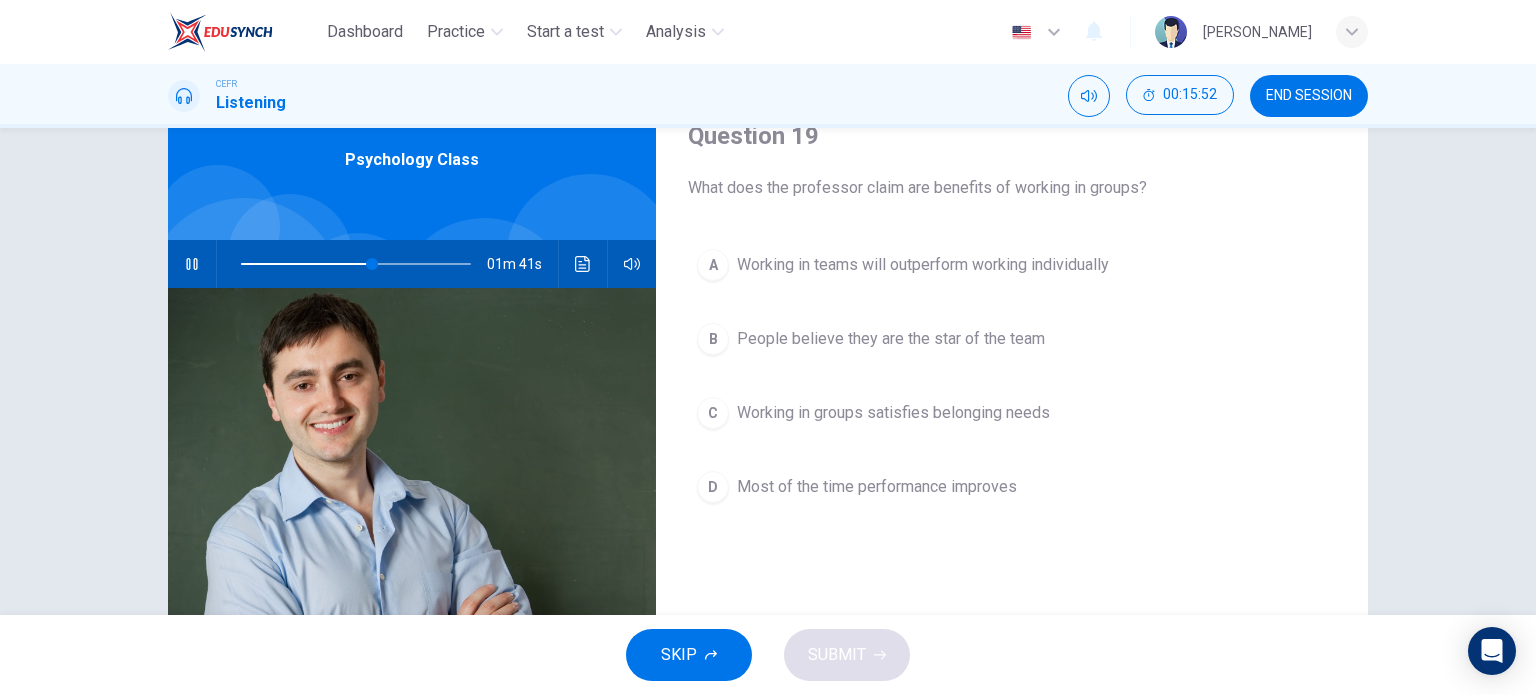 click on "Working in teams will outperform working individually" at bounding box center [923, 265] 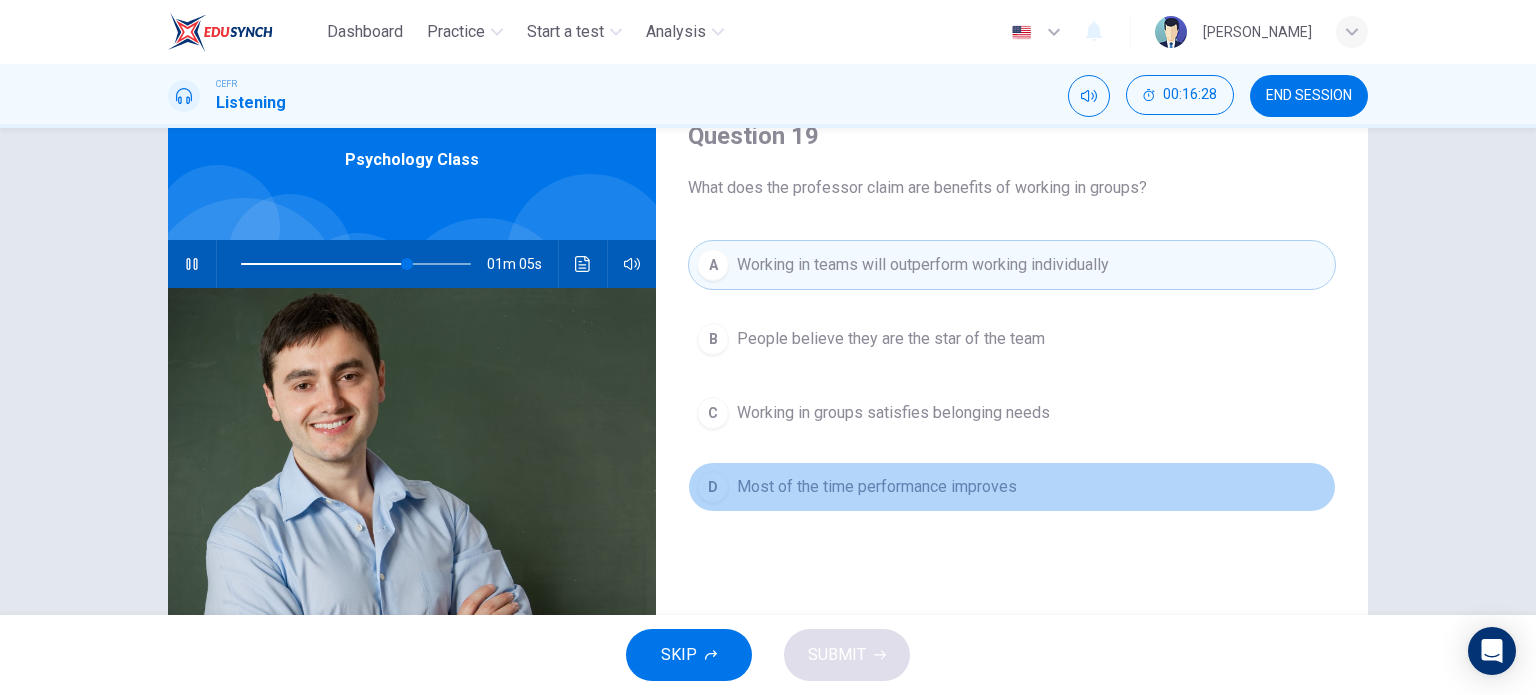 click on "Most of the time performance improves" at bounding box center [877, 487] 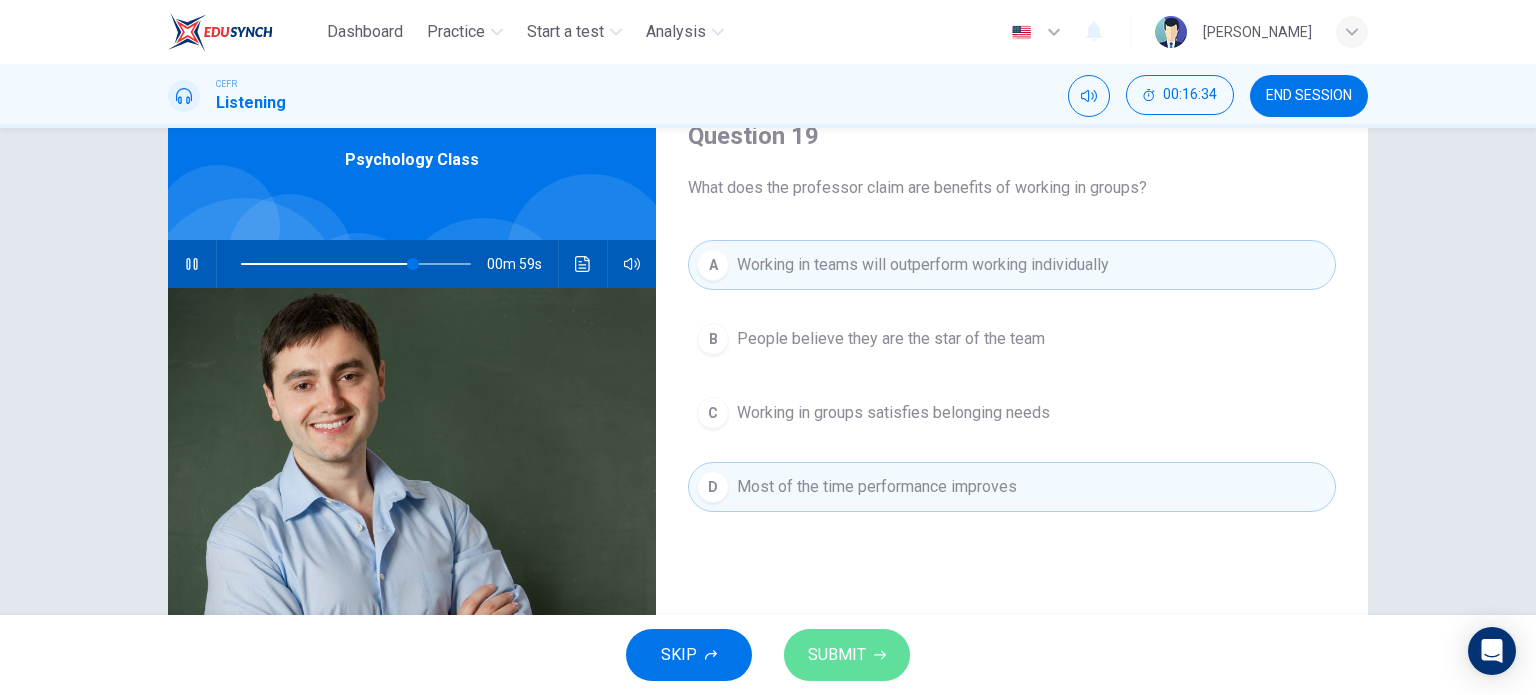 click on "SUBMIT" at bounding box center (847, 655) 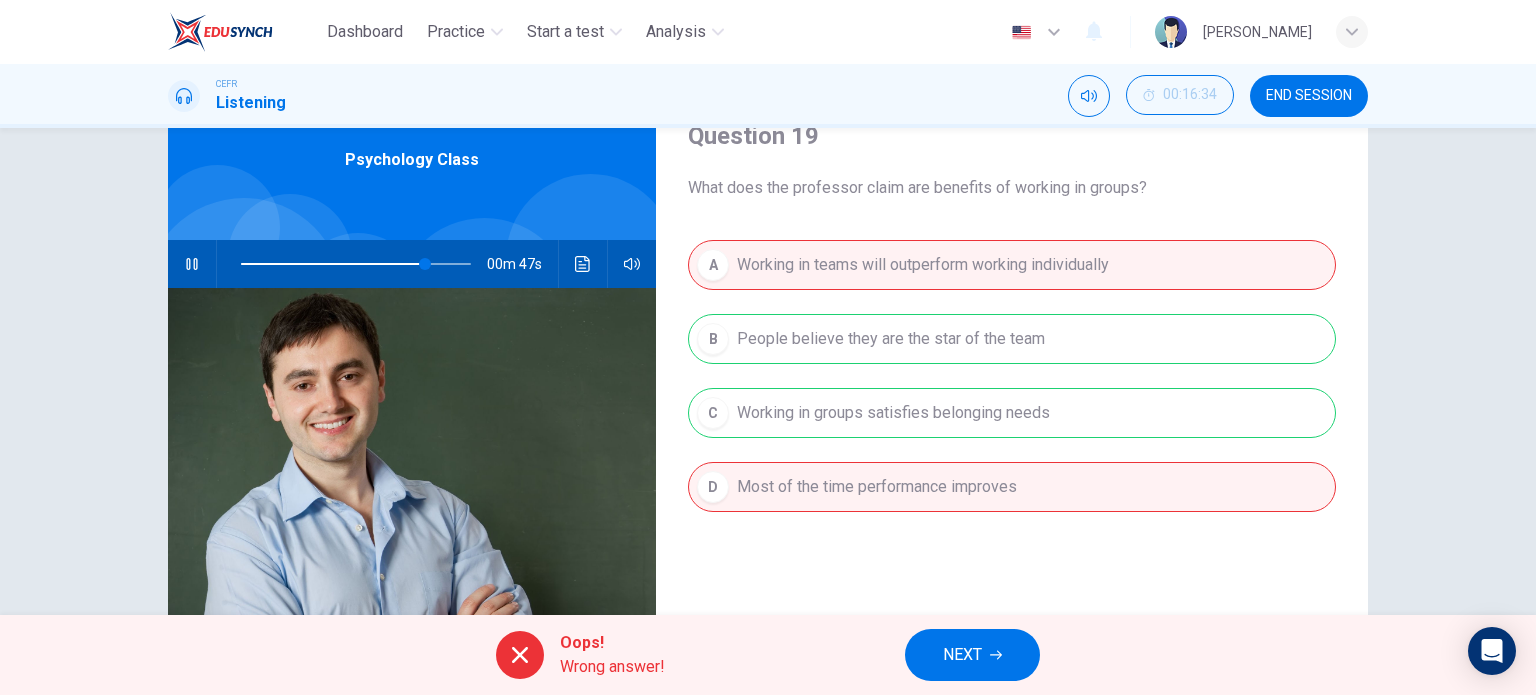 click on "NEXT" at bounding box center (972, 655) 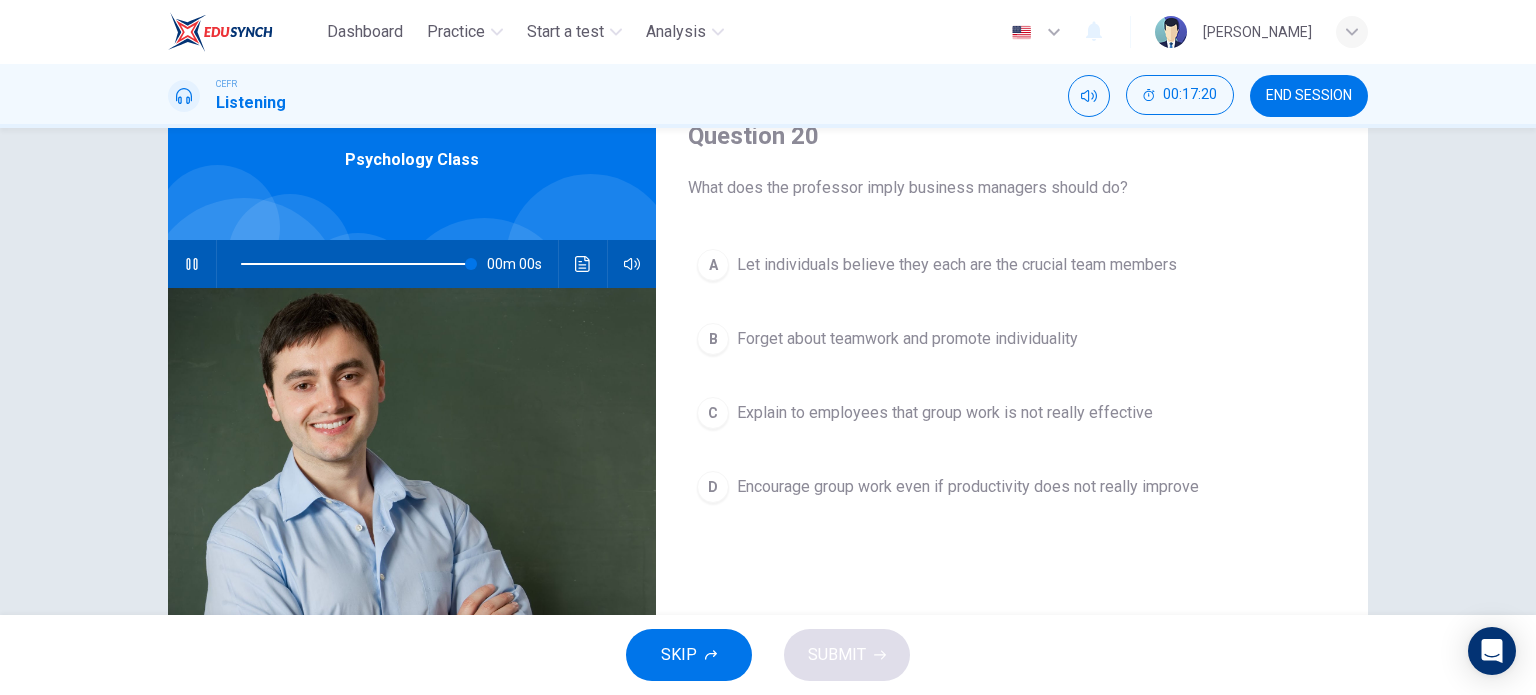 type on "0" 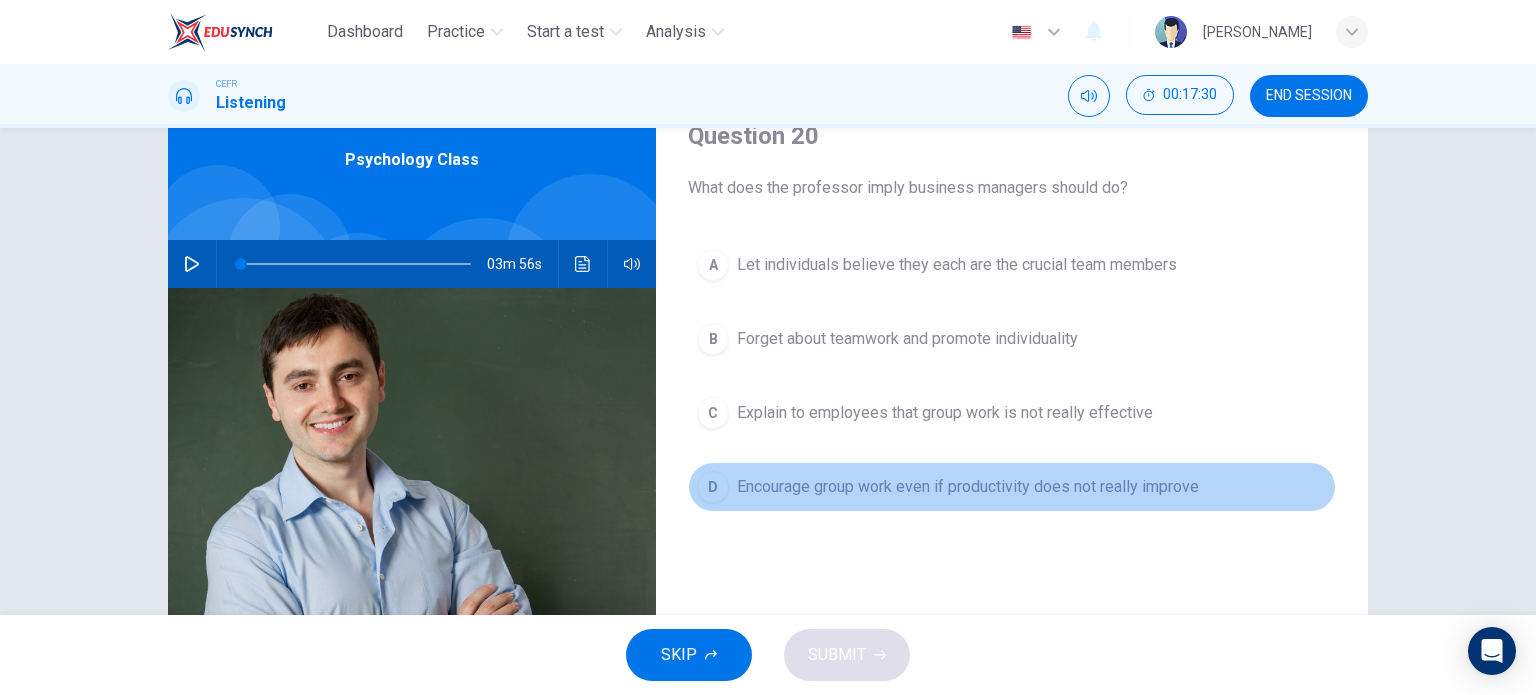 click on "Encourage group work even if productivity does not really improve" at bounding box center (968, 487) 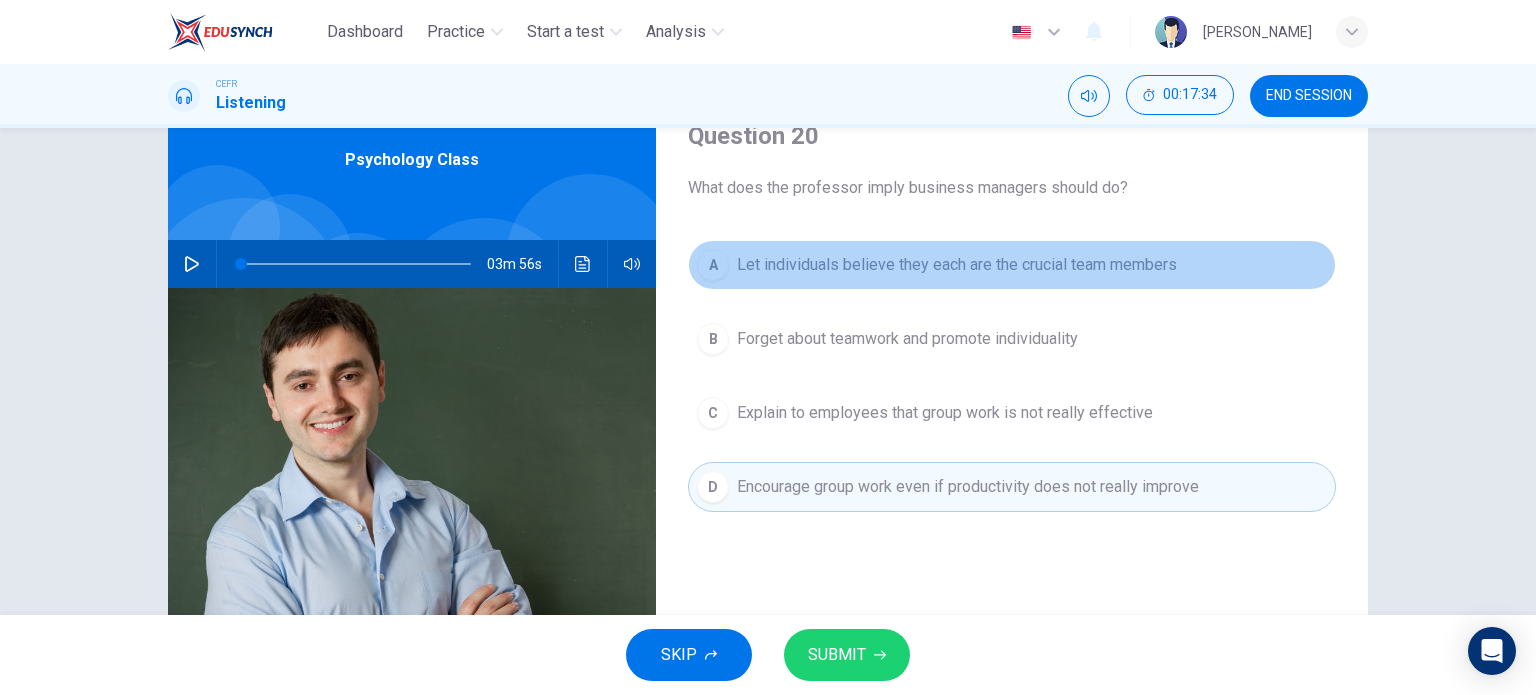 click on "Let individuals believe they each are the crucial team members" at bounding box center (957, 265) 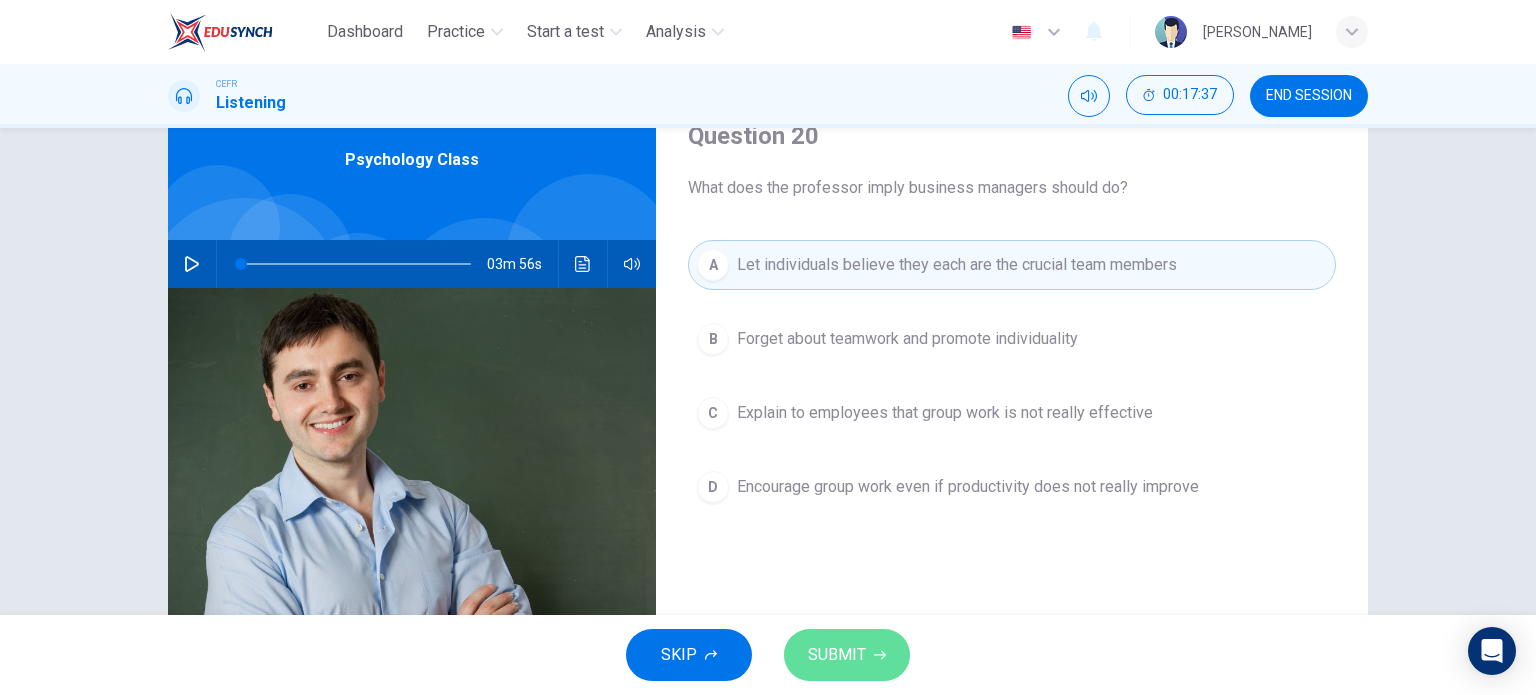 click on "SUBMIT" at bounding box center [837, 655] 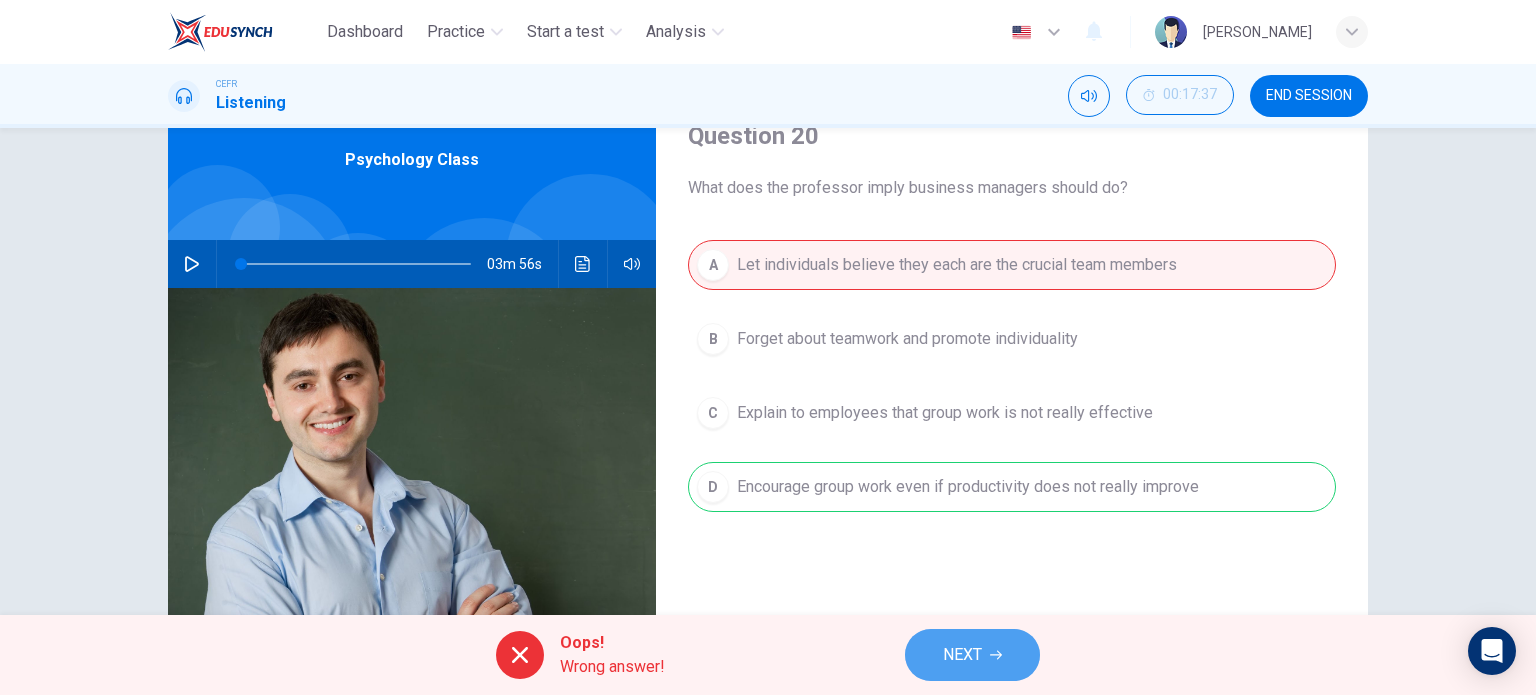 click on "NEXT" at bounding box center [962, 655] 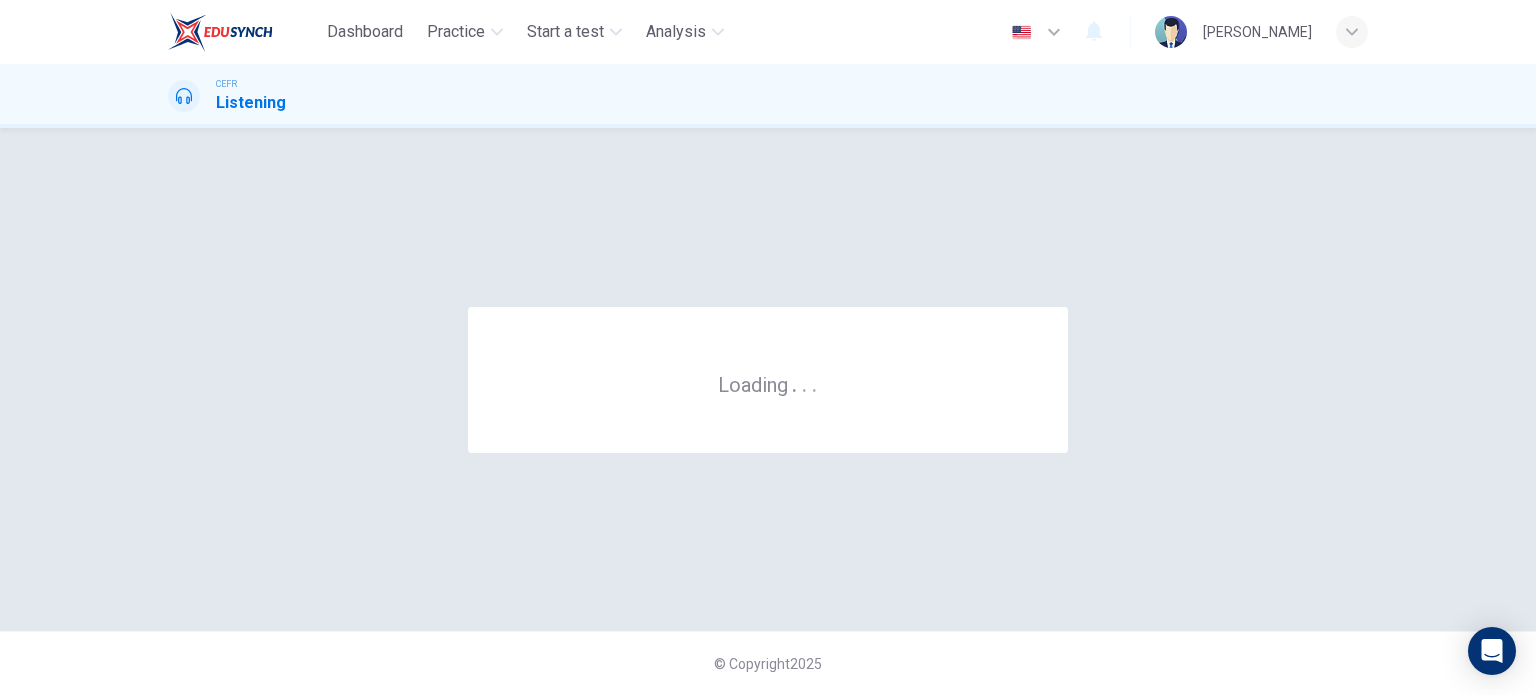 scroll, scrollTop: 0, scrollLeft: 0, axis: both 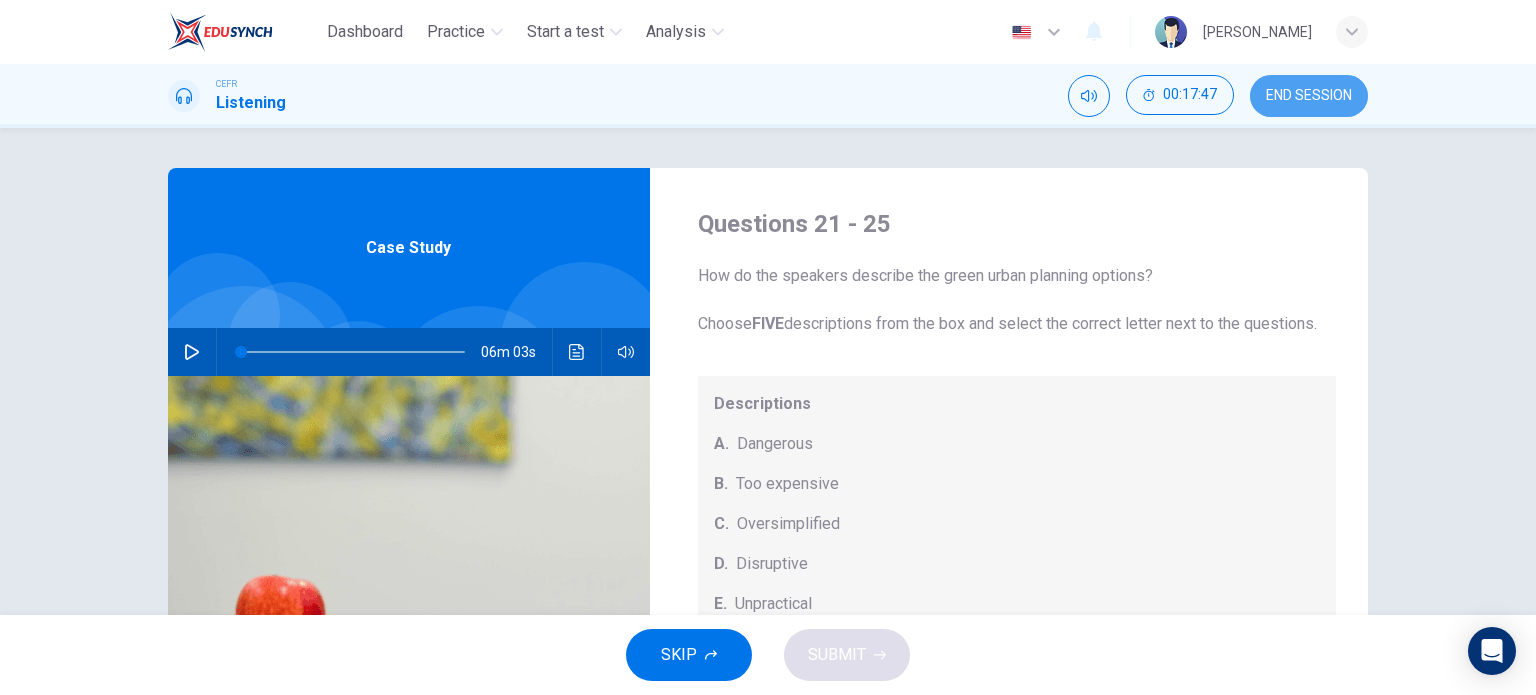 click on "END SESSION" at bounding box center [1309, 96] 